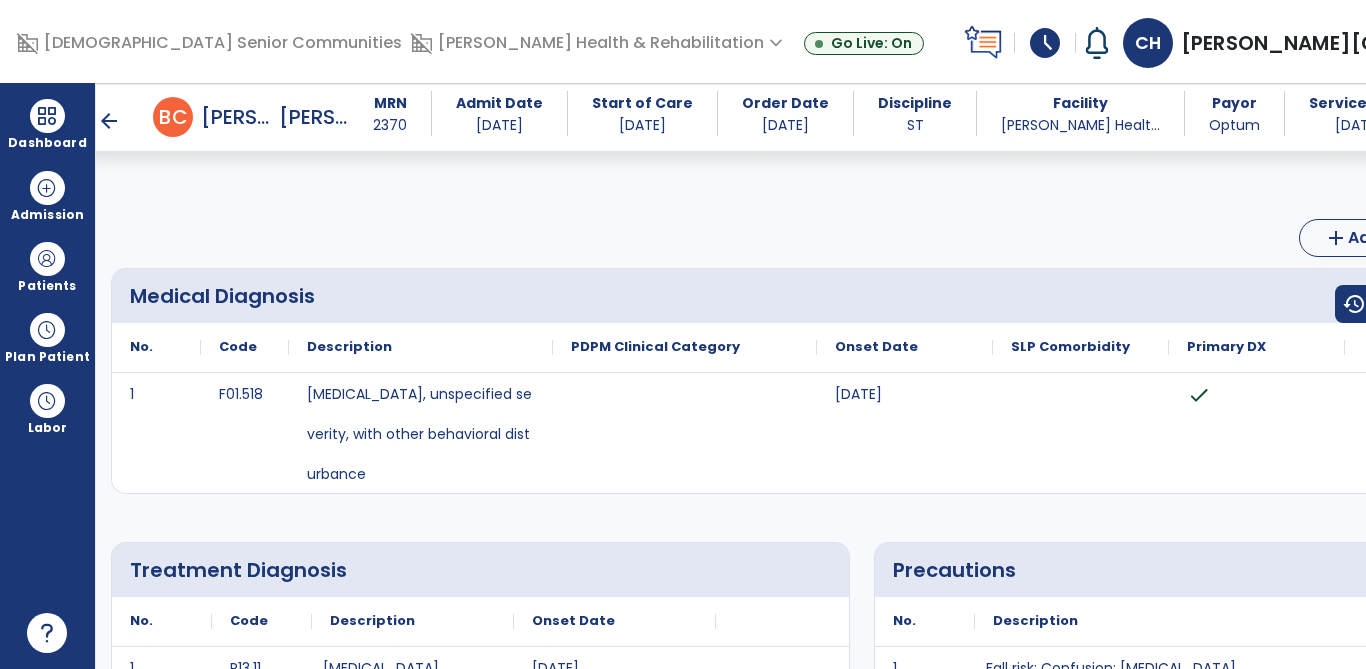 scroll, scrollTop: 99, scrollLeft: 0, axis: vertical 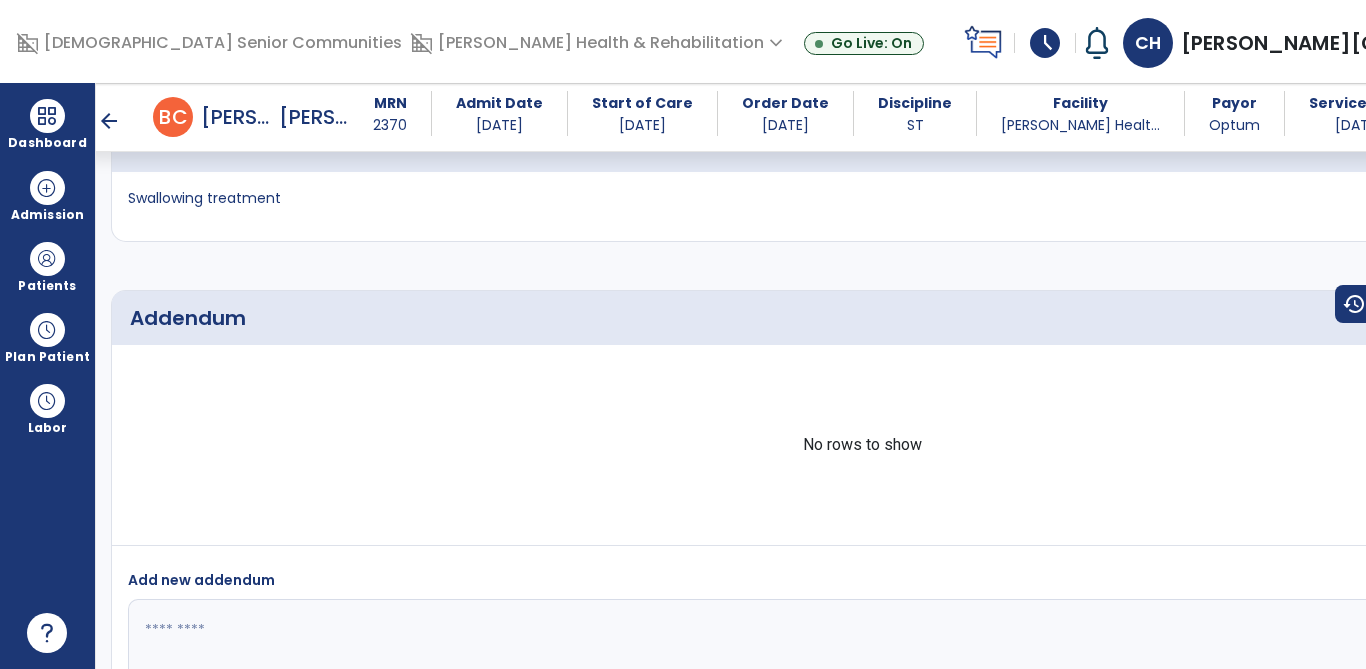 click on "Dashboard" at bounding box center [47, 143] 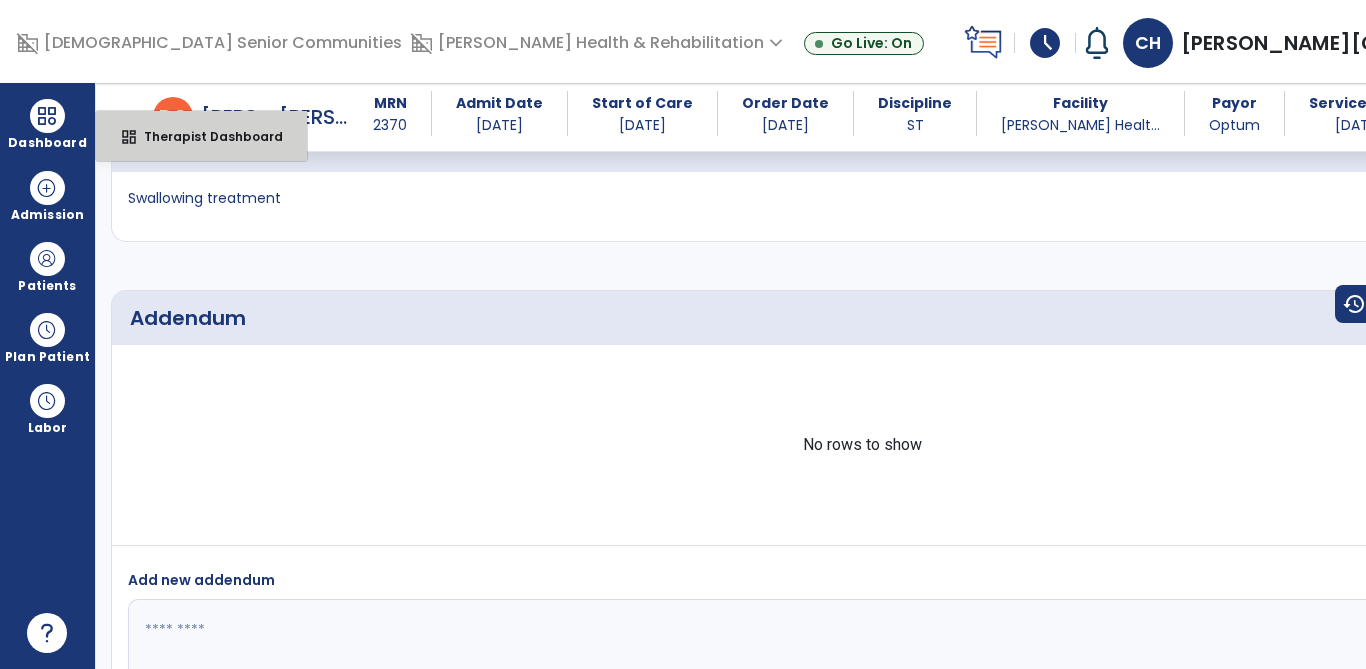 click on "dashboard  Therapist Dashboard" at bounding box center (201, 136) 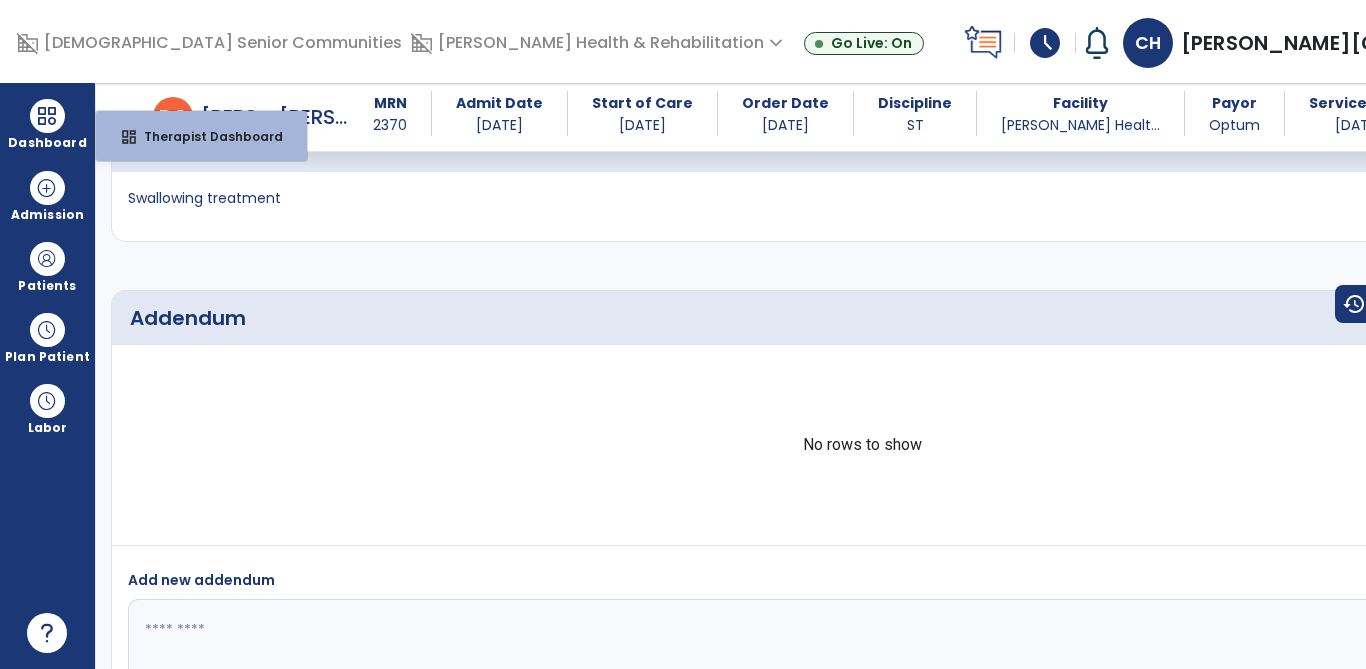select on "****" 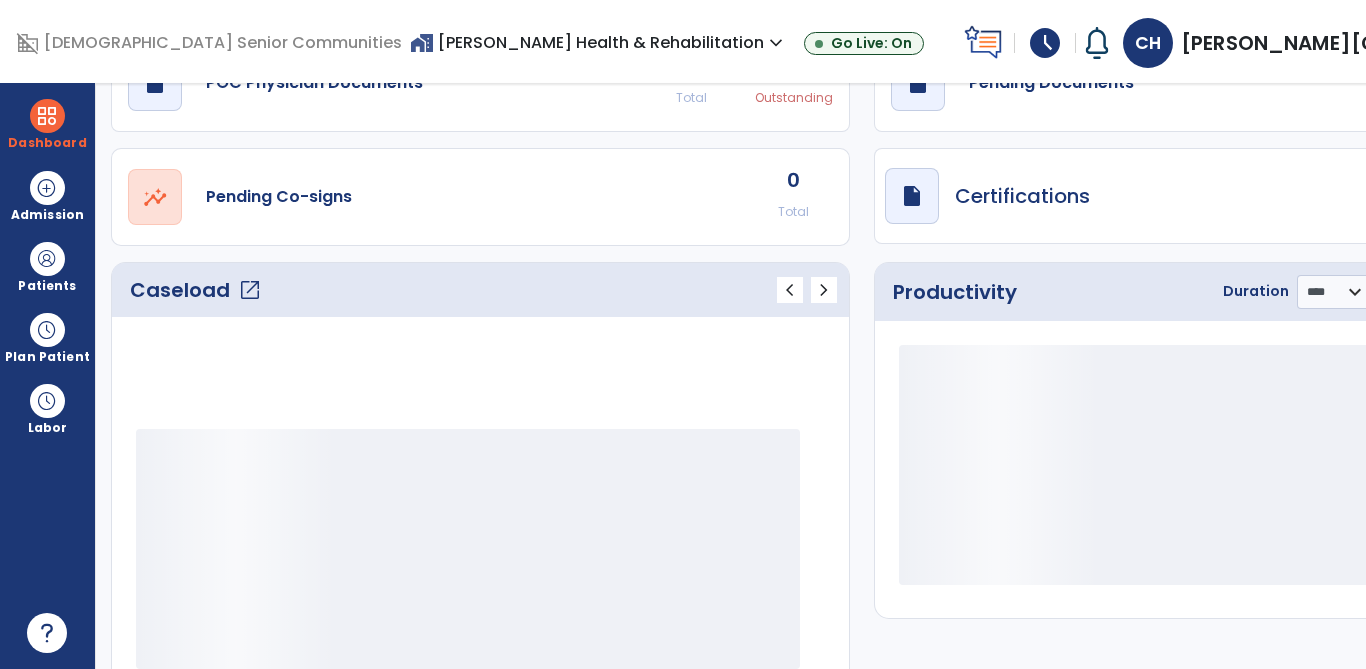 scroll, scrollTop: 40, scrollLeft: 0, axis: vertical 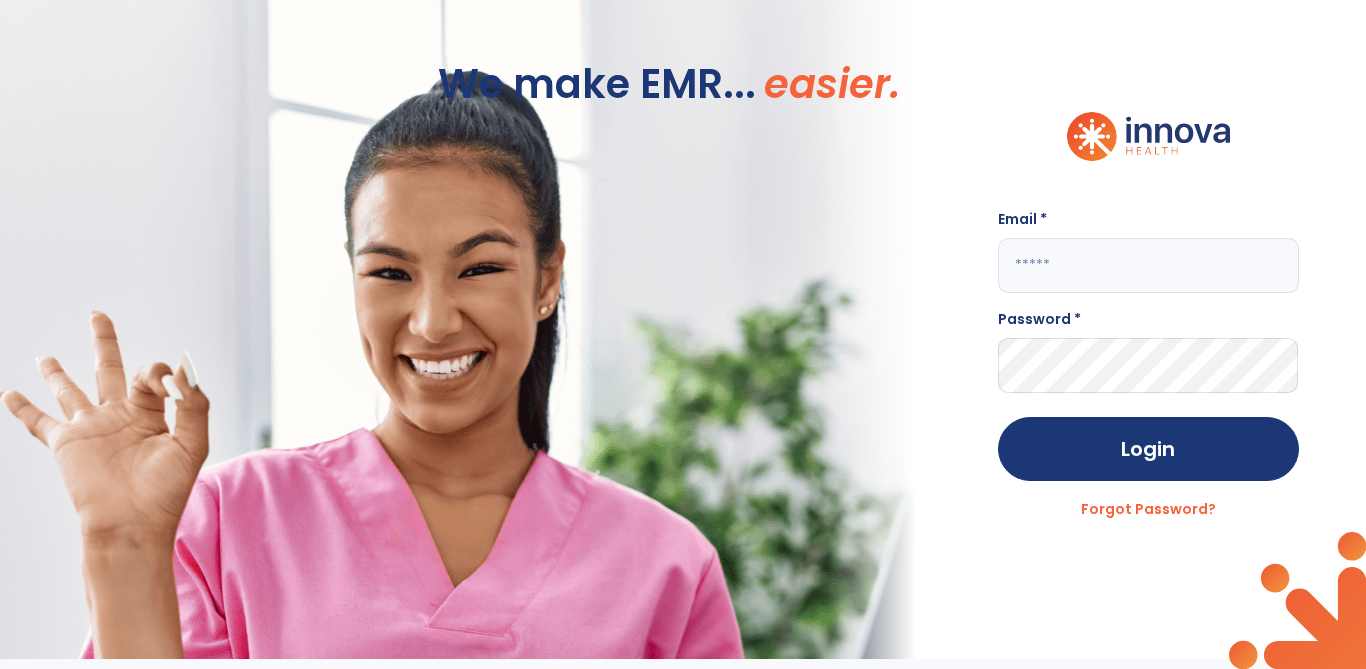 click 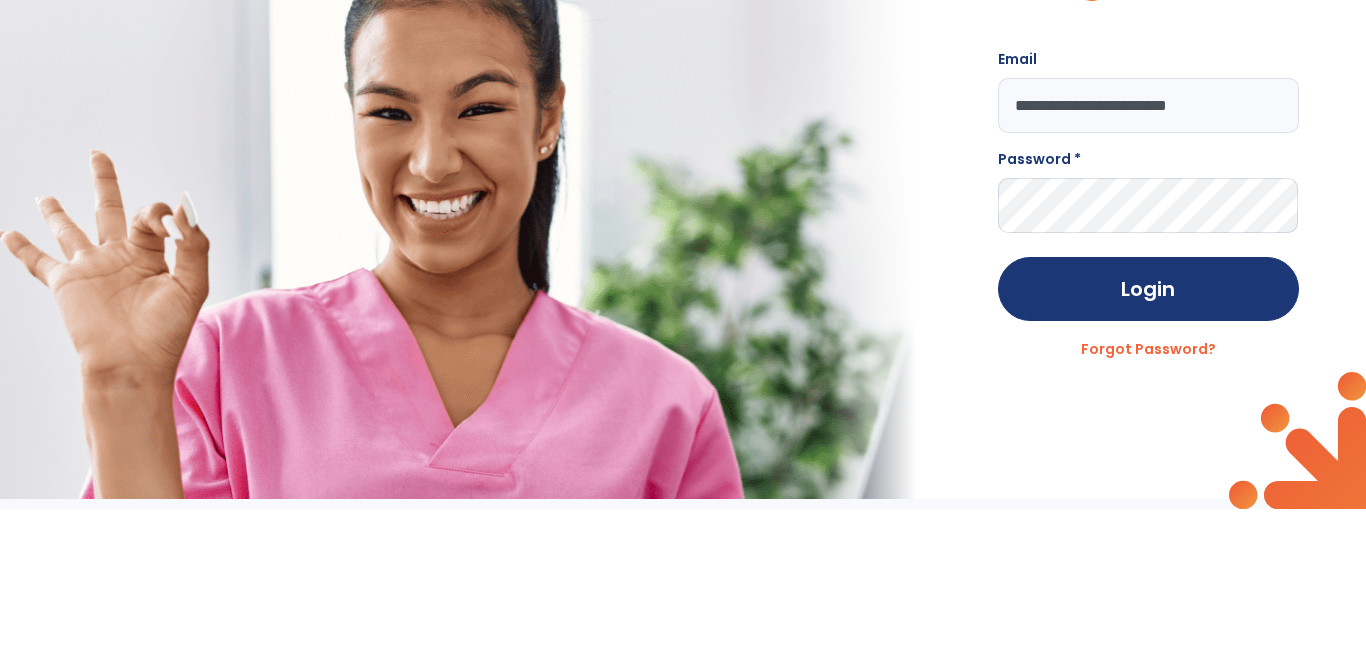 type on "**********" 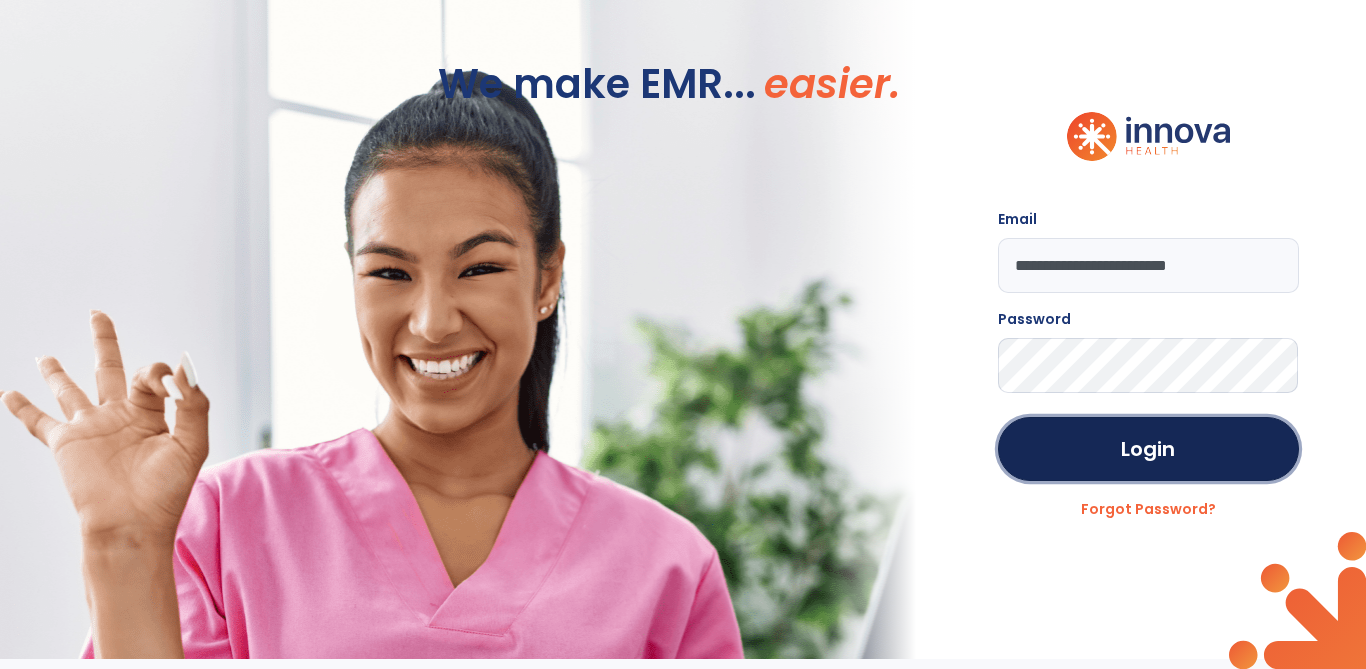 click on "Login" 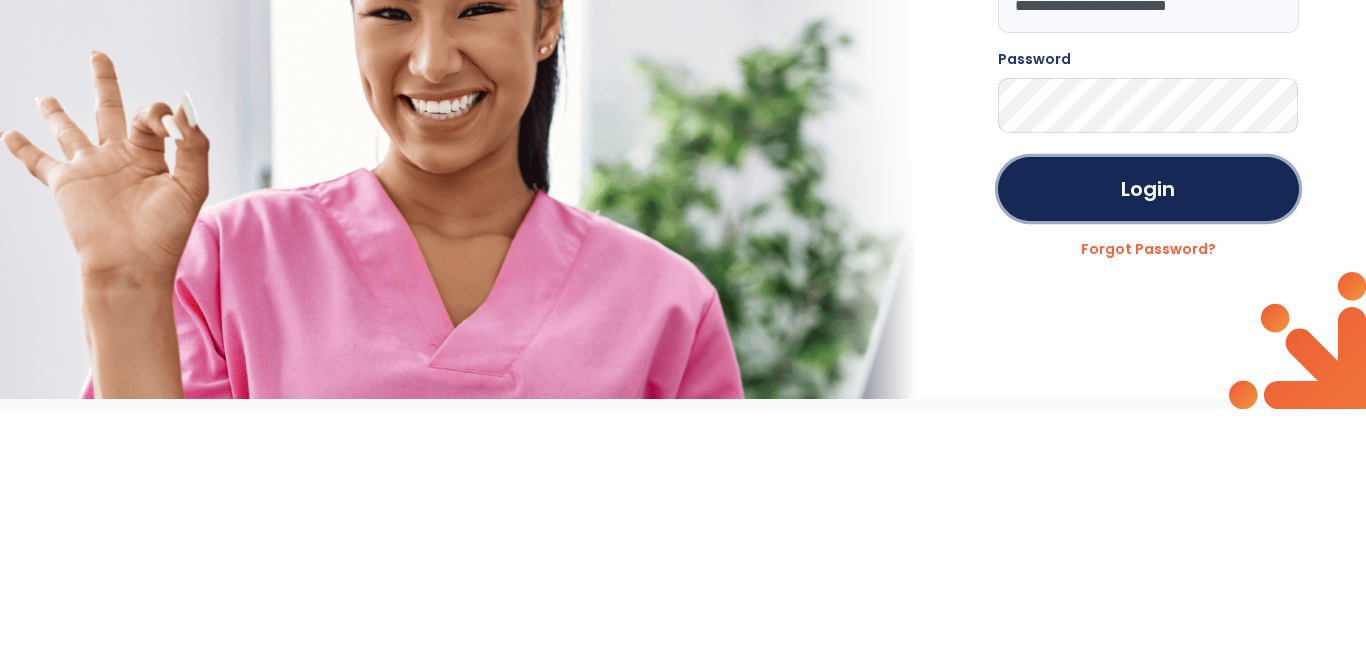 click on "Login" 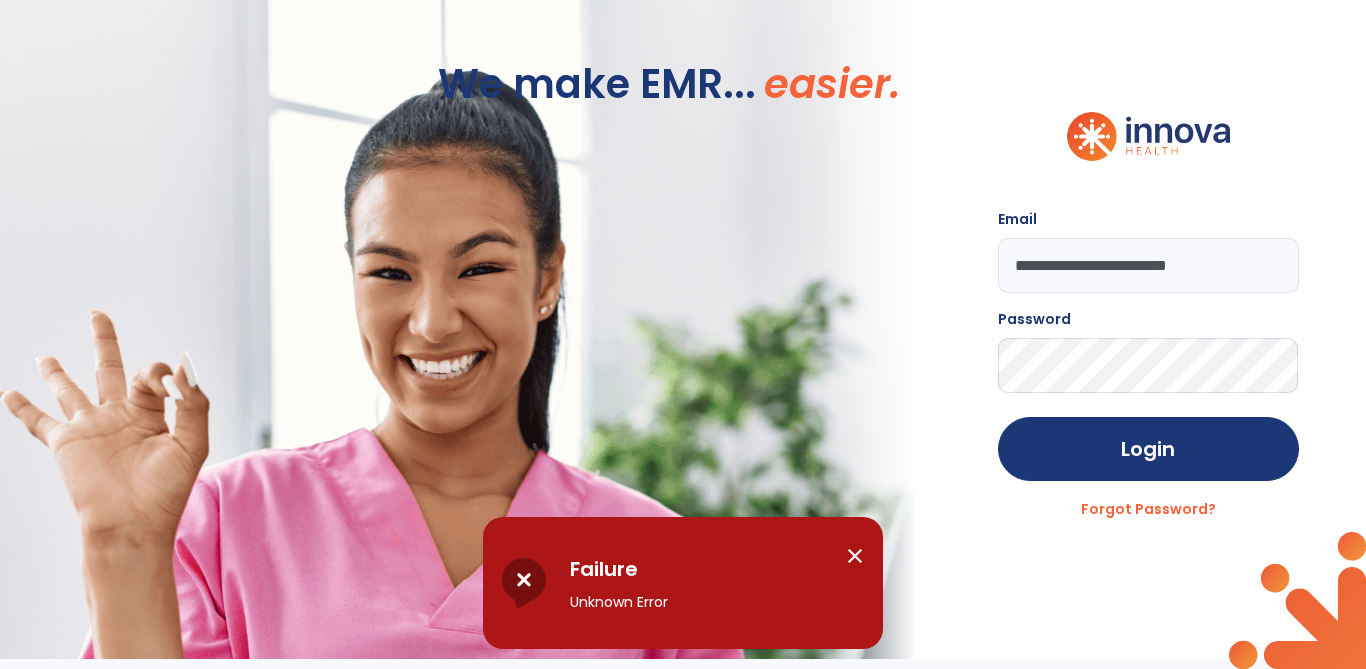 click on "close" at bounding box center (855, 556) 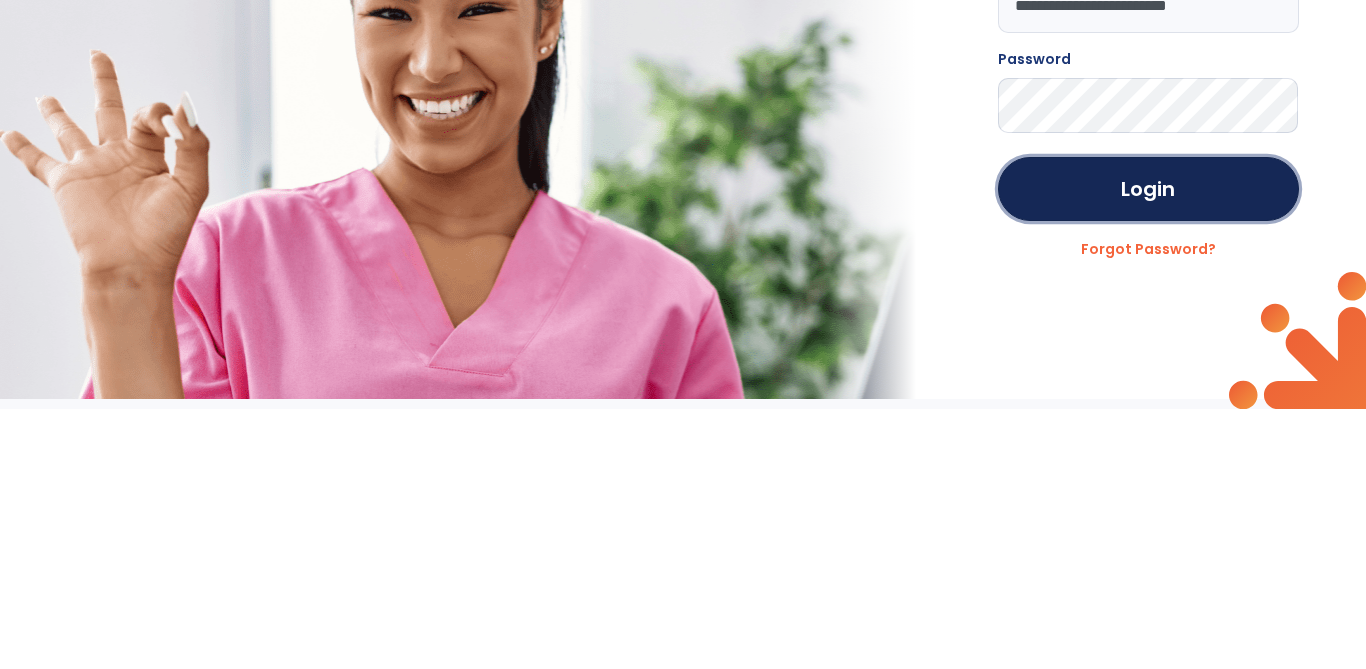 click on "Login" 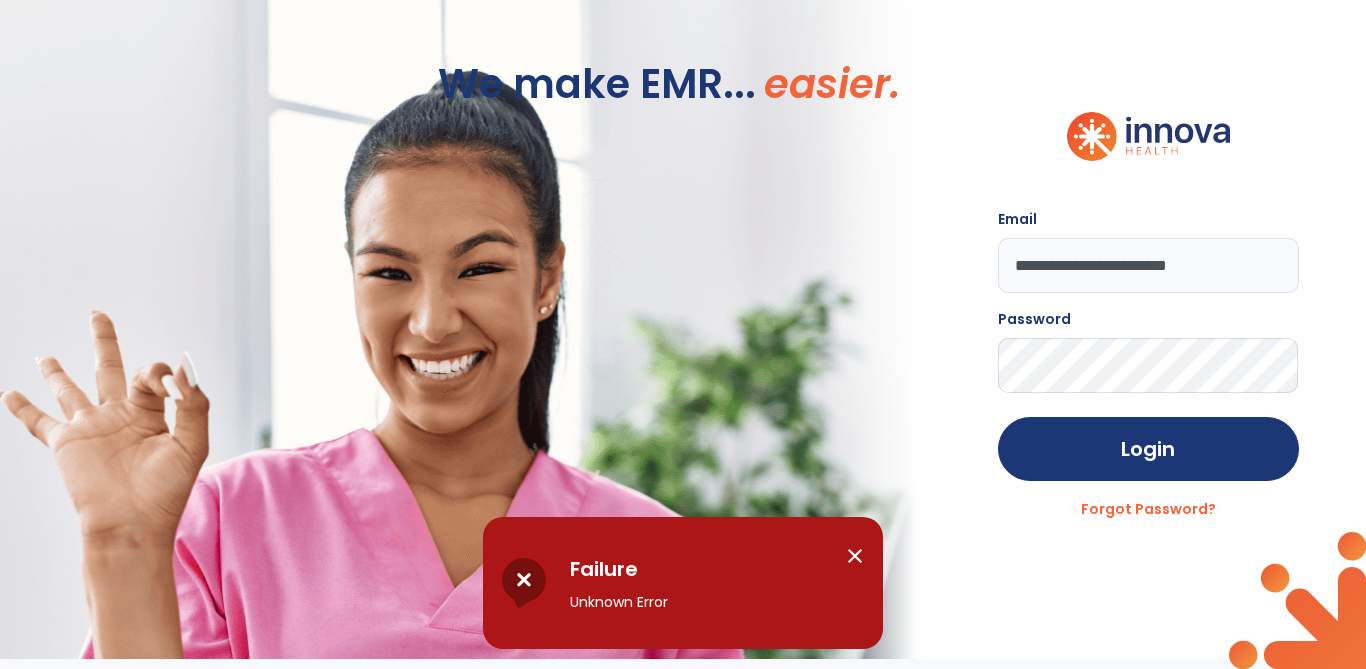 click on "close" at bounding box center (855, 556) 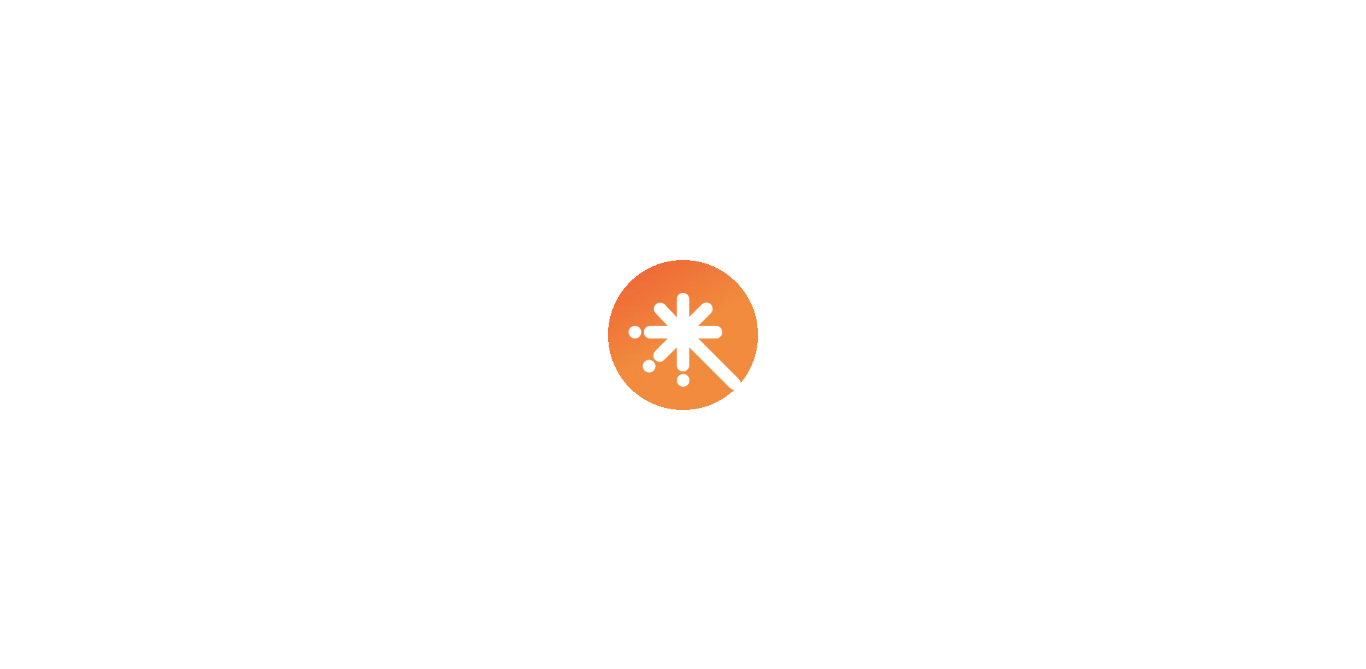 scroll, scrollTop: 0, scrollLeft: 0, axis: both 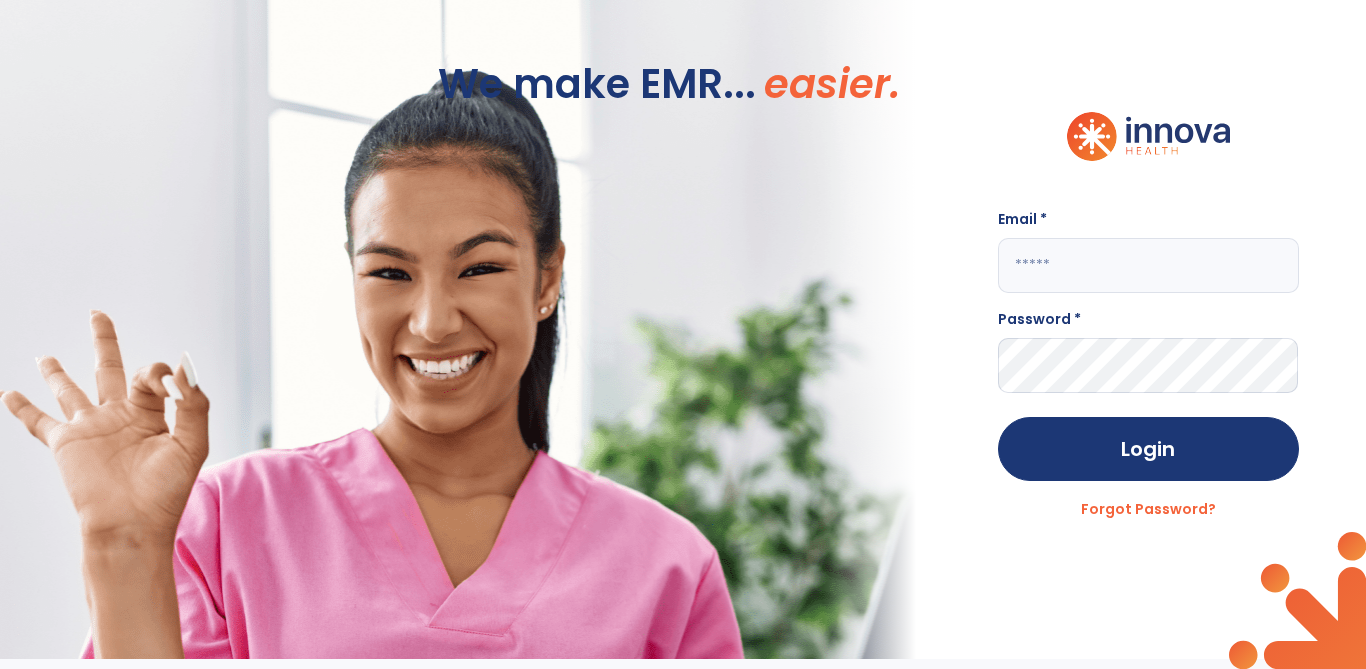 click 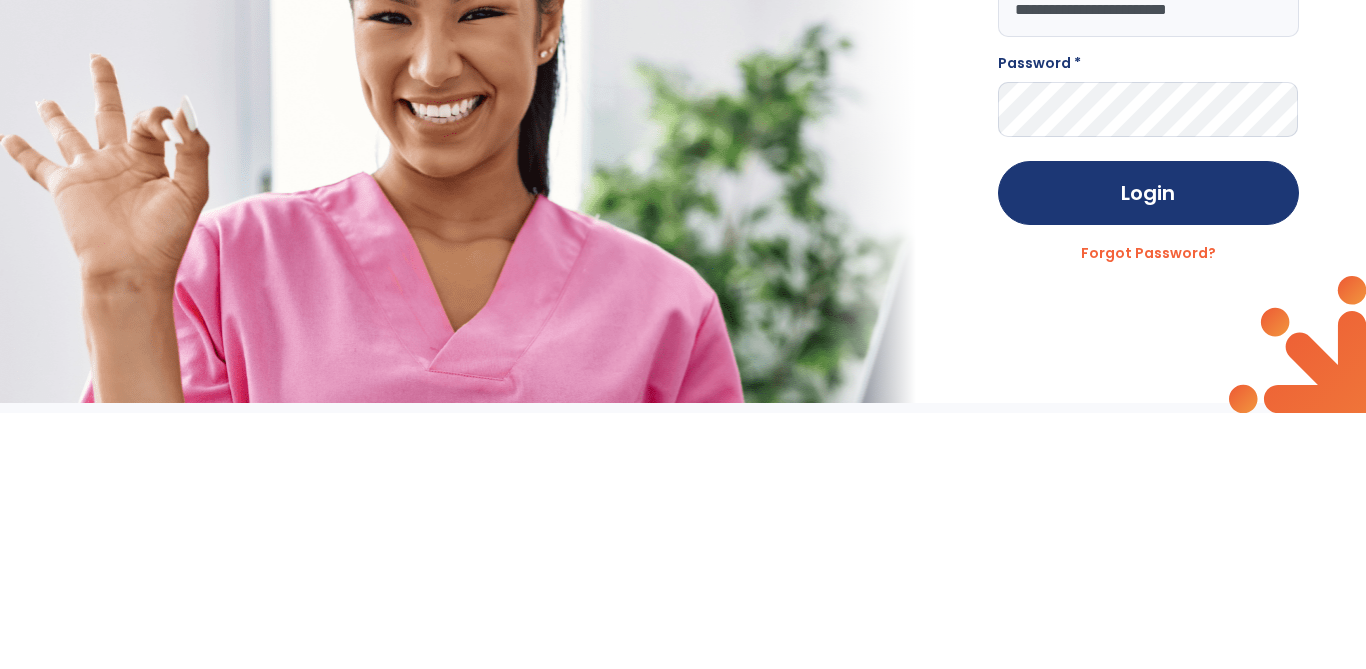 type on "**********" 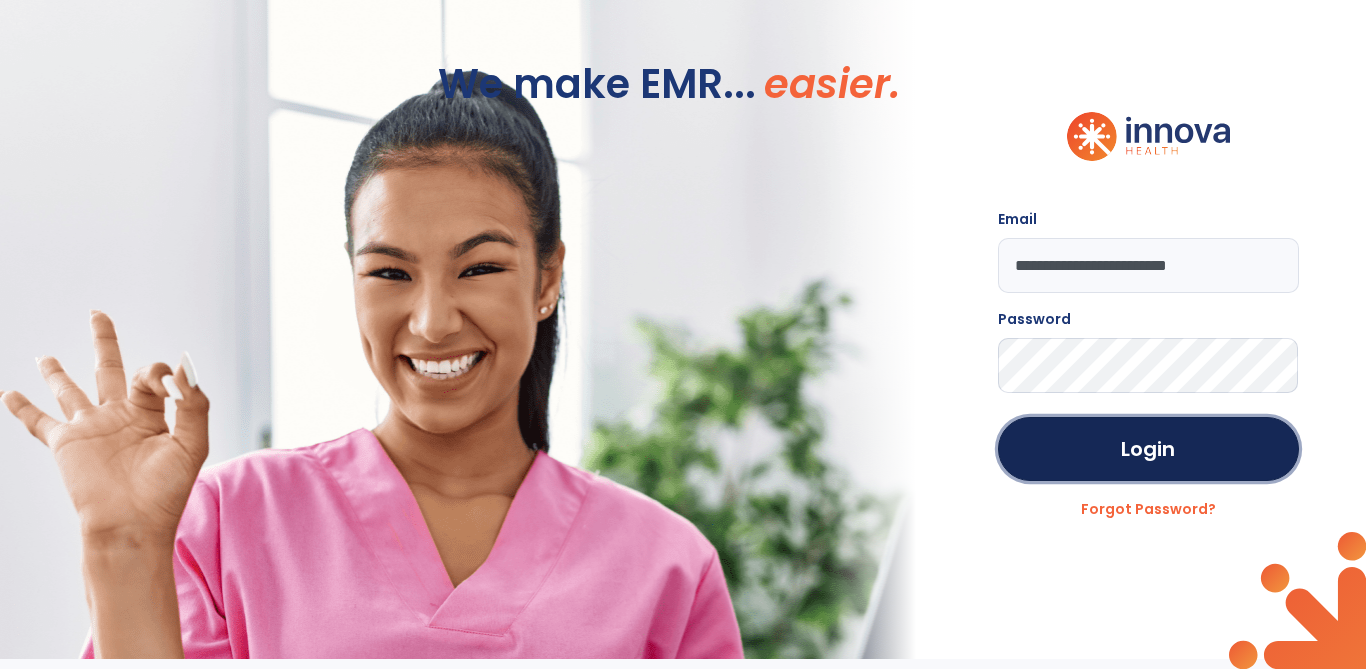 click on "Login" 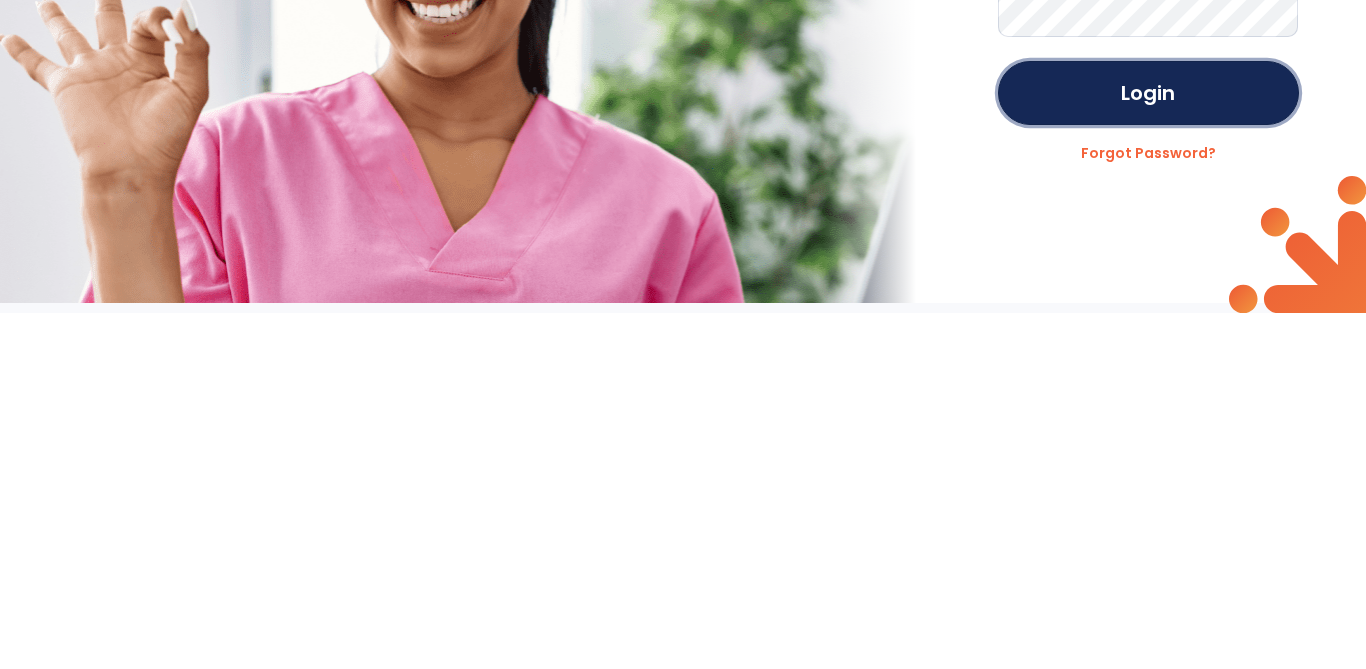 click on "Login" 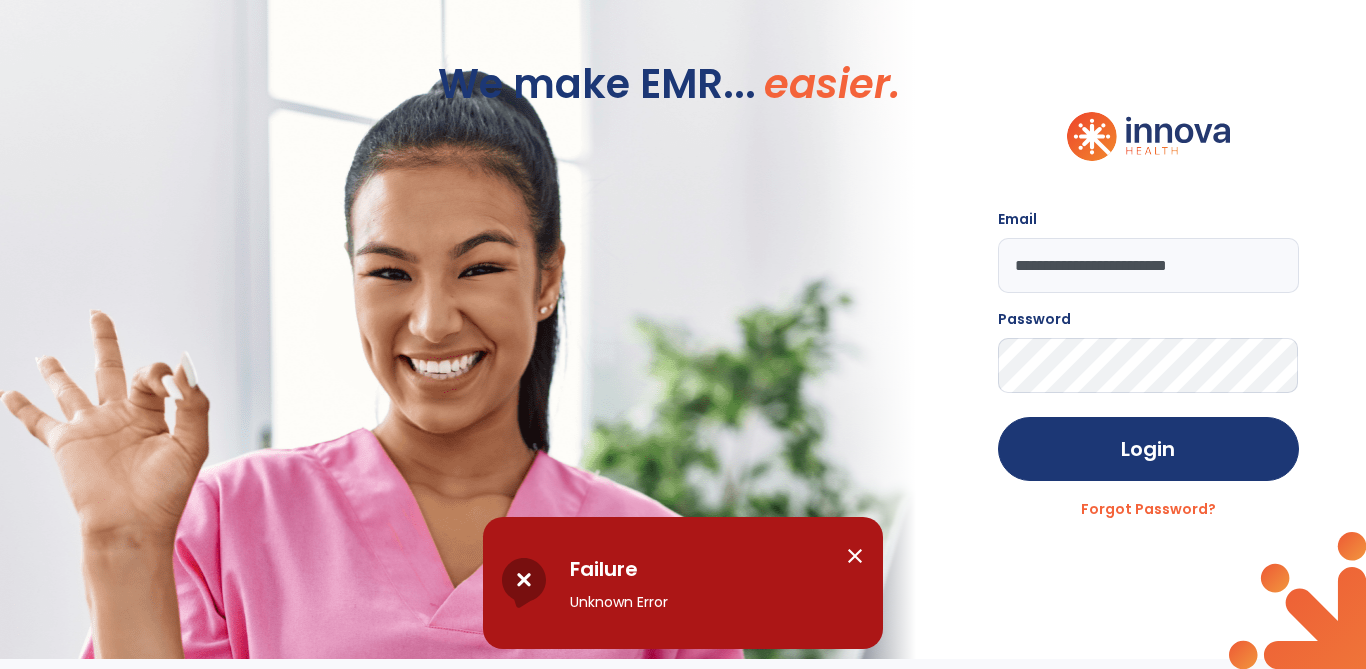 click on "close" at bounding box center [855, 556] 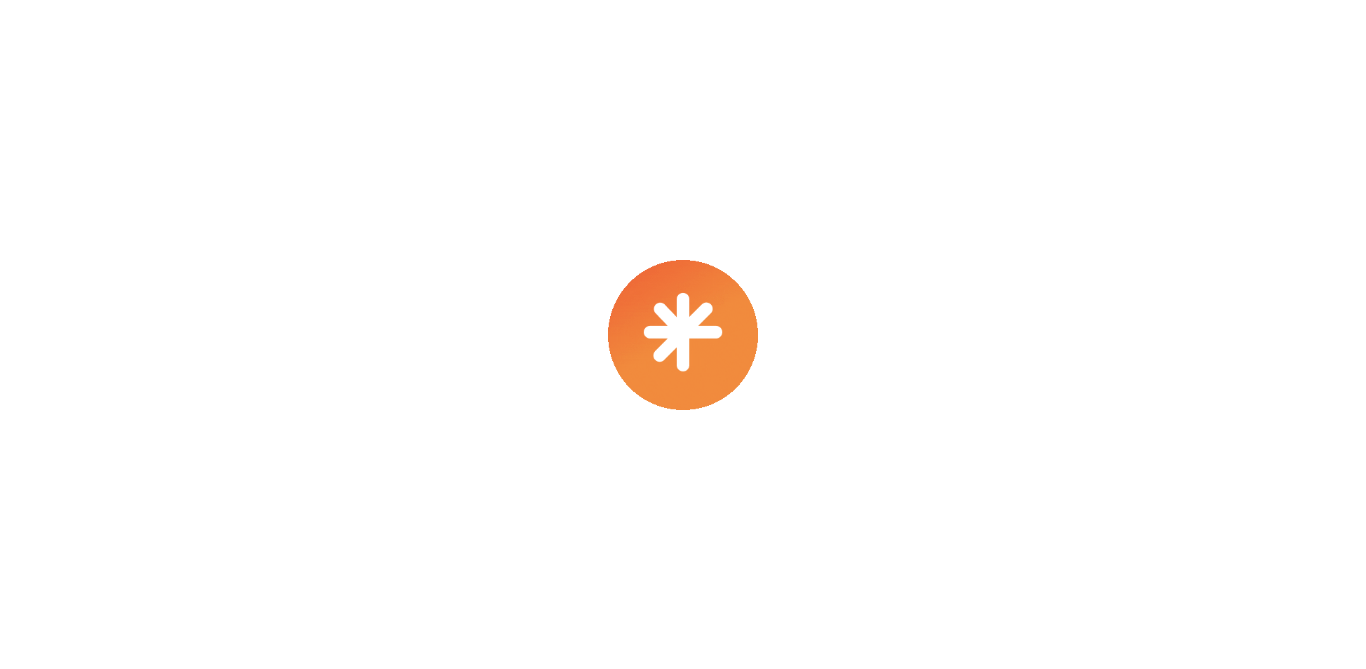 scroll, scrollTop: 0, scrollLeft: 0, axis: both 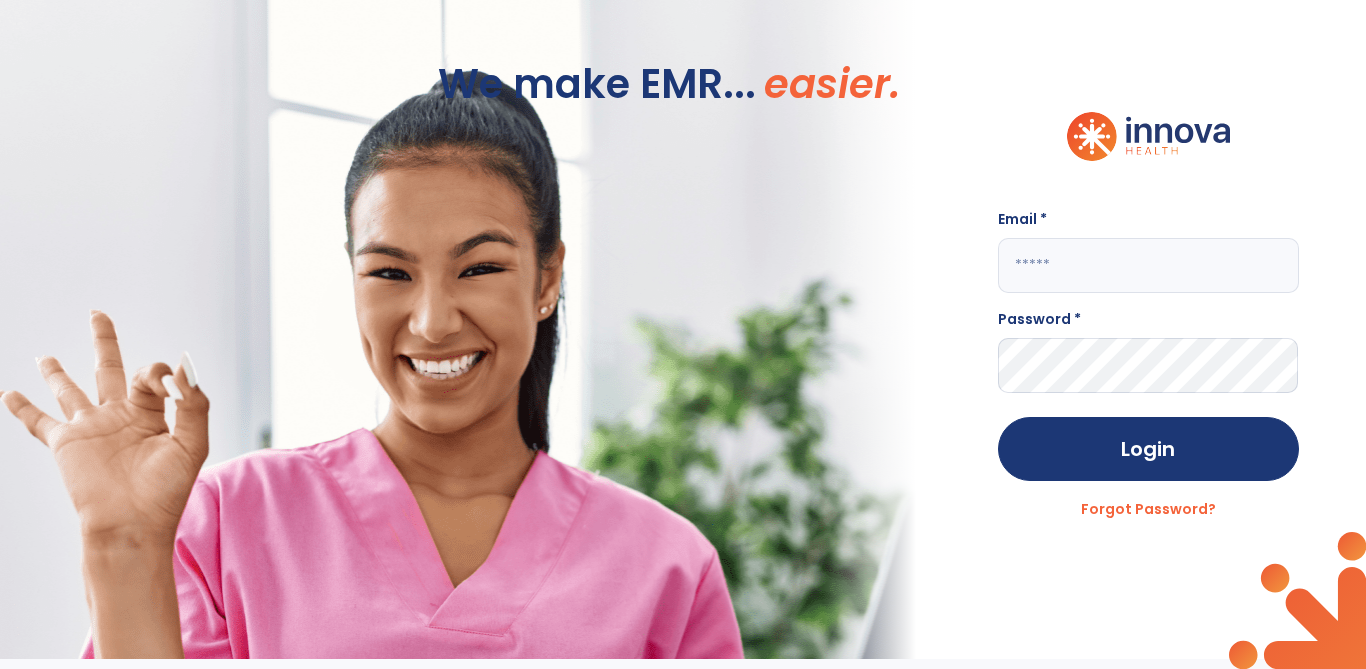 click 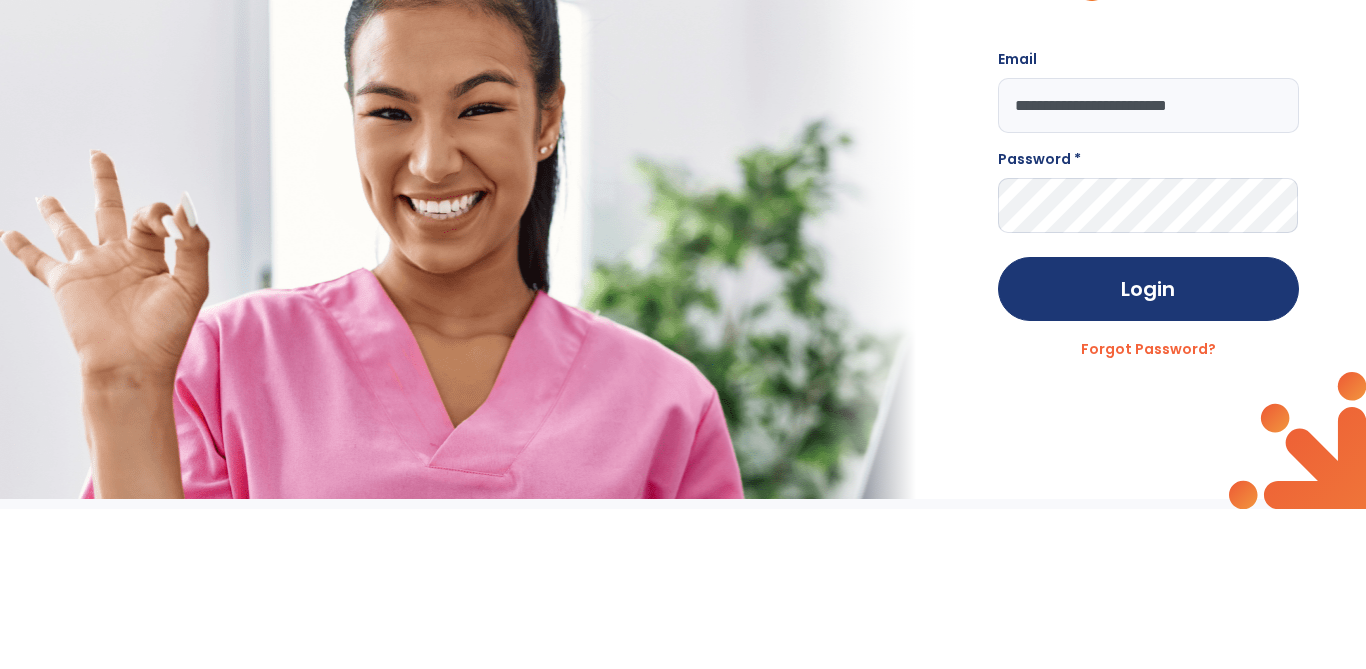 type on "**********" 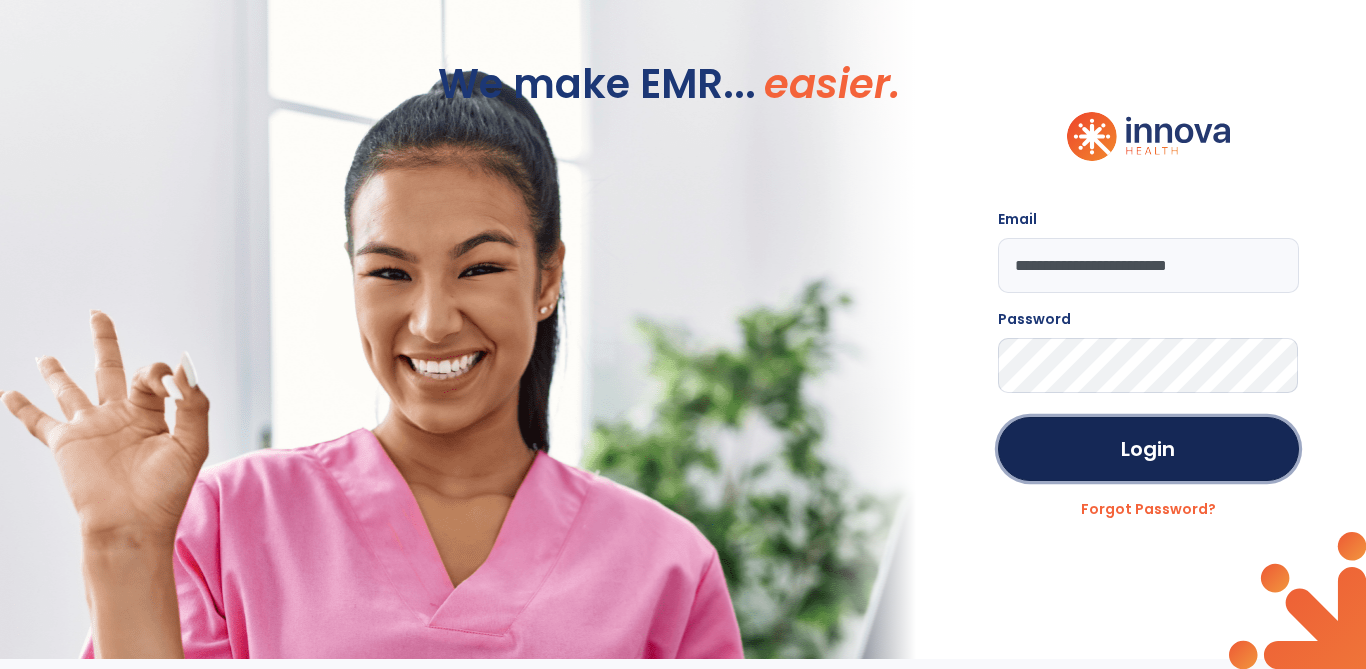 click on "Login" 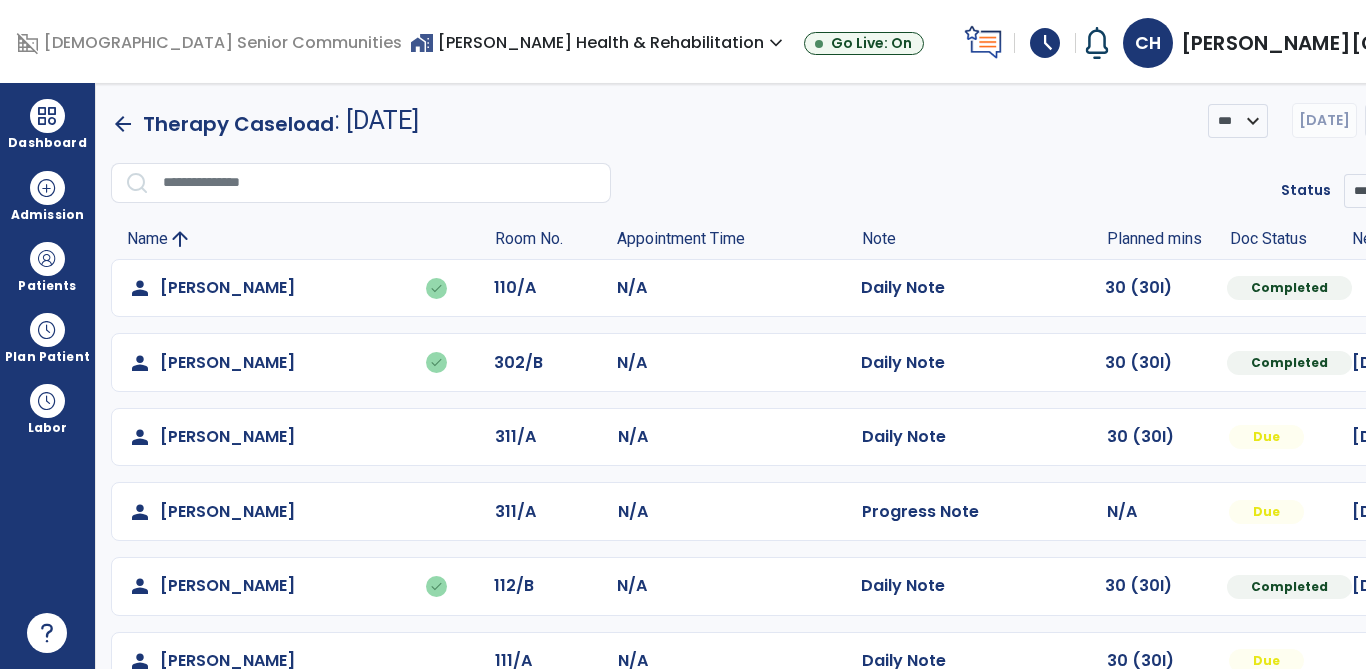scroll, scrollTop: 52, scrollLeft: 0, axis: vertical 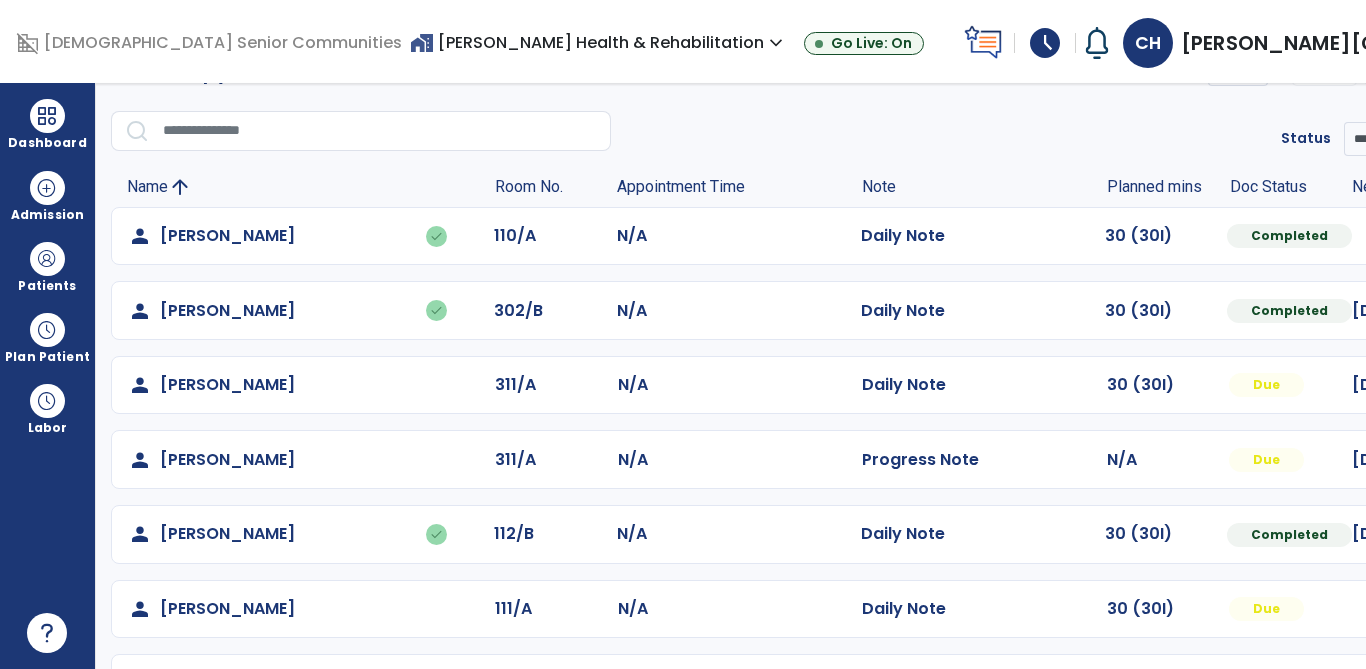 click at bounding box center (1543, 236) 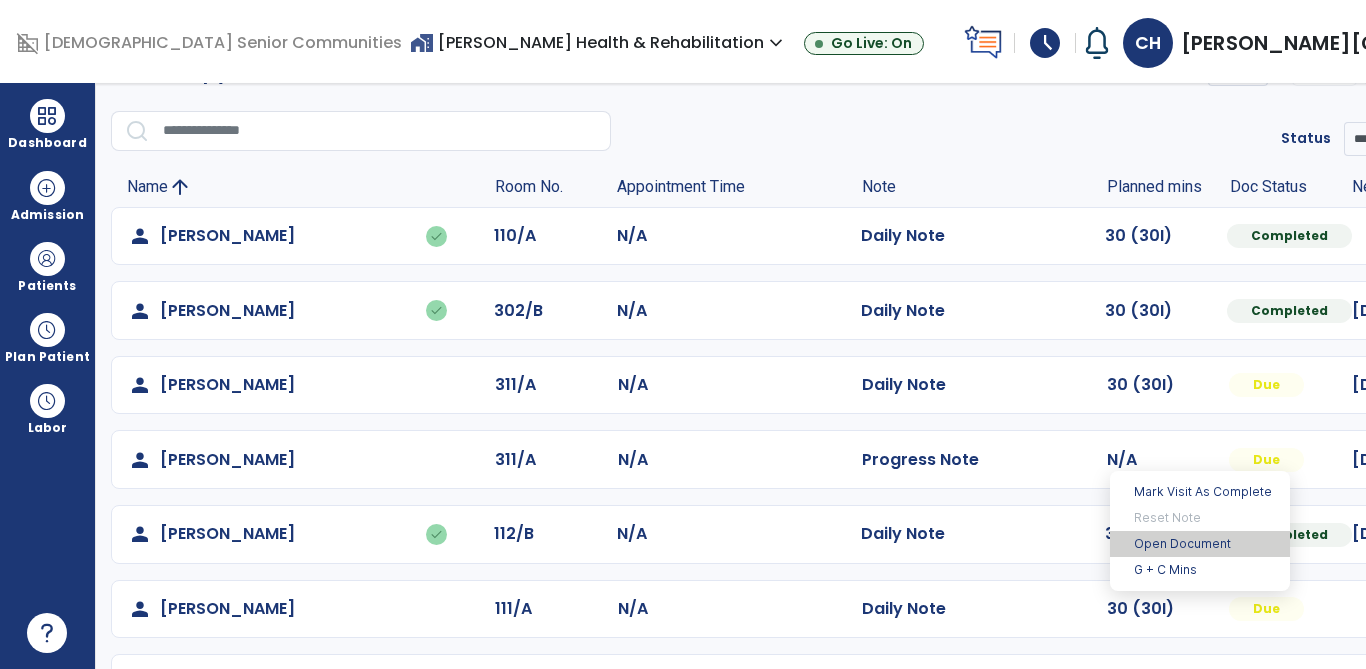 click on "Open Document" at bounding box center [1200, 544] 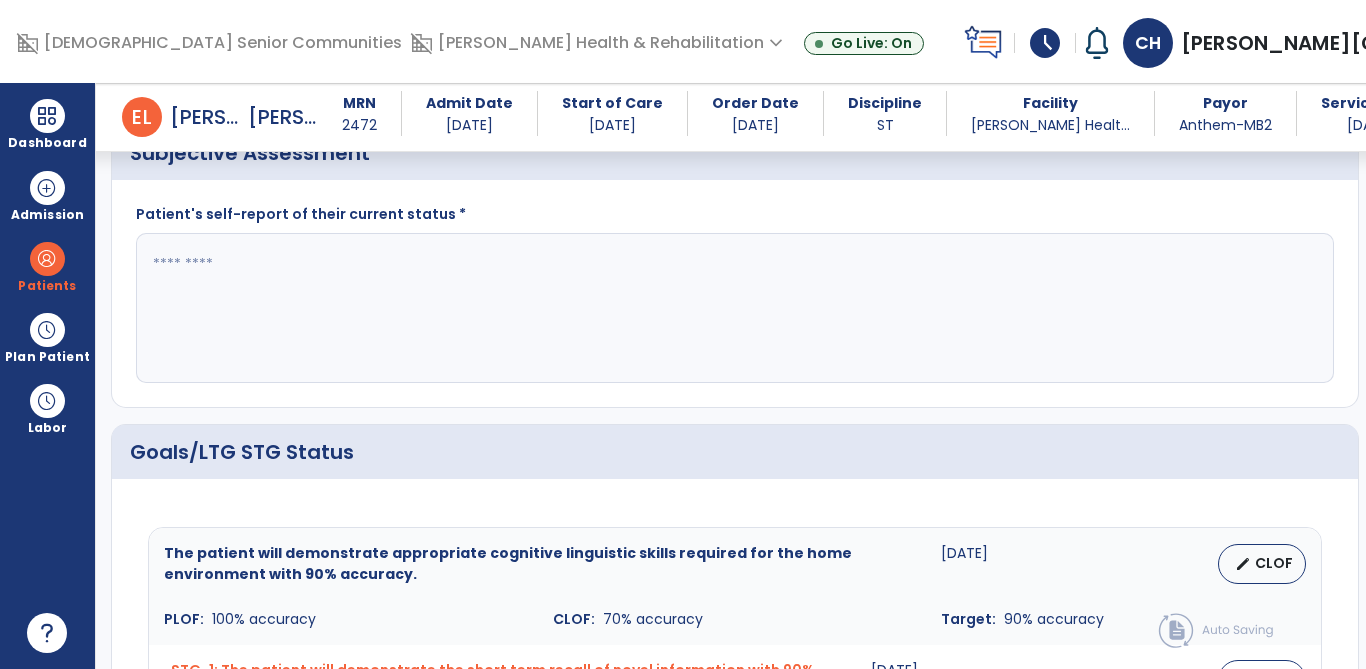 scroll, scrollTop: 514, scrollLeft: 0, axis: vertical 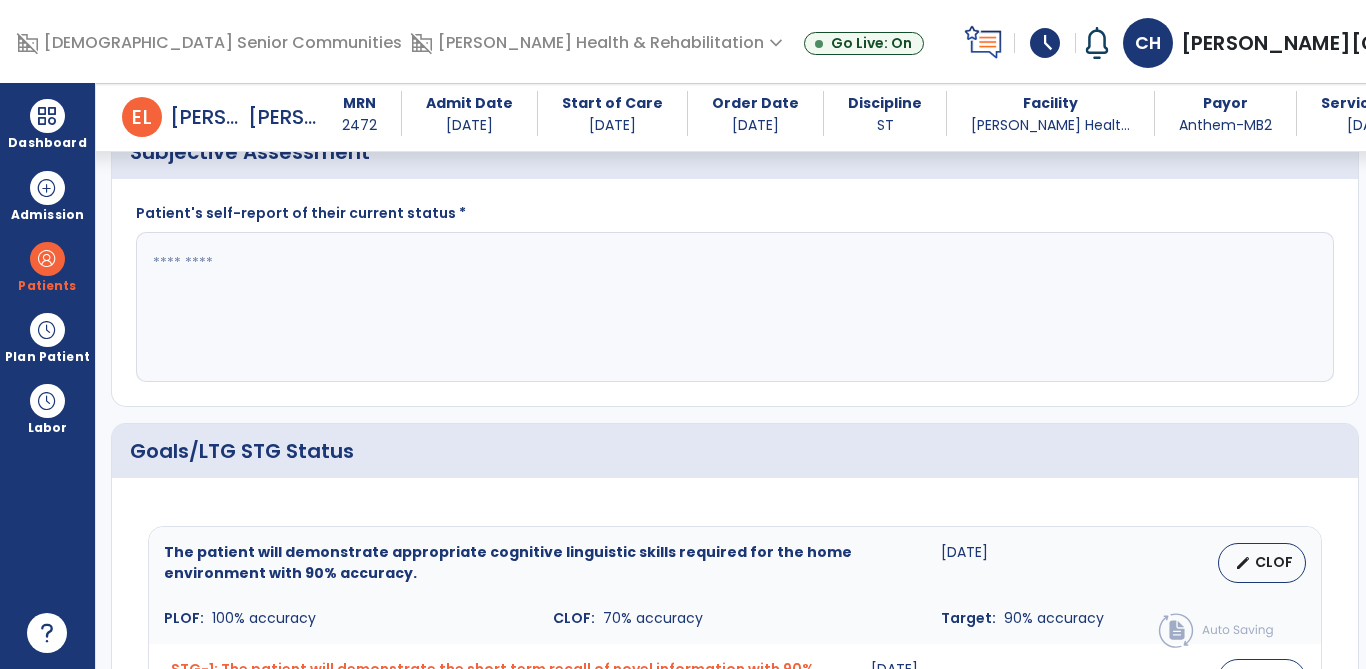 click 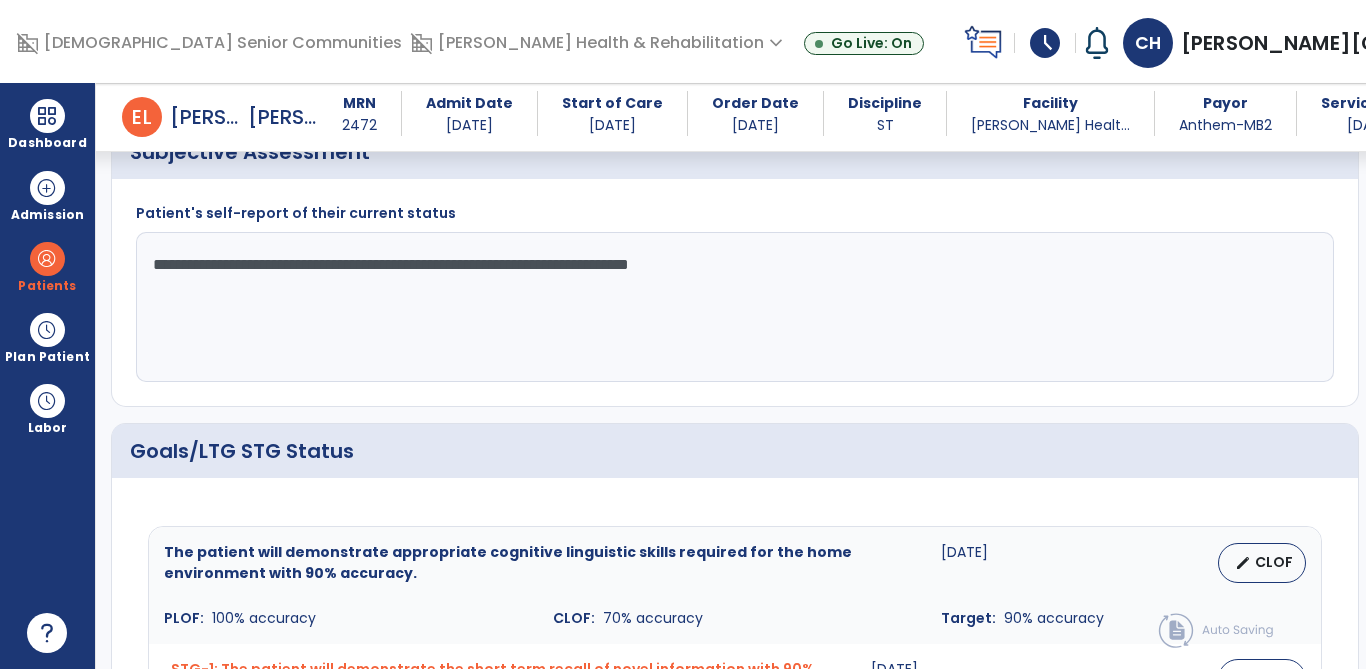 type on "**********" 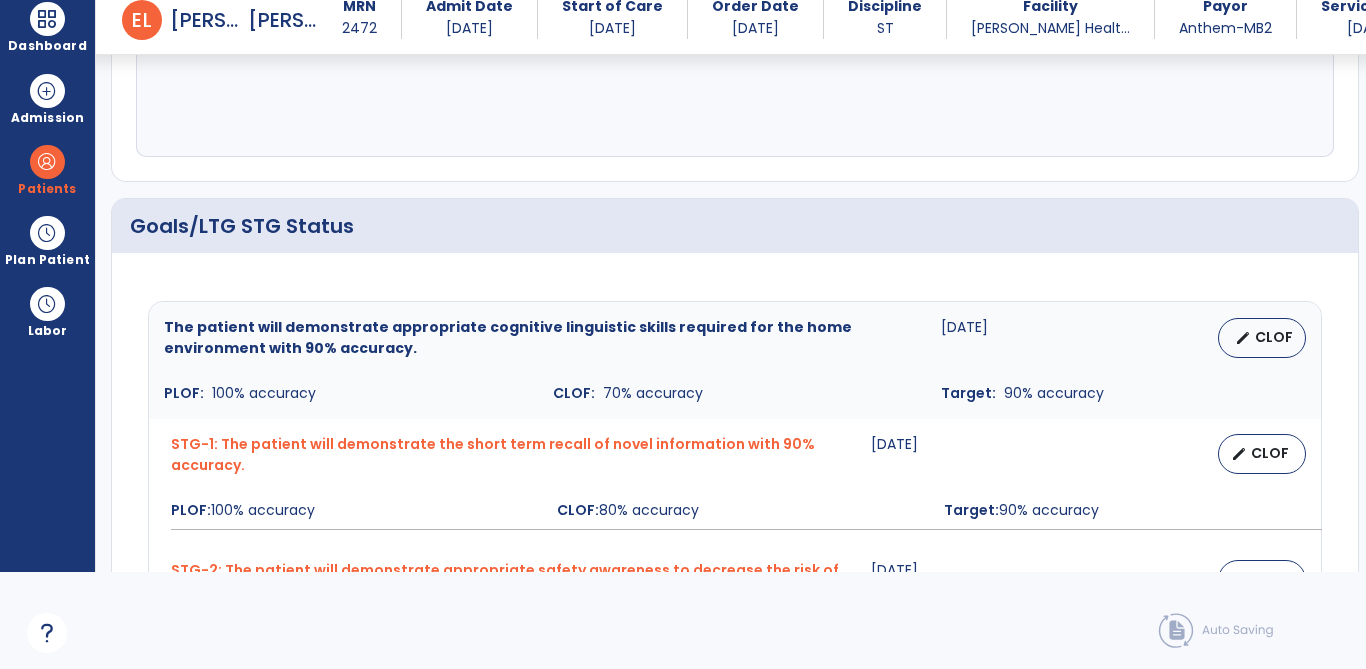 scroll, scrollTop: 773, scrollLeft: 0, axis: vertical 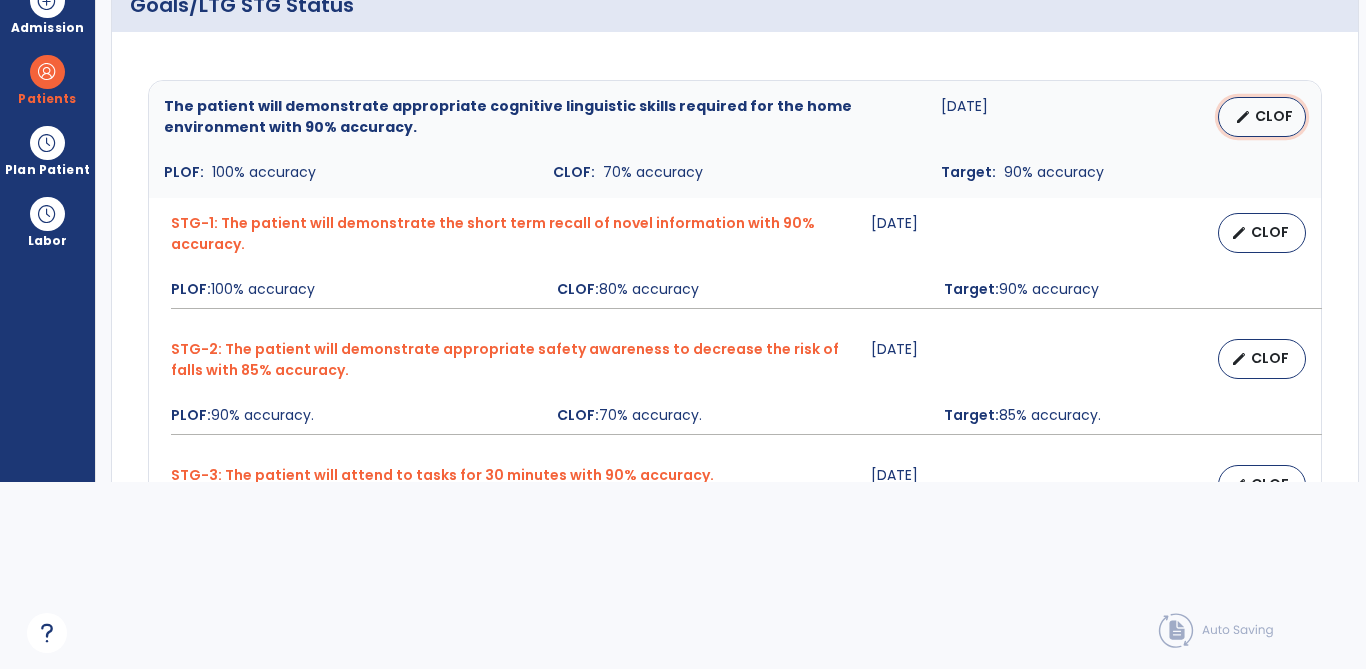 click on "CLOF" at bounding box center (1274, 116) 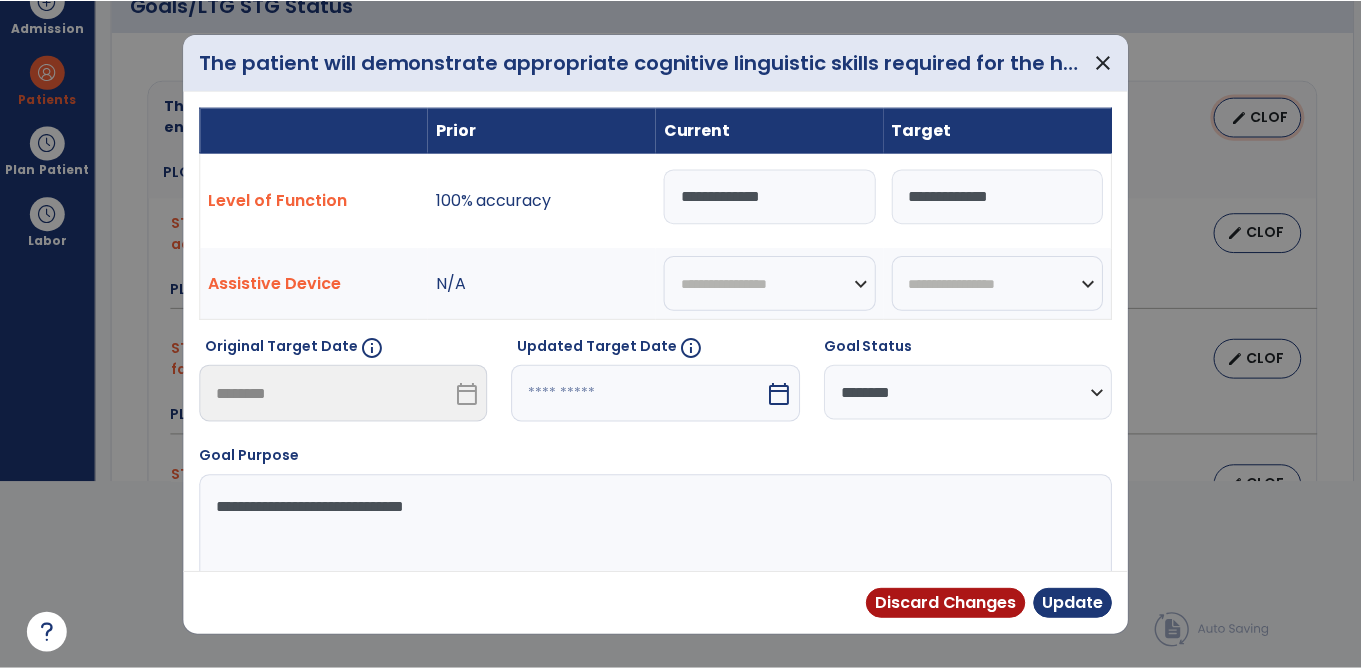 scroll, scrollTop: 0, scrollLeft: 0, axis: both 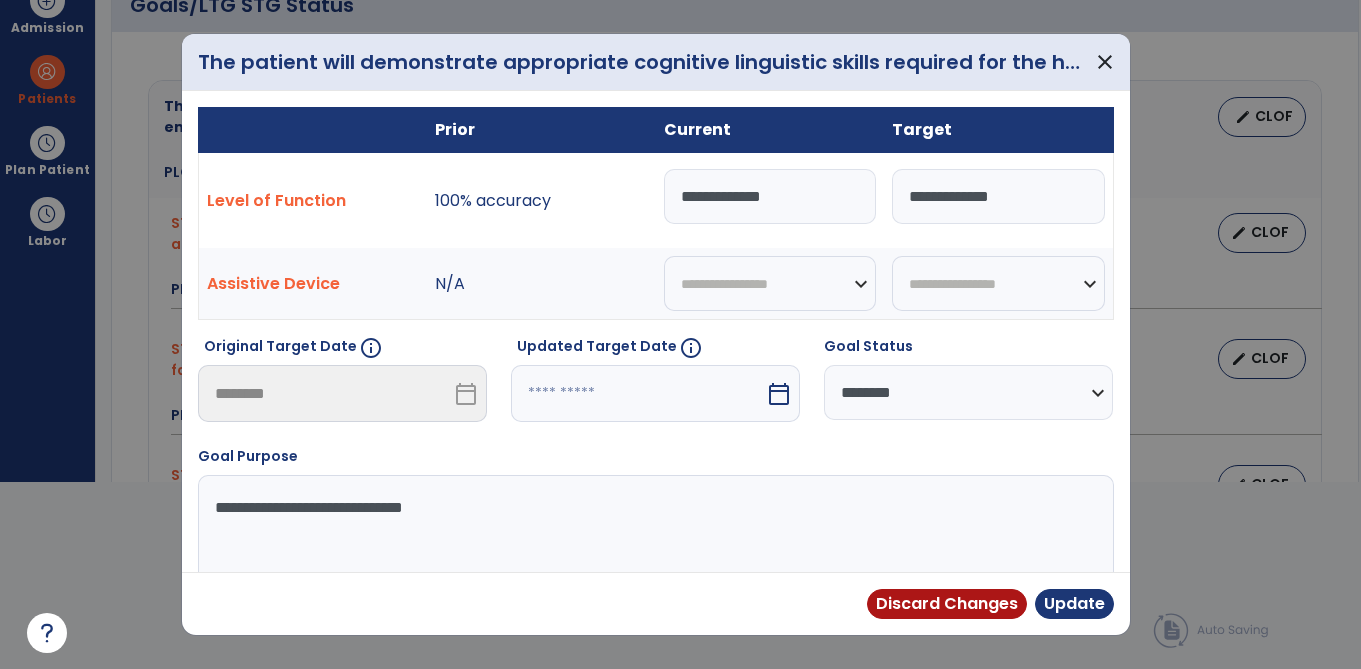 click on "**********" at bounding box center (770, 196) 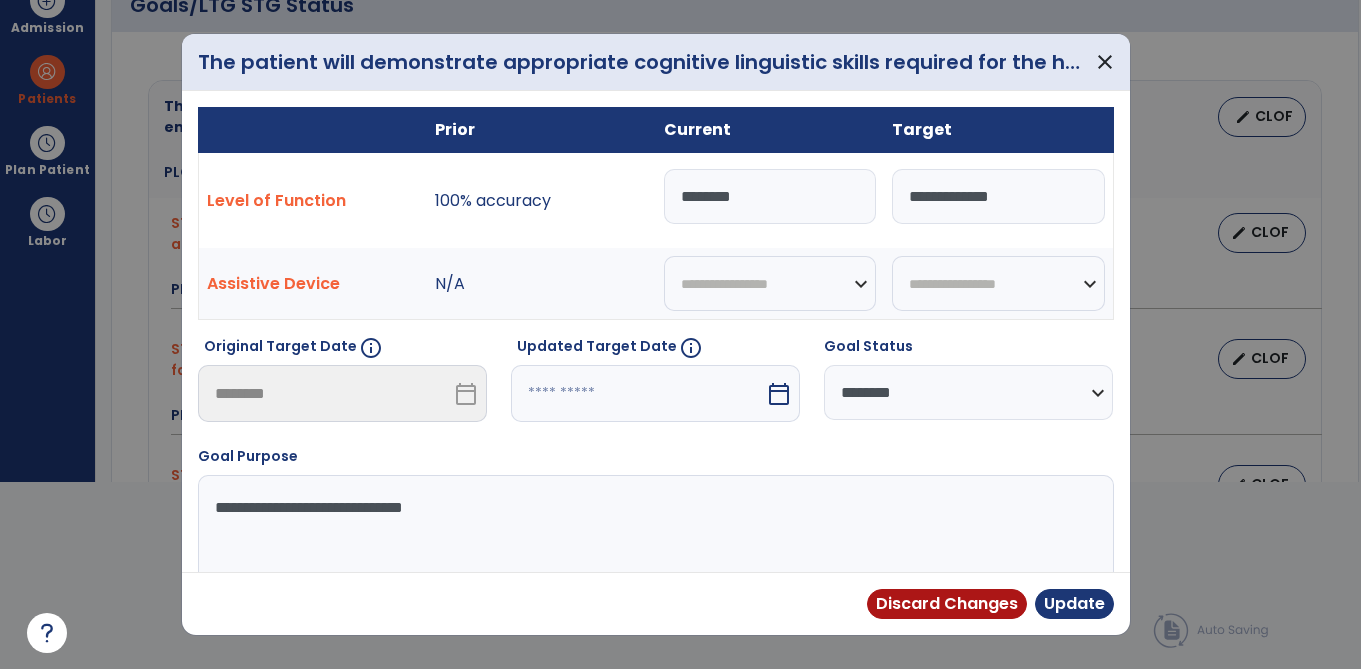 type on "**********" 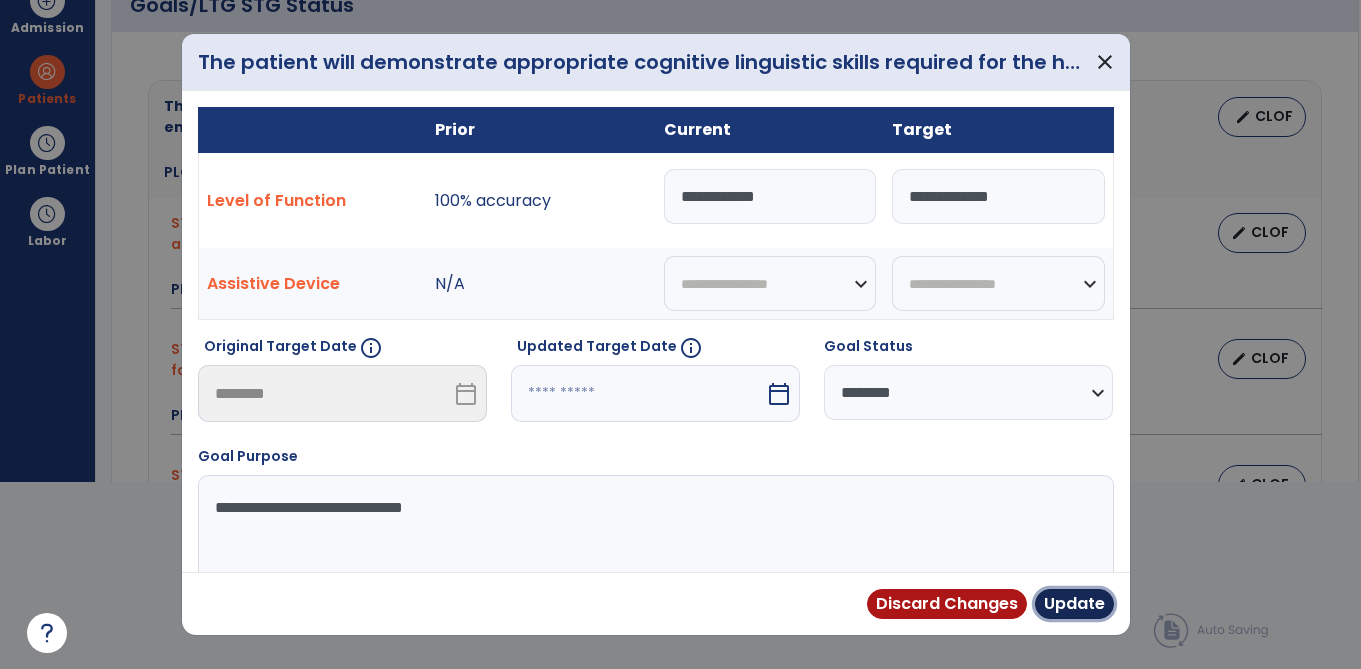 click on "Update" at bounding box center [1074, 604] 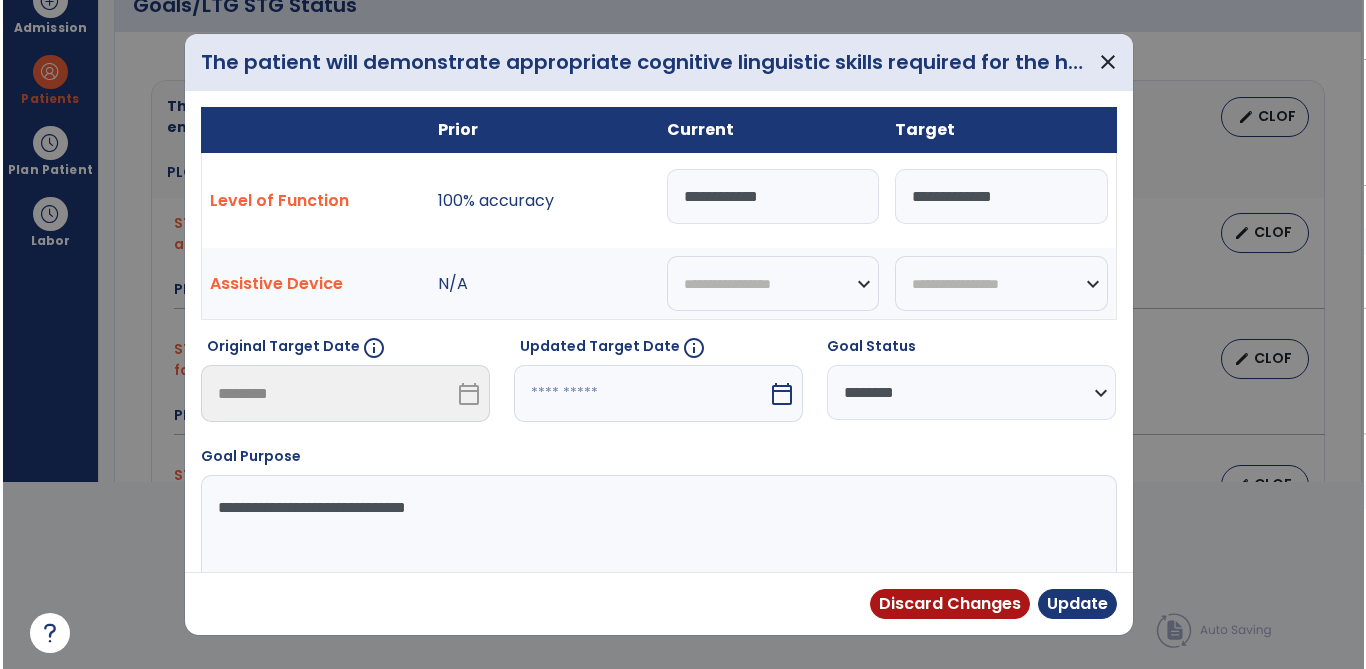 scroll, scrollTop: 187, scrollLeft: 0, axis: vertical 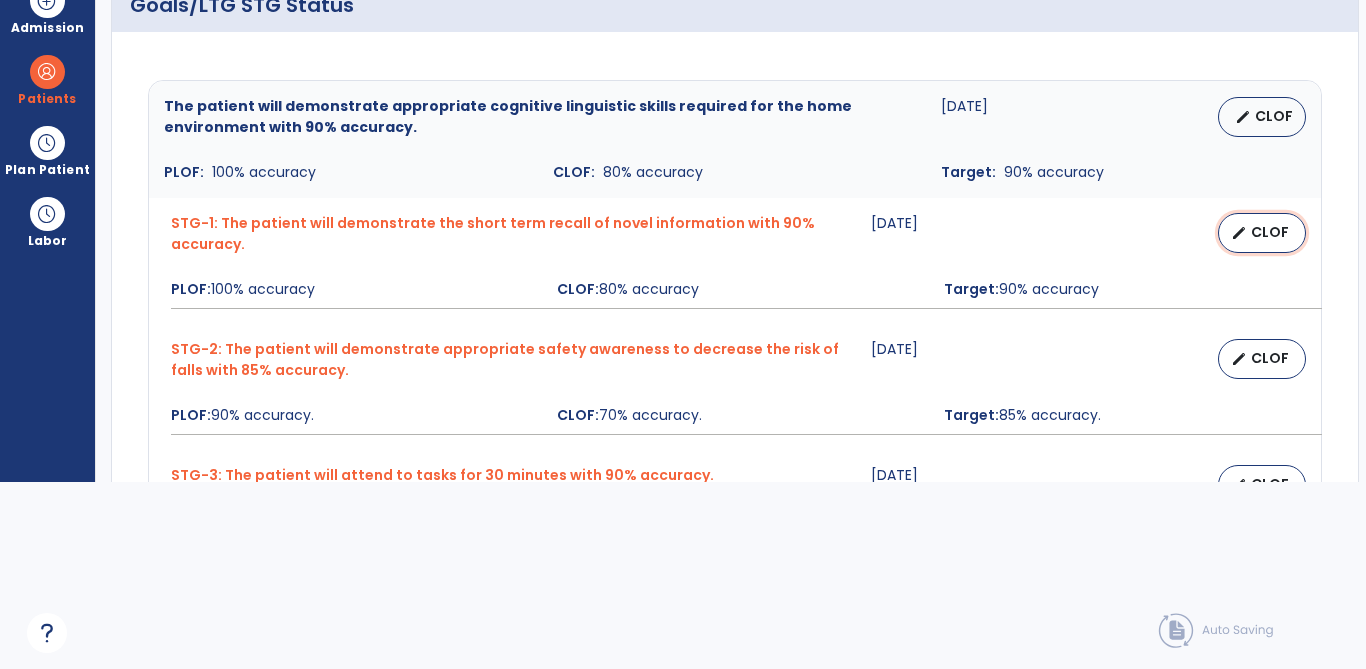 click on "CLOF" at bounding box center (1270, 232) 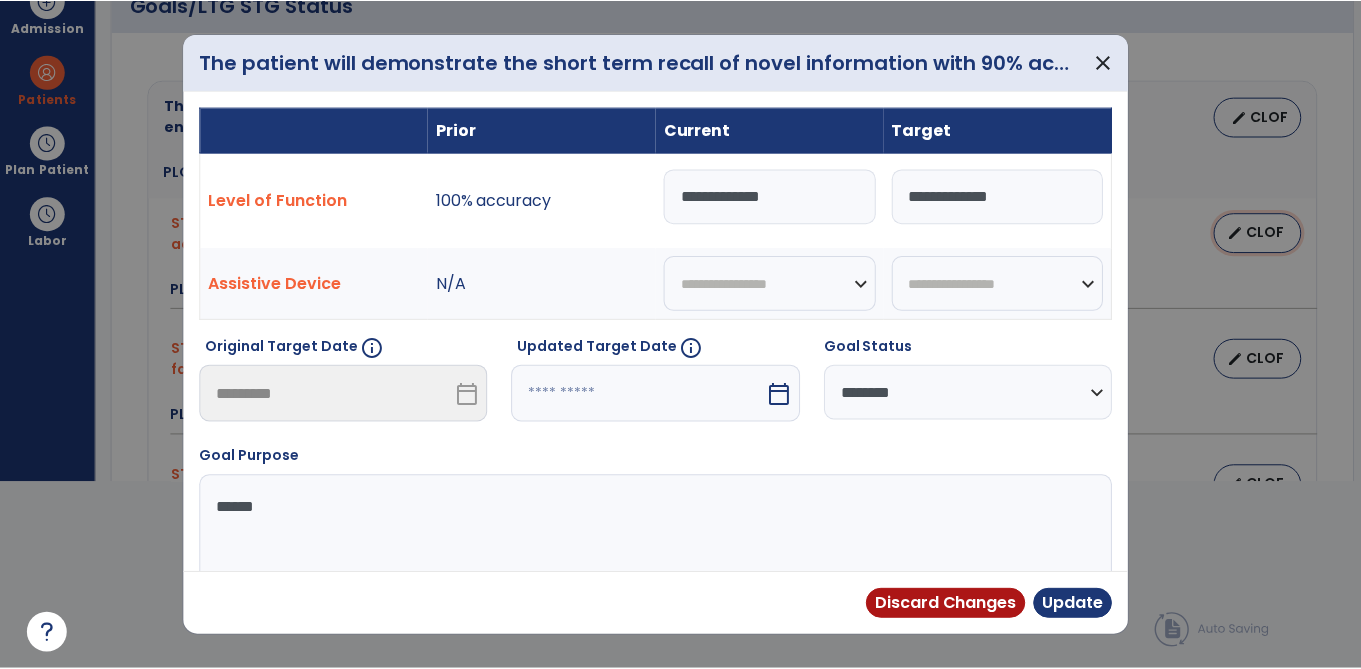 scroll, scrollTop: 0, scrollLeft: 0, axis: both 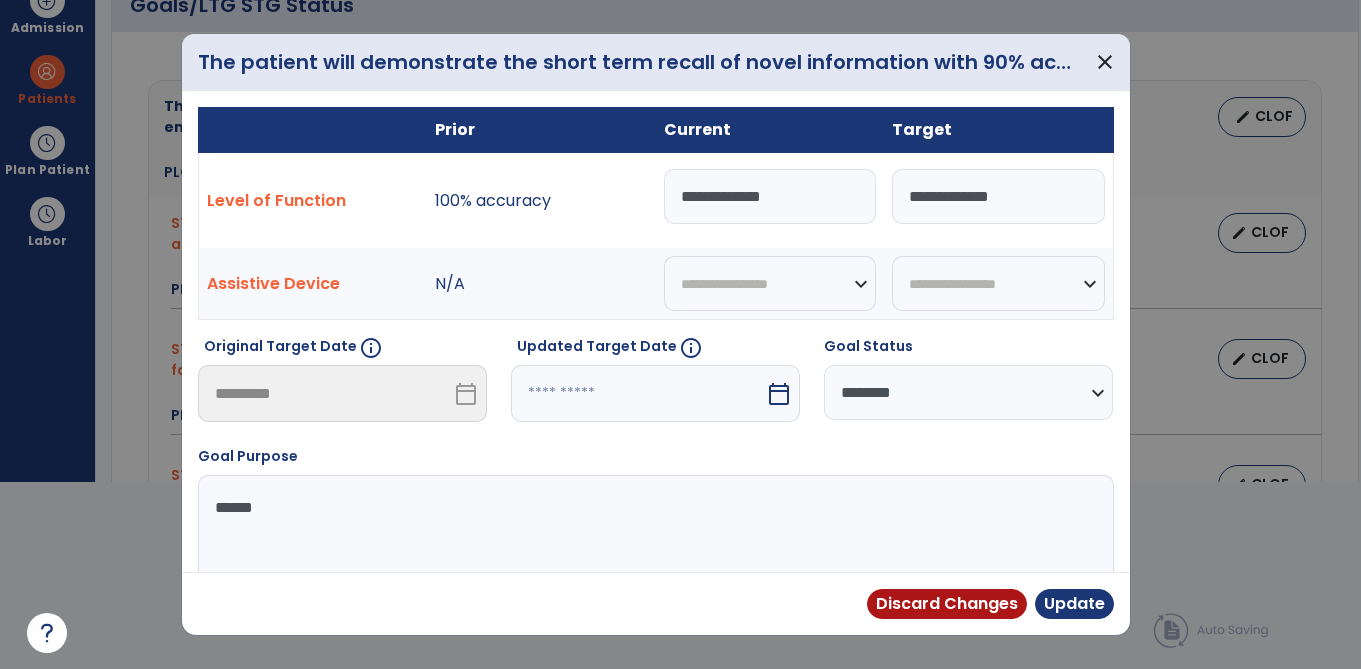 click on "**********" at bounding box center [770, 196] 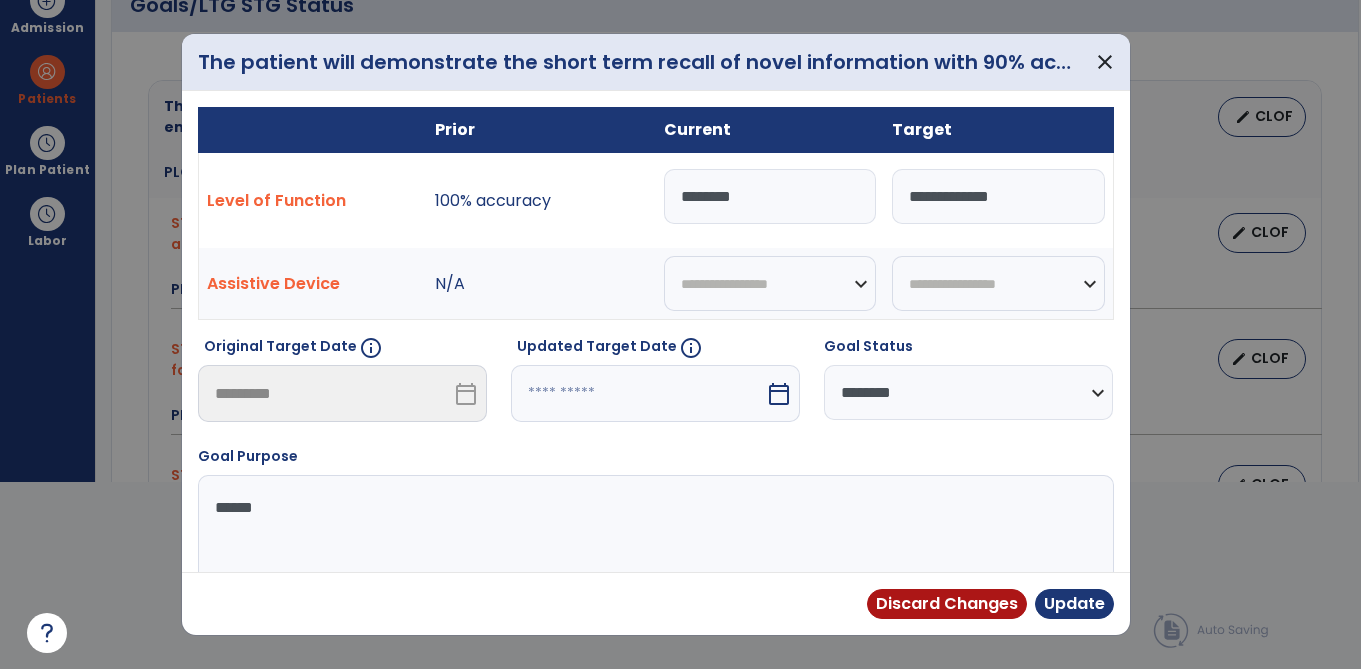 type on "**********" 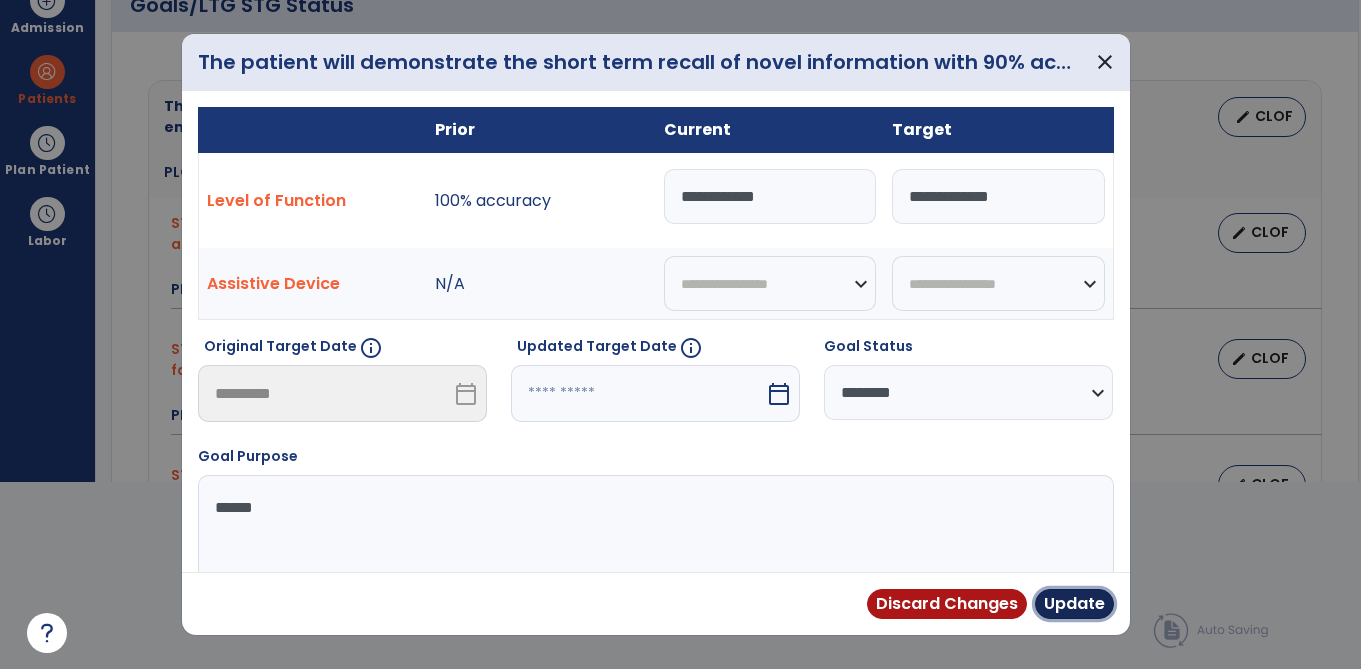 click on "Update" at bounding box center [1074, 604] 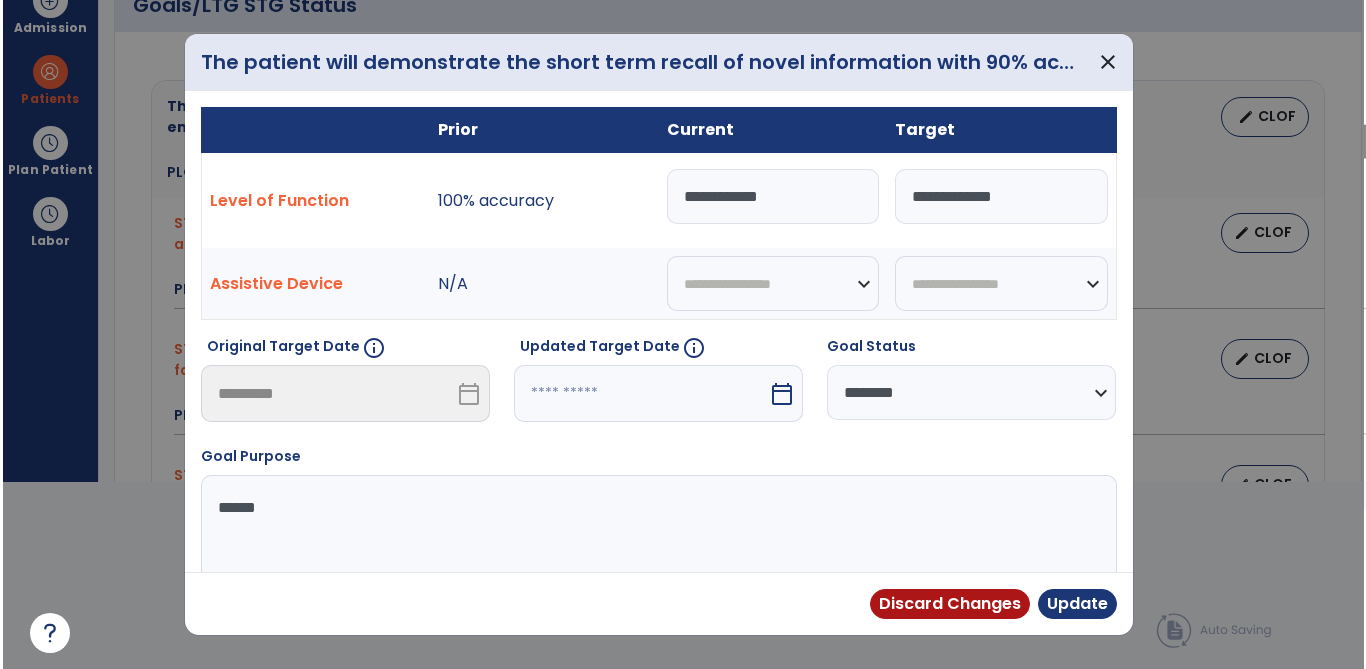 scroll, scrollTop: 187, scrollLeft: 0, axis: vertical 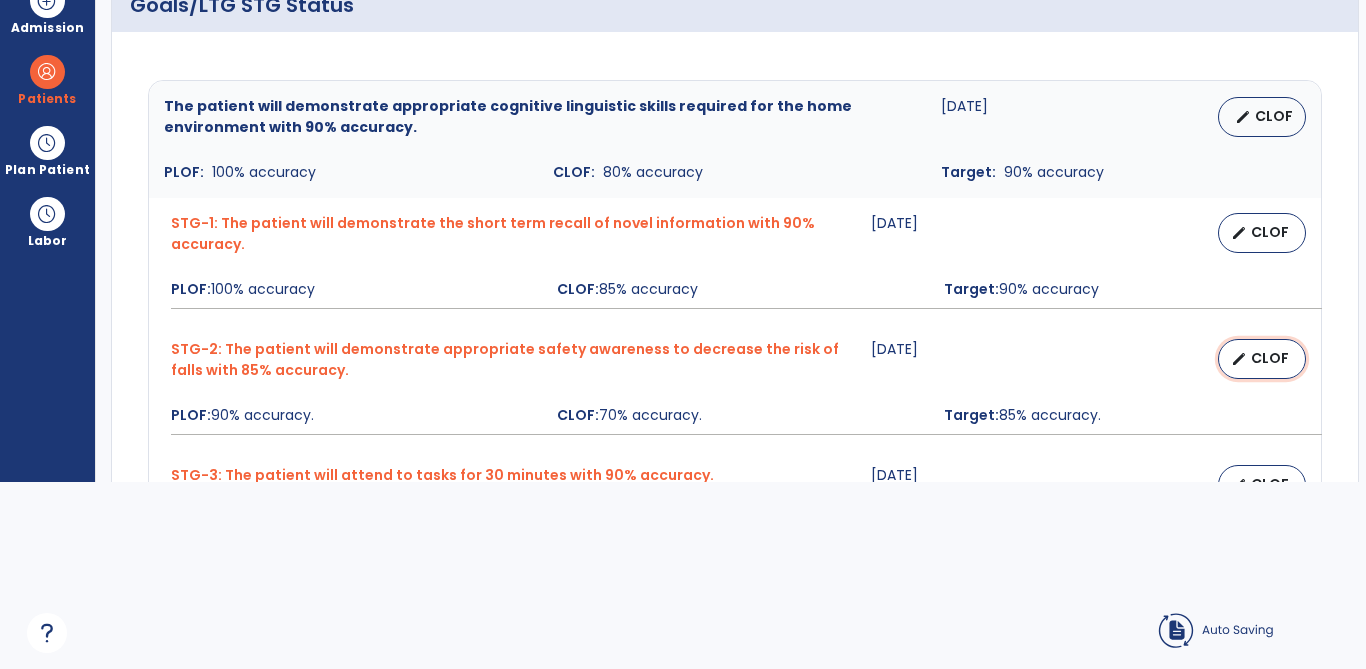 click on "CLOF" at bounding box center (1270, 358) 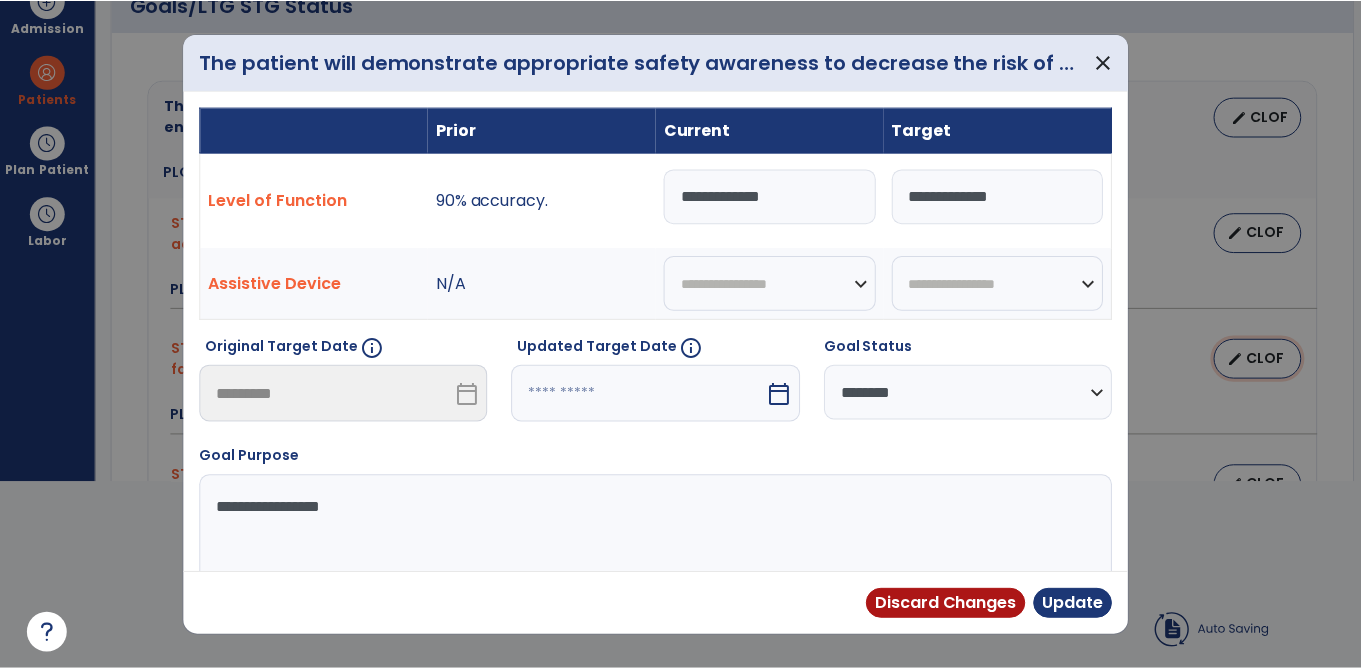 scroll, scrollTop: 0, scrollLeft: 0, axis: both 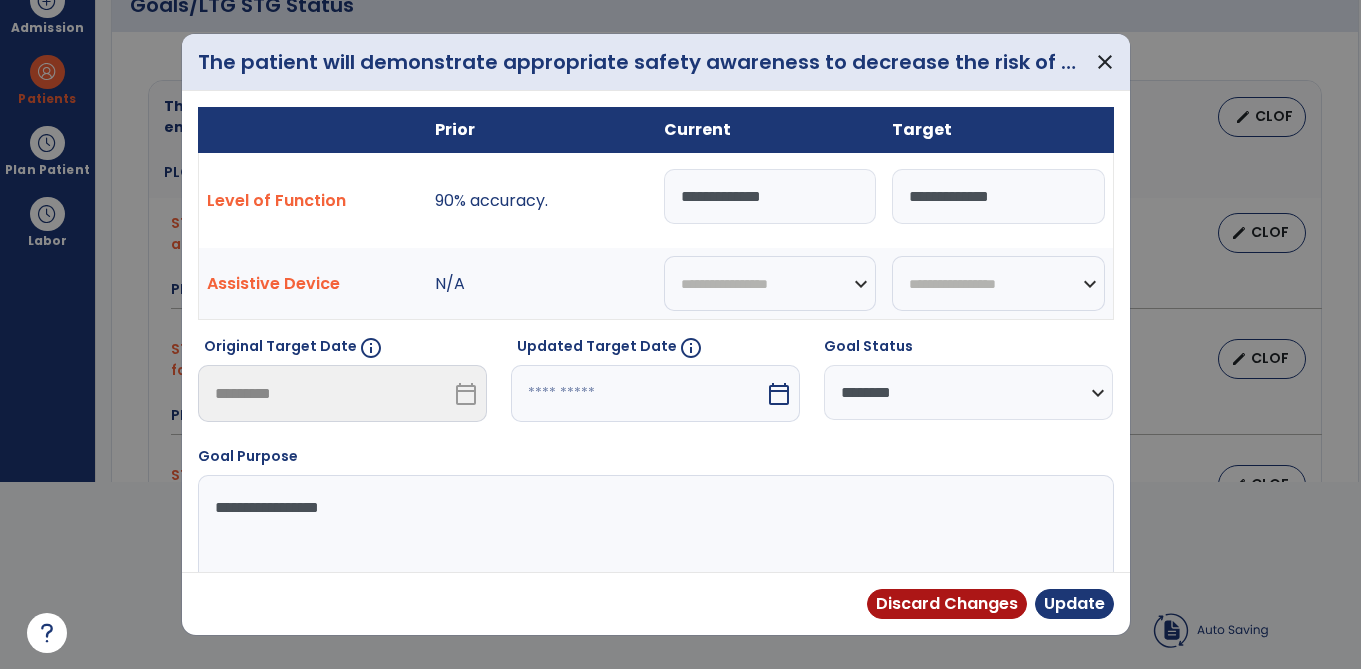click on "**********" at bounding box center (770, 196) 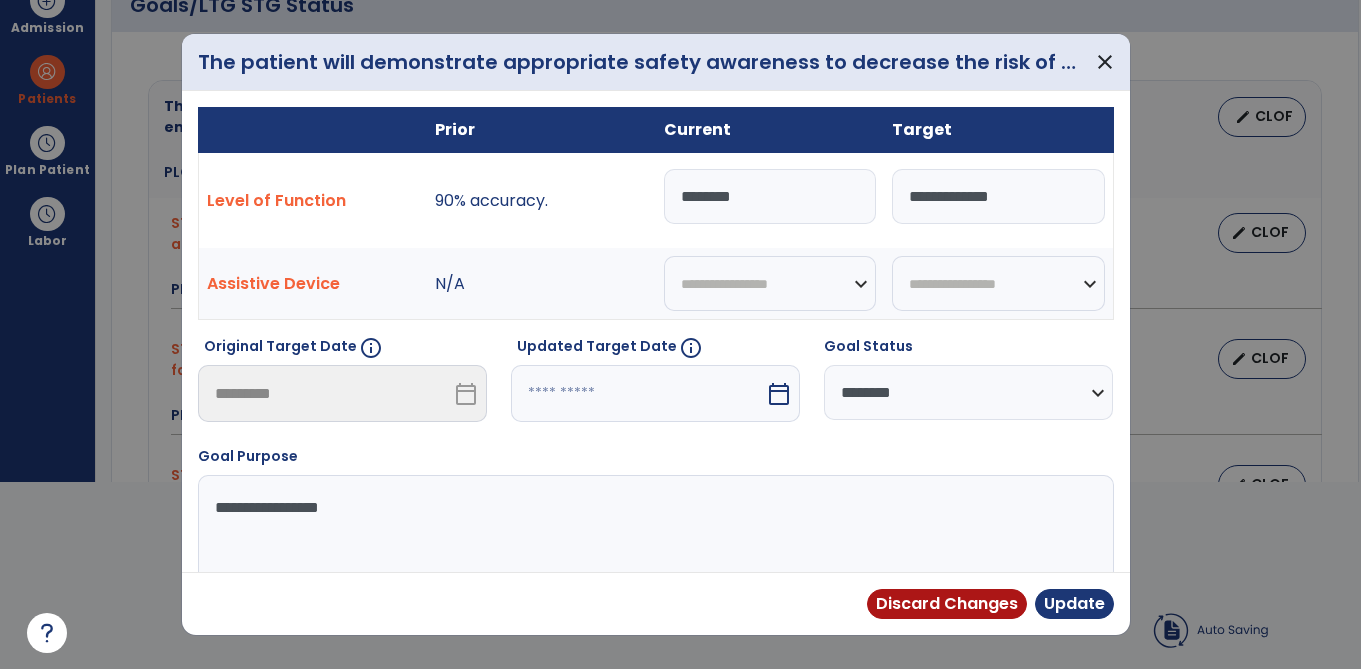 type on "**********" 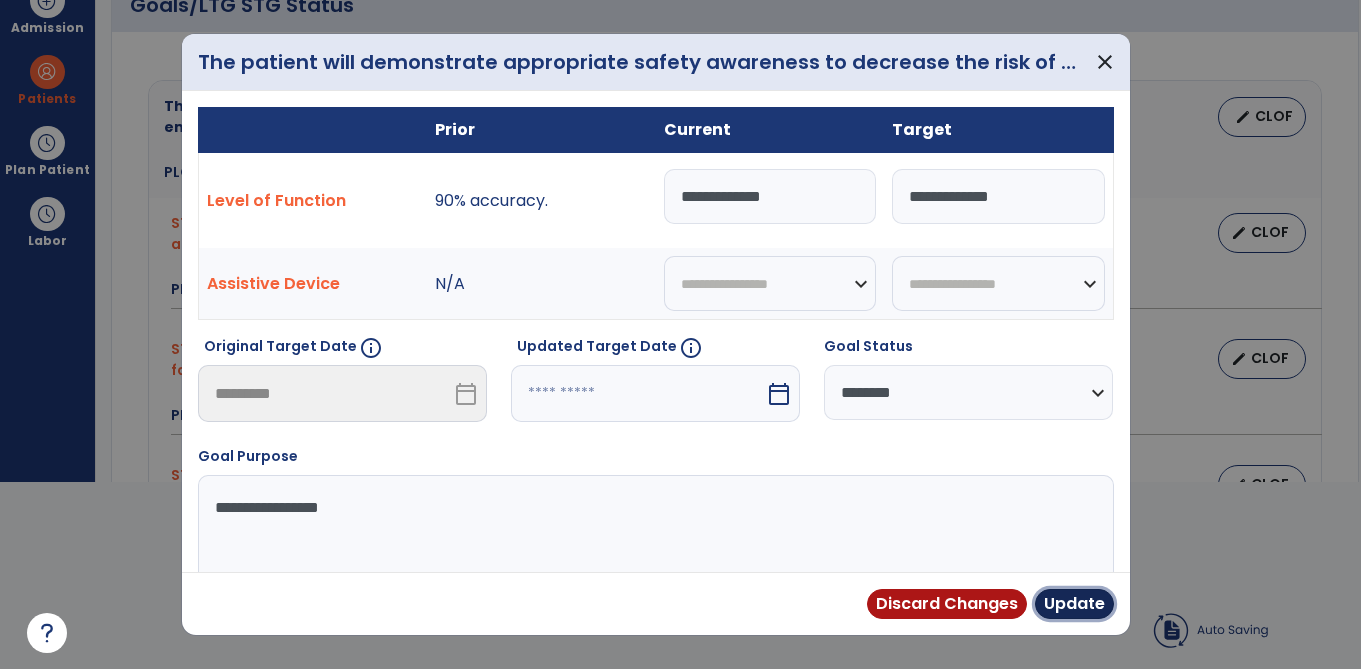 click on "Update" at bounding box center [1074, 604] 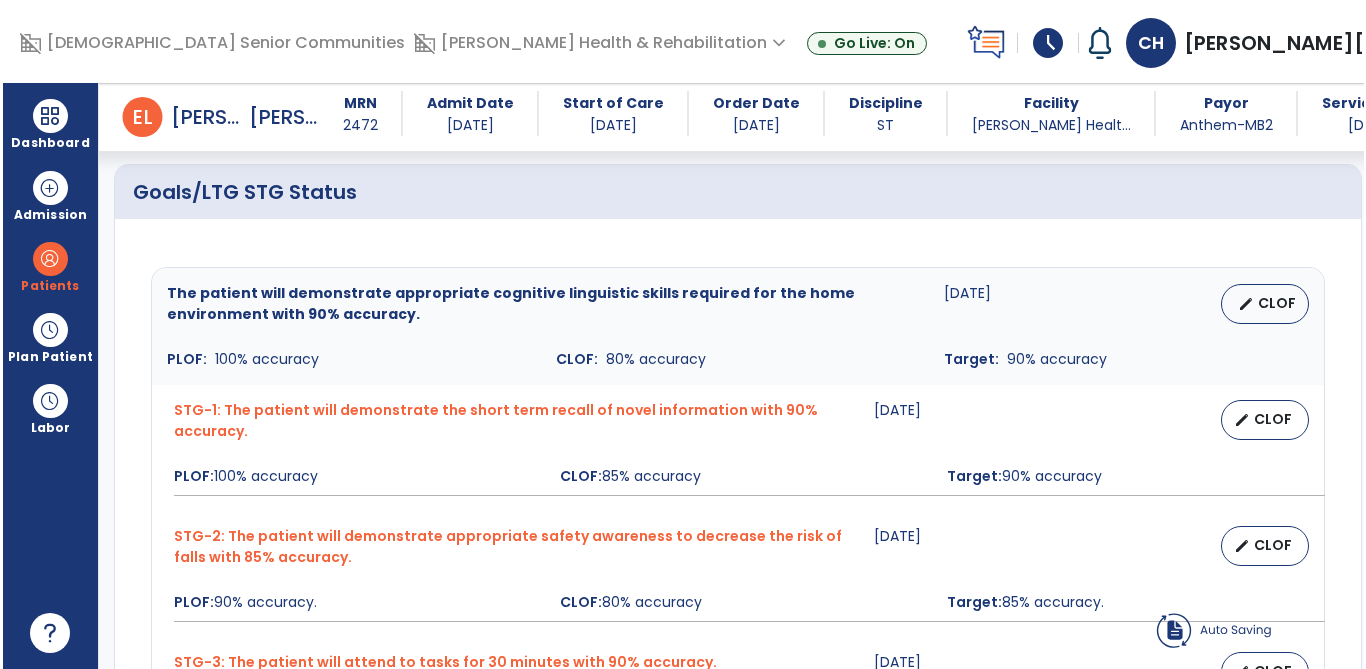 scroll, scrollTop: 187, scrollLeft: 0, axis: vertical 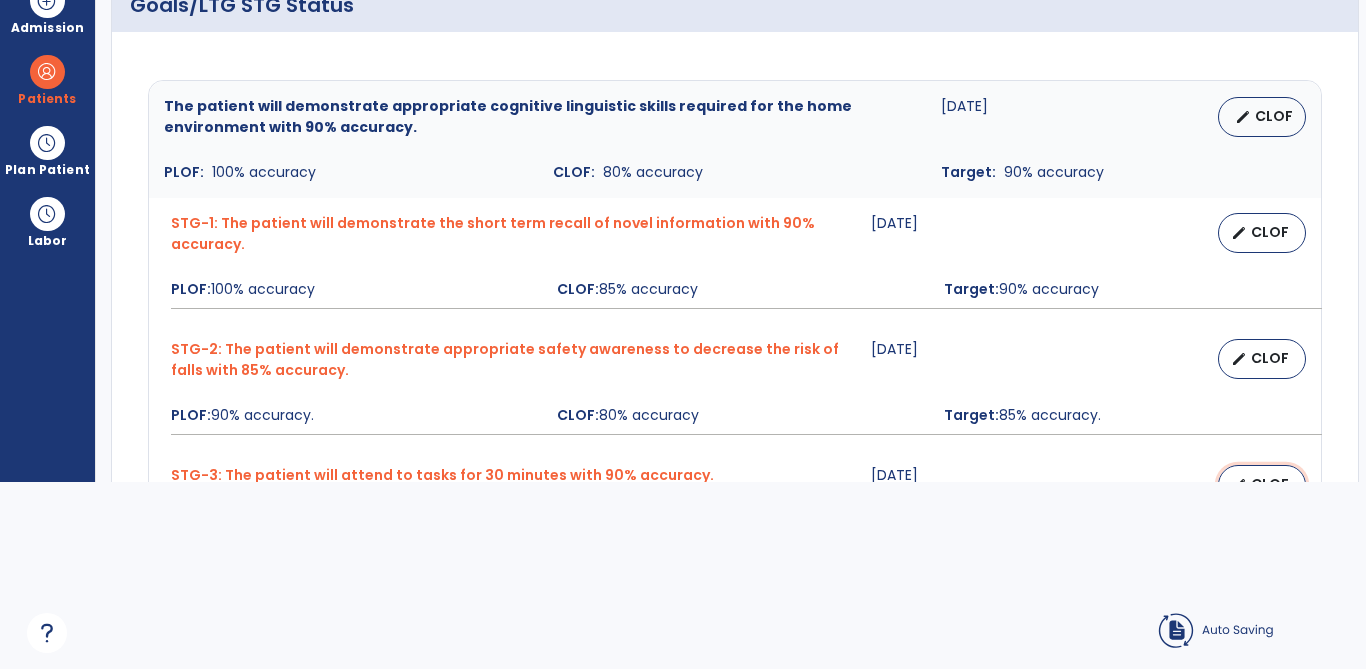 click on "edit" at bounding box center [1239, 485] 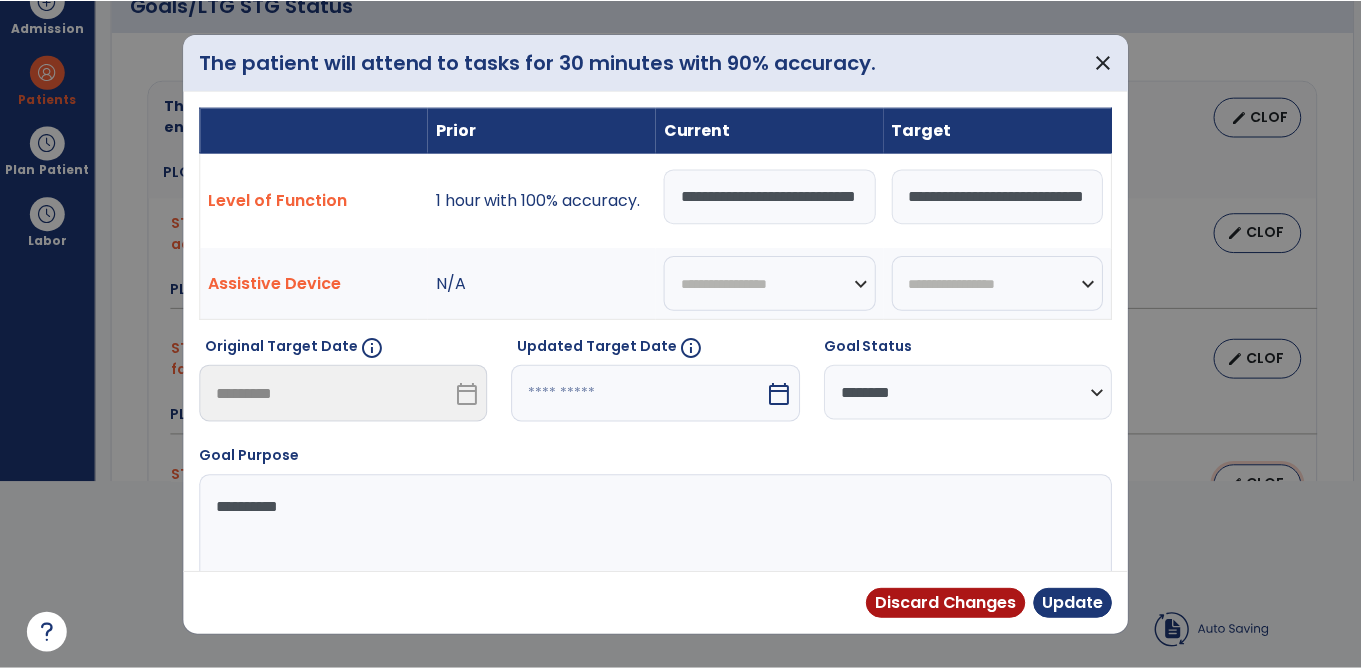 scroll, scrollTop: 0, scrollLeft: 0, axis: both 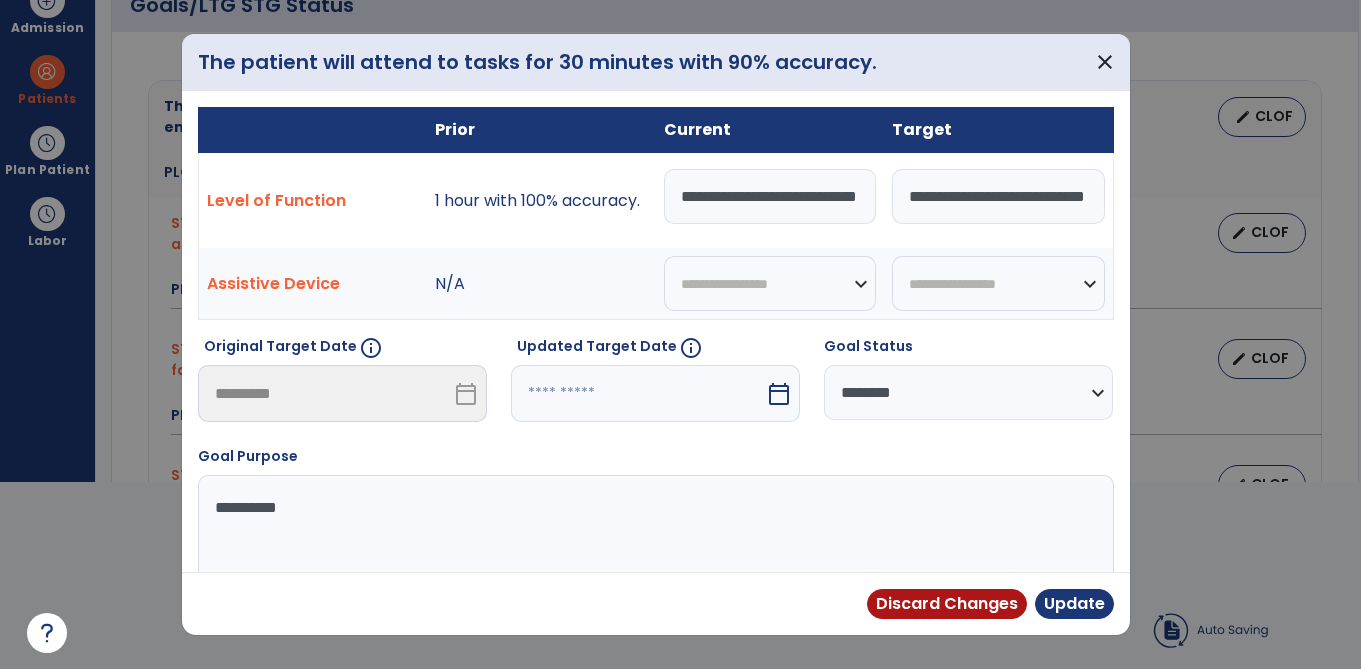 click on "**********" at bounding box center (770, 196) 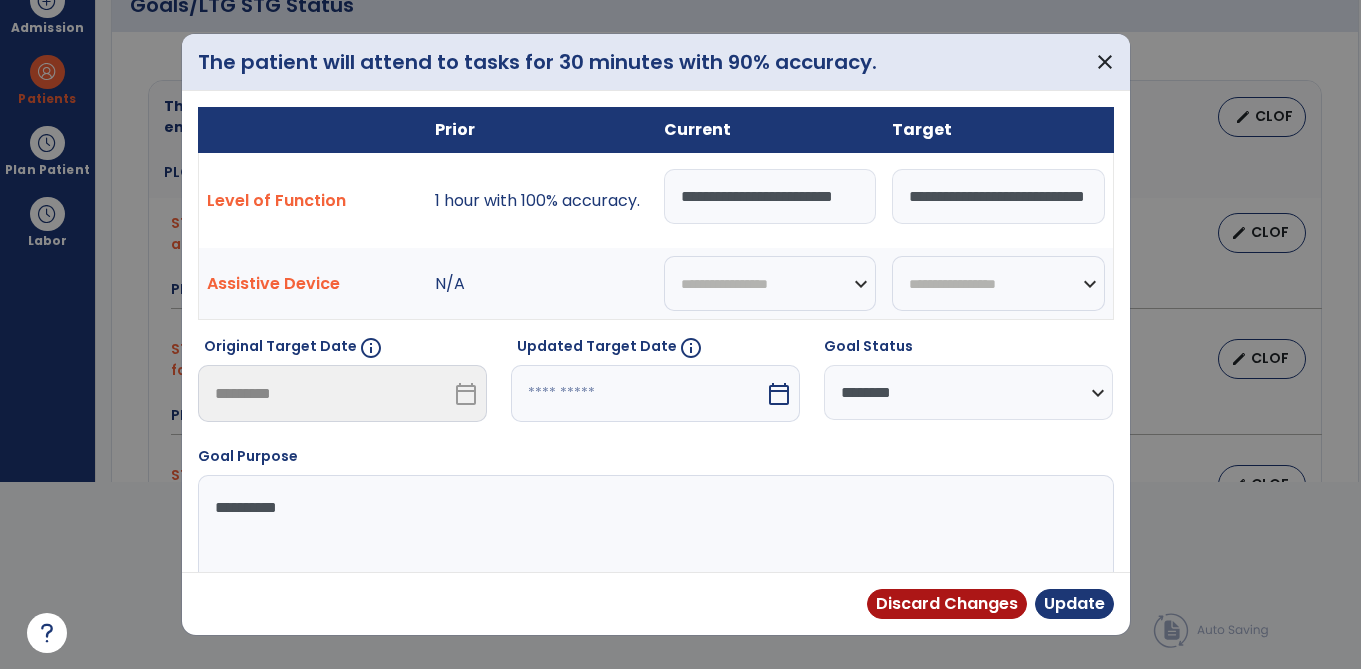 type on "**********" 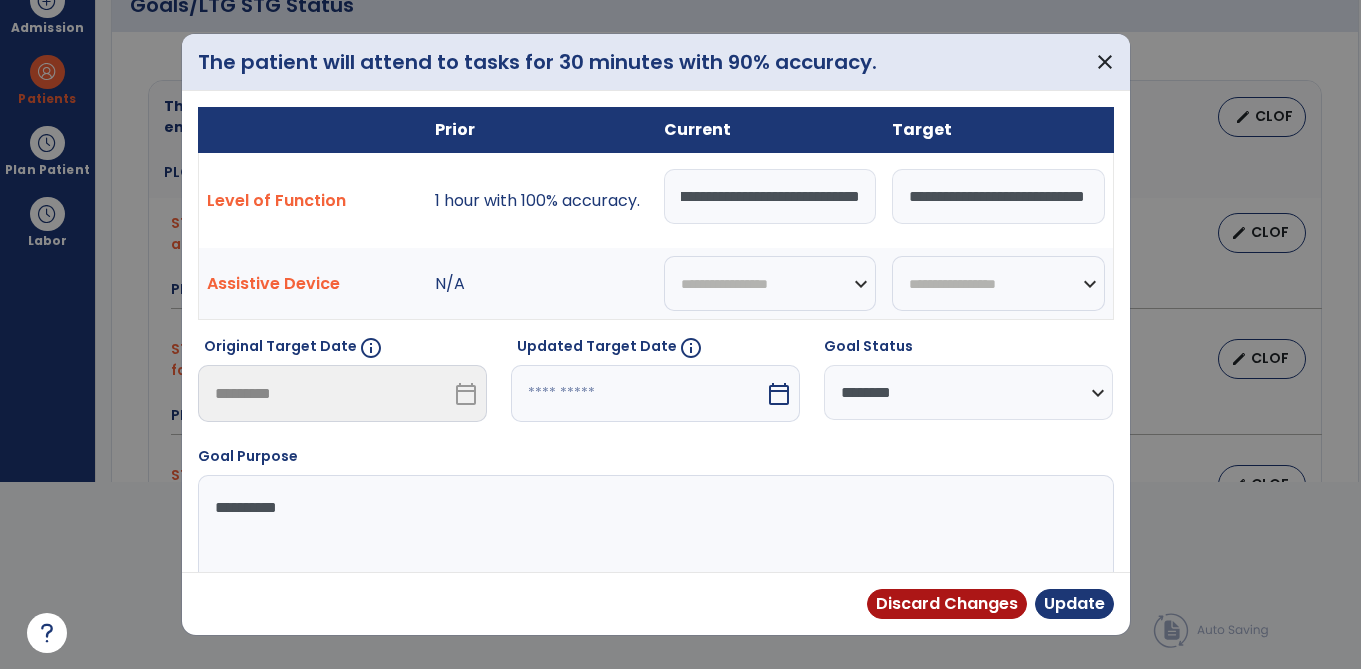 scroll, scrollTop: 0, scrollLeft: 73, axis: horizontal 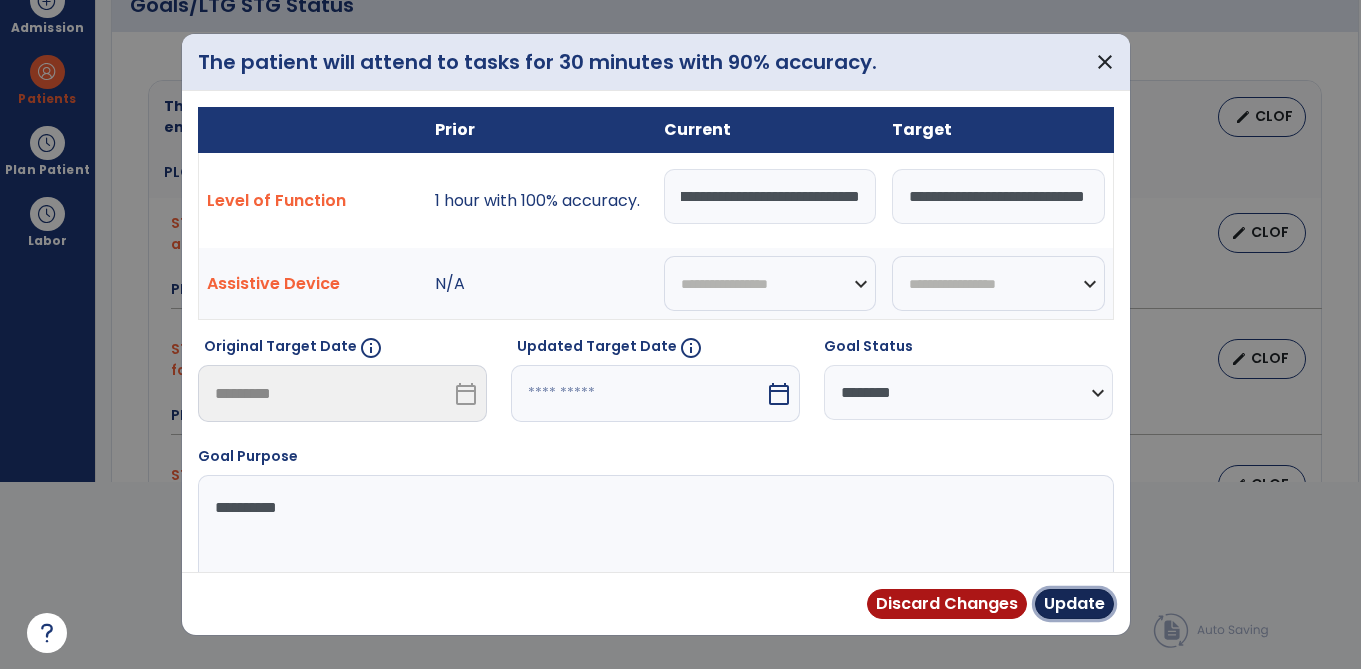 click on "Update" at bounding box center [1074, 604] 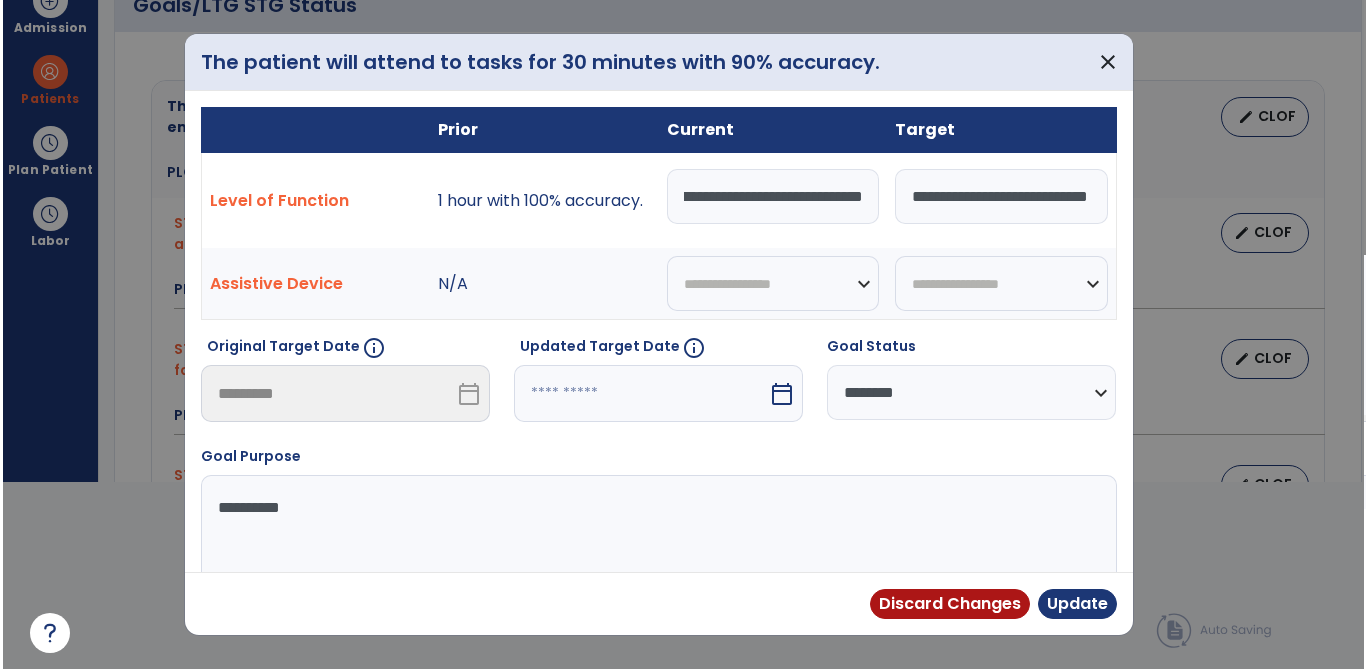 scroll, scrollTop: 187, scrollLeft: 0, axis: vertical 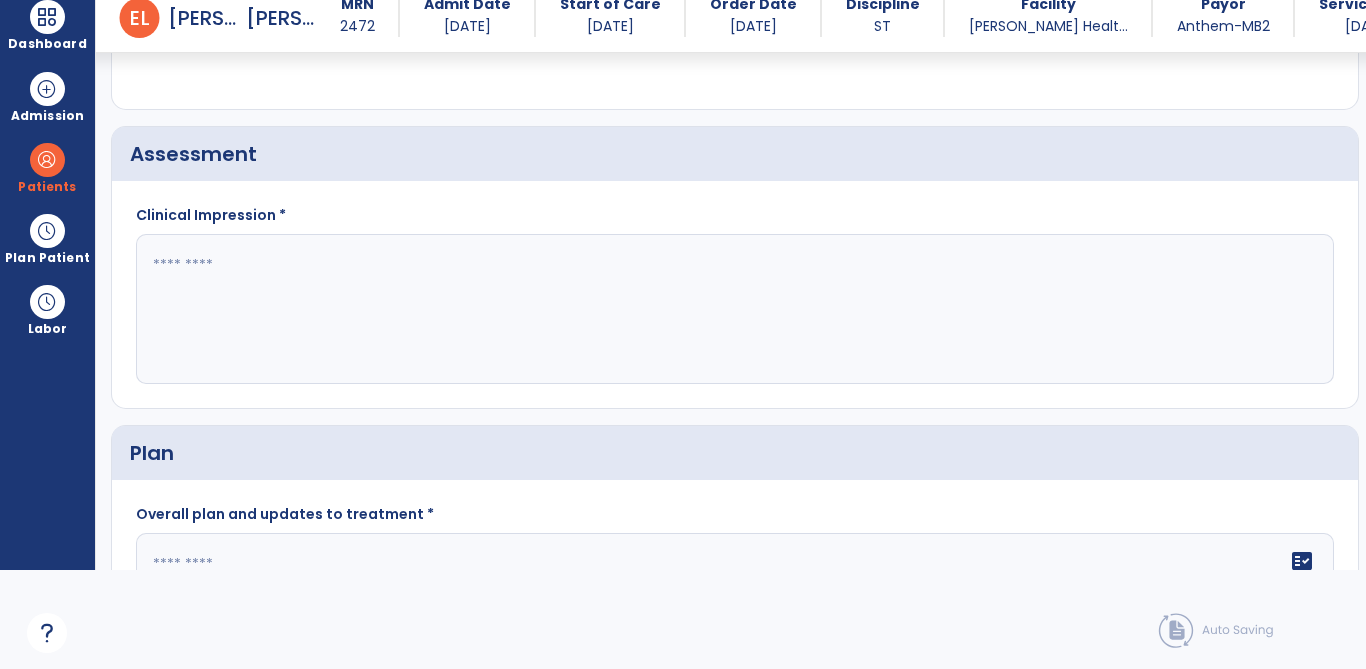 click 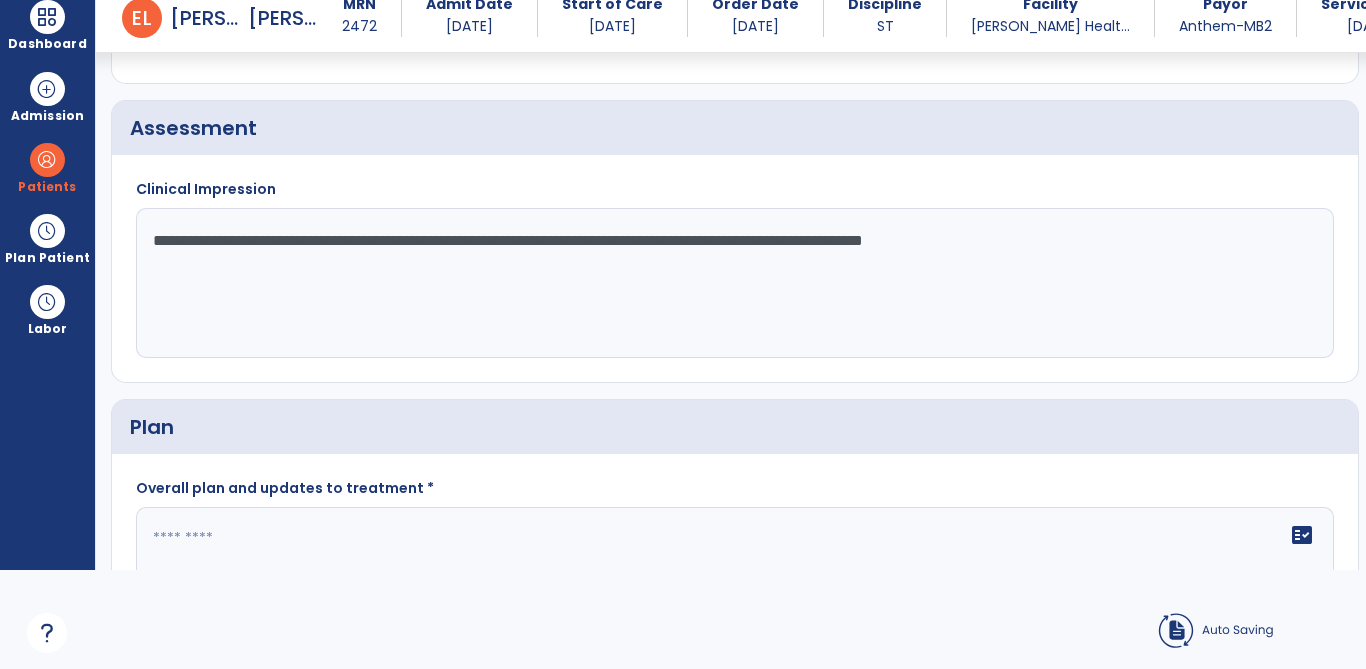 scroll, scrollTop: 1471, scrollLeft: 0, axis: vertical 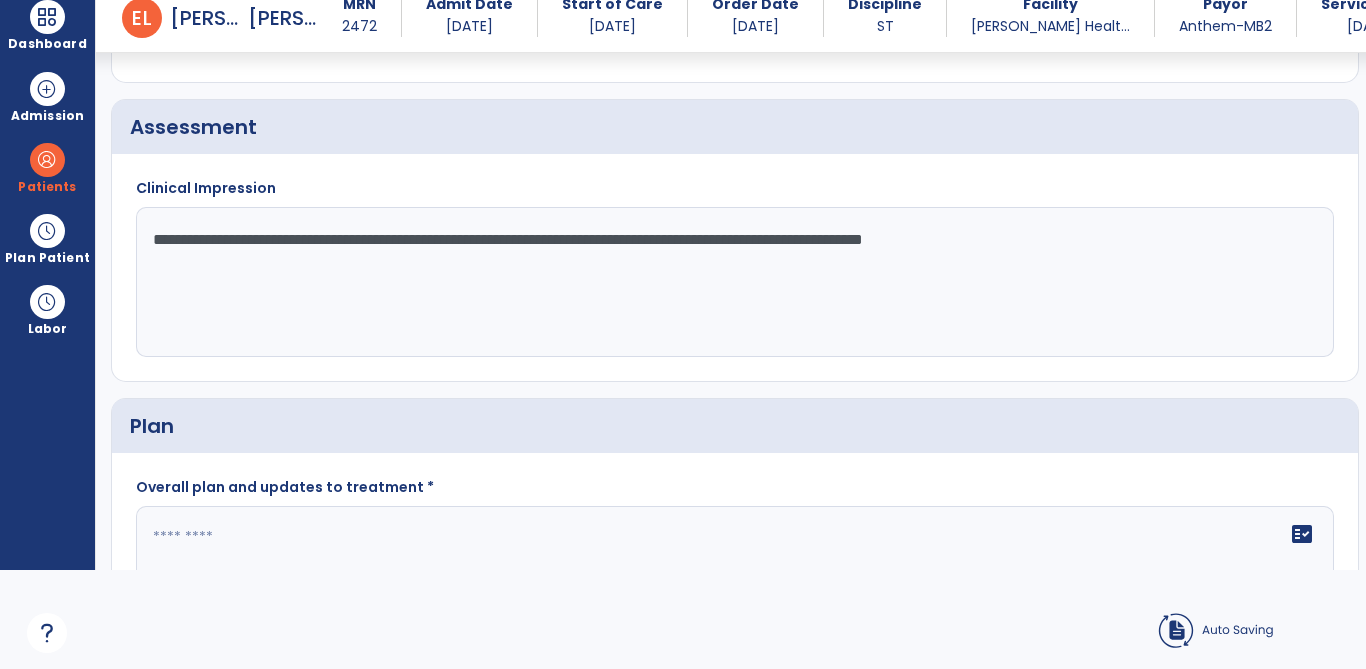 click on "**********" 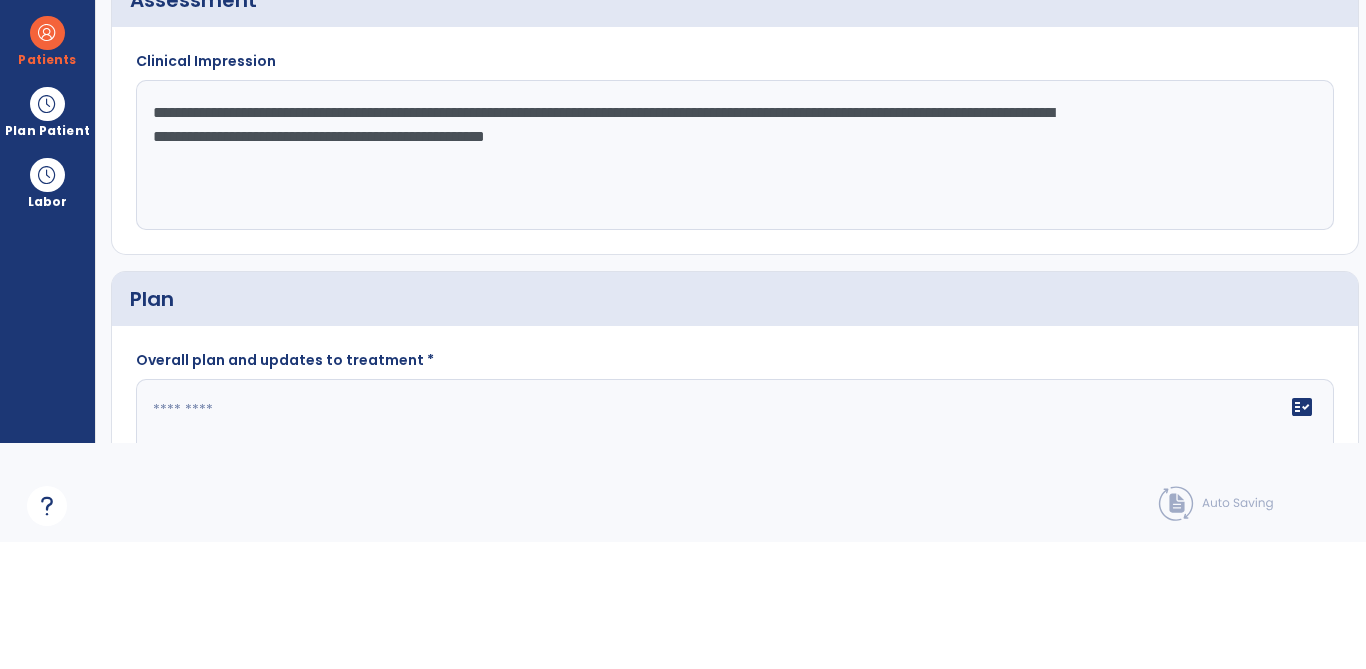 type on "**********" 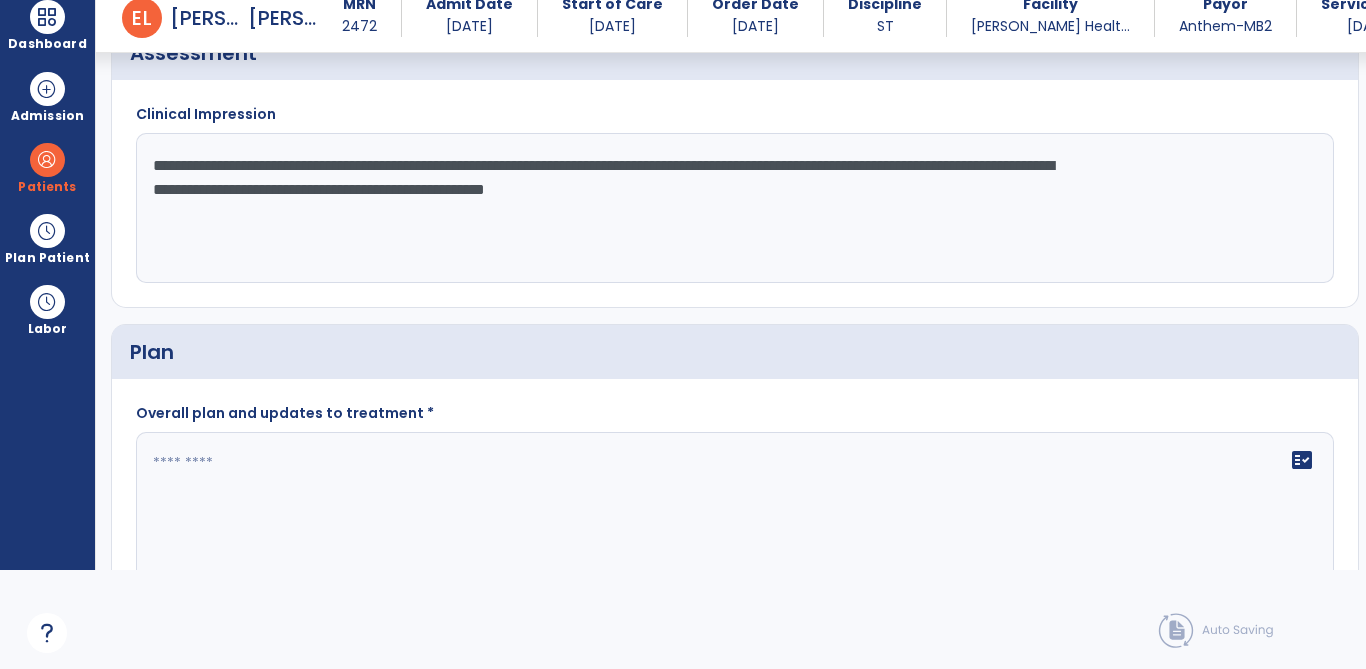 scroll, scrollTop: 1555, scrollLeft: 0, axis: vertical 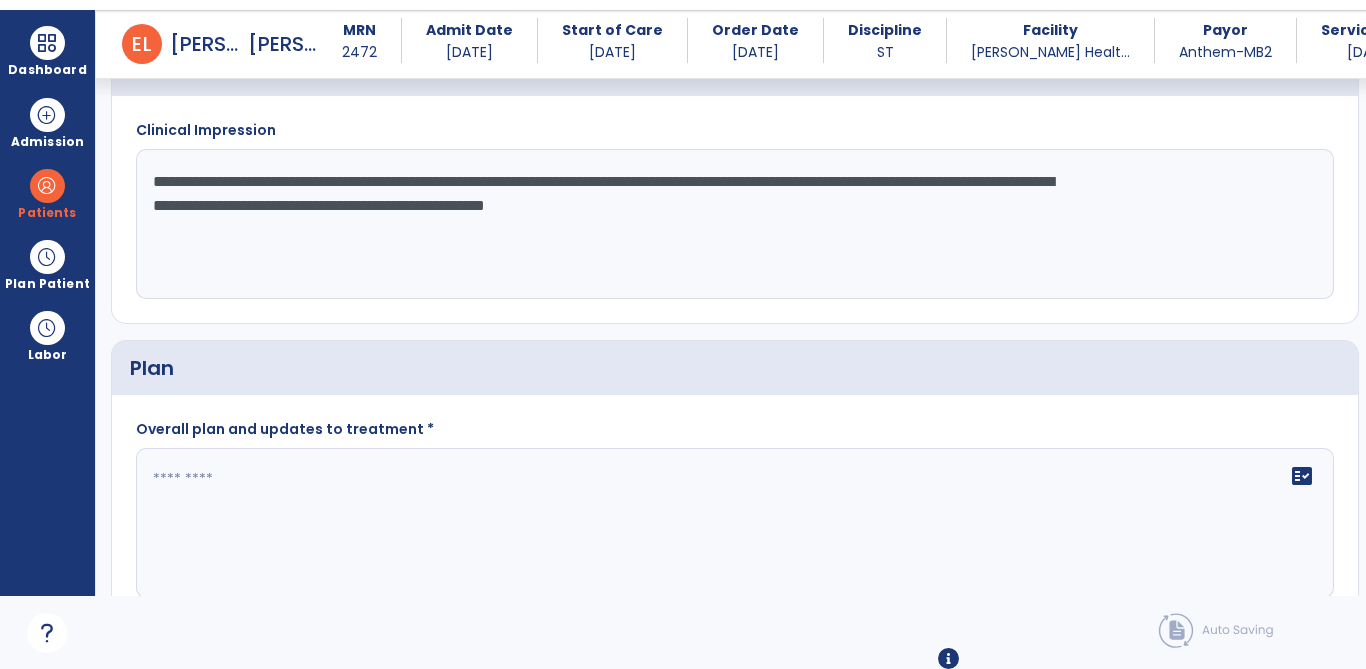 click 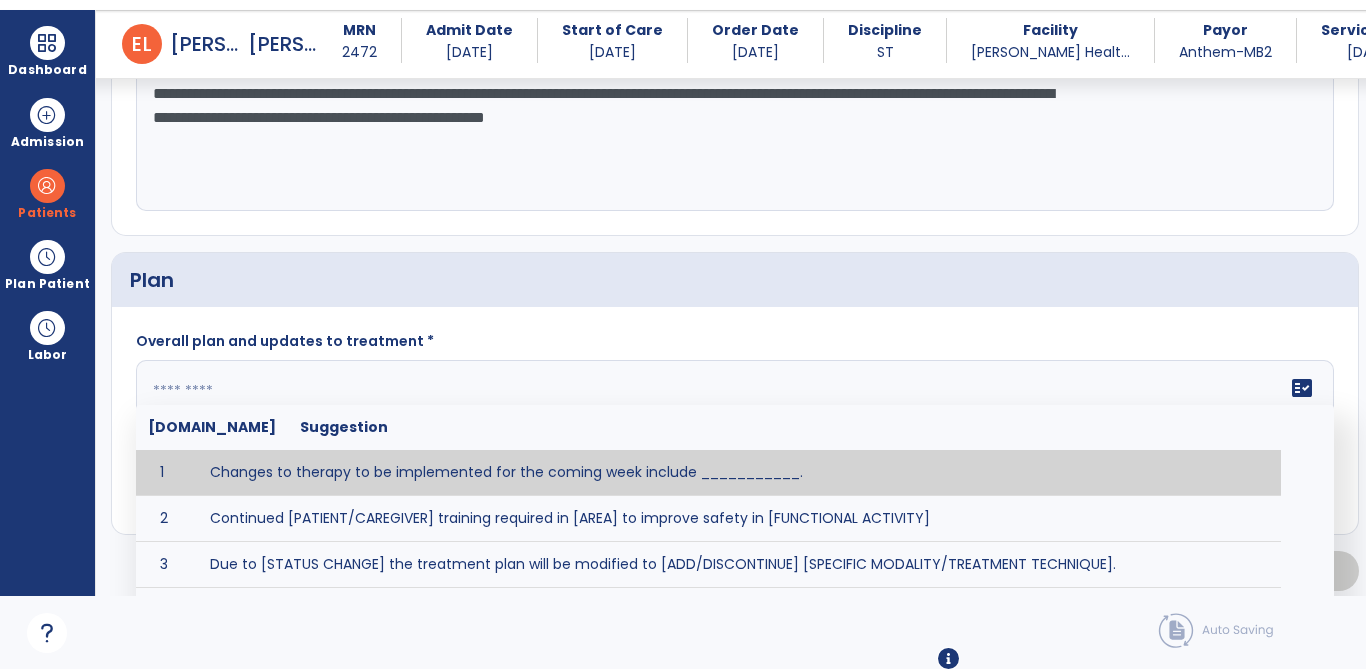 scroll, scrollTop: 1664, scrollLeft: 0, axis: vertical 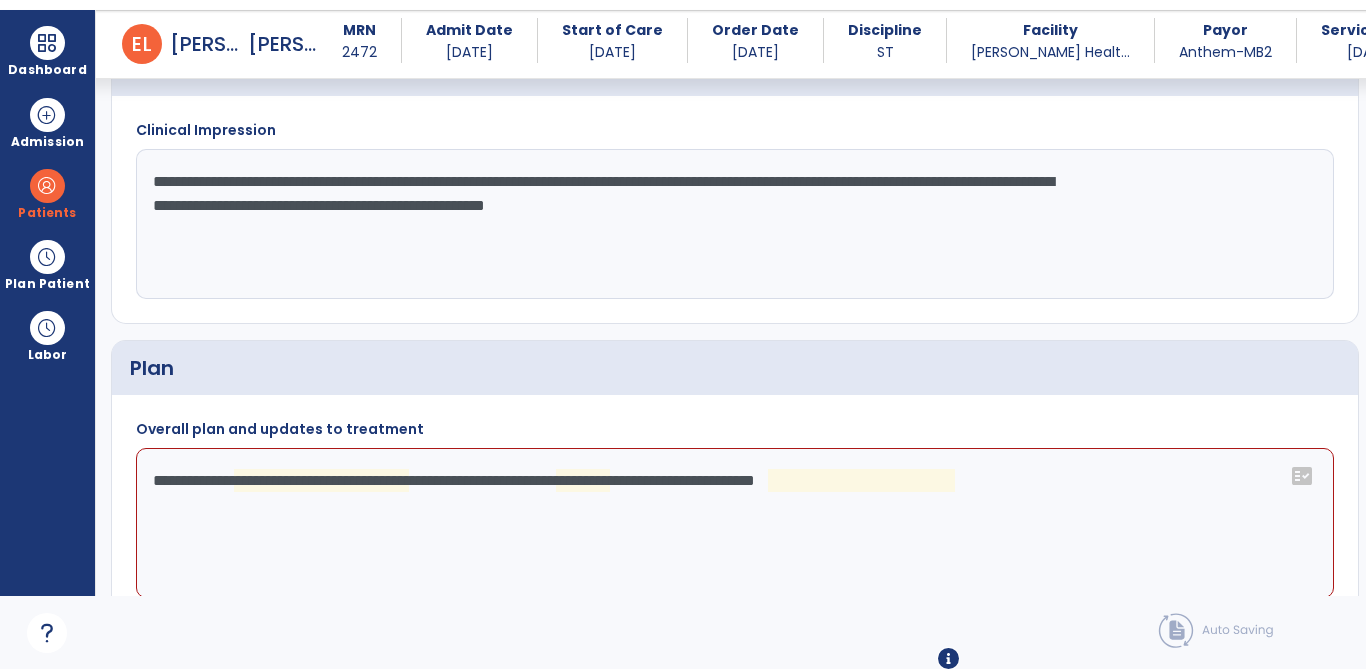 click on "**********" 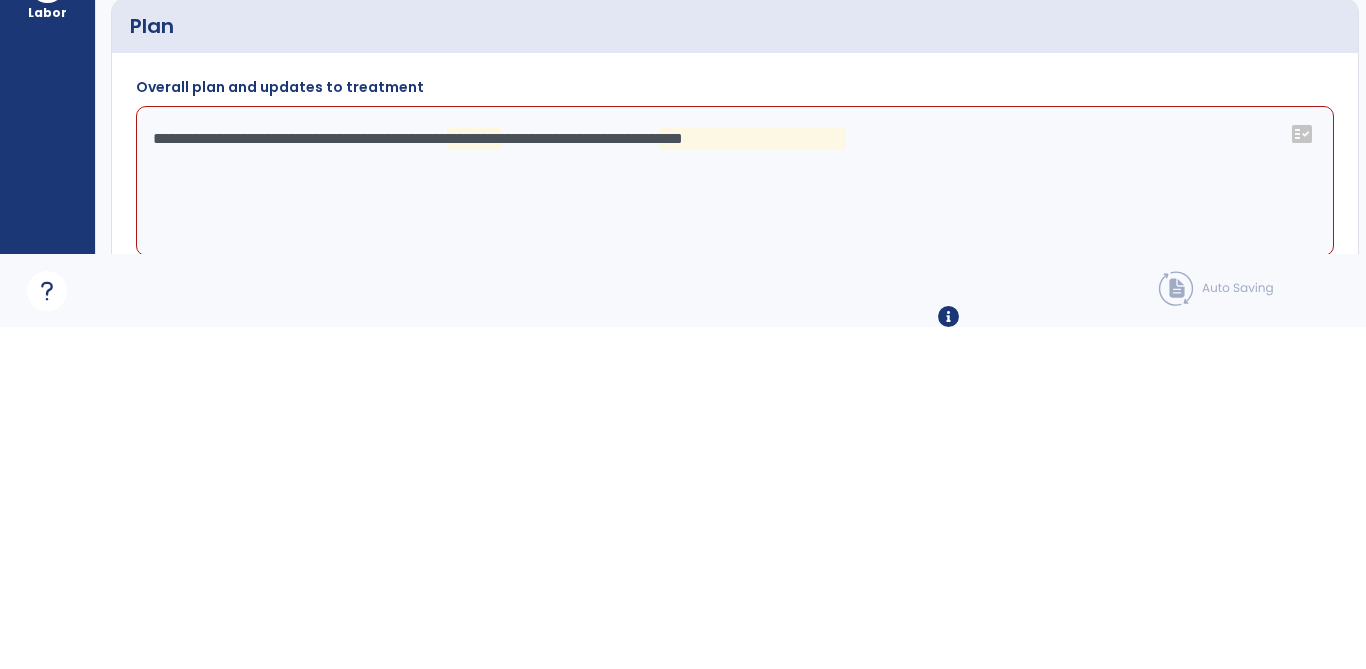 click on "**********" 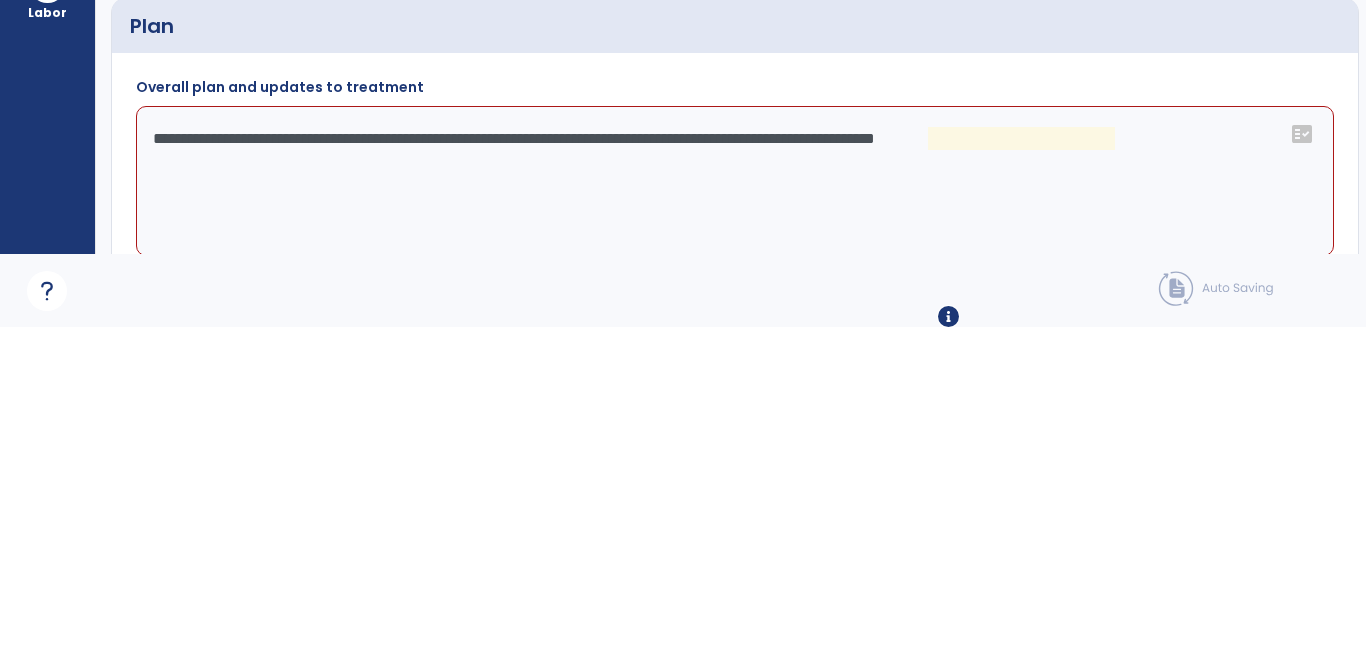 click on "**********" 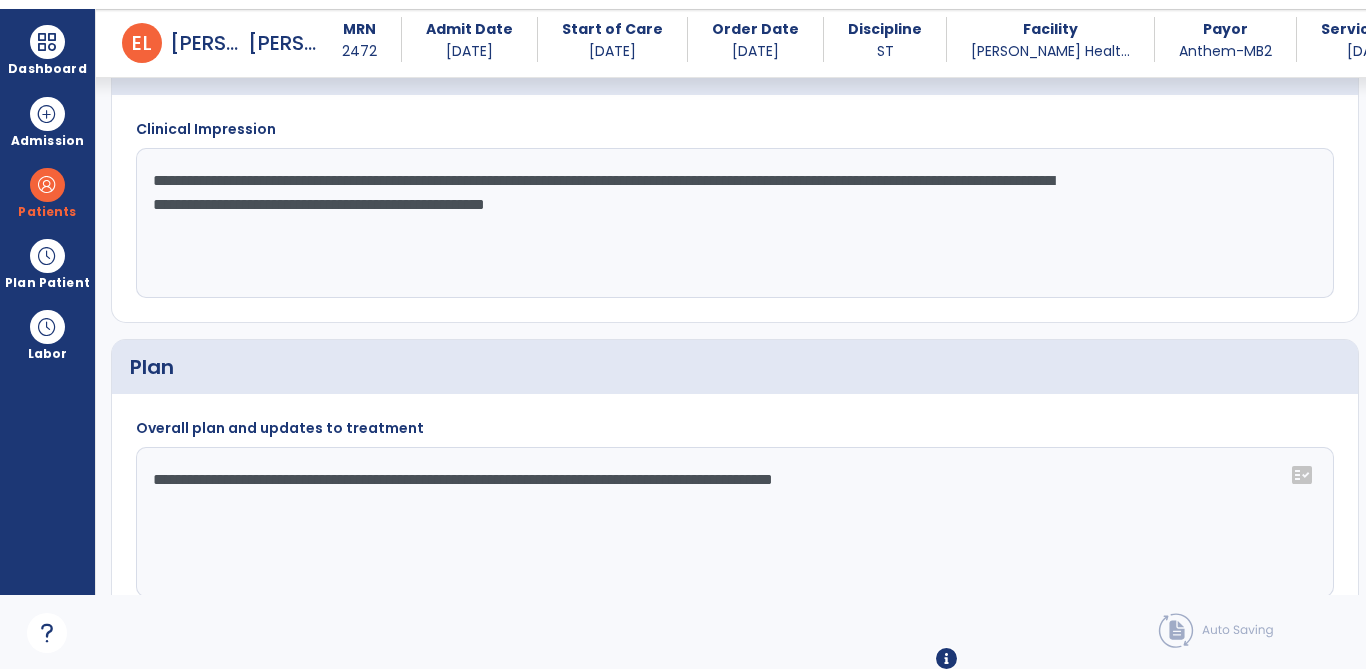 type on "**********" 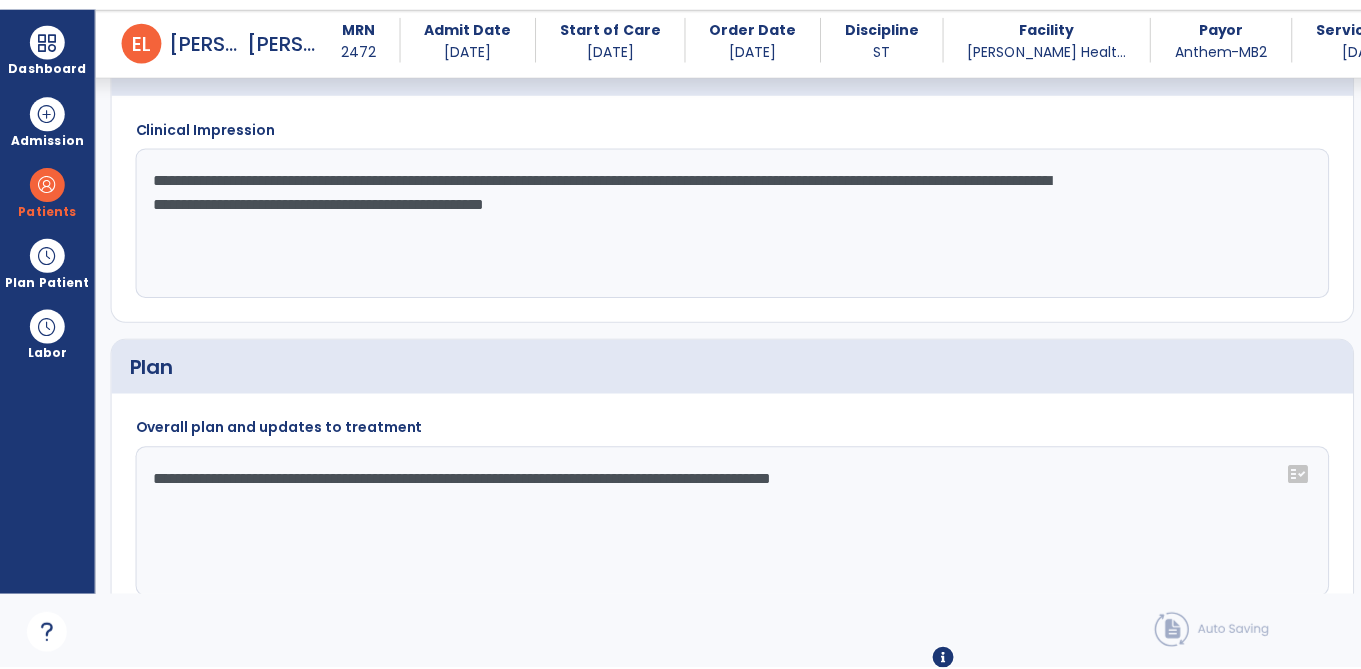 scroll, scrollTop: 0, scrollLeft: 0, axis: both 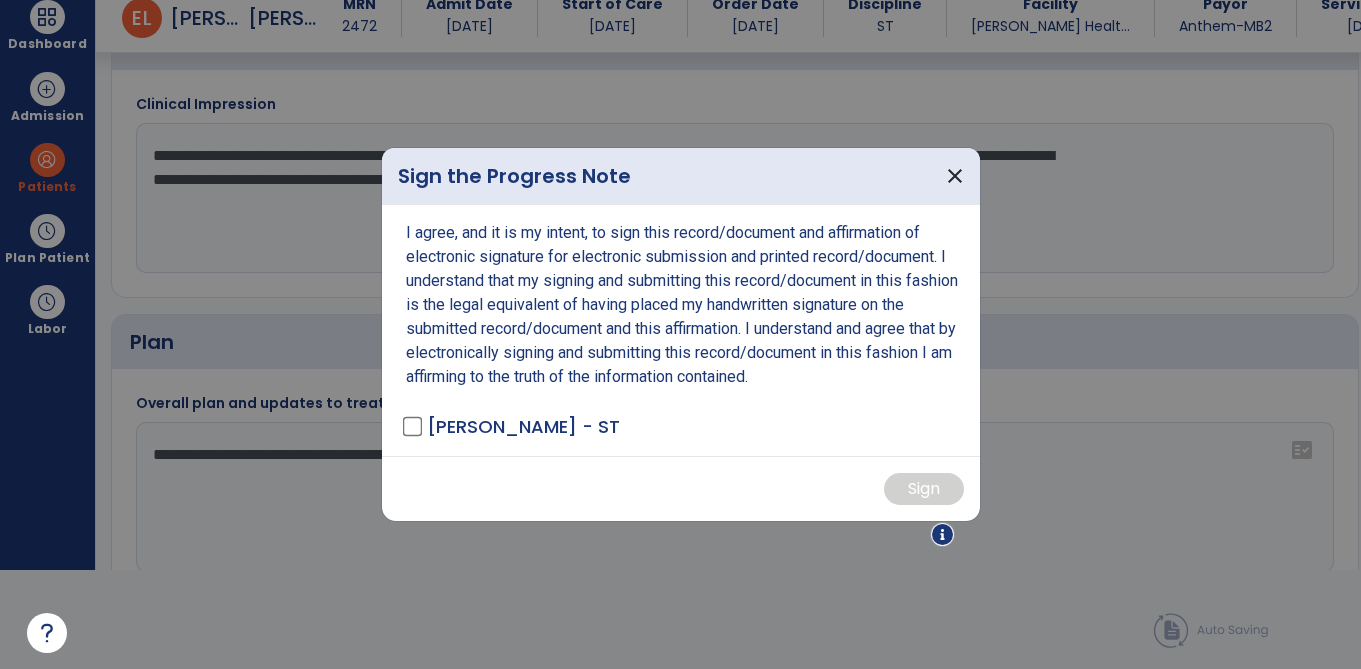 click on "I agree, and it is my intent, to sign this record/document and affirmation of electronic signature for electronic submission and printed record/document. I understand that my signing and submitting this record/document in this fashion is the legal equivalent of having placed my handwritten signature on the submitted record/document and this affirmation. I understand and agree that by electronically signing and submitting this record/document in this fashion I am affirming to the truth of the information contained.  HENSEL, CHELSEA  - ST" at bounding box center [681, 330] 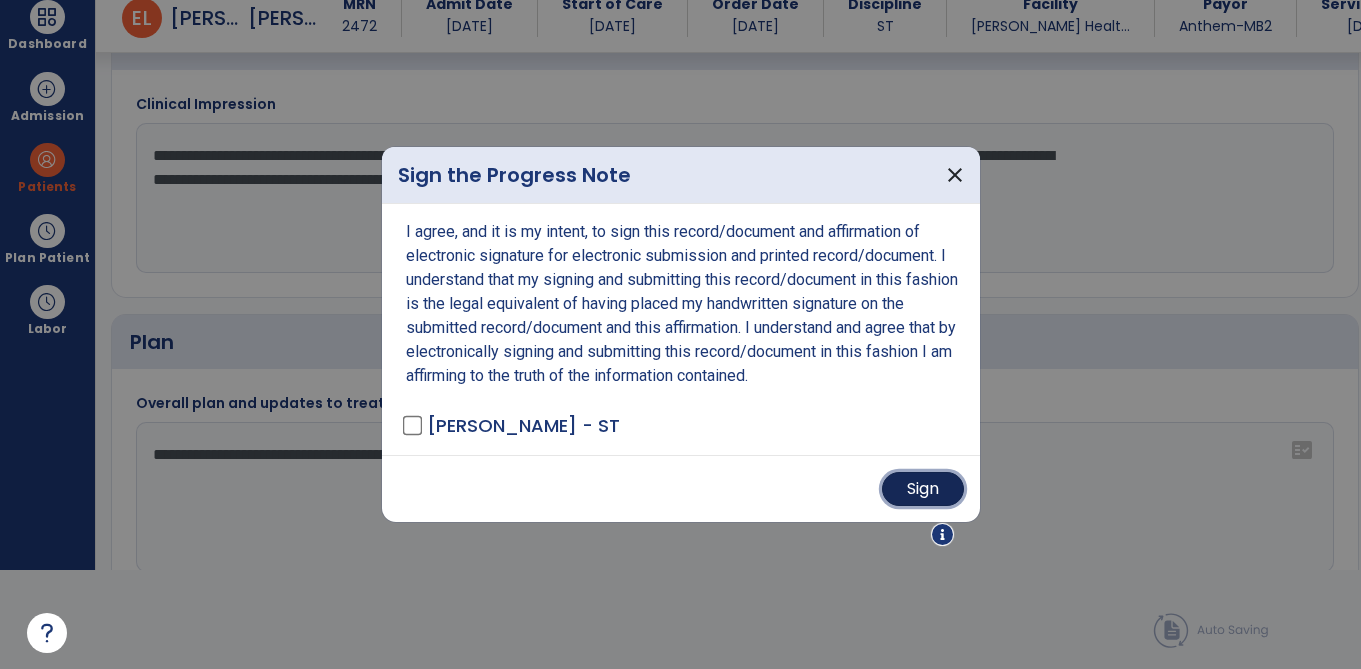 click on "Sign" at bounding box center (923, 489) 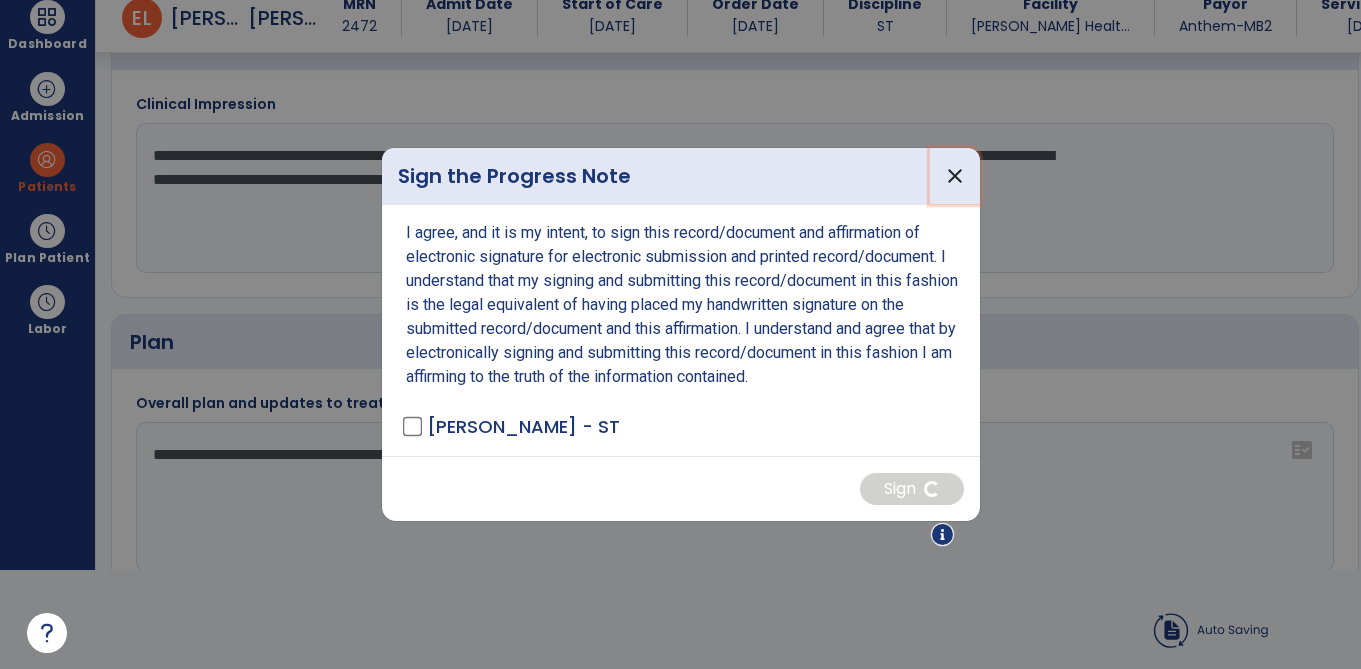 click on "close" at bounding box center (955, 176) 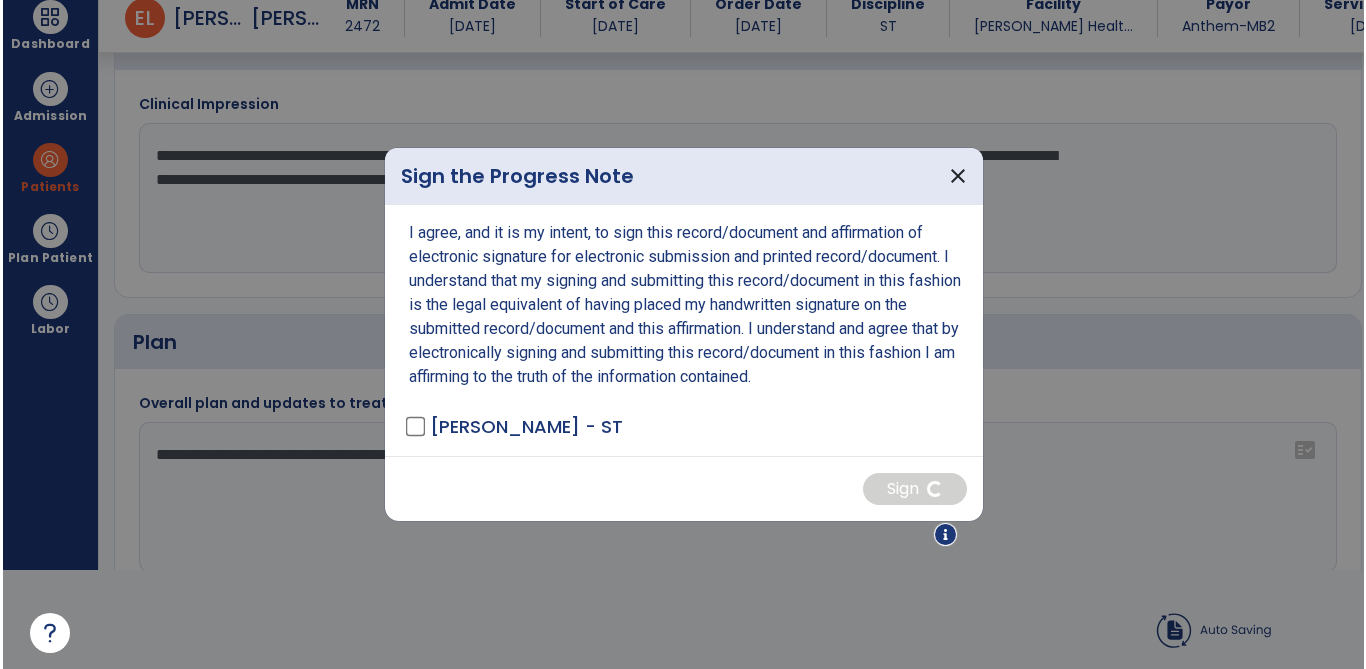 scroll, scrollTop: 99, scrollLeft: 0, axis: vertical 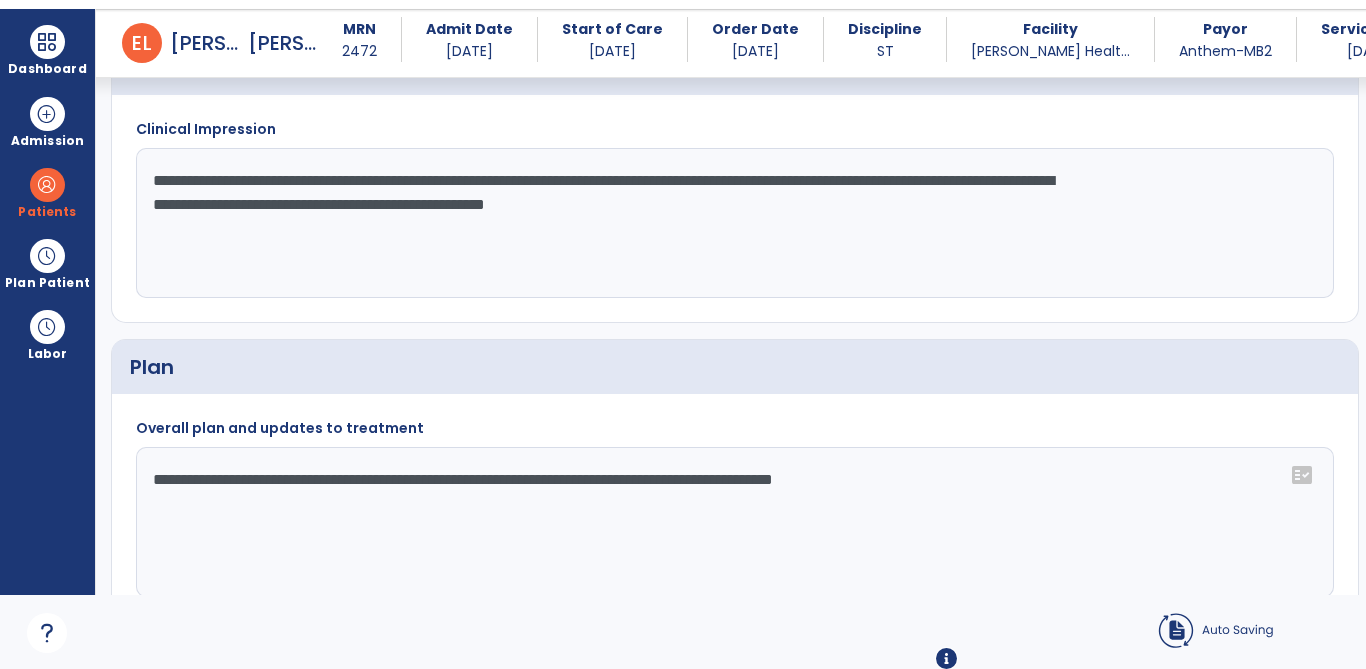click on "chevron_right" 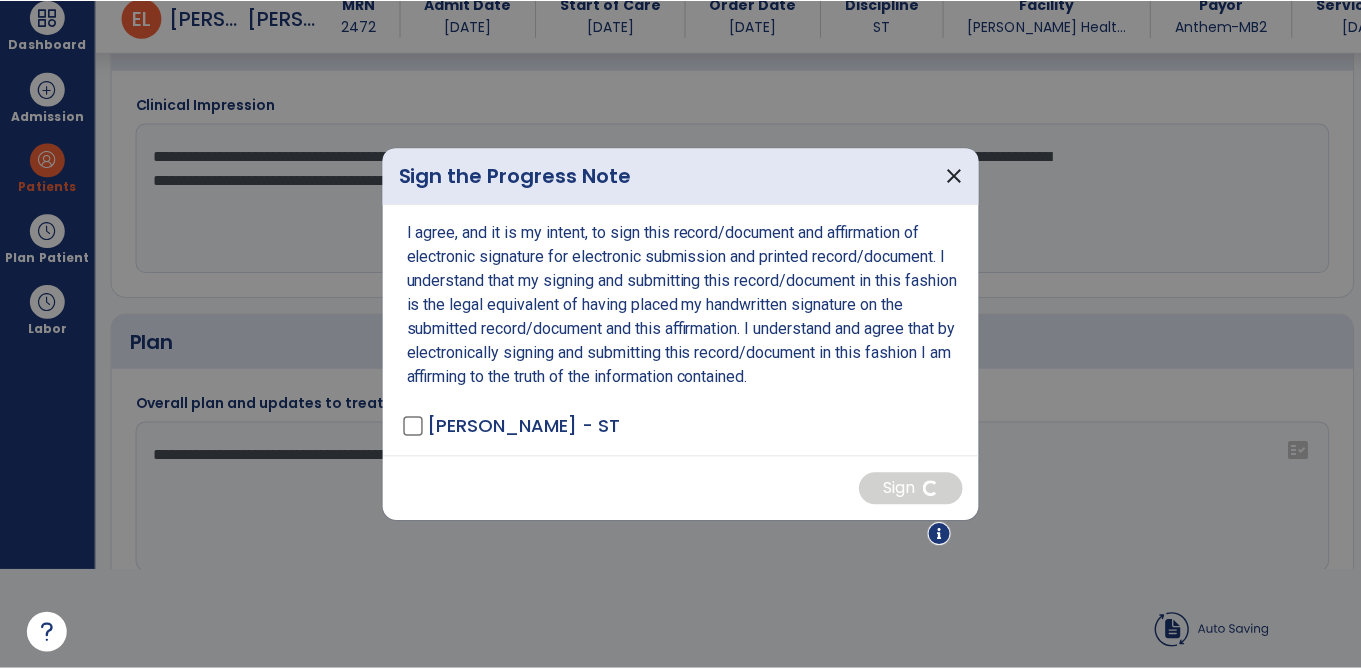 scroll, scrollTop: 0, scrollLeft: 0, axis: both 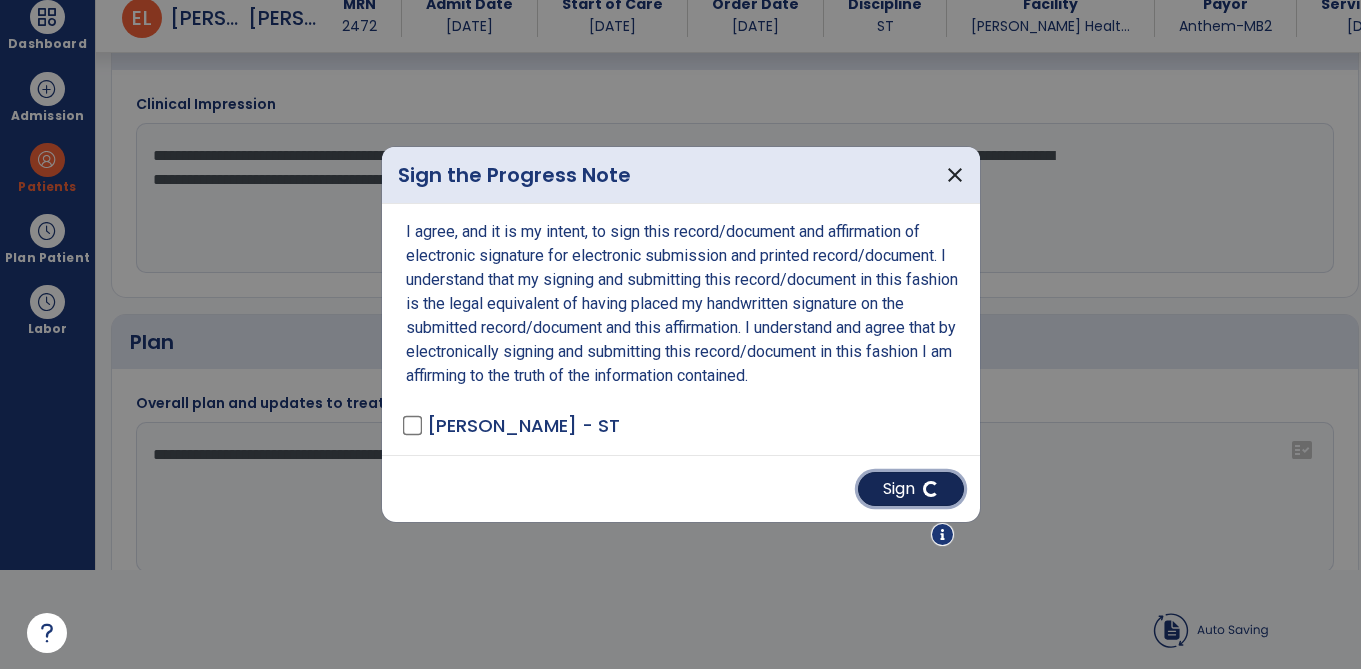 click on "Sign" at bounding box center (911, 489) 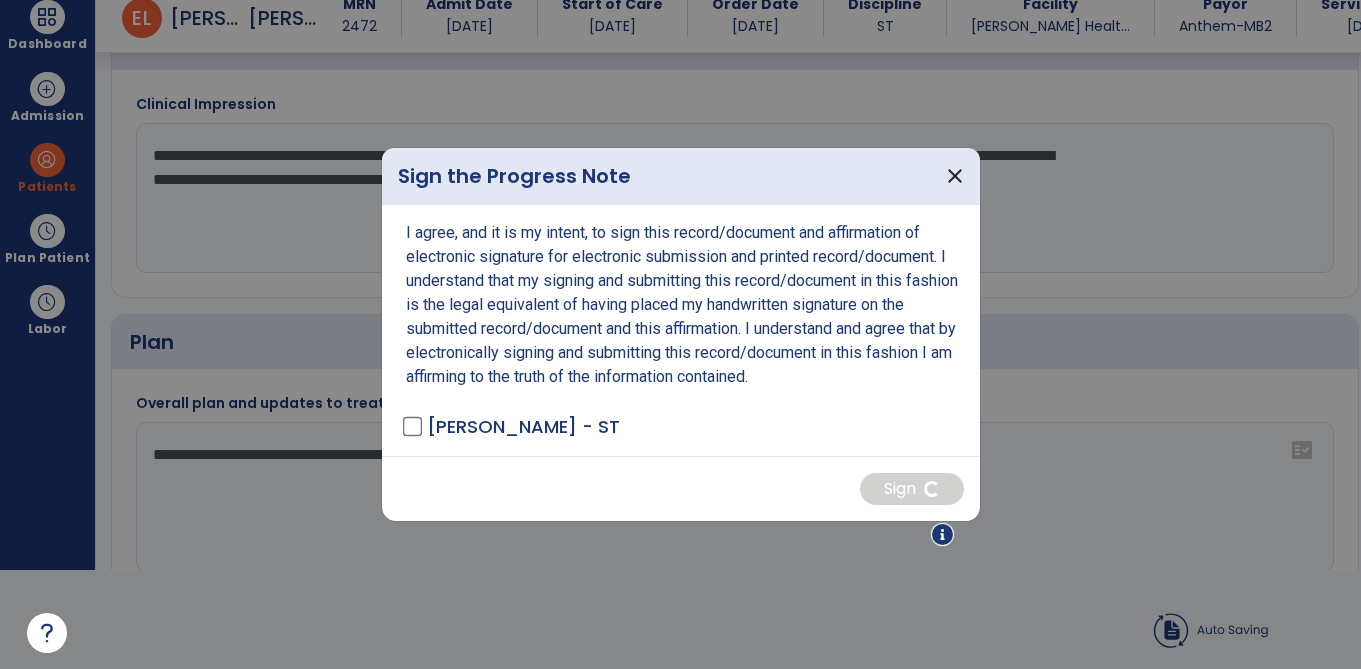 click on "close" at bounding box center [955, 176] 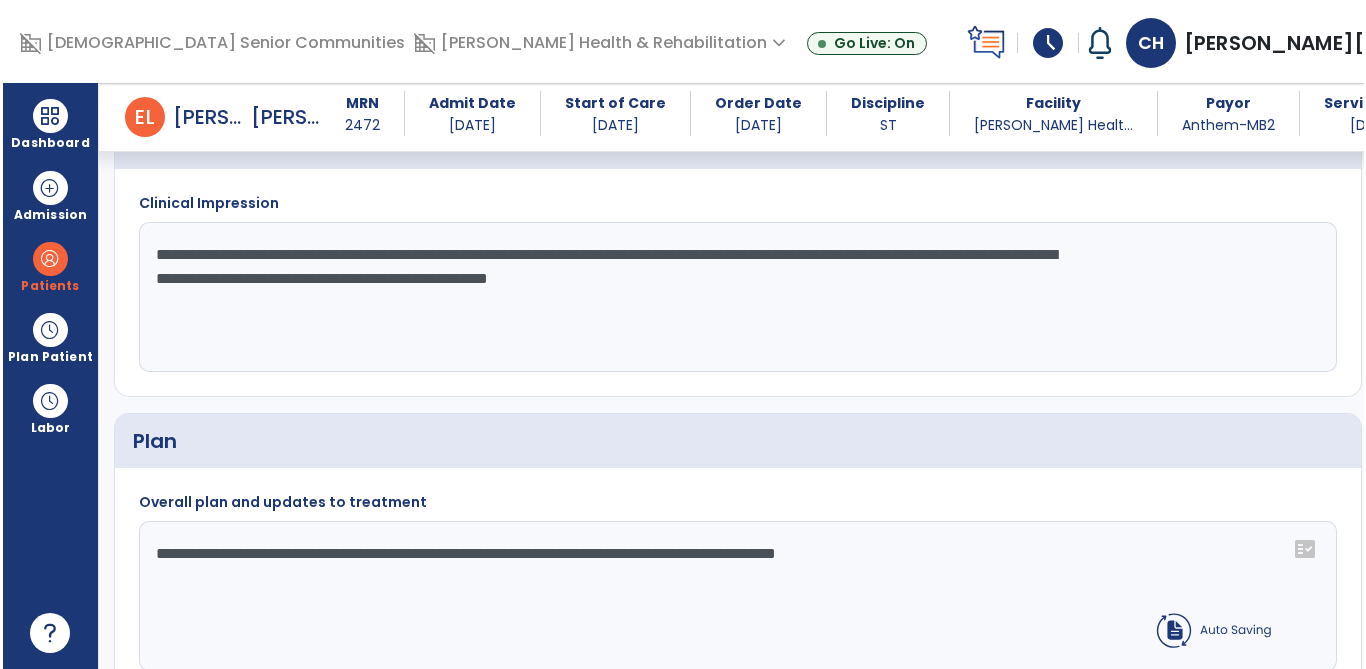 scroll, scrollTop: 99, scrollLeft: 0, axis: vertical 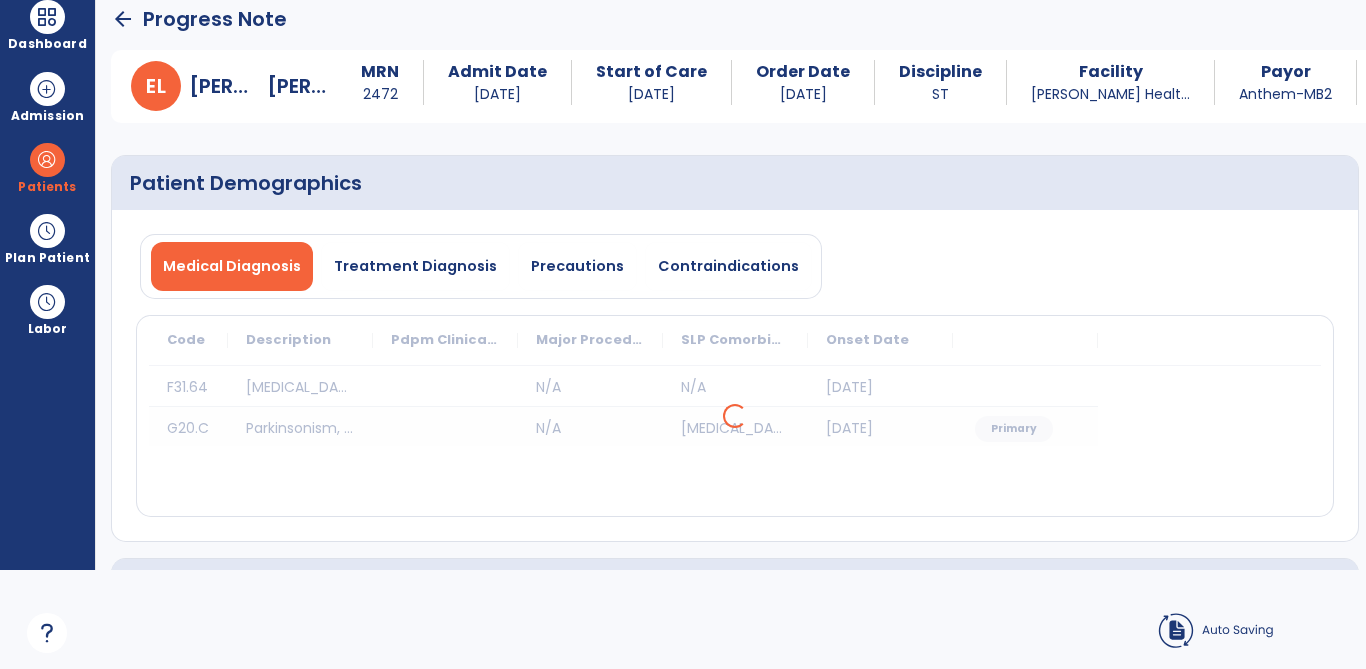 click on "Dashboard" at bounding box center (47, 25) 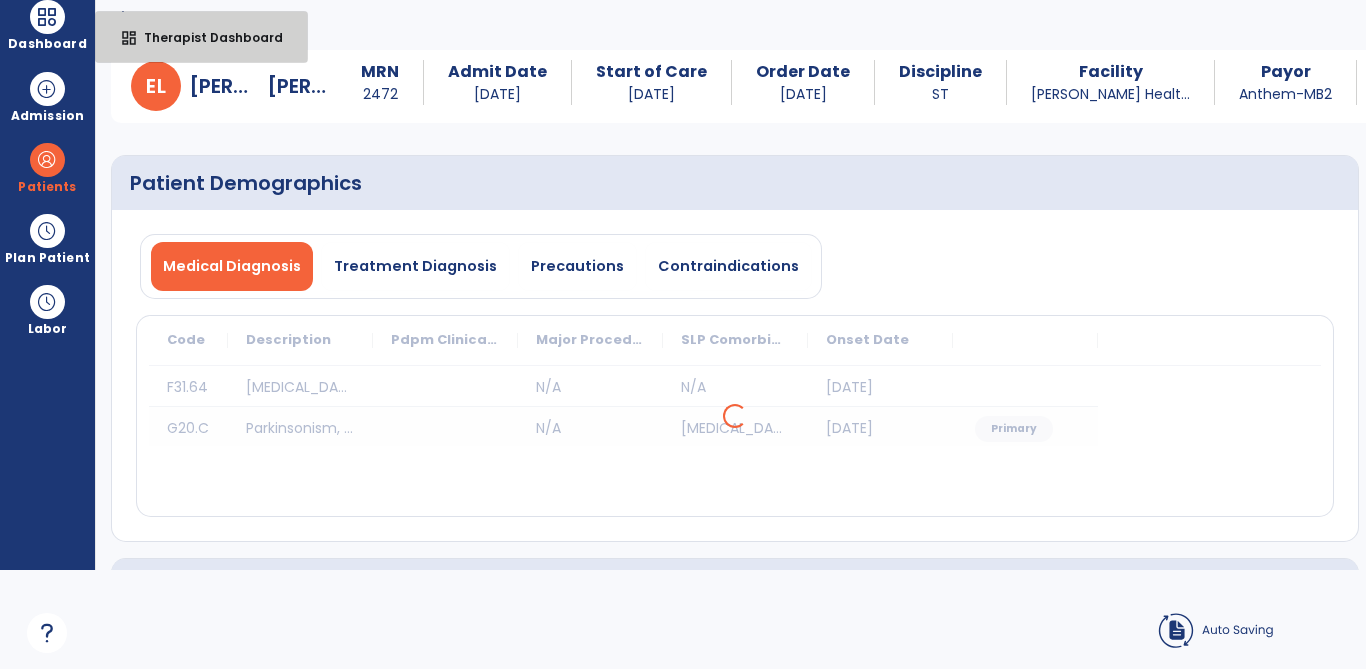 click on "dashboard" at bounding box center [129, 38] 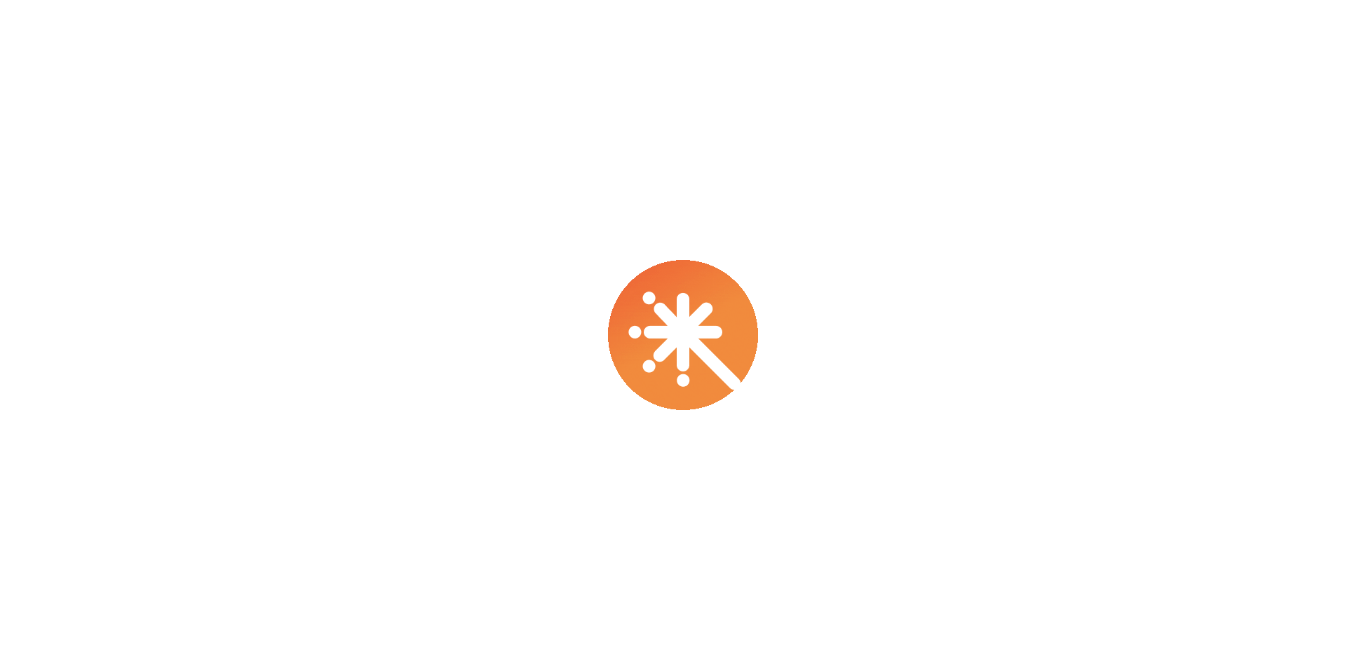 scroll, scrollTop: 0, scrollLeft: 0, axis: both 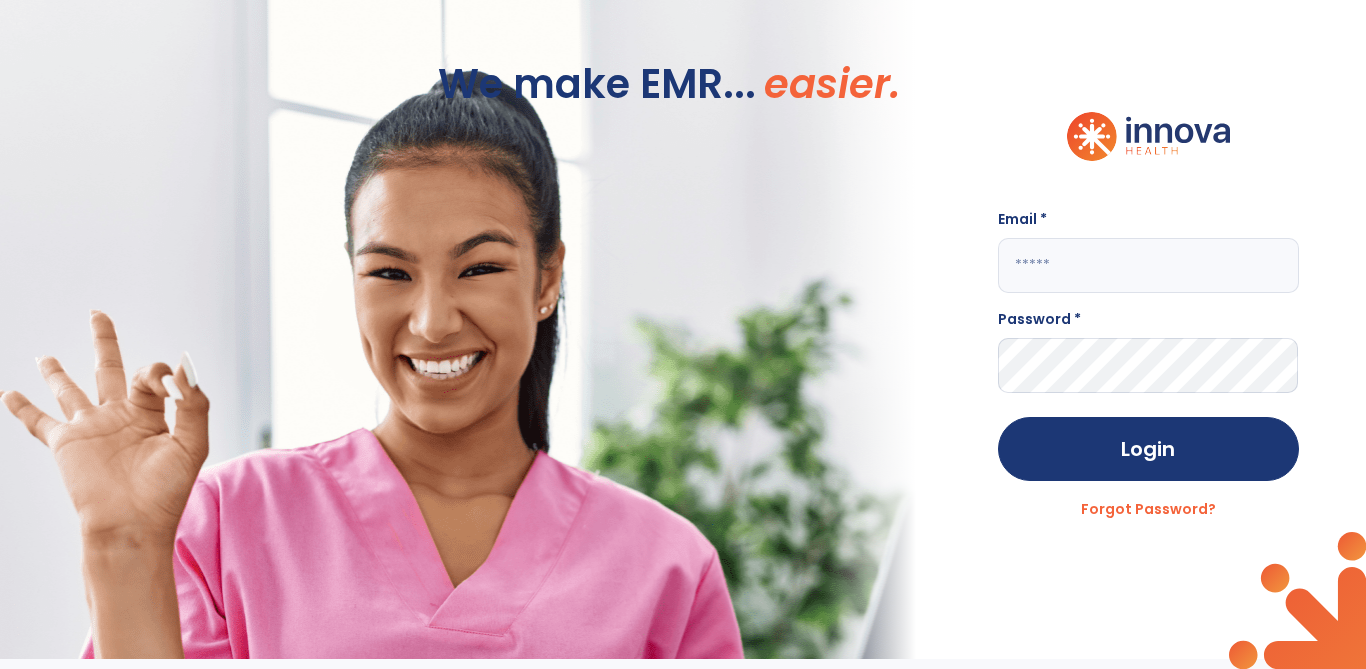 click 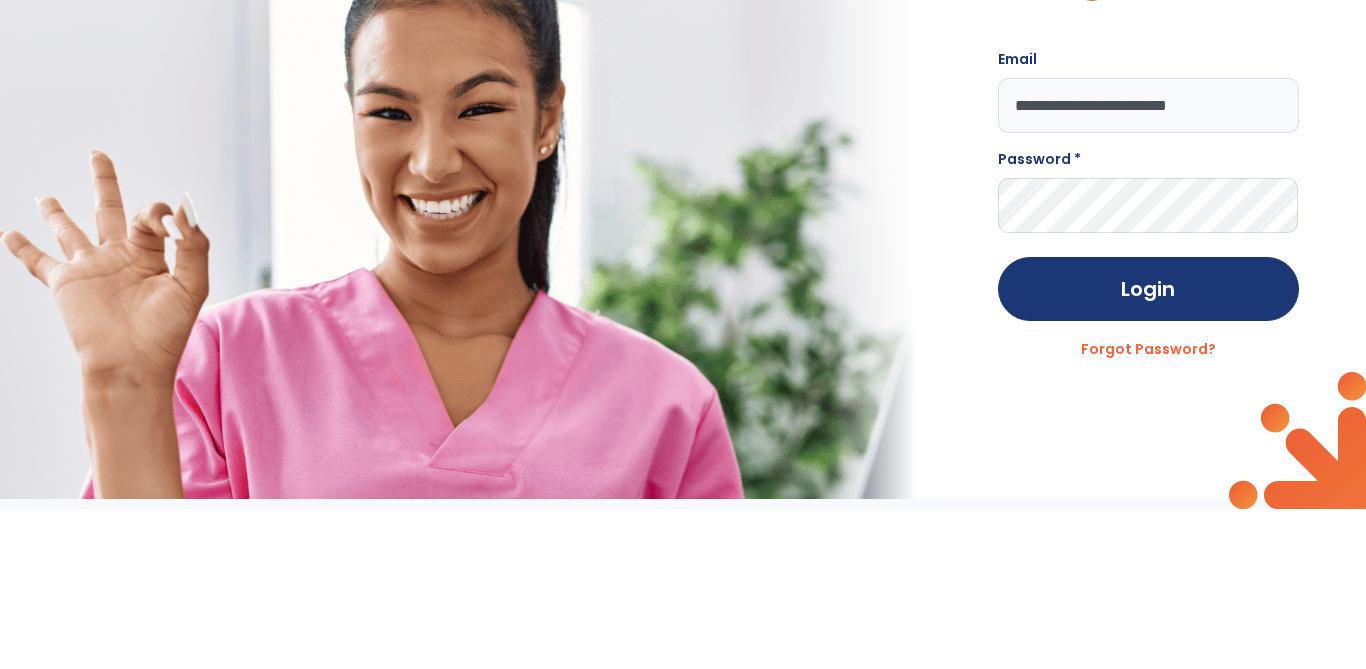 type on "**********" 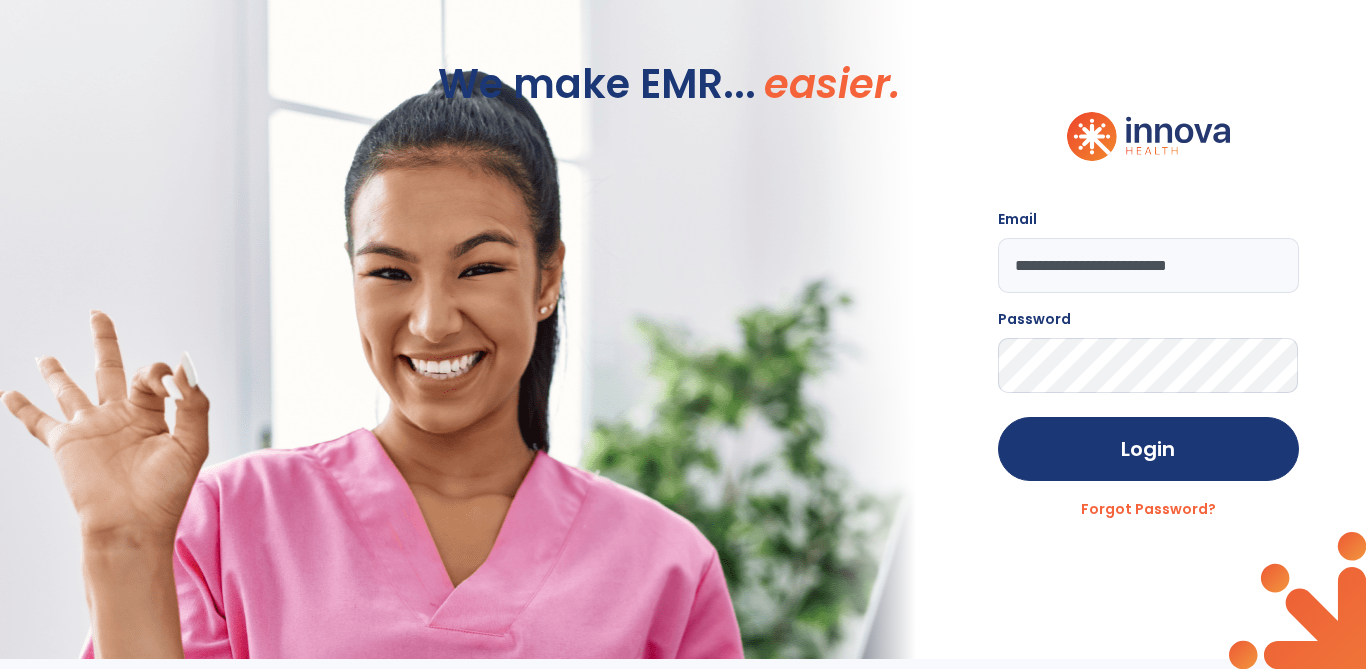 click on "Login" 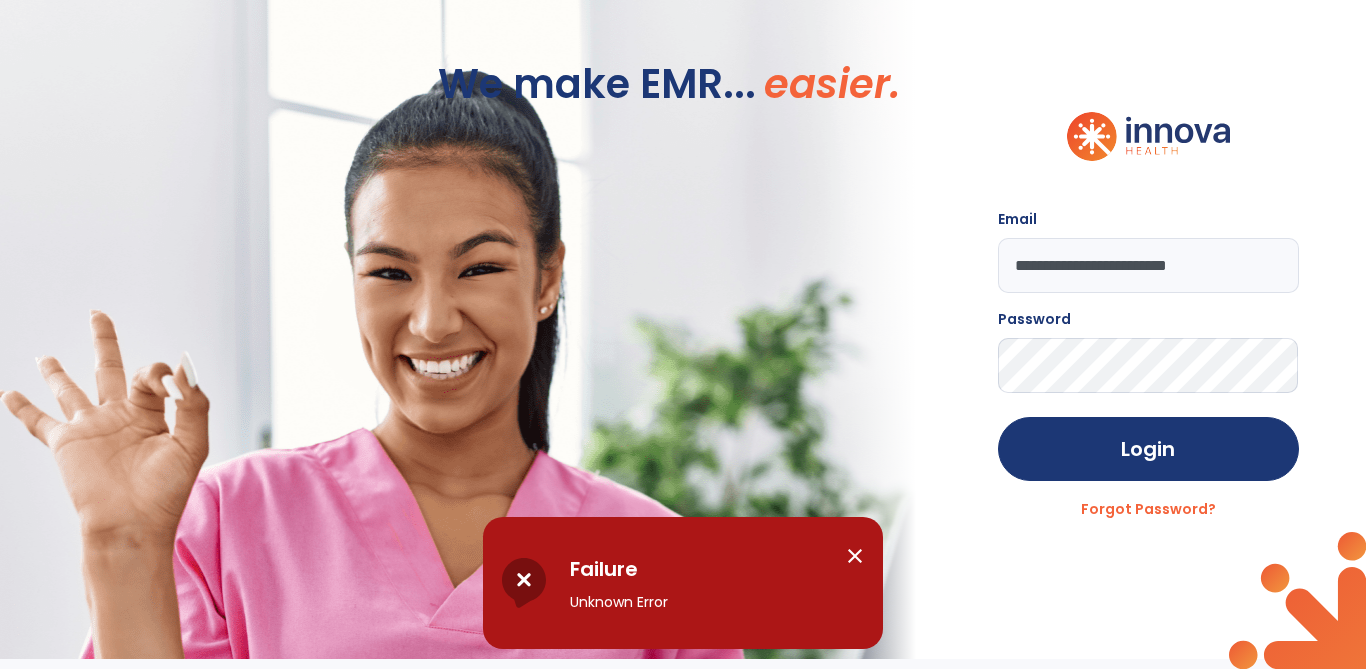 click on "close" at bounding box center (855, 556) 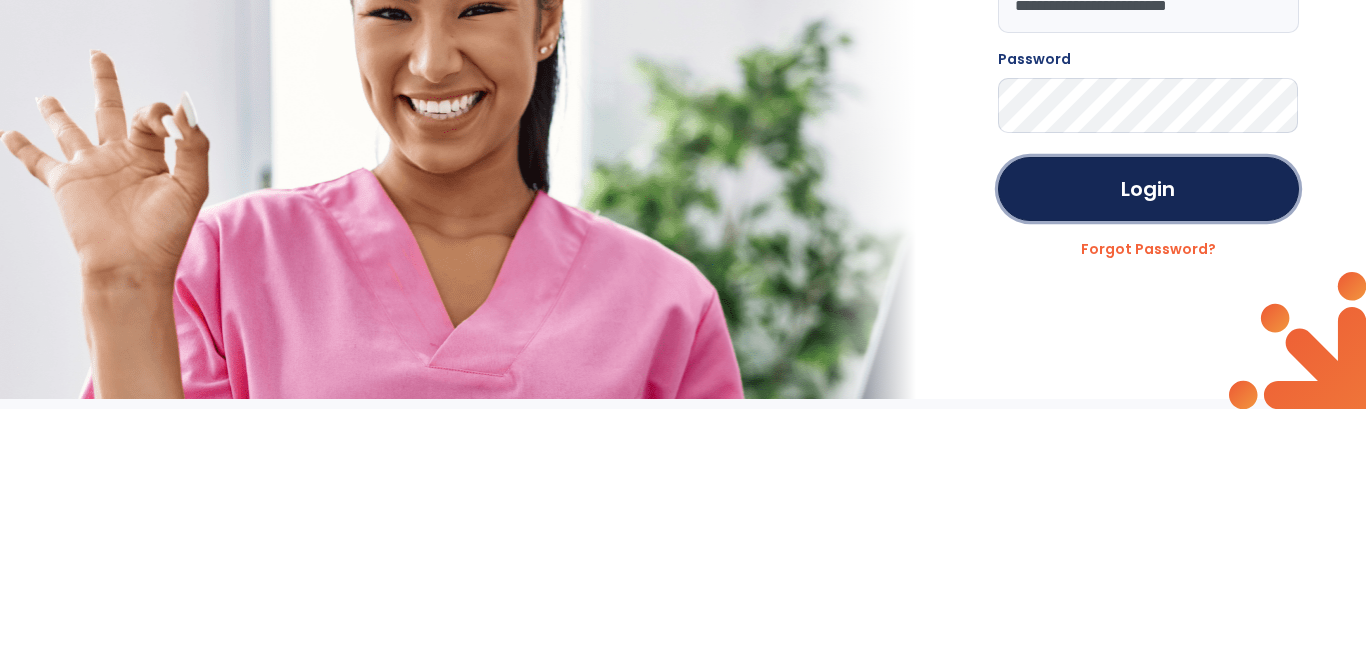 click on "Login" 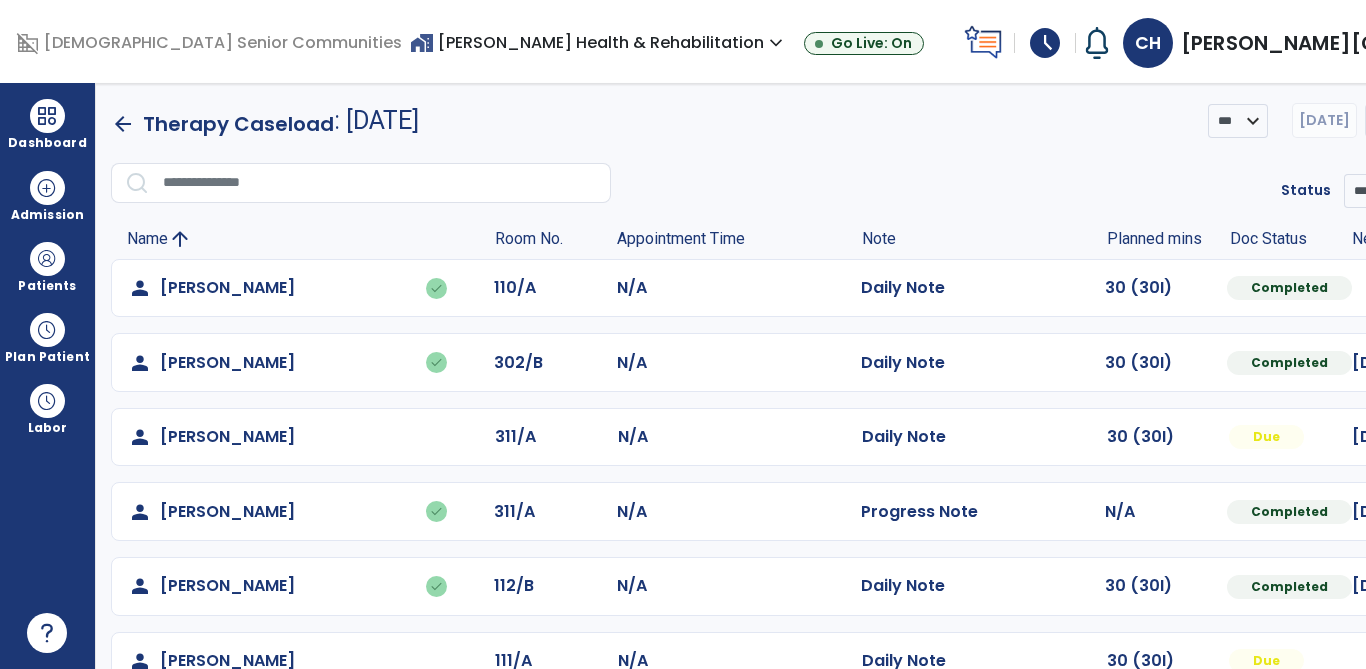 click at bounding box center [1543, 288] 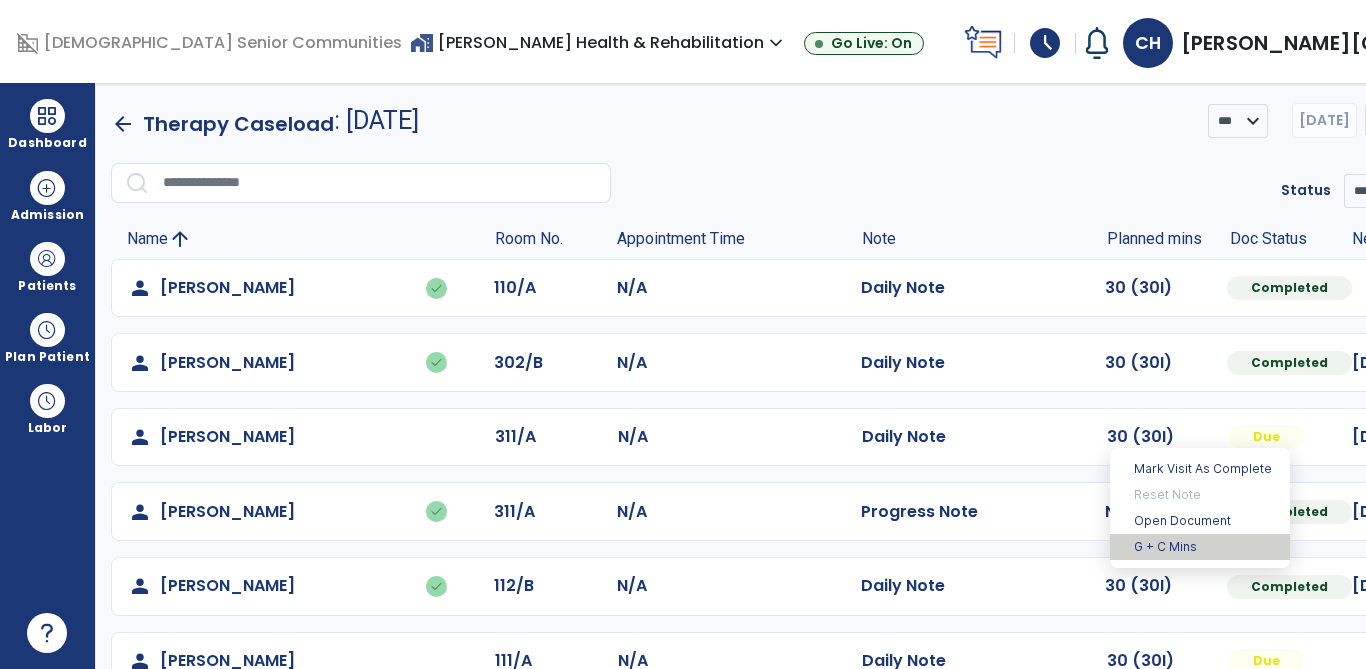 click on "G + C Mins" at bounding box center [1200, 547] 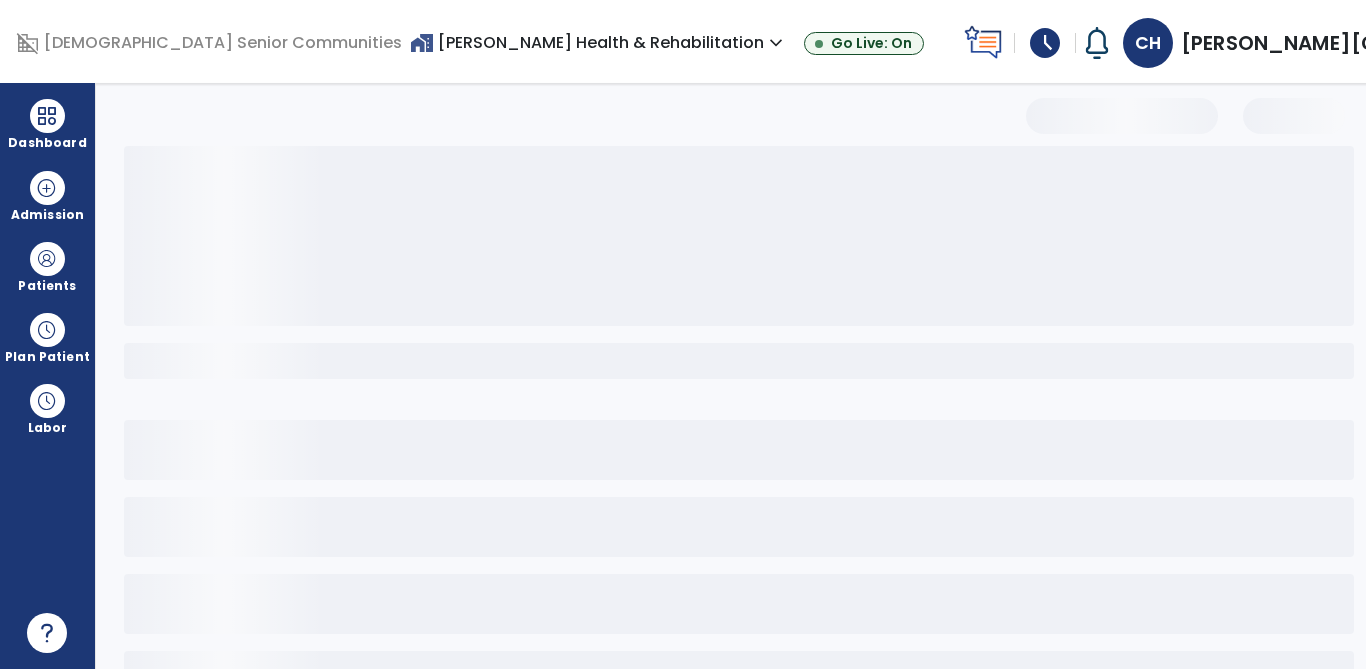 click on "Dashboard" at bounding box center [47, 124] 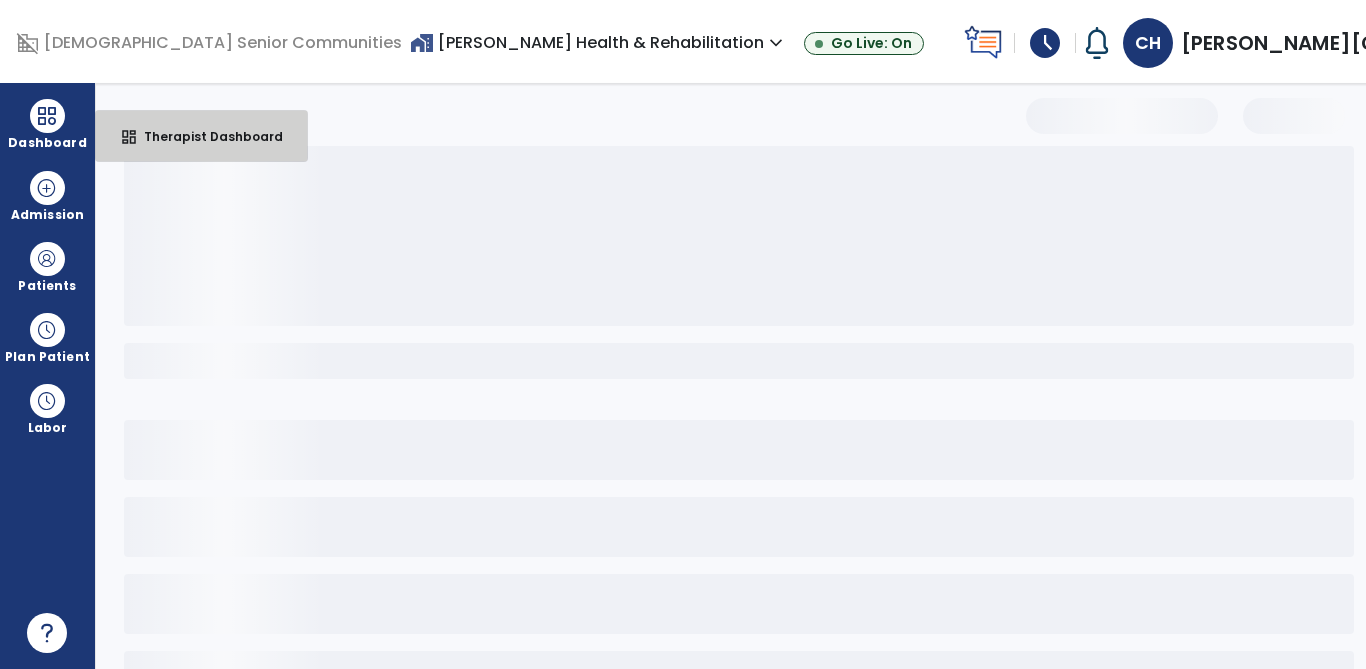 click on "dashboard  Therapist Dashboard" at bounding box center (201, 136) 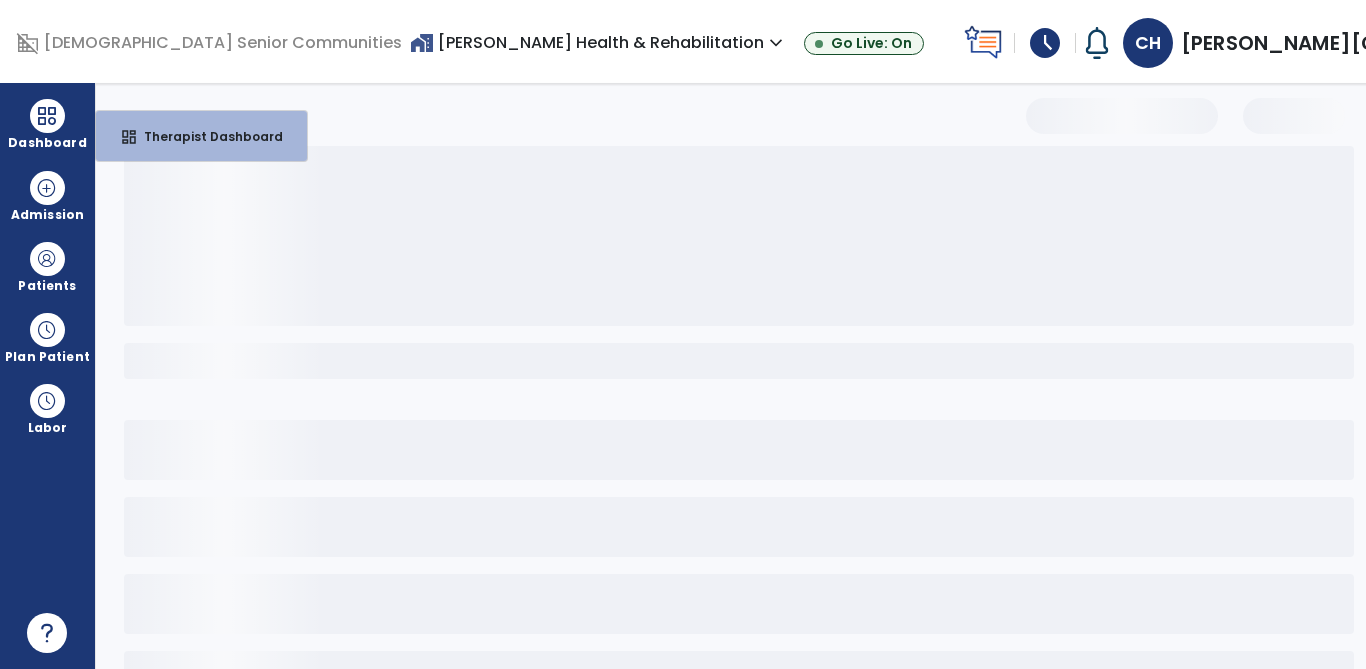 select on "****" 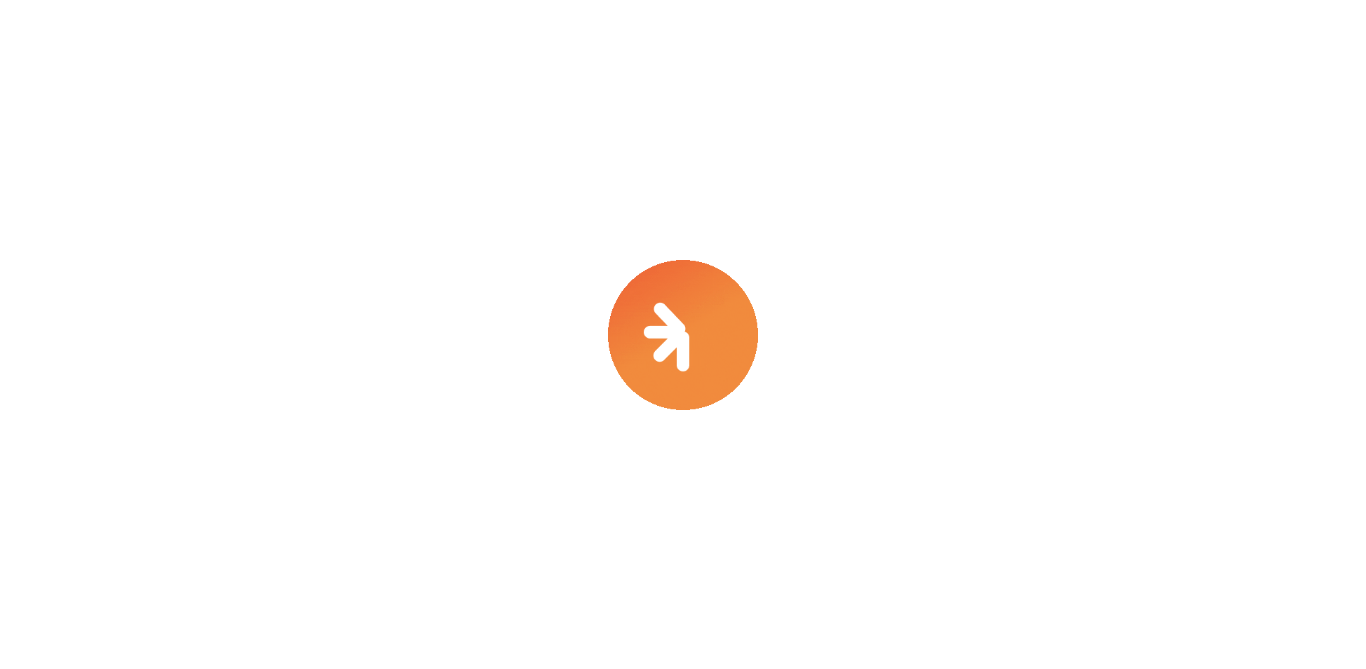 scroll, scrollTop: 0, scrollLeft: 0, axis: both 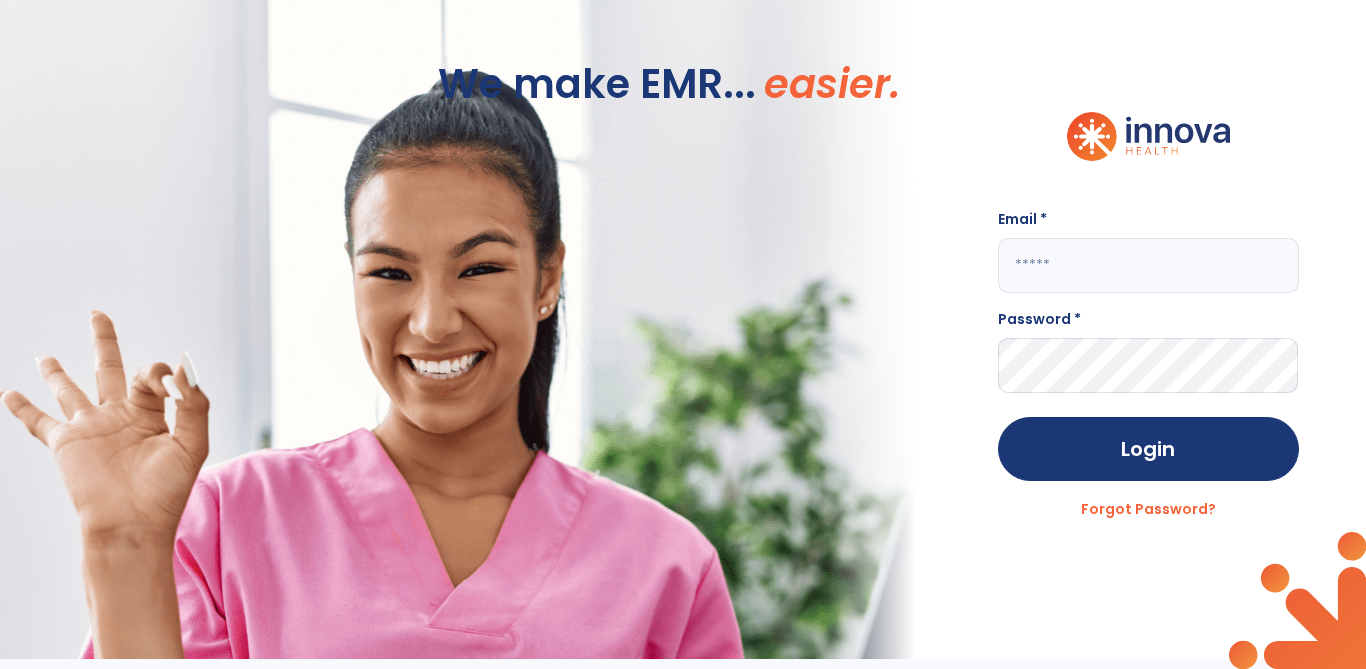 click 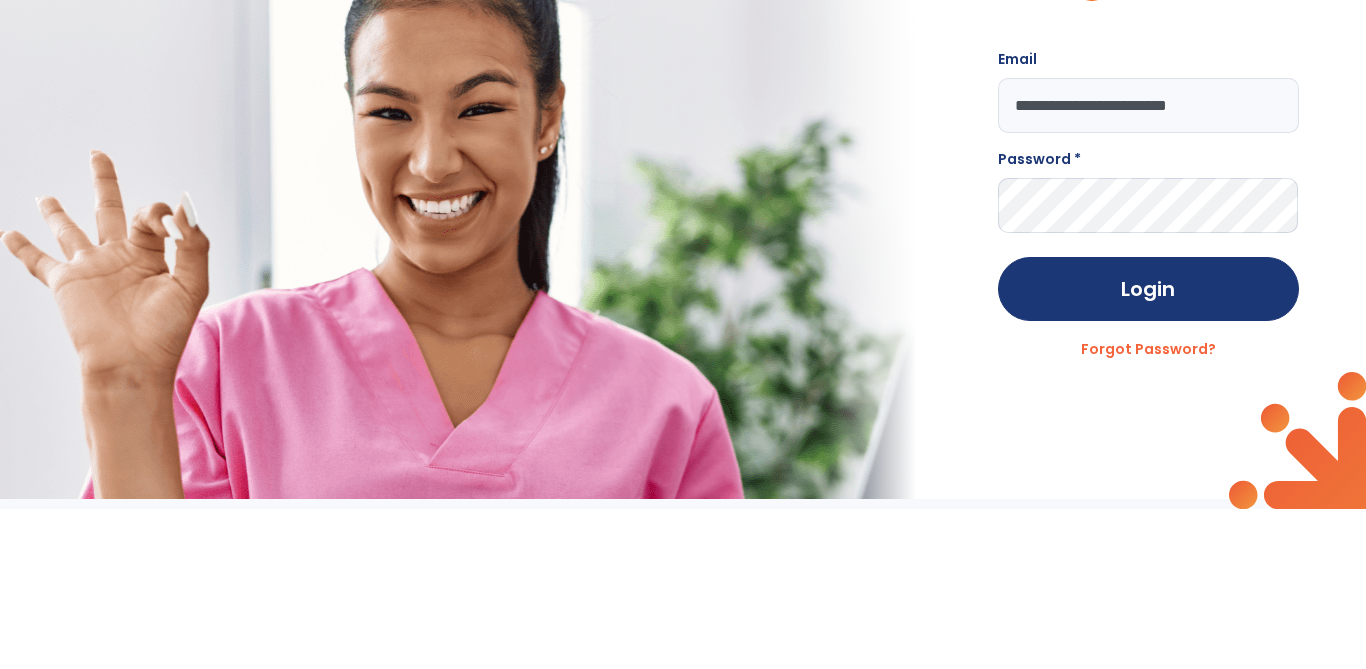 type on "**********" 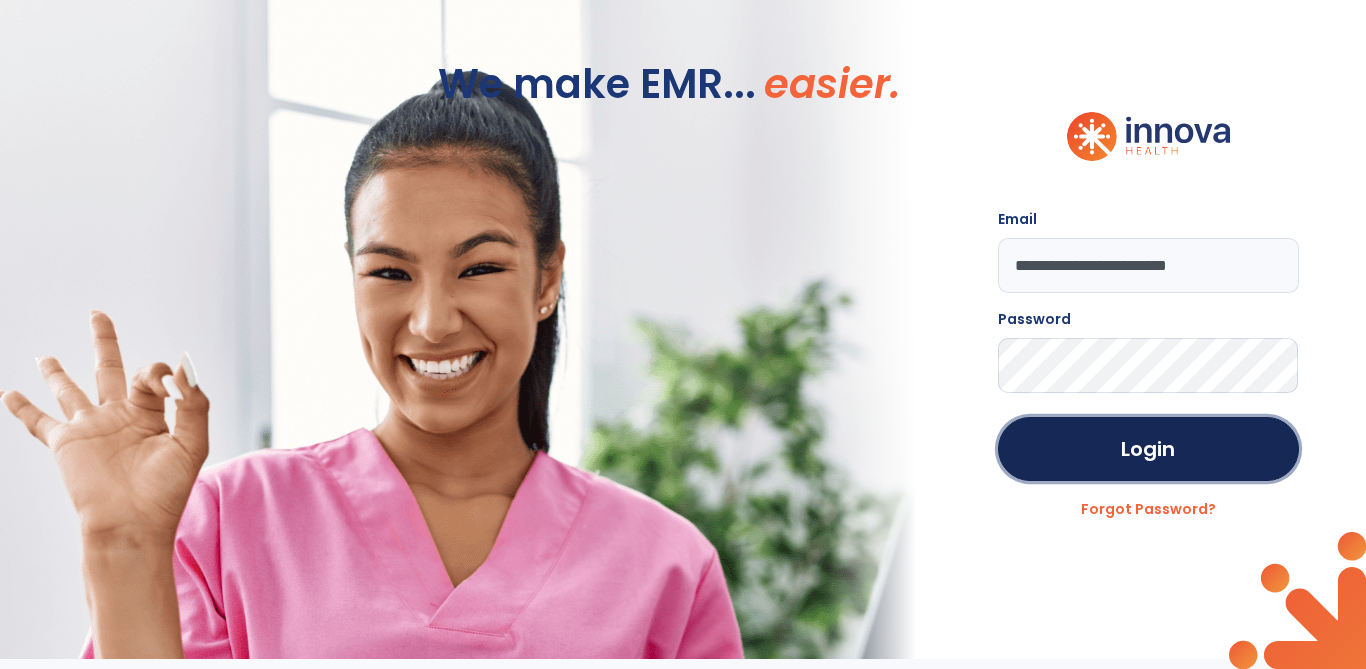 click on "Login" 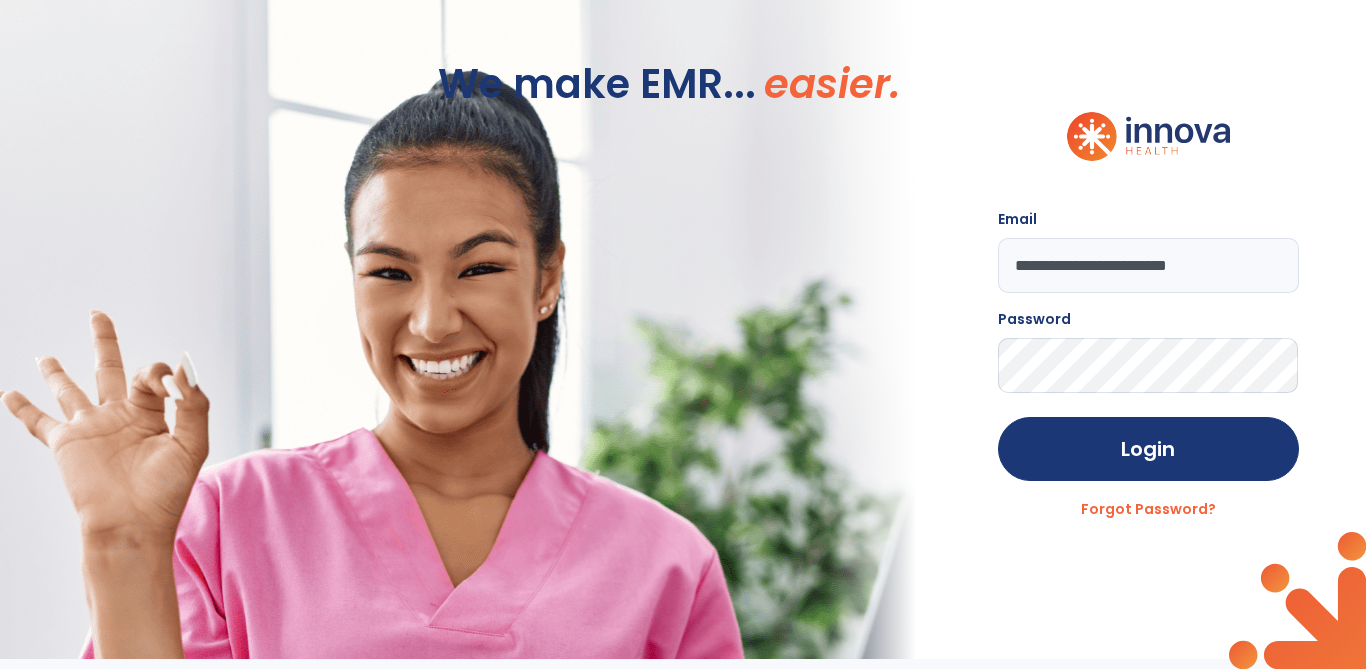 click on "Login" 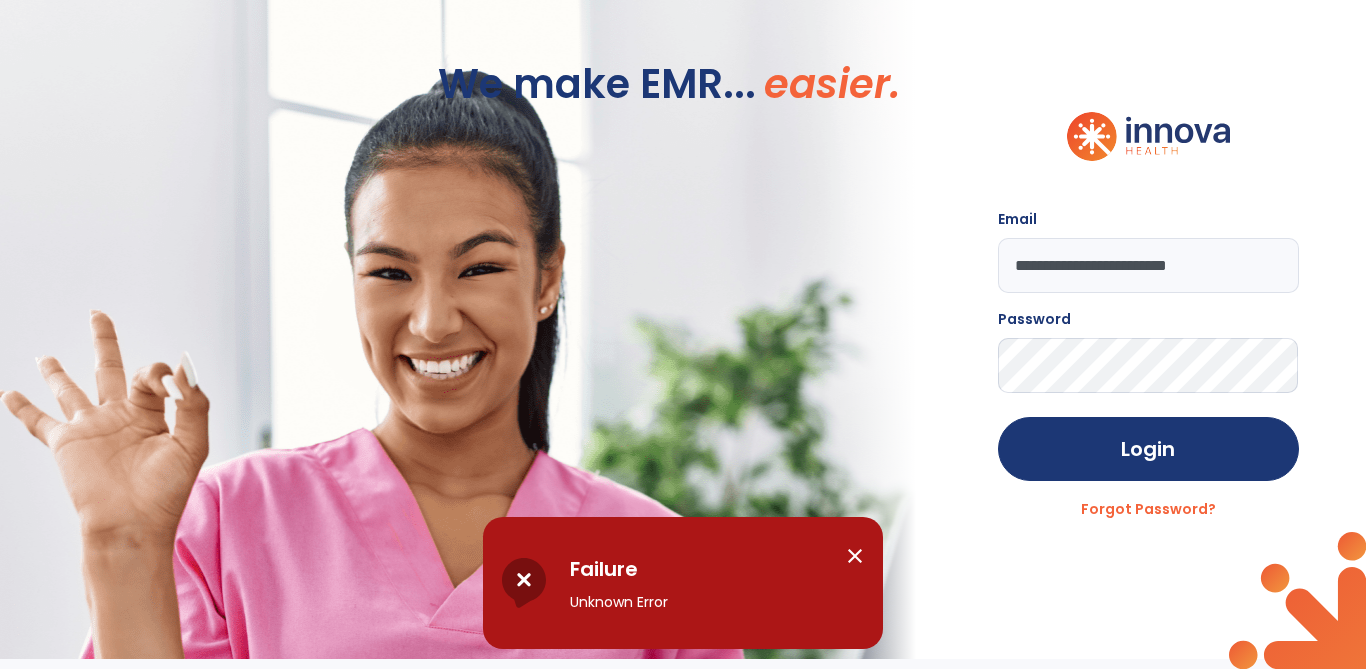 click 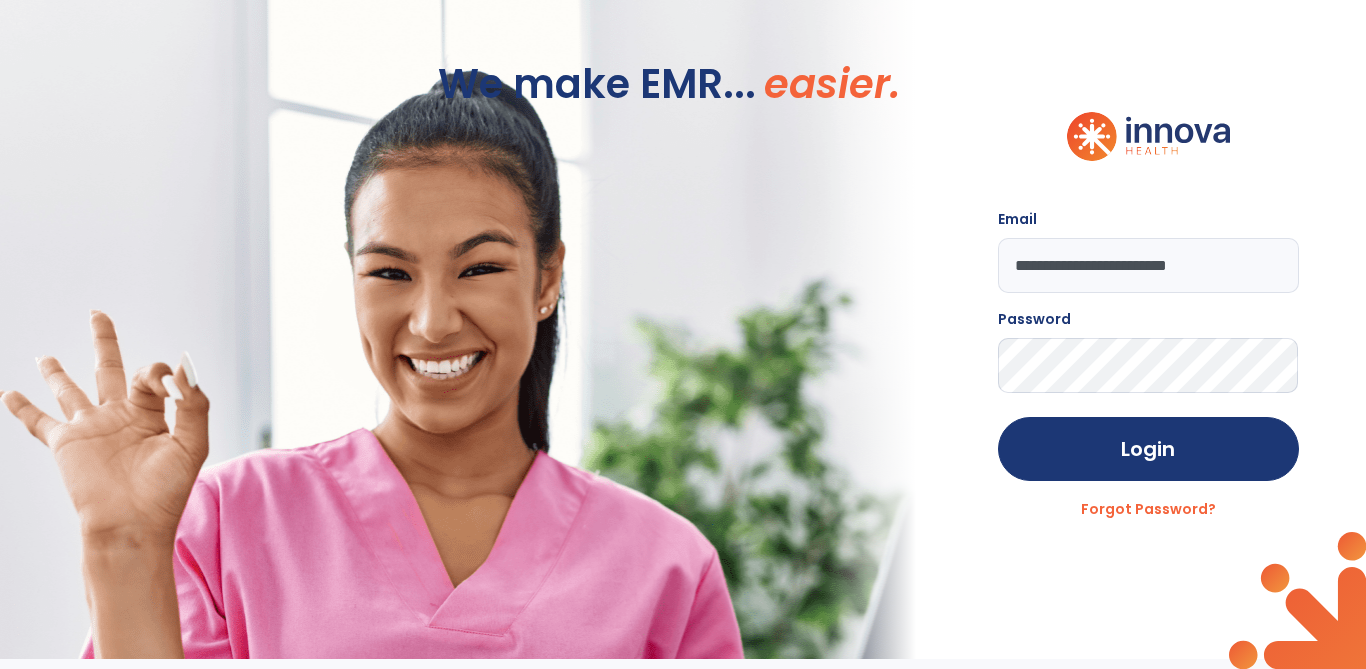 click on "Login" 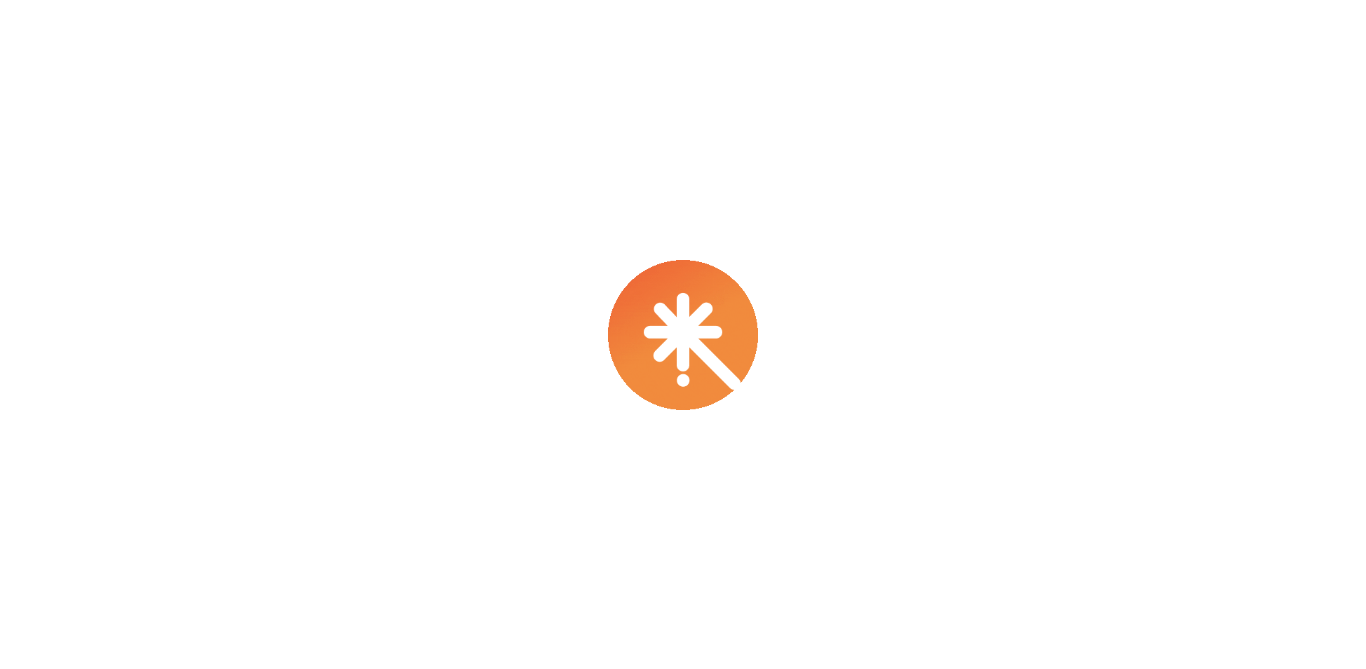 scroll, scrollTop: 0, scrollLeft: 0, axis: both 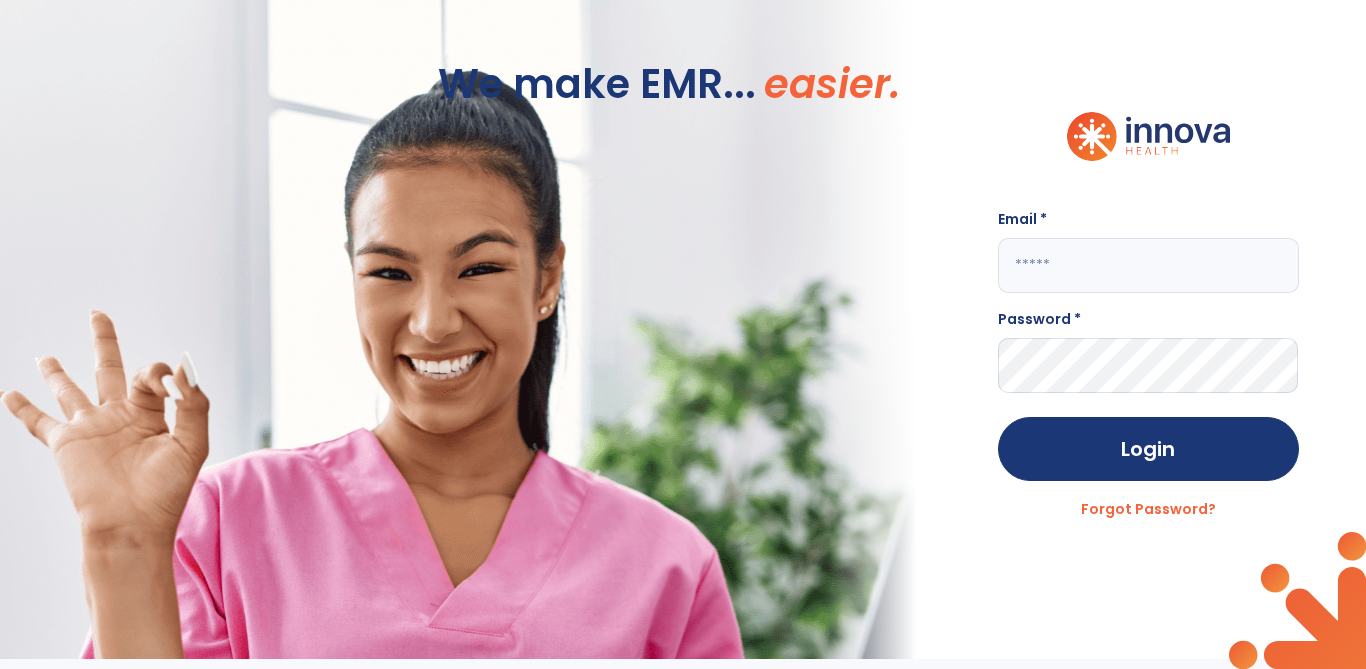 click 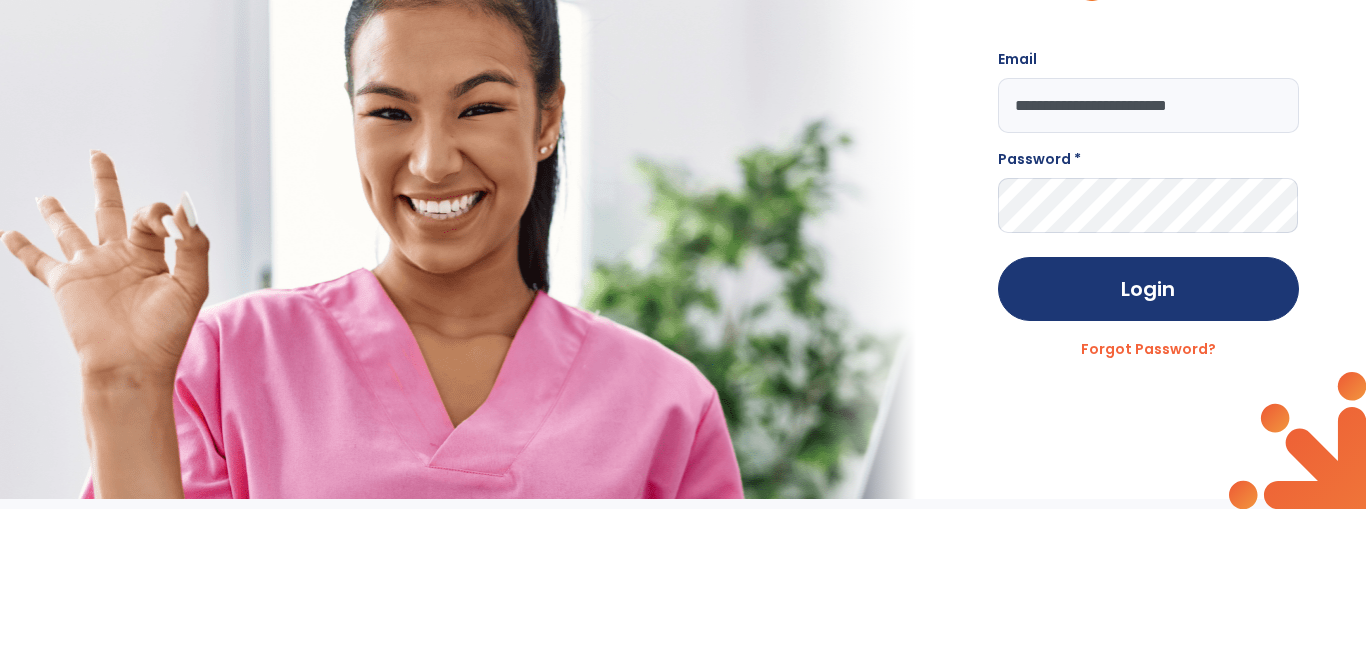 click on "**********" 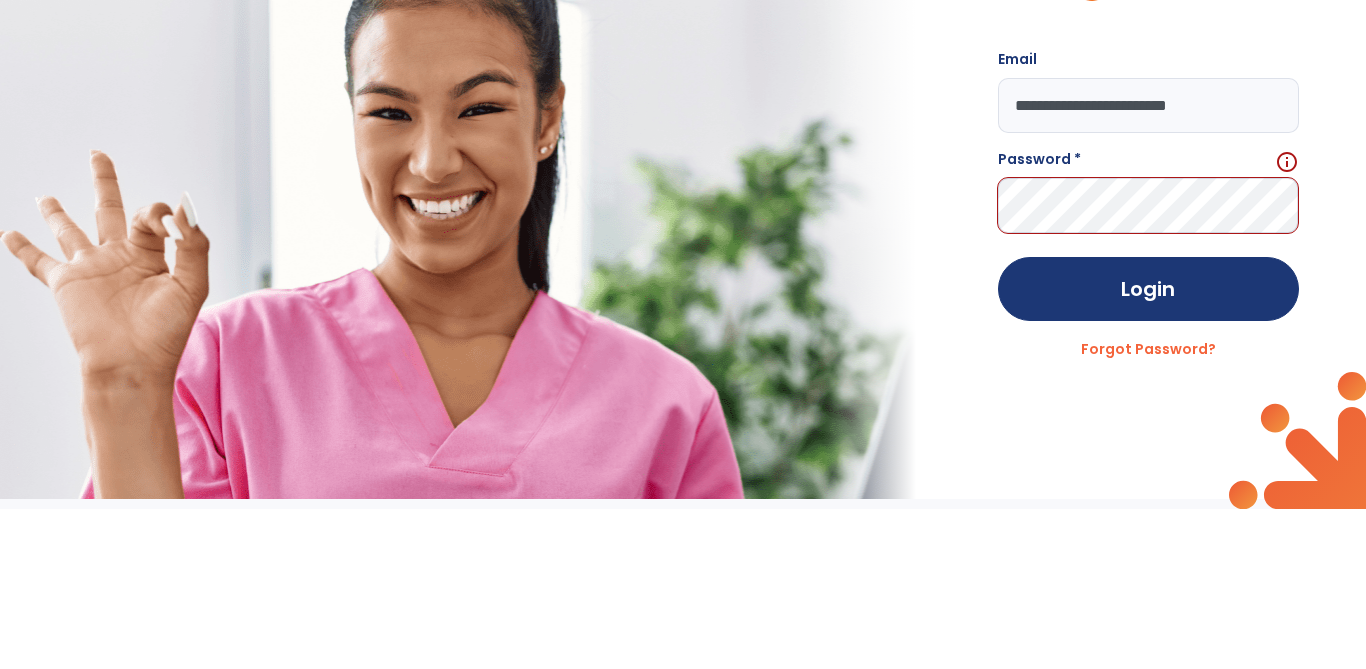 click on "**********" 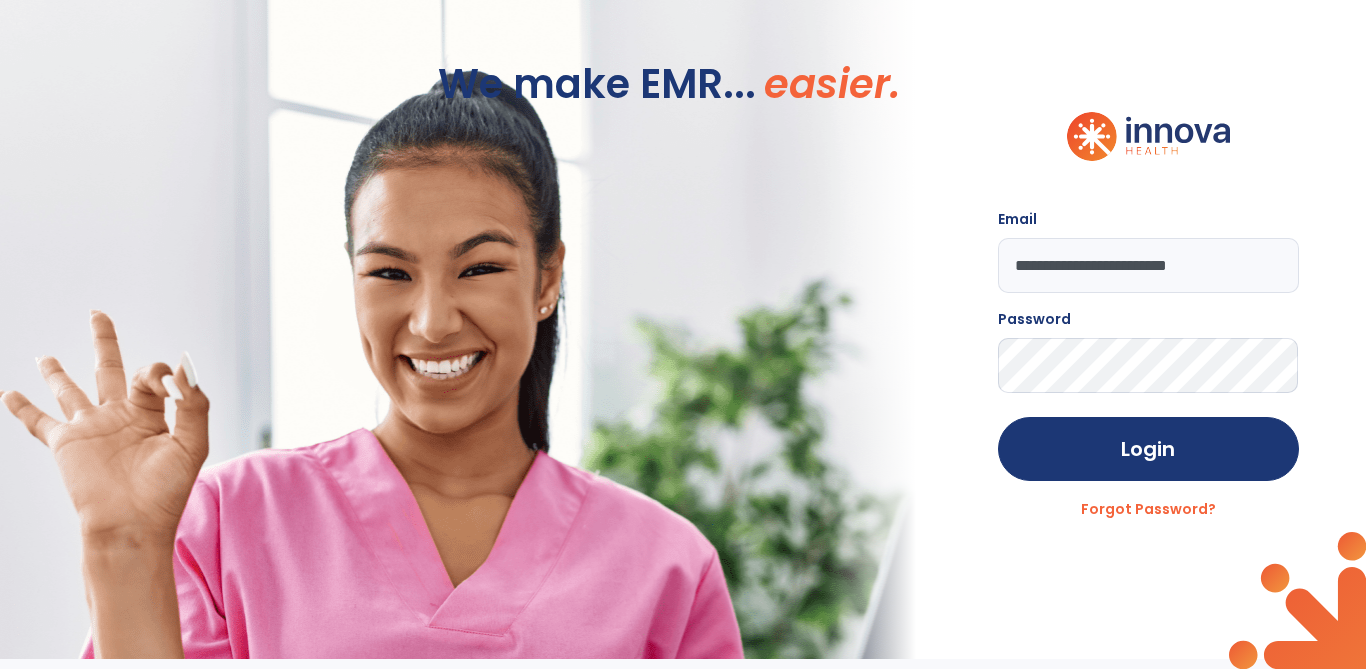 click on "Login" 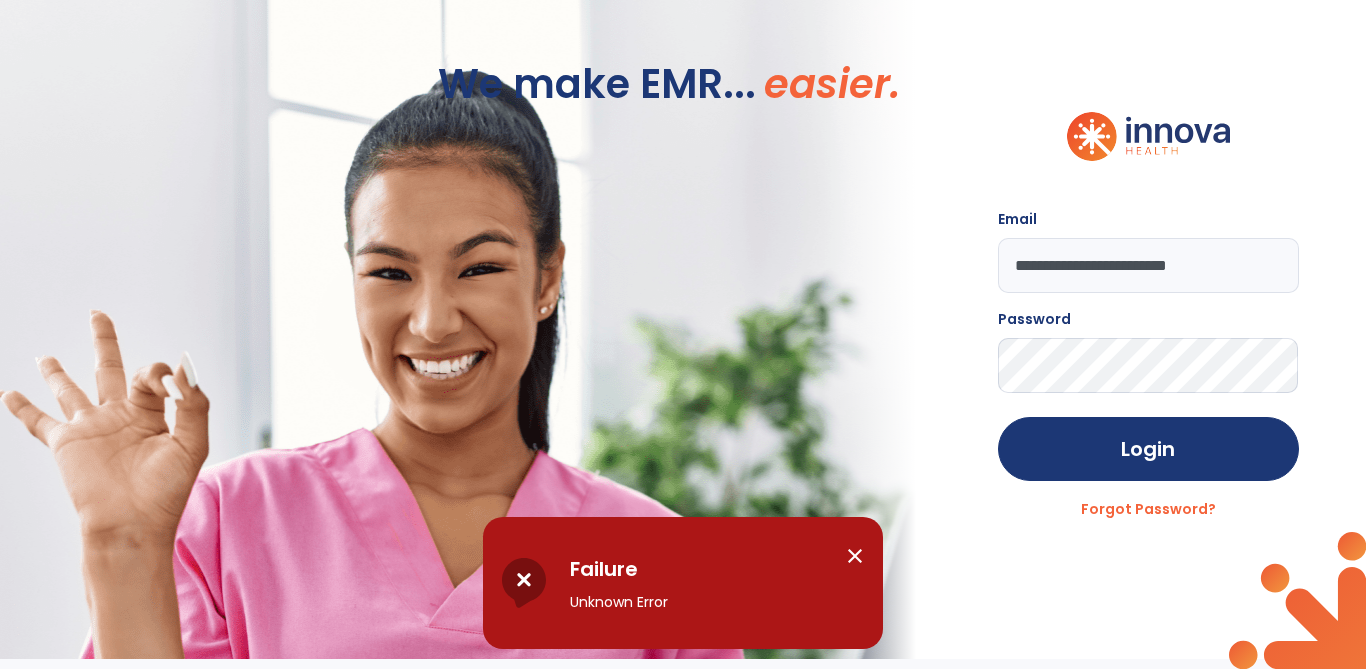 click on "close" at bounding box center [855, 556] 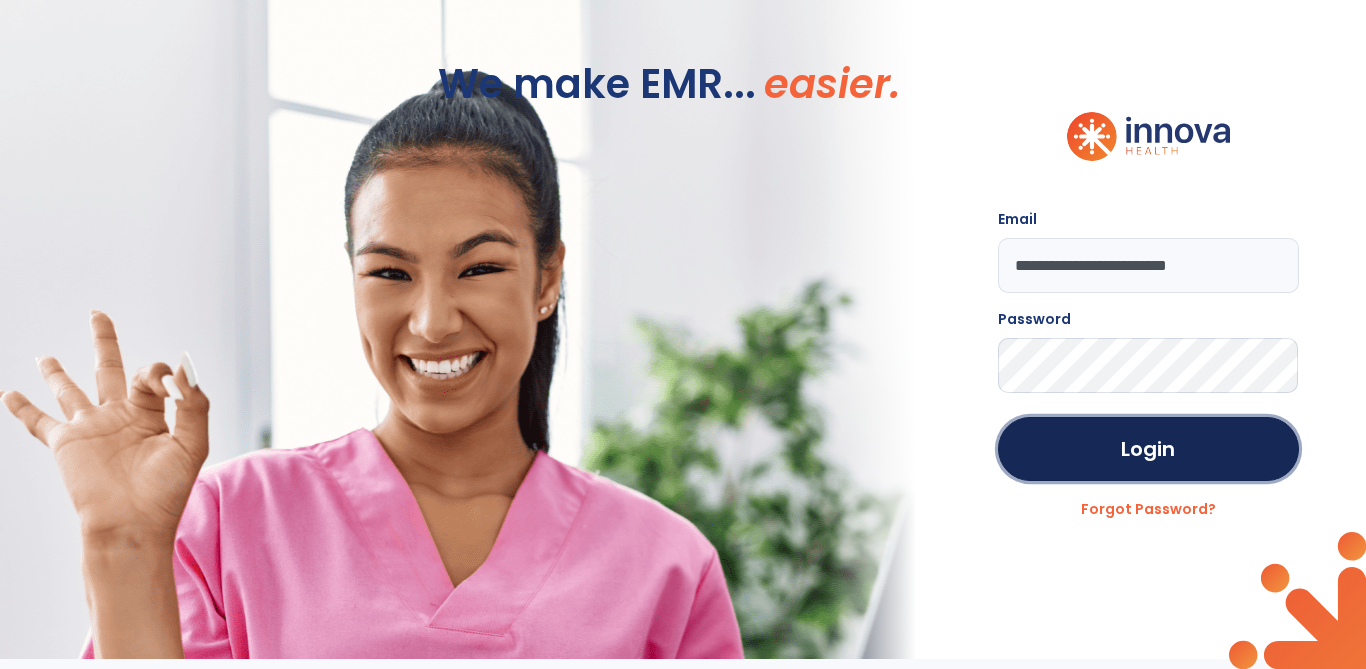 click on "Login" 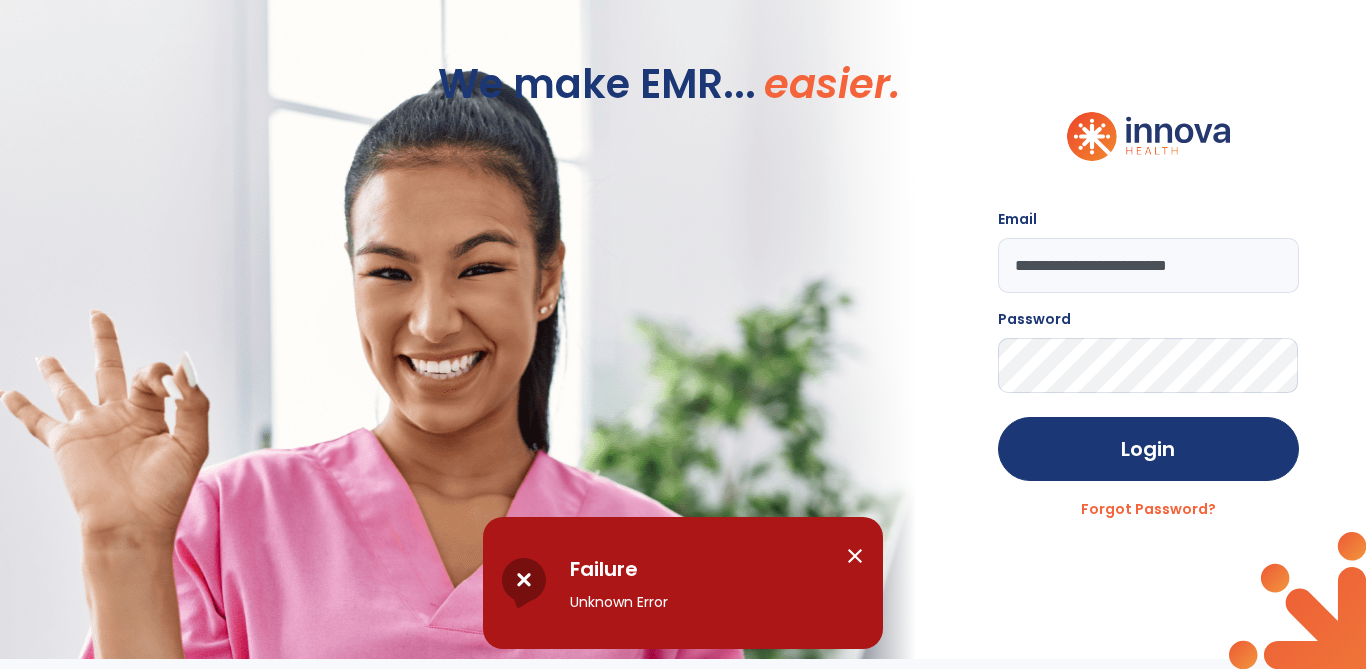 click on "close" at bounding box center (855, 556) 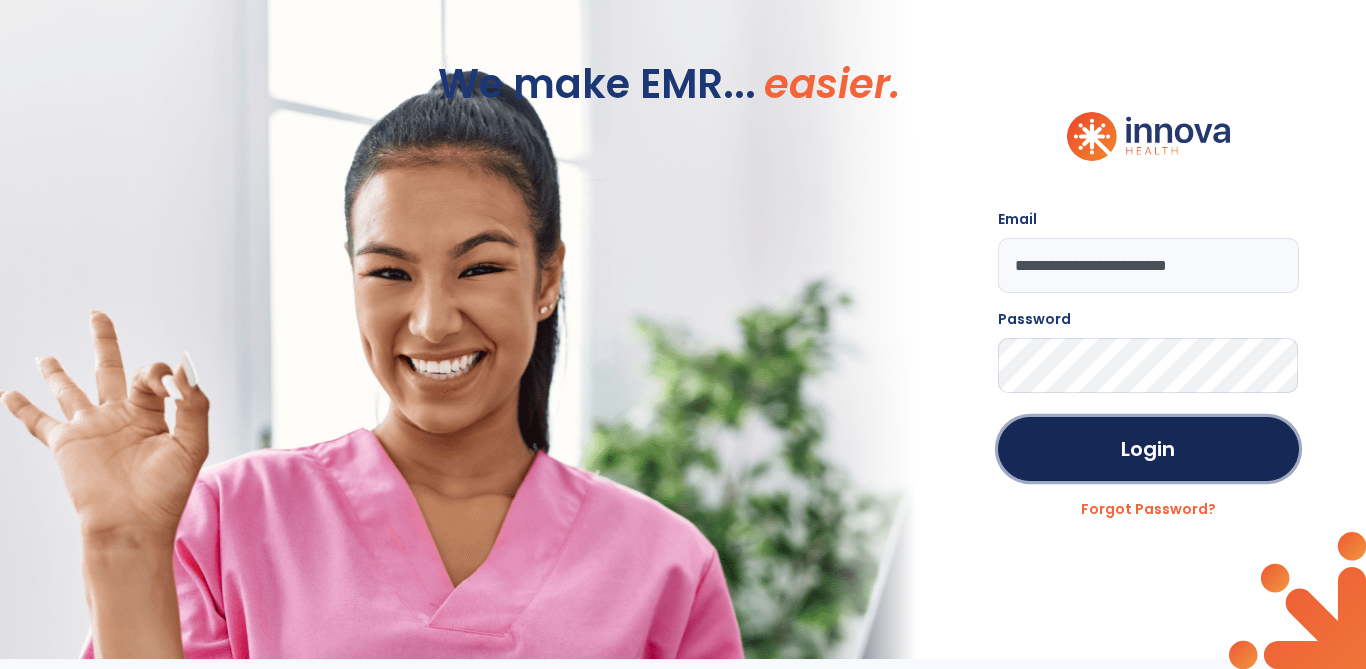 click on "Login" 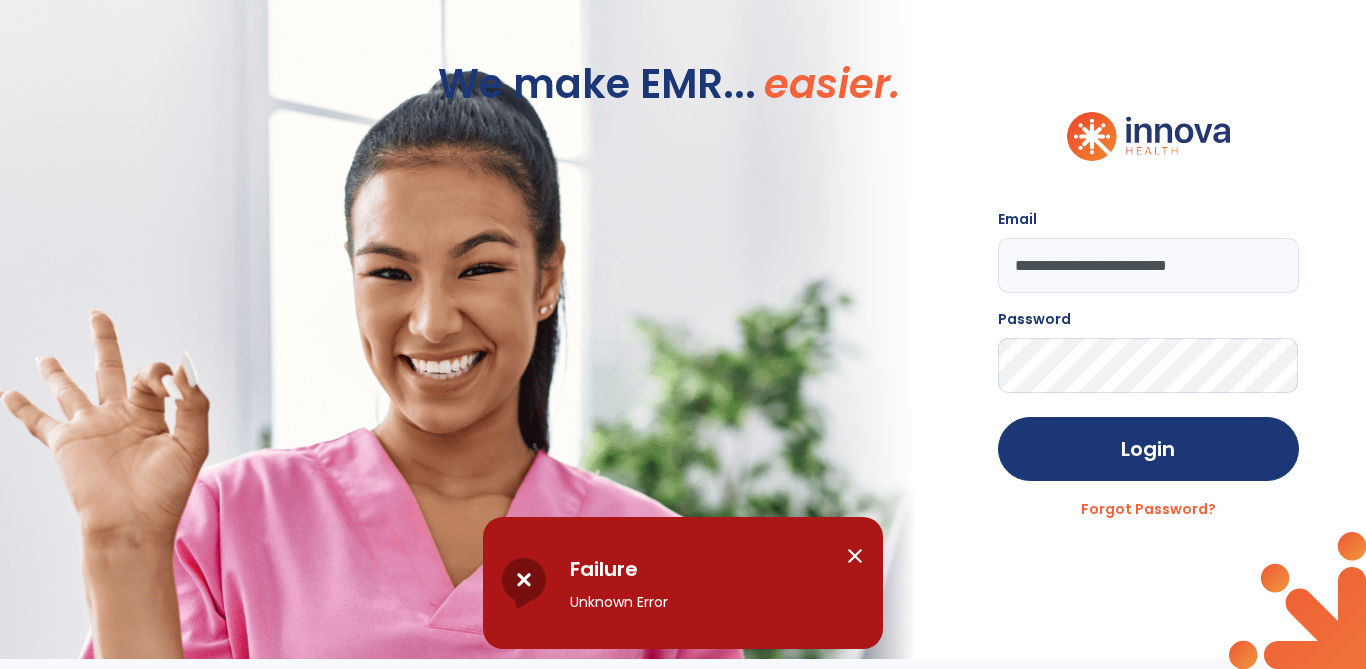 click on "close" at bounding box center [855, 556] 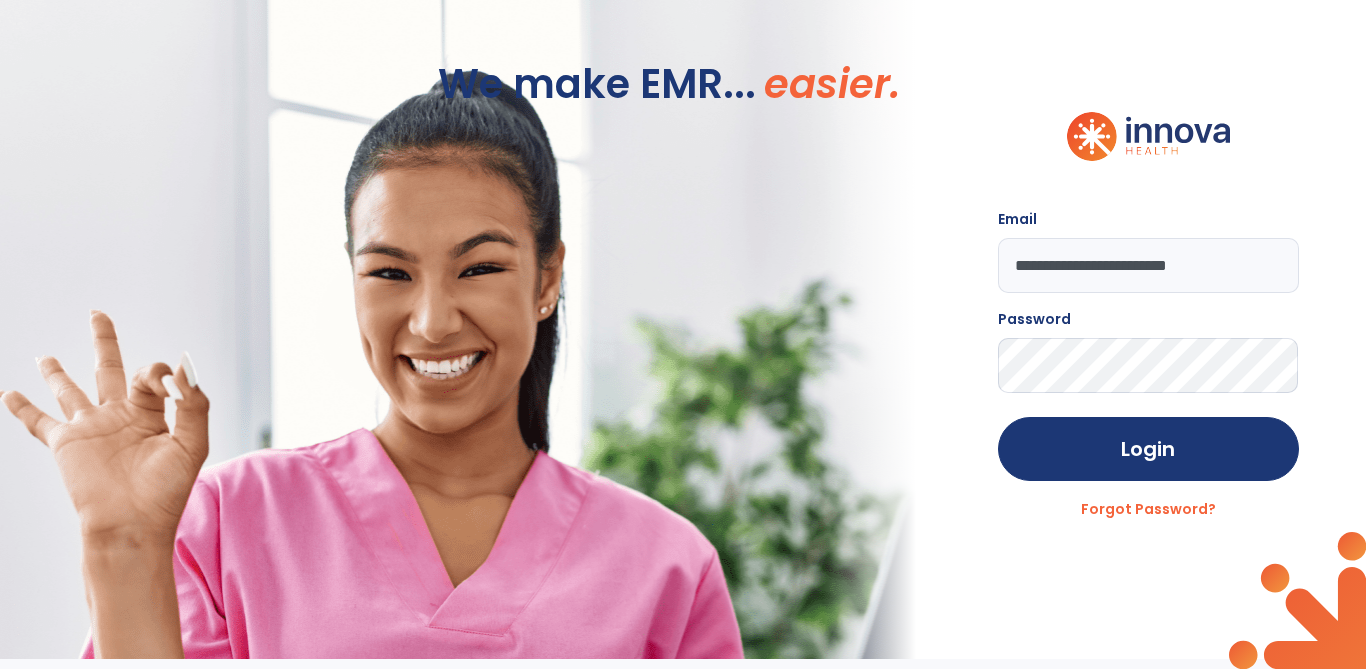click on "We make EMR... easier." 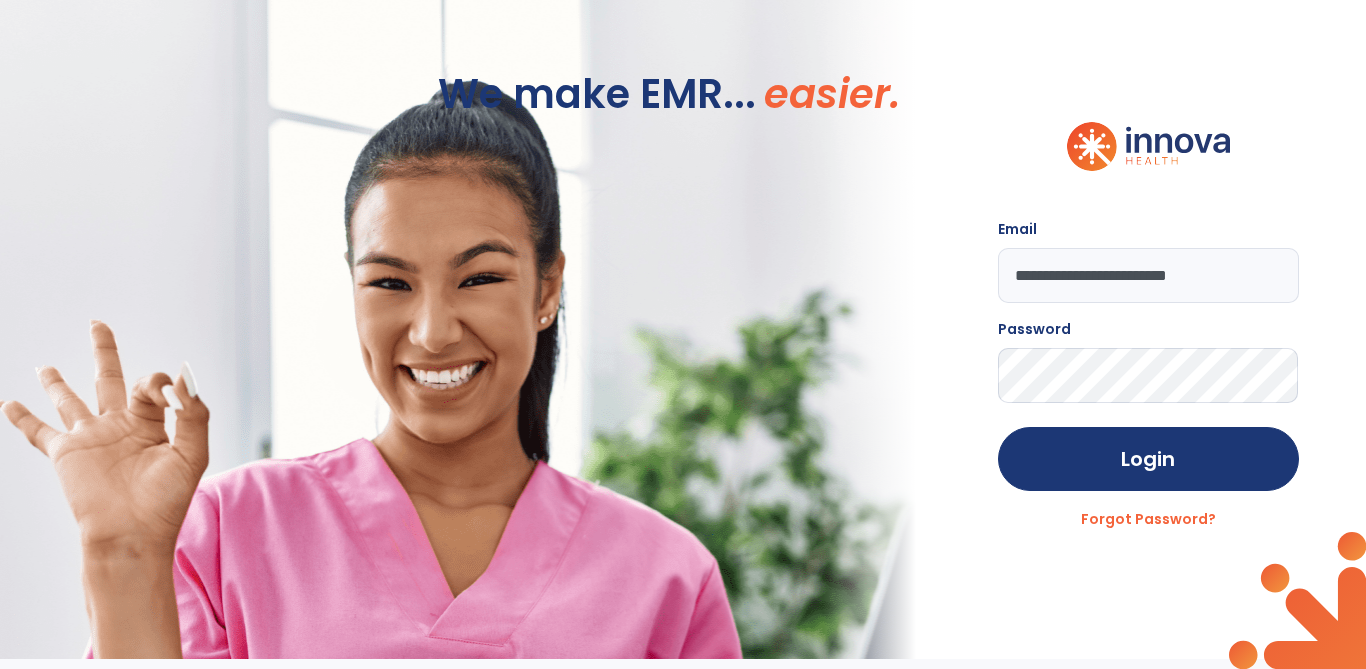 click on "Login" 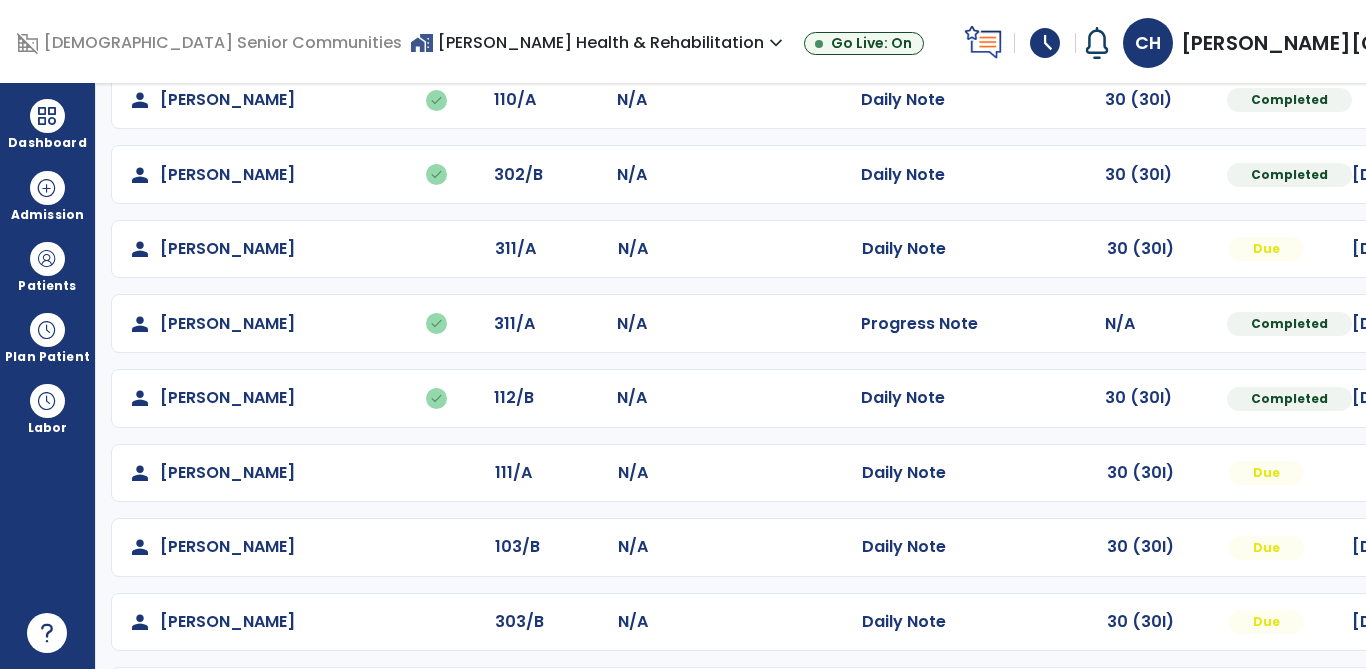scroll, scrollTop: 189, scrollLeft: 0, axis: vertical 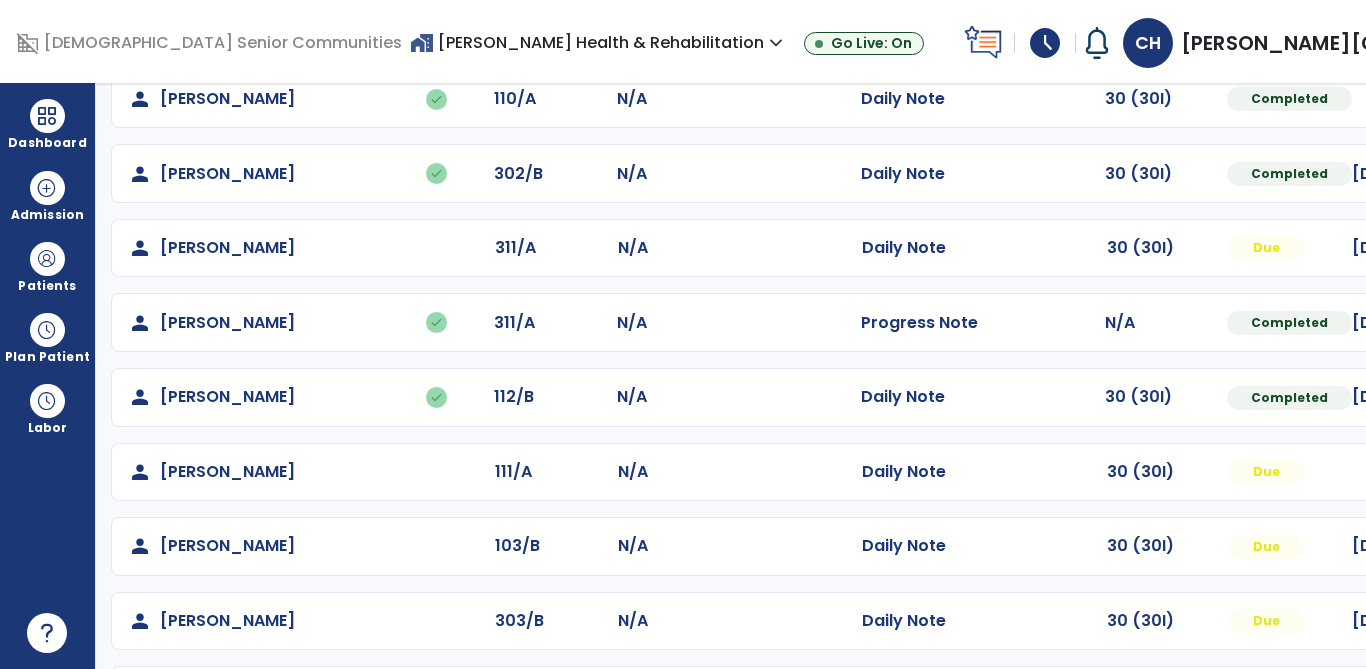 click at bounding box center (1543, 99) 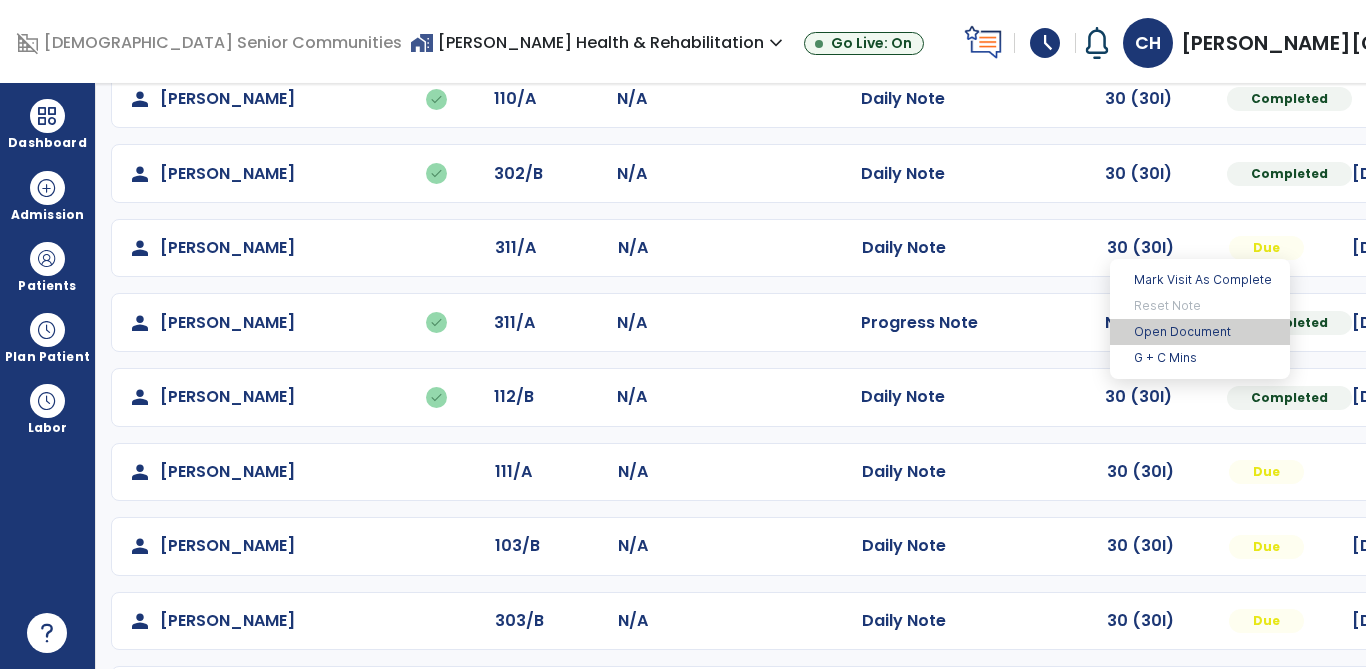 click on "Open Document" at bounding box center [1200, 332] 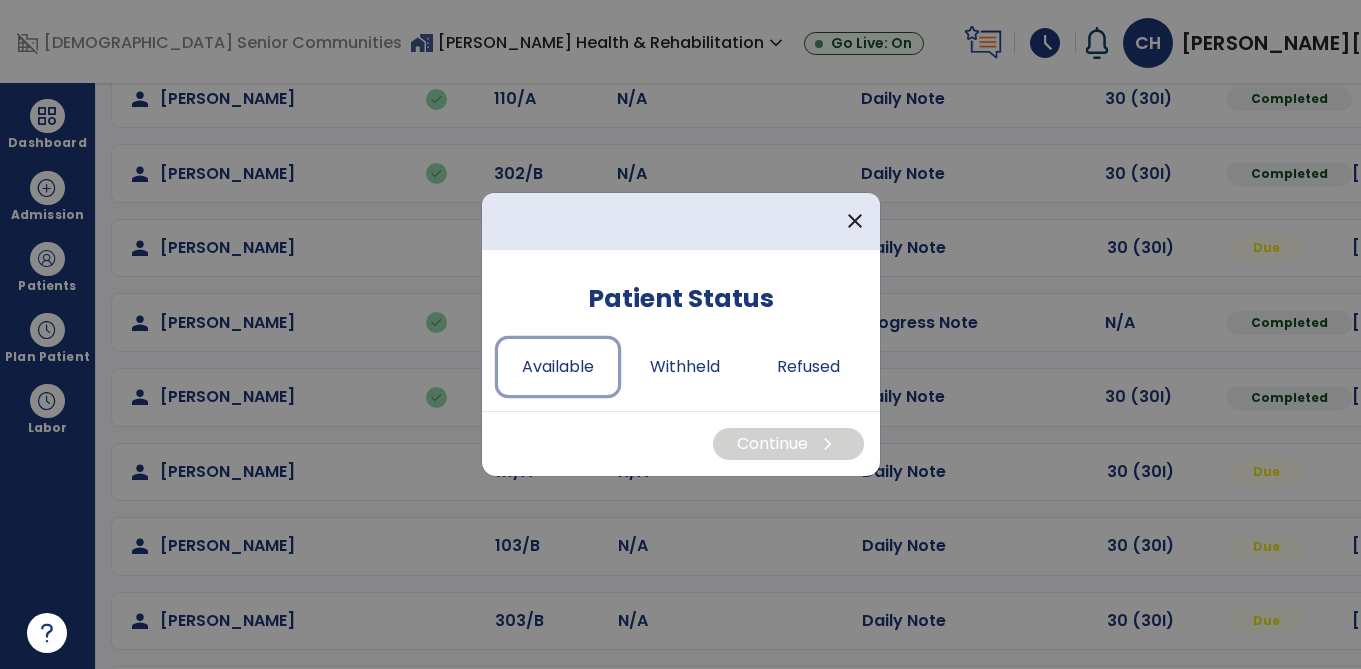 click on "Available" at bounding box center [558, 367] 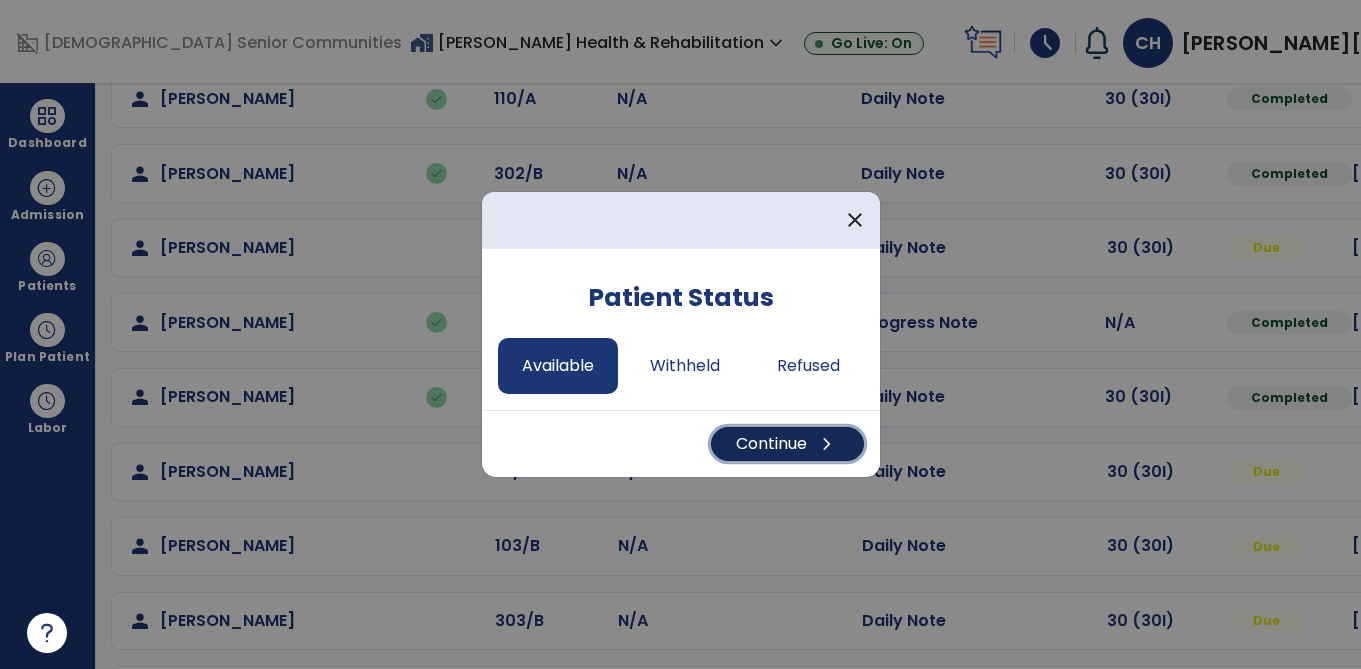 click on "chevron_right" at bounding box center [827, 444] 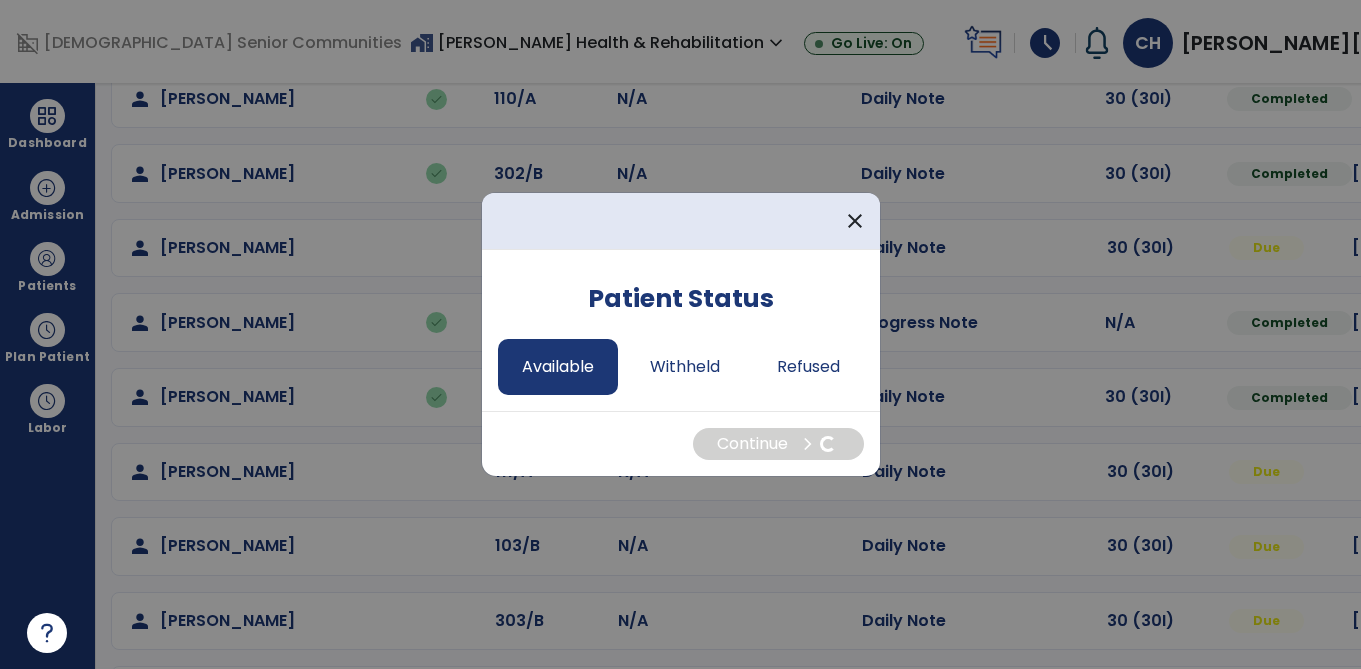 select on "*" 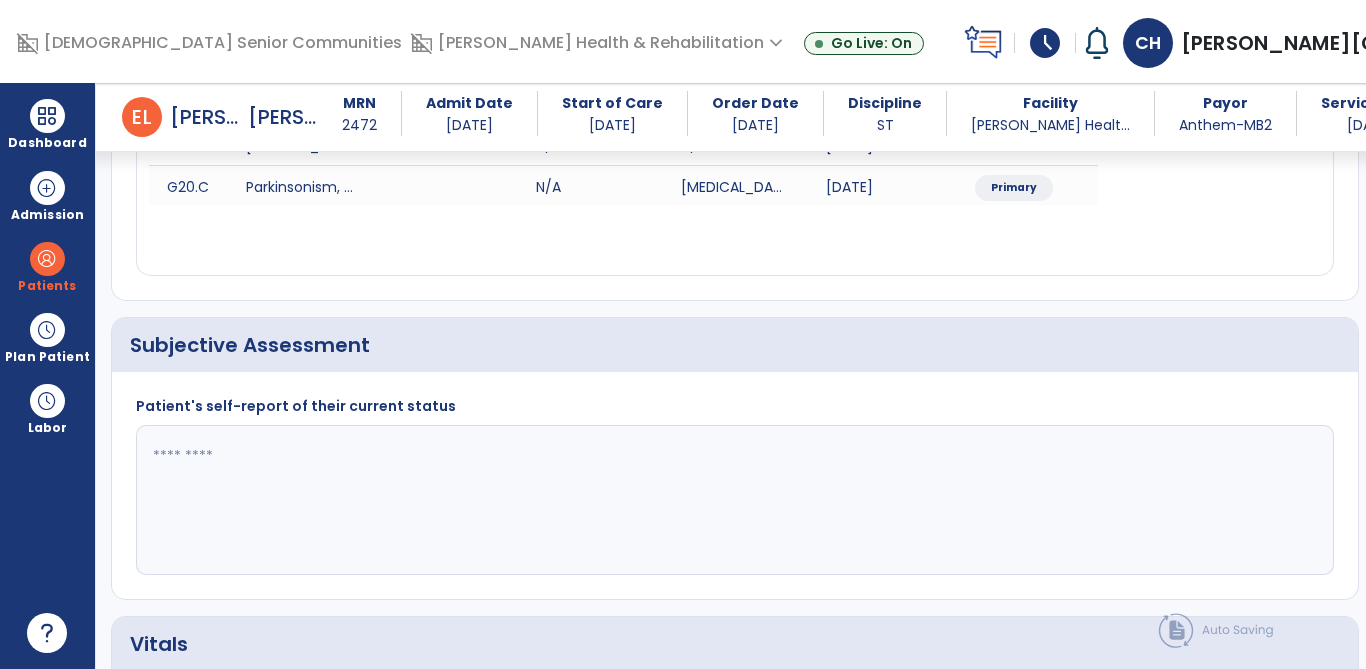 scroll, scrollTop: 340, scrollLeft: 0, axis: vertical 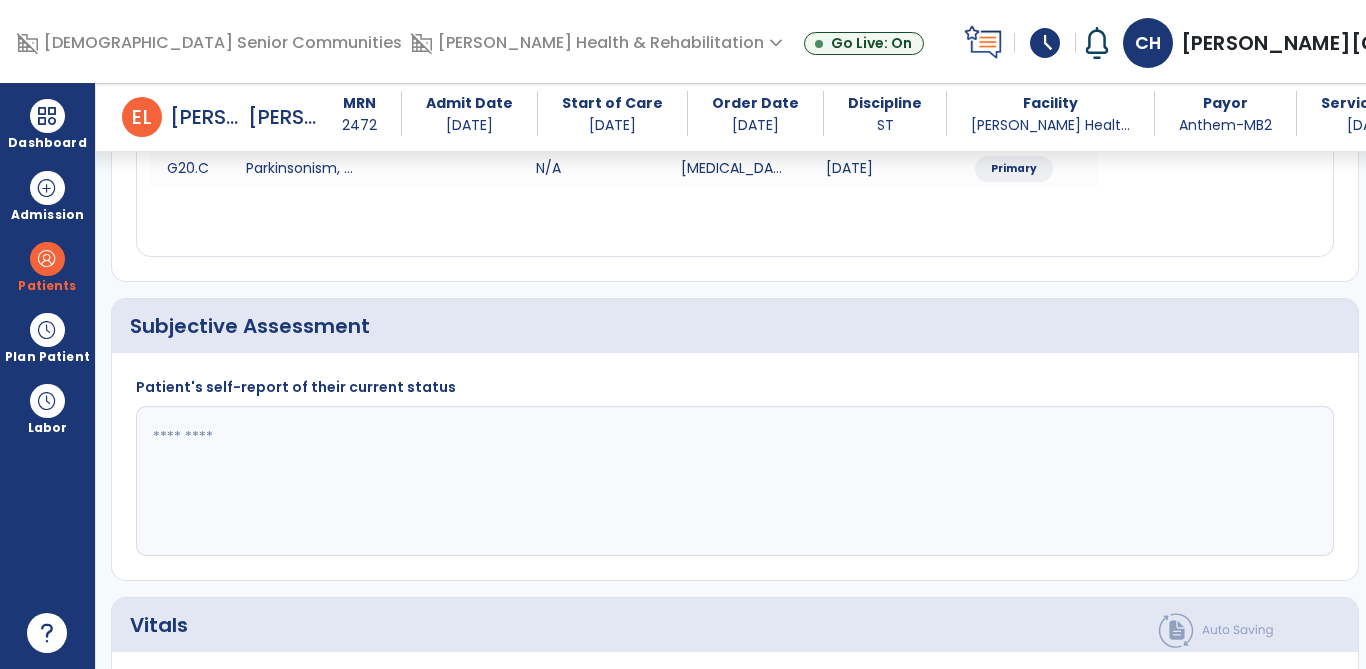 click 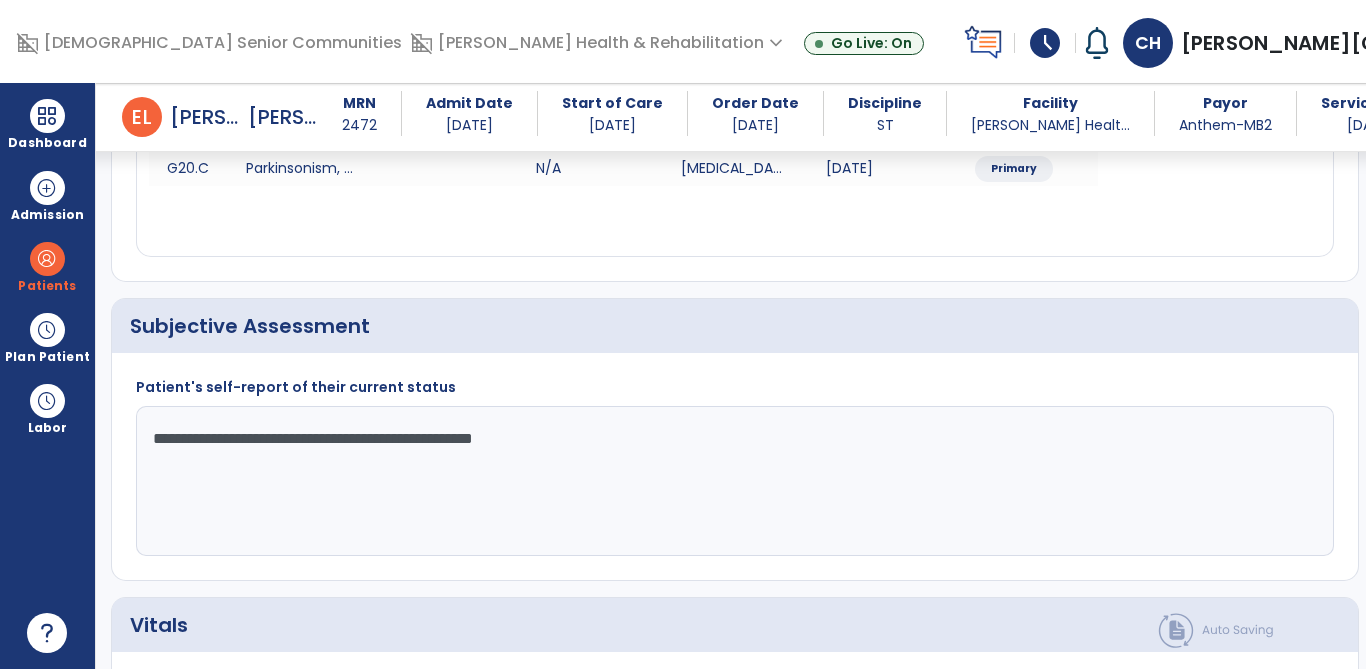 click on "Respiratory Rate  BPM Blood Pressure   SBP   DBP Temperature  ** ** Pulse Rate  BPM O2 Saturation  % Notes/Comments" 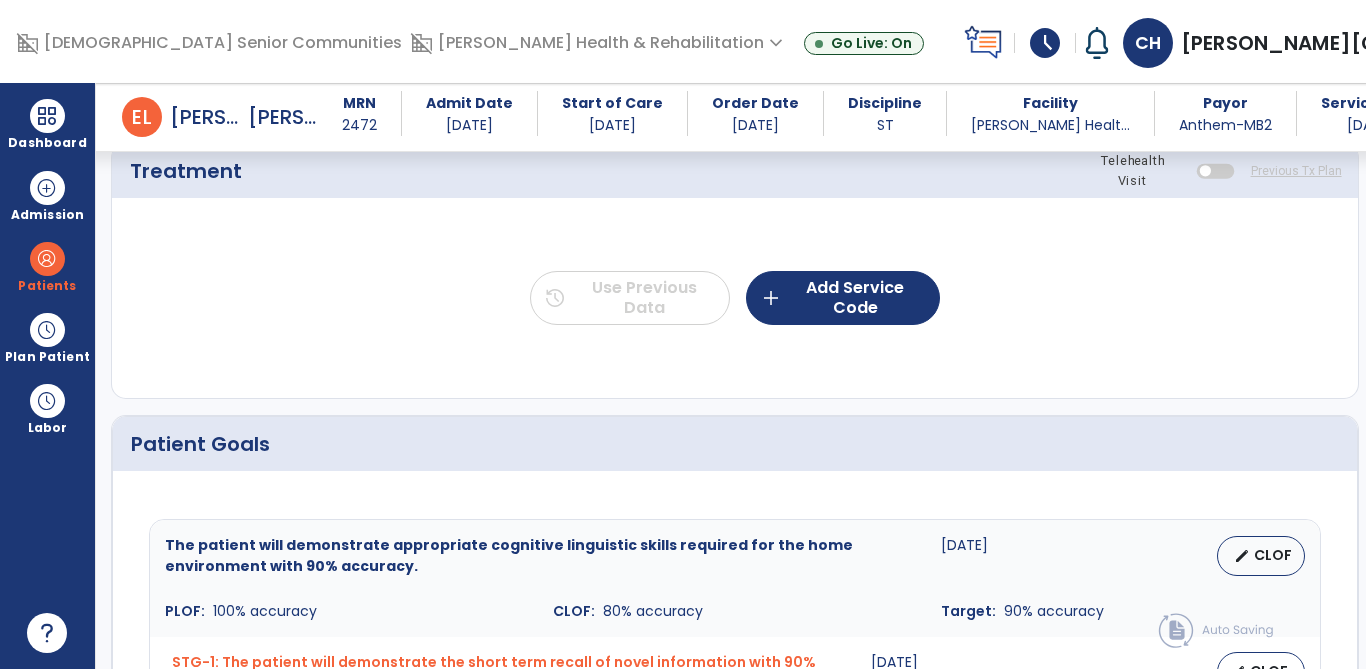 type on "**********" 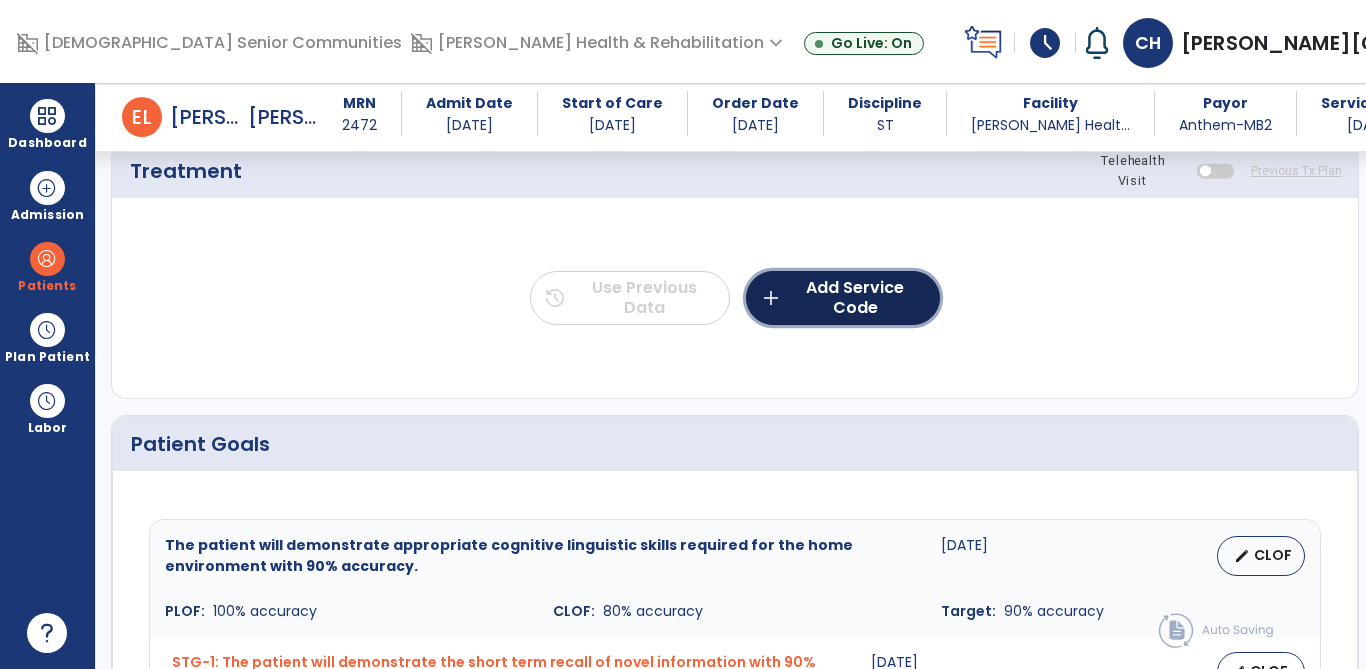 click on "add  Add Service Code" 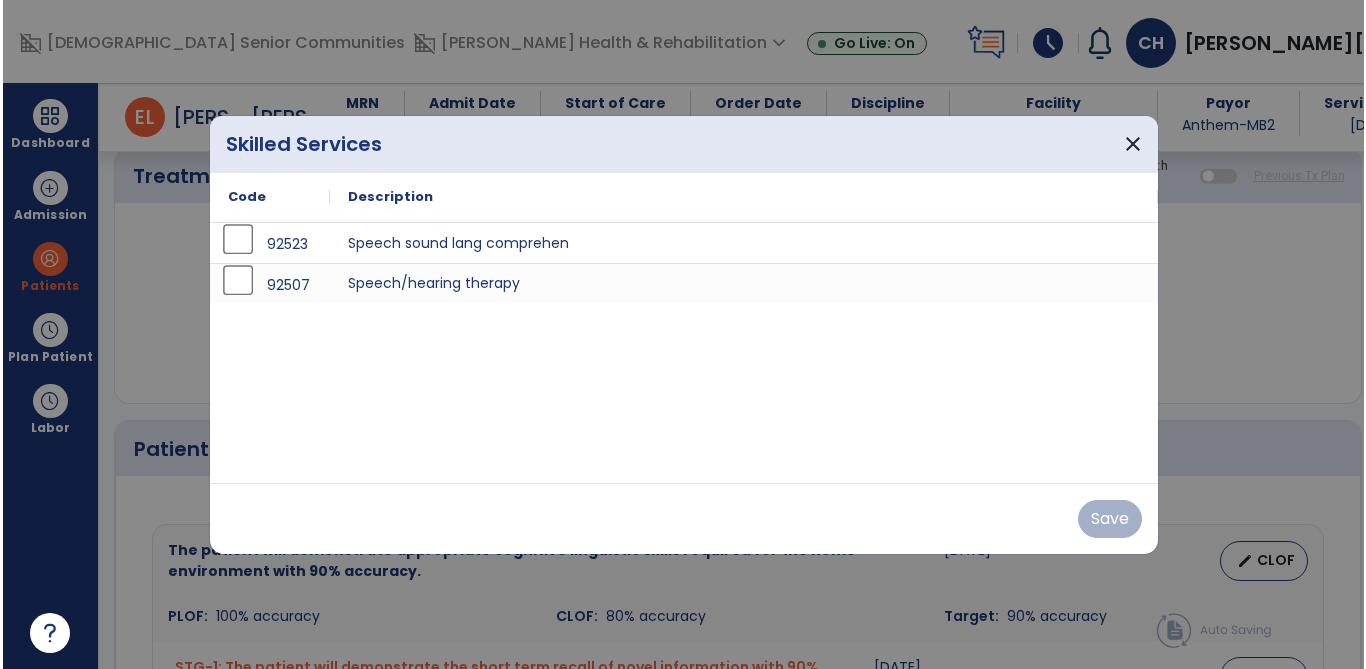 scroll, scrollTop: 1216, scrollLeft: 0, axis: vertical 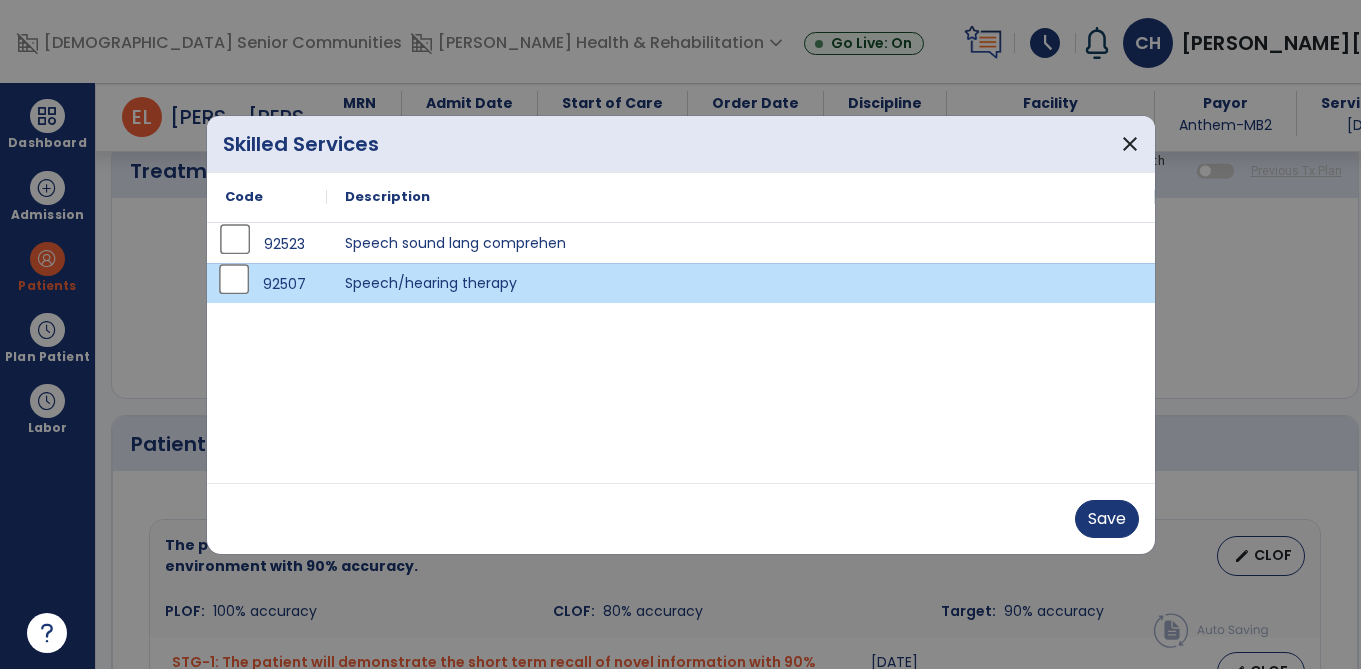 click on "Save" at bounding box center [1107, 519] 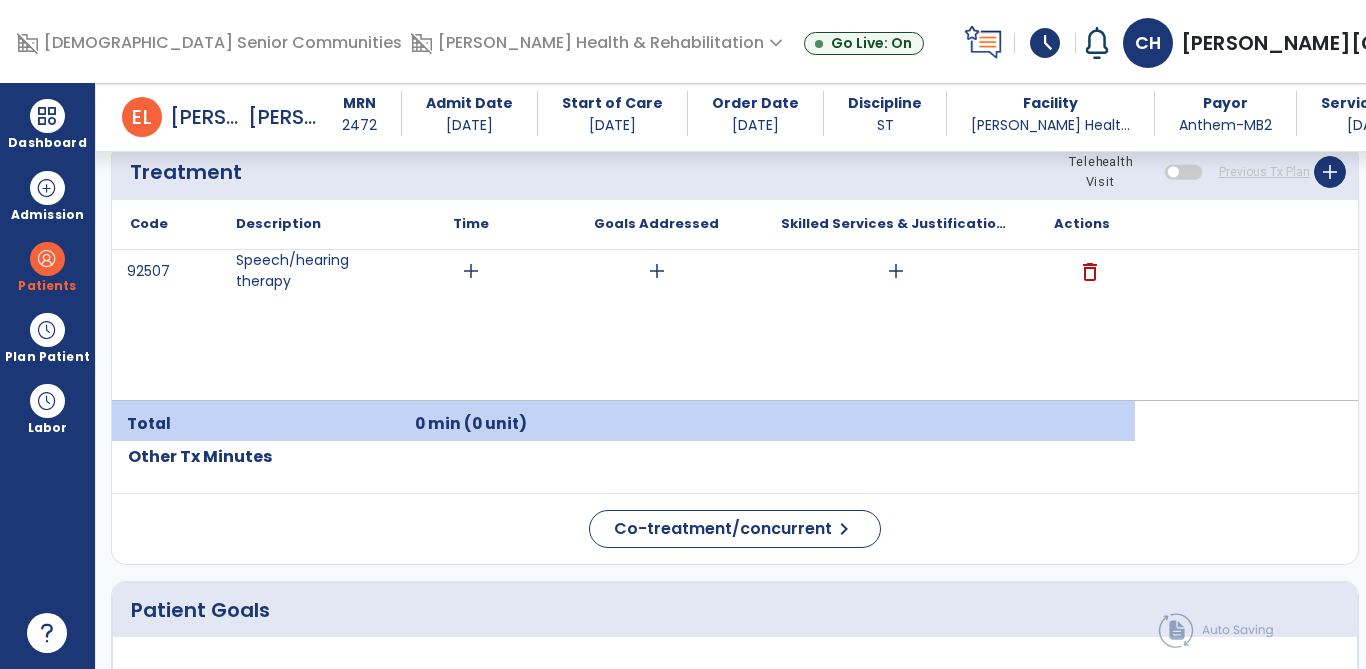 click on "add" at bounding box center [471, 271] 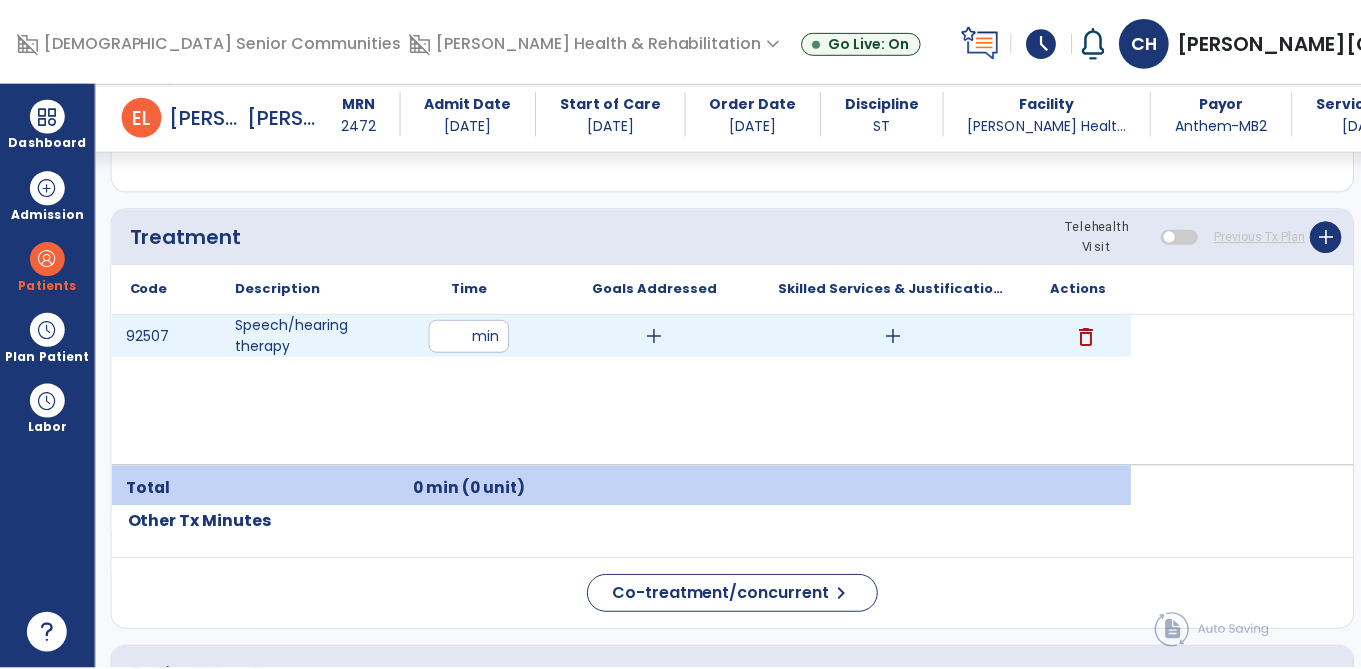 scroll, scrollTop: 1148, scrollLeft: 0, axis: vertical 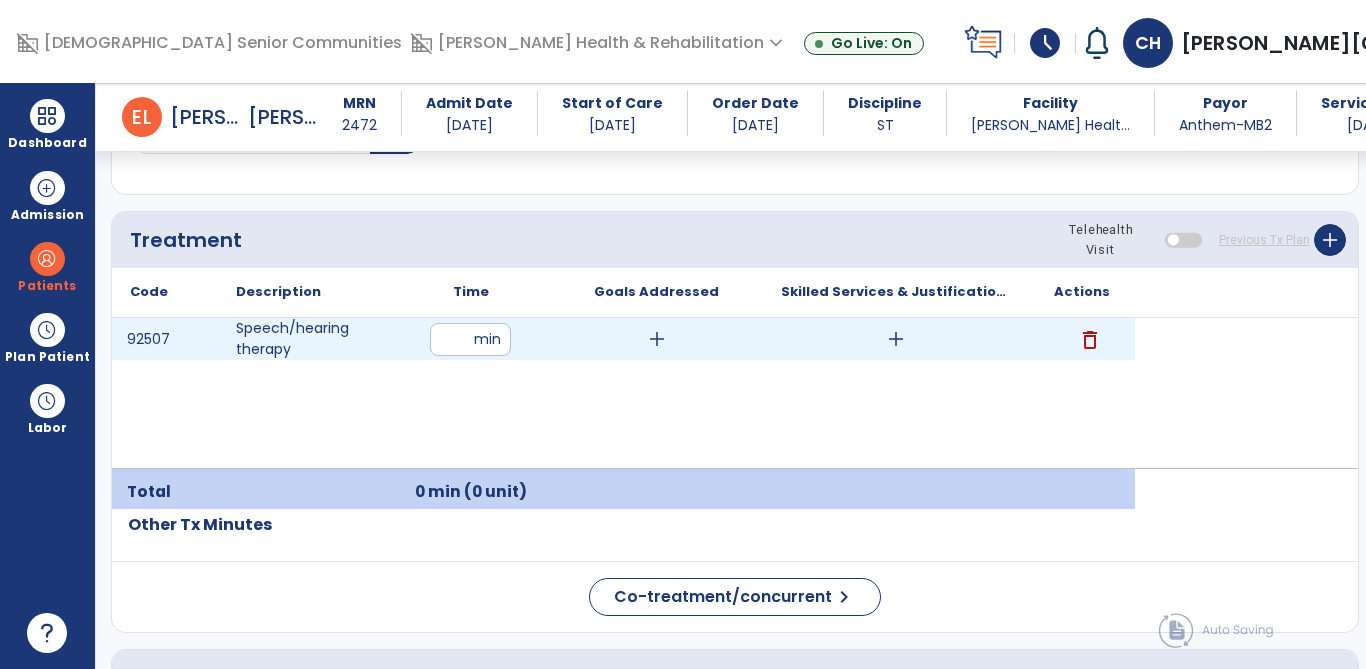 click at bounding box center (470, 339) 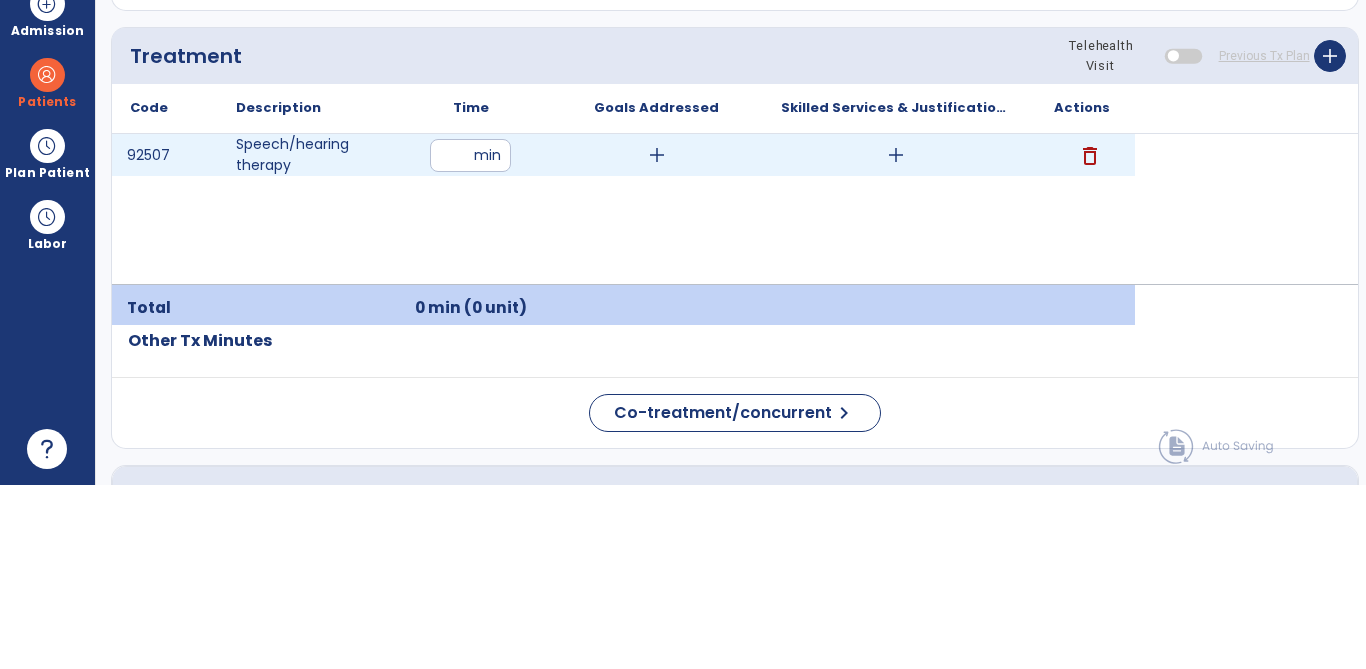 type on "**" 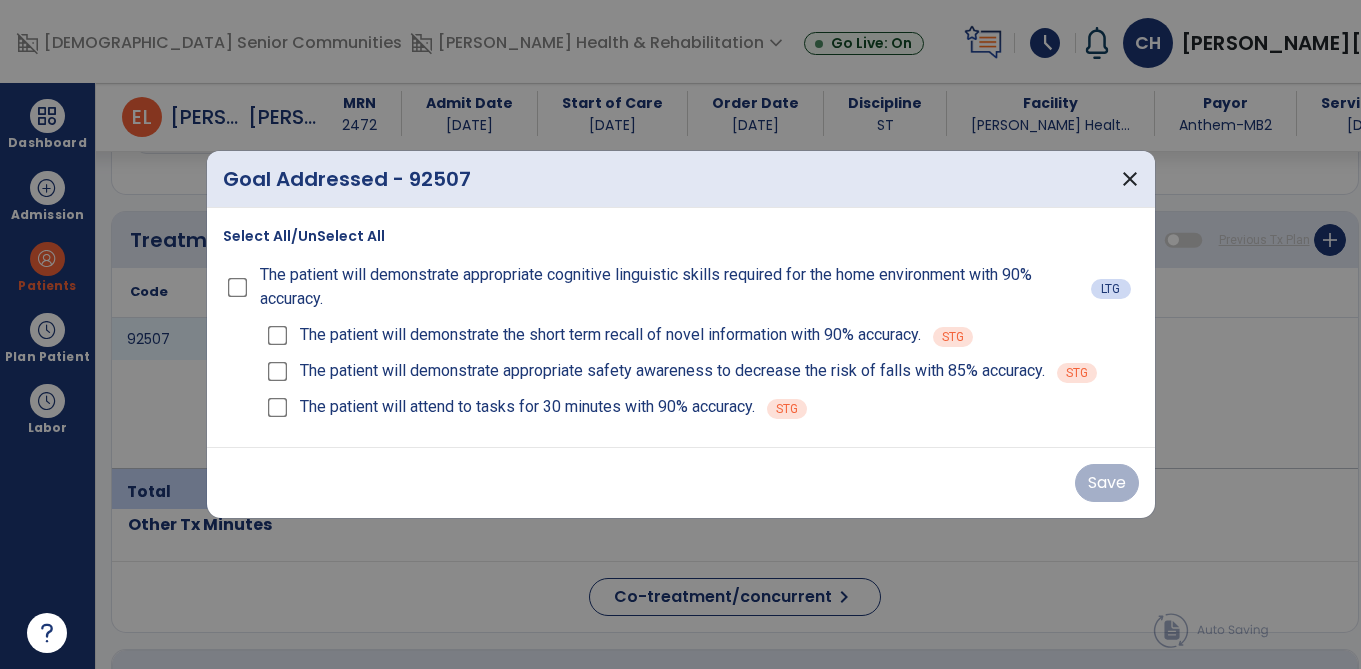 scroll, scrollTop: 1148, scrollLeft: 0, axis: vertical 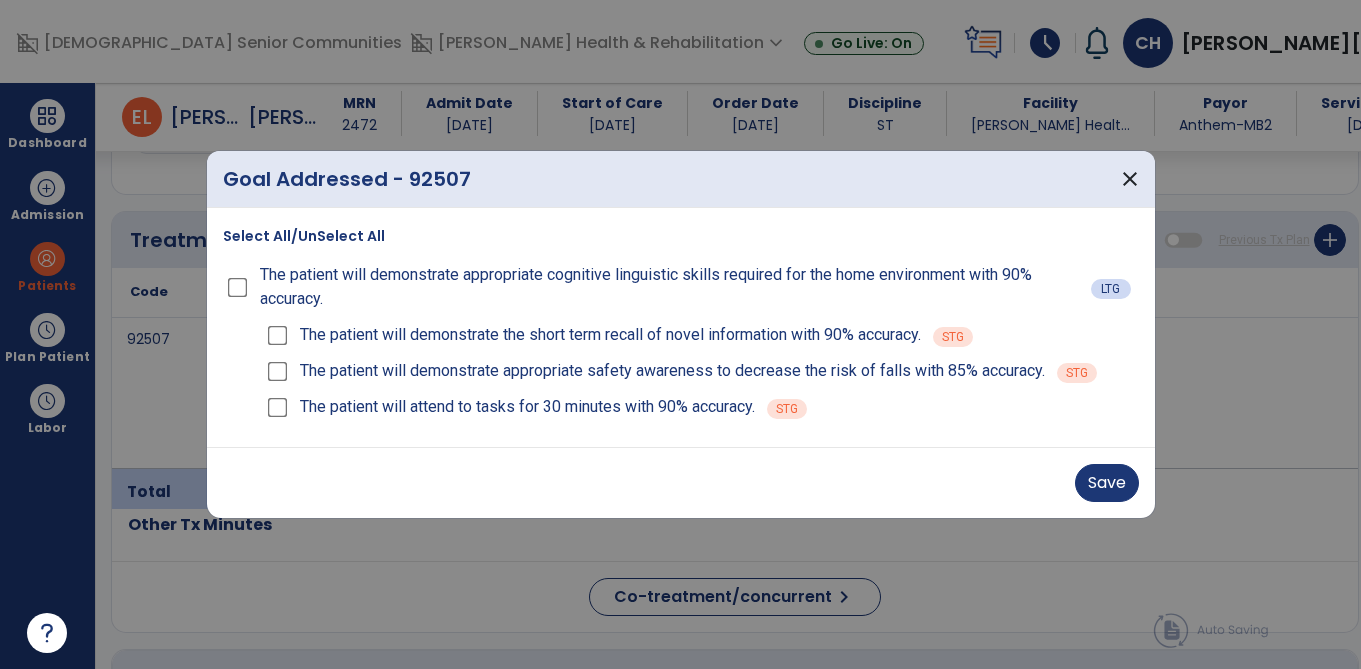 click on "Save" at bounding box center (1107, 483) 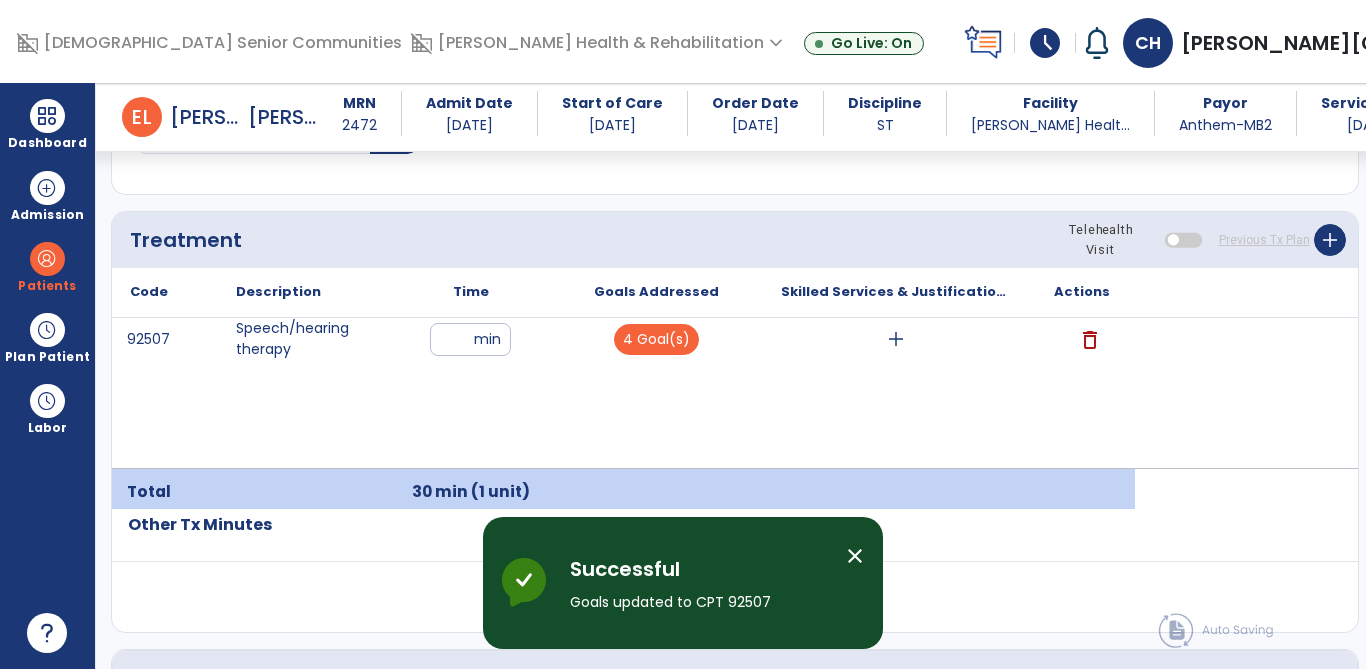 click on "add" at bounding box center (896, 339) 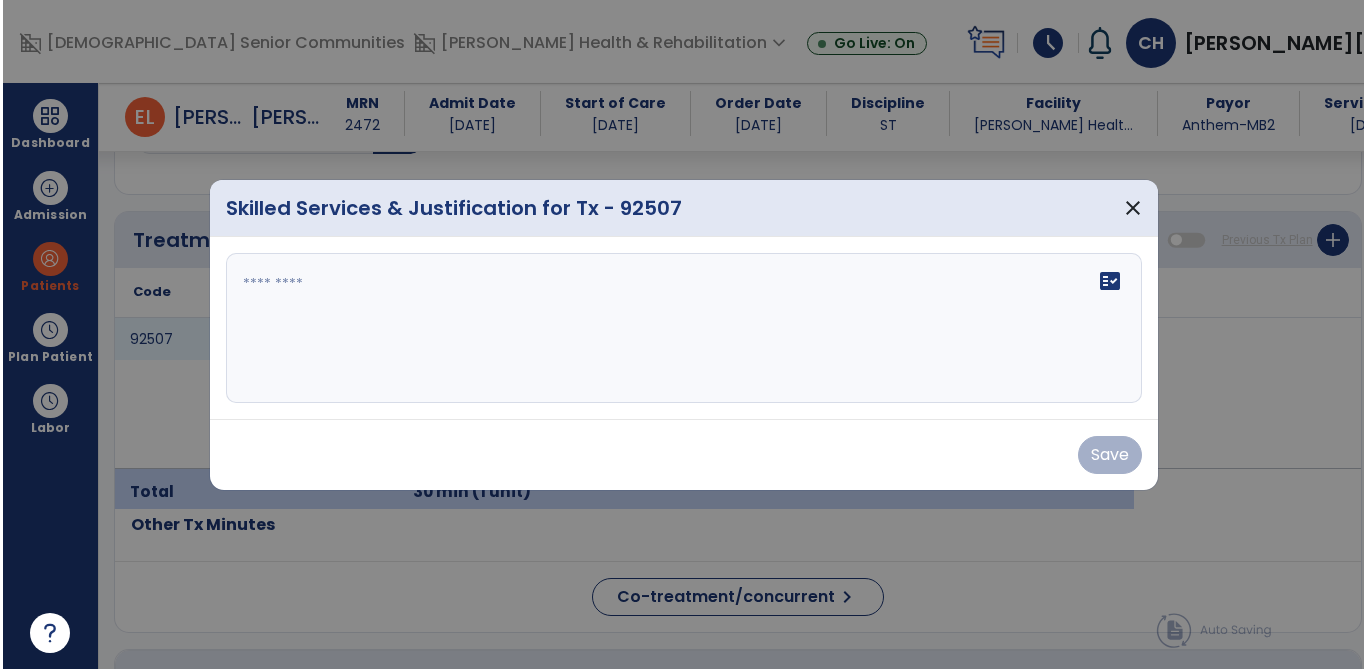 scroll, scrollTop: 1148, scrollLeft: 0, axis: vertical 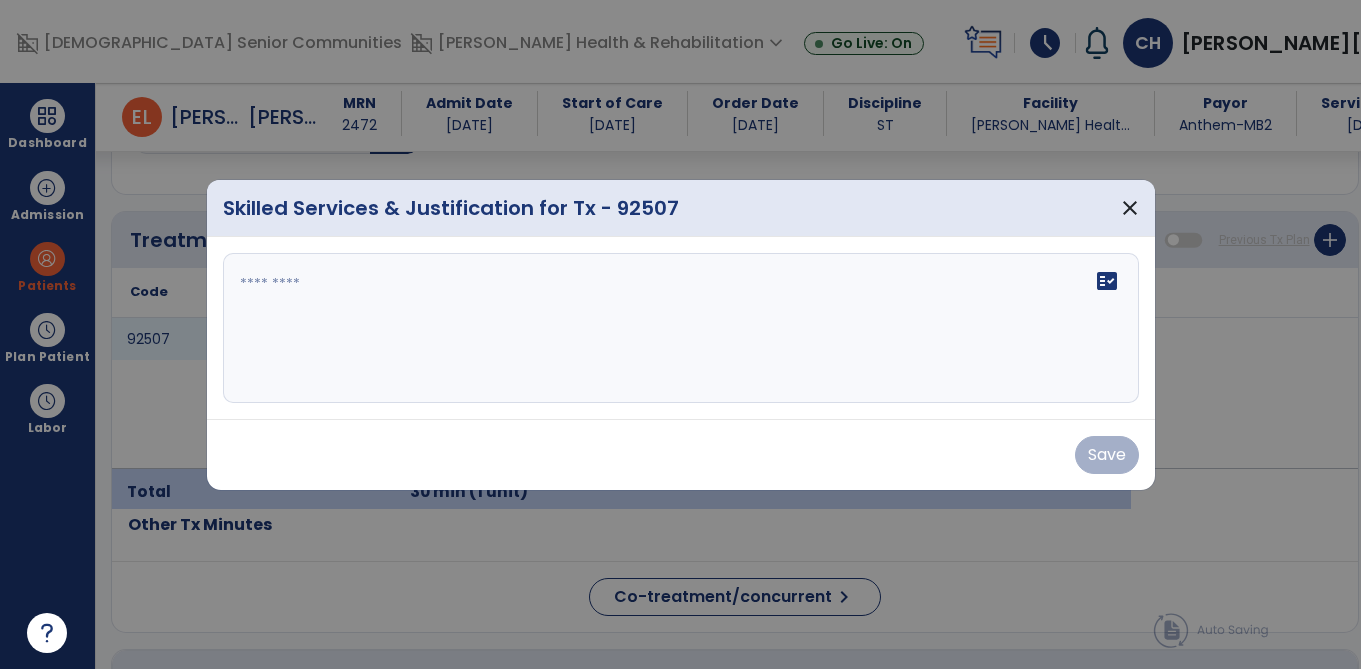 click on "fact_check" at bounding box center (681, 328) 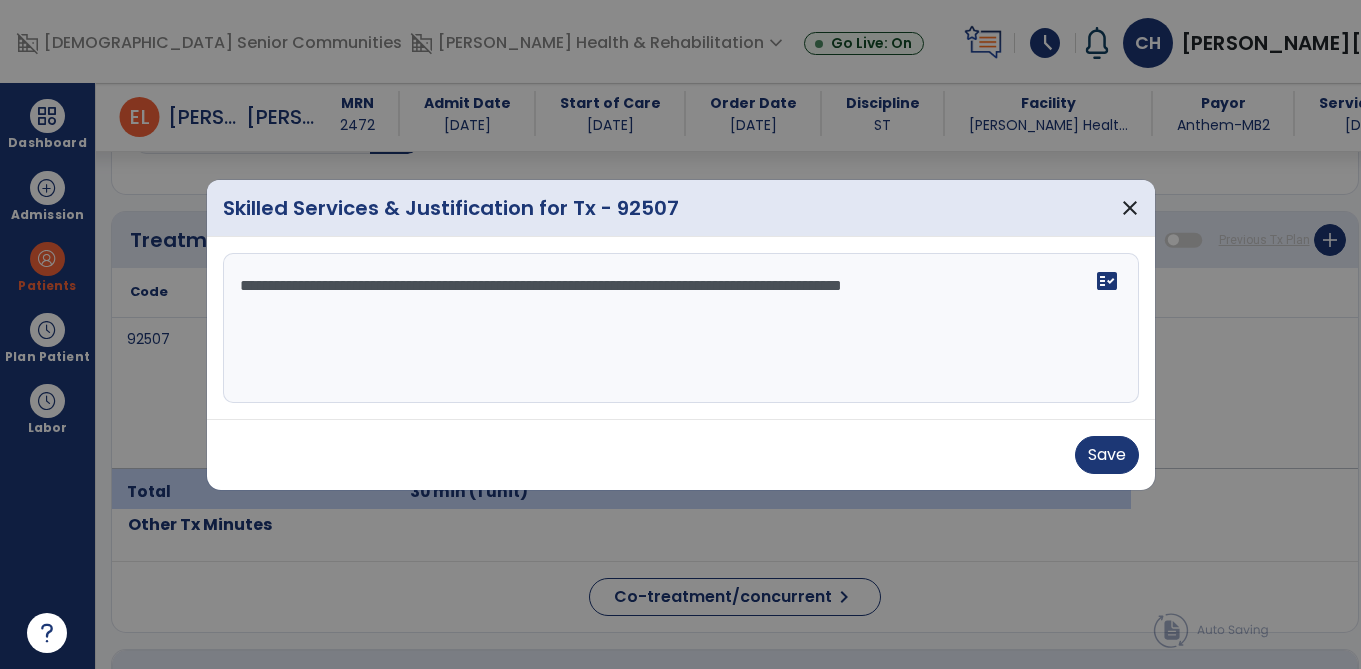 click at bounding box center (680, 334) 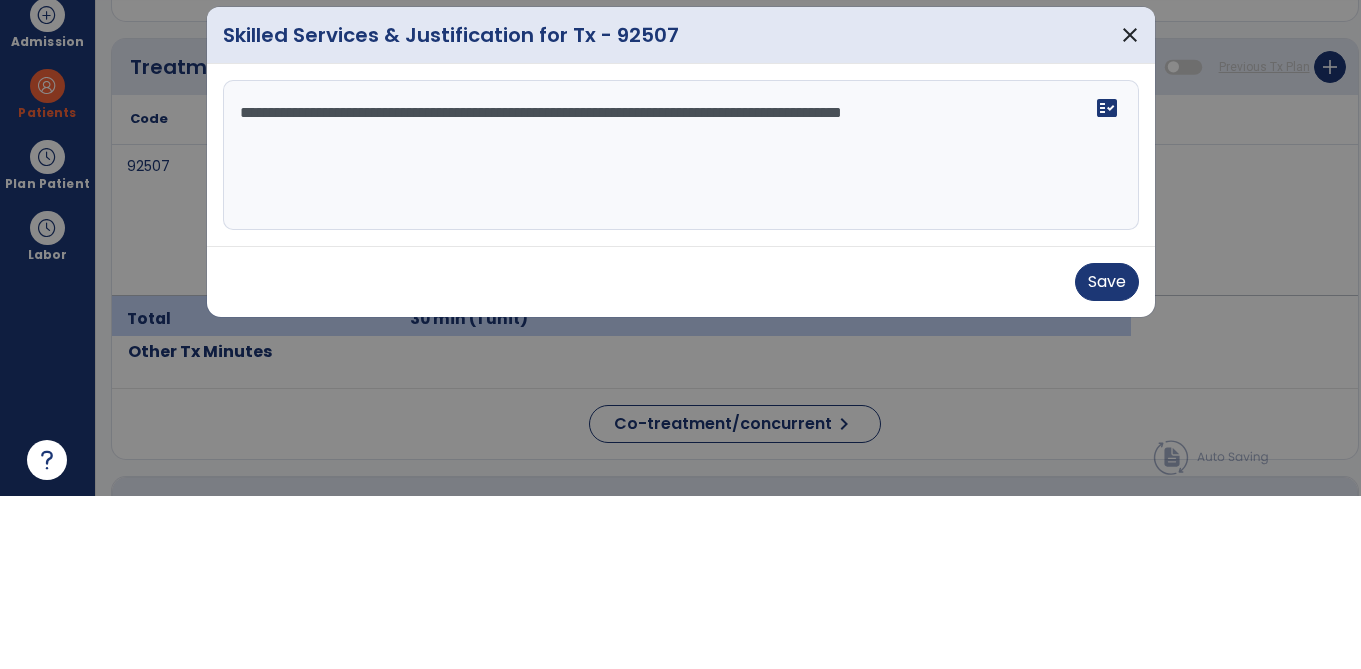type on "**********" 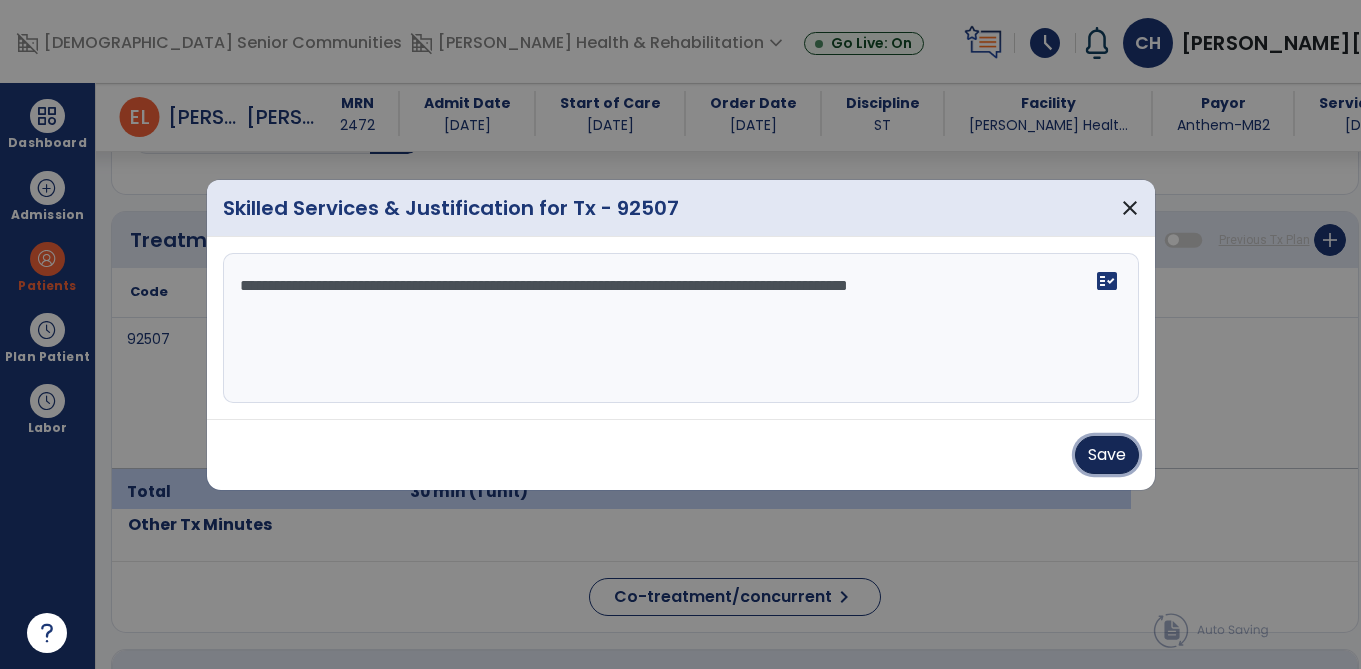 click on "Save" at bounding box center (1107, 455) 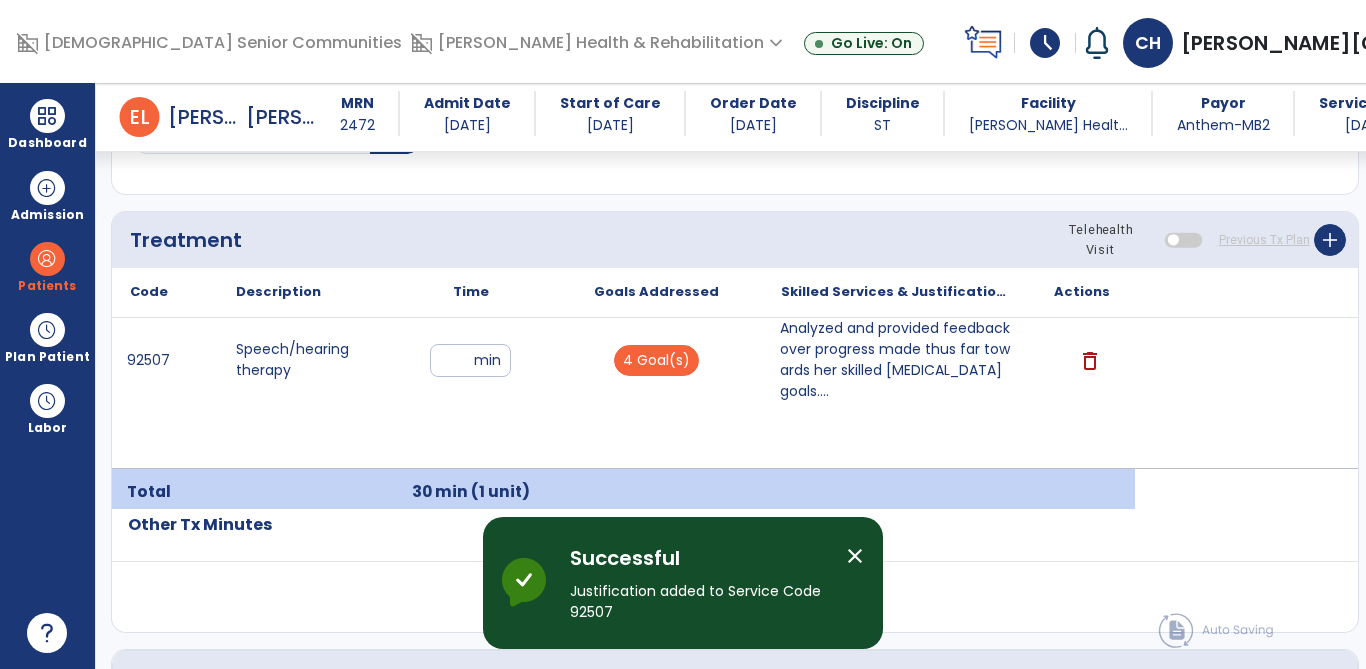 click on "close" at bounding box center [855, 556] 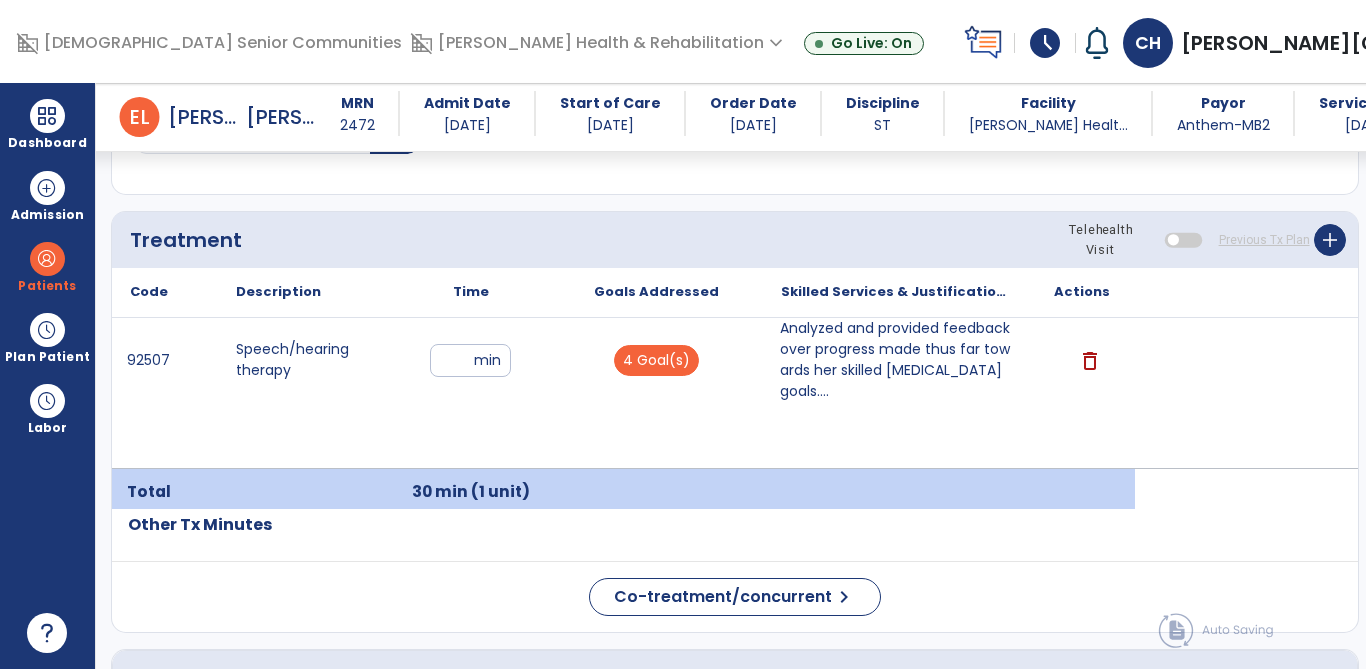 click on "Response To Treatment   *" 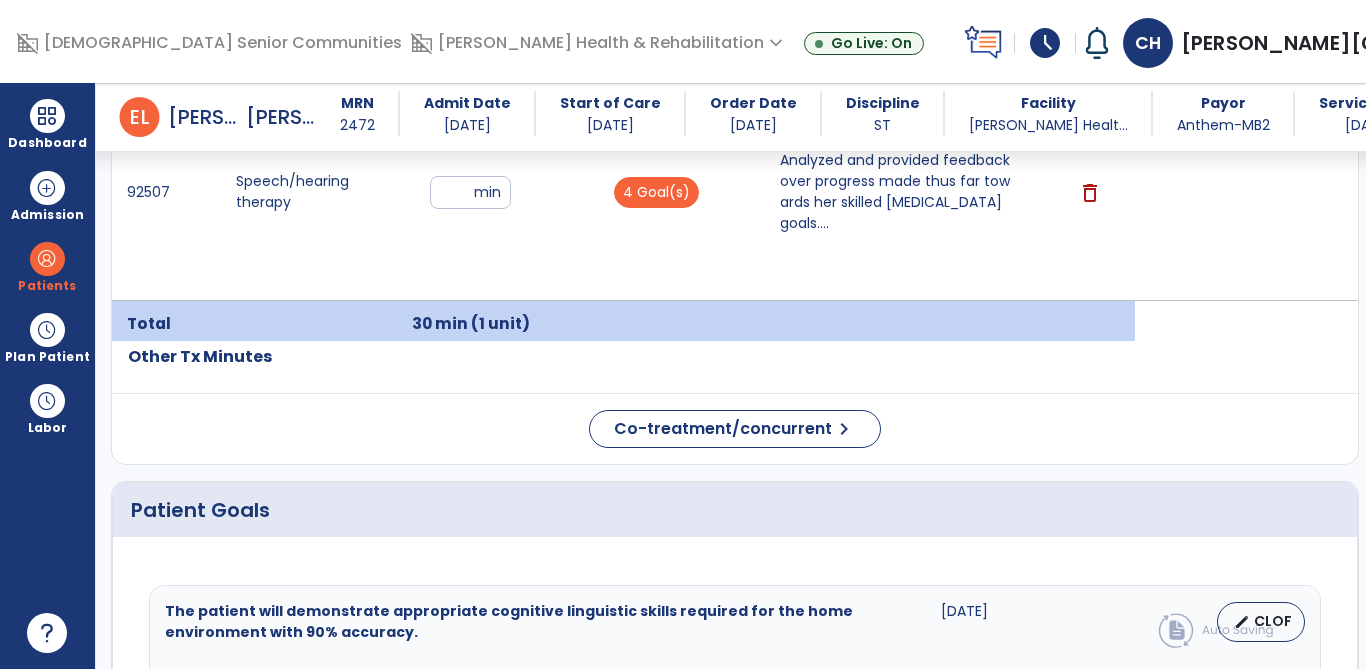 scroll, scrollTop: 2083, scrollLeft: 0, axis: vertical 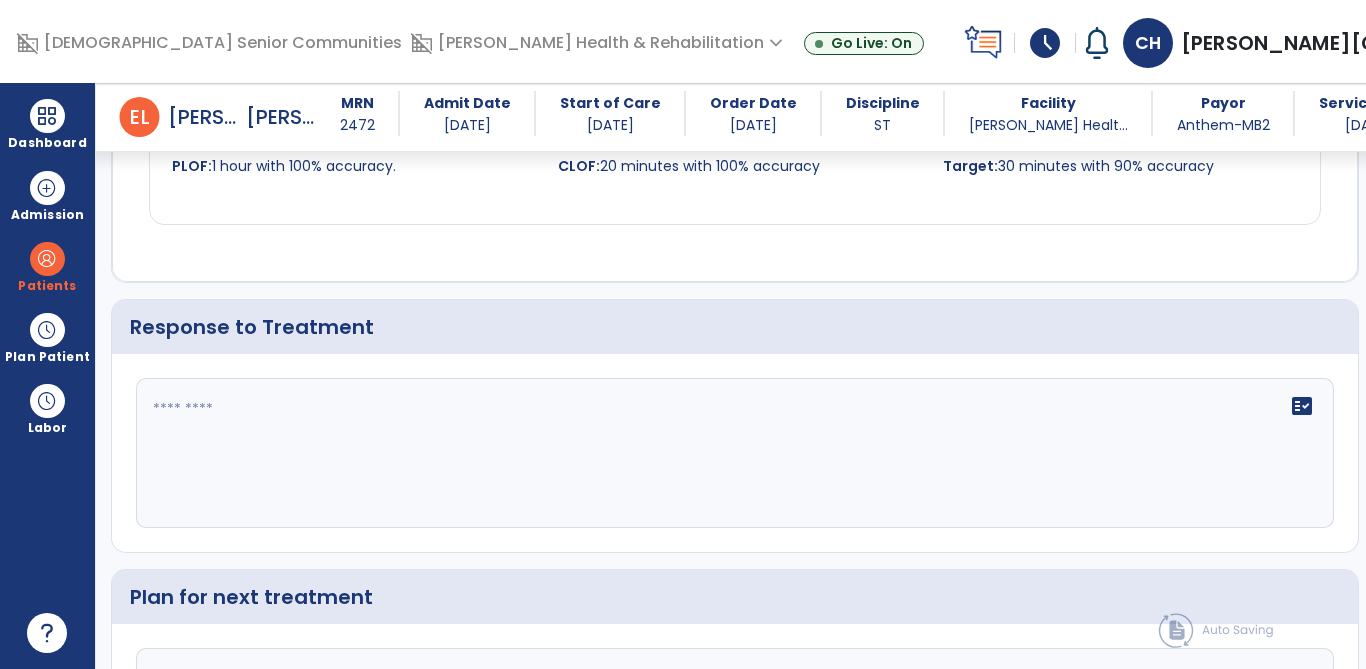 click on "fact_check" 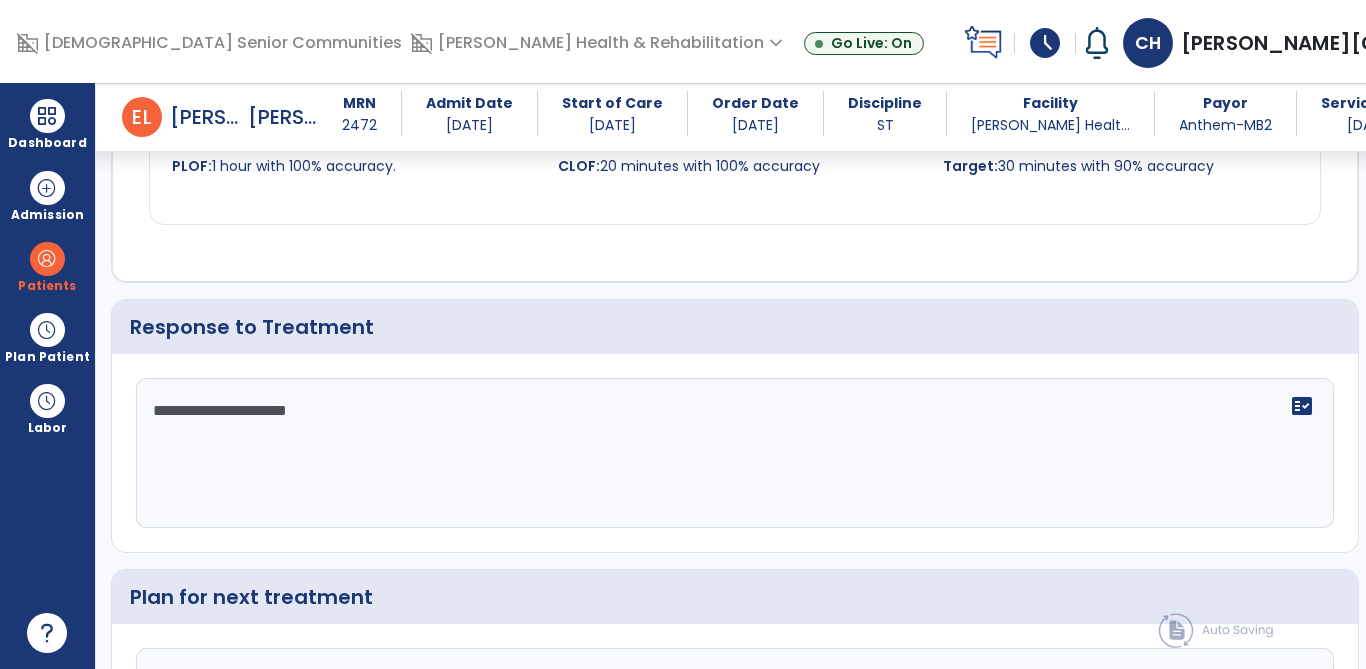 type on "**********" 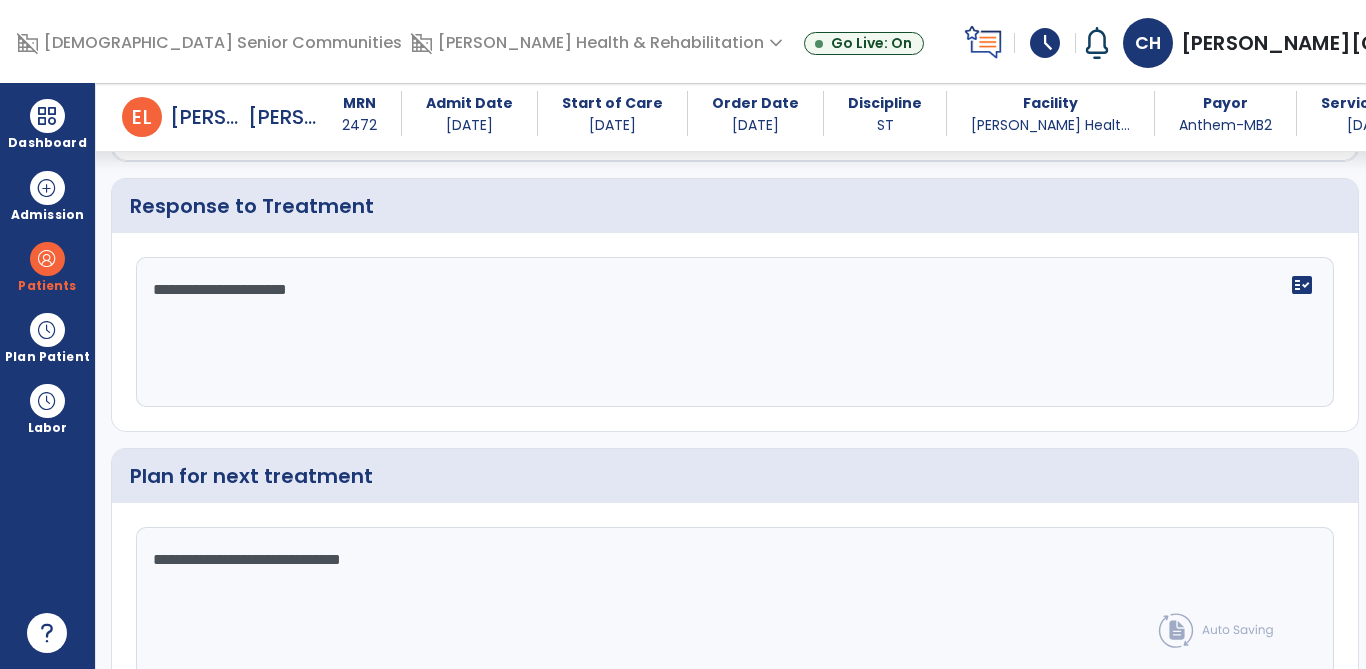type on "**********" 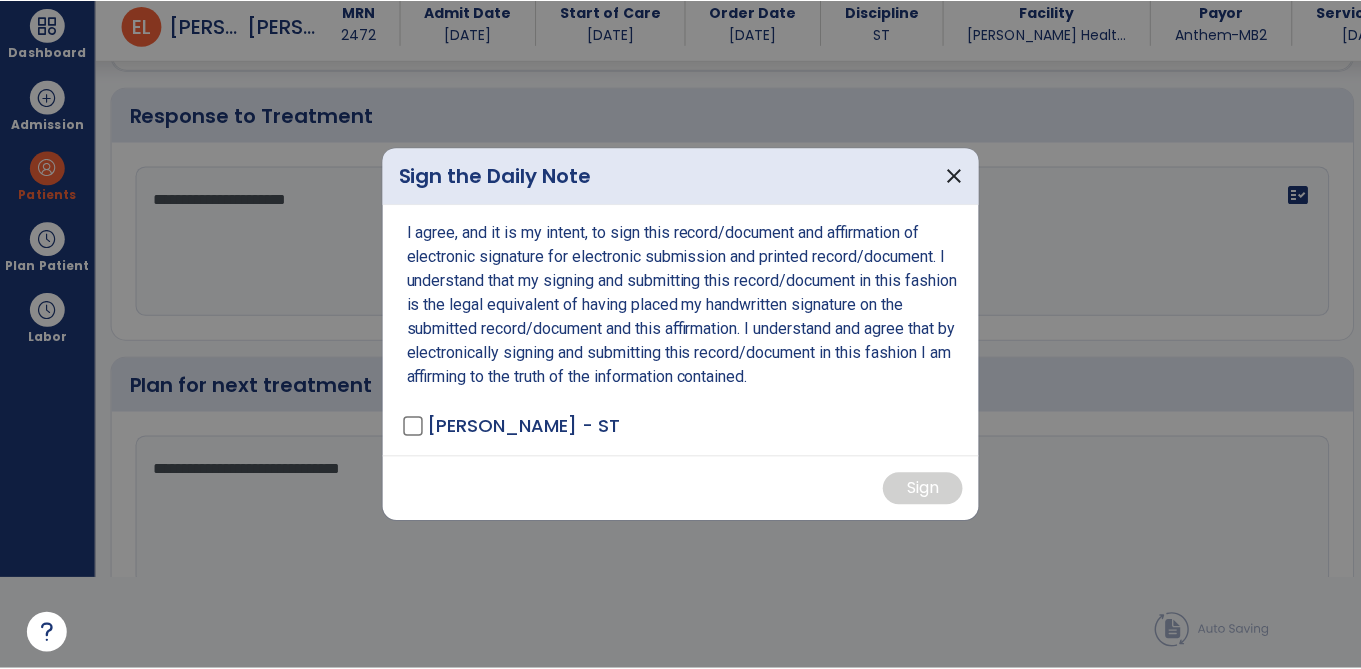 scroll, scrollTop: 0, scrollLeft: 0, axis: both 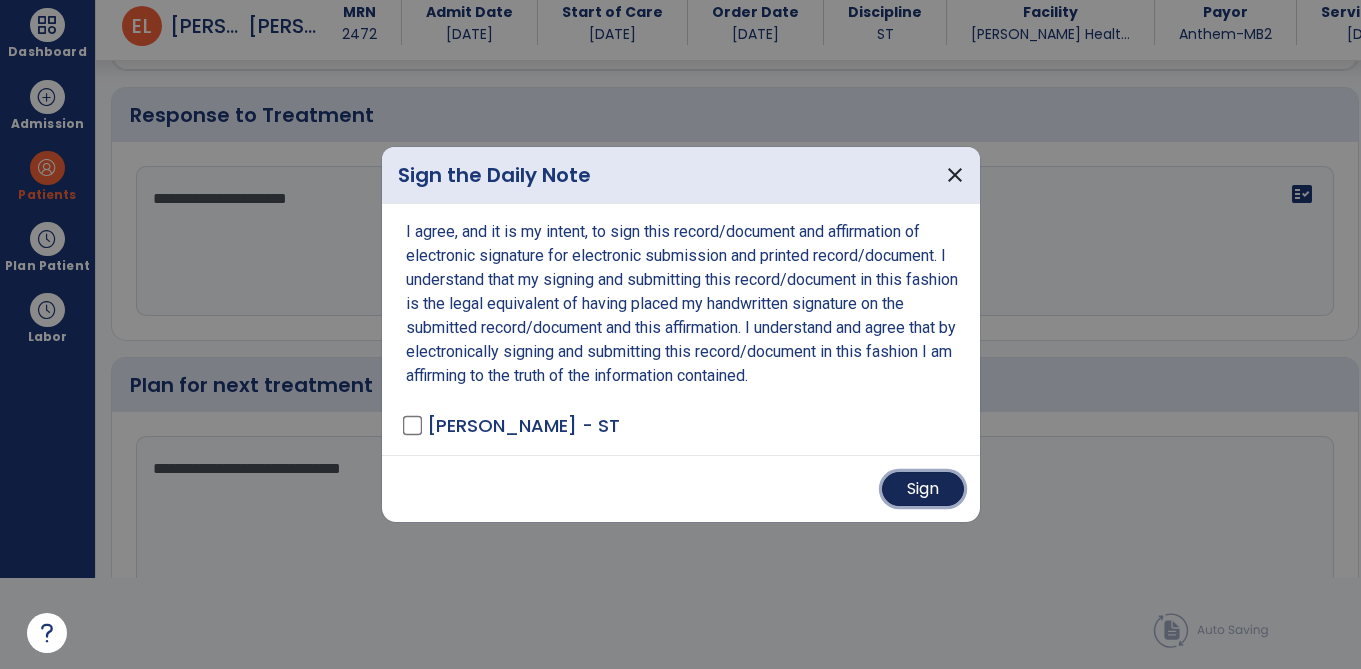 click on "Sign" at bounding box center [923, 489] 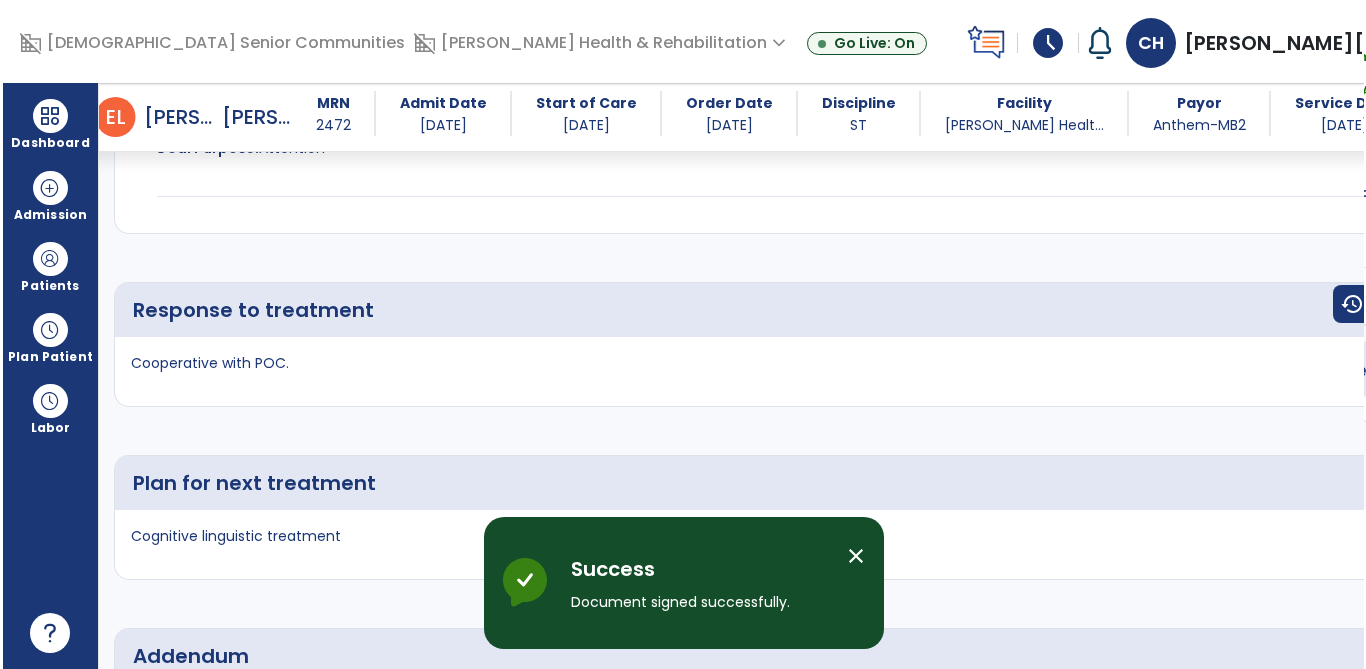 scroll, scrollTop: 91, scrollLeft: 0, axis: vertical 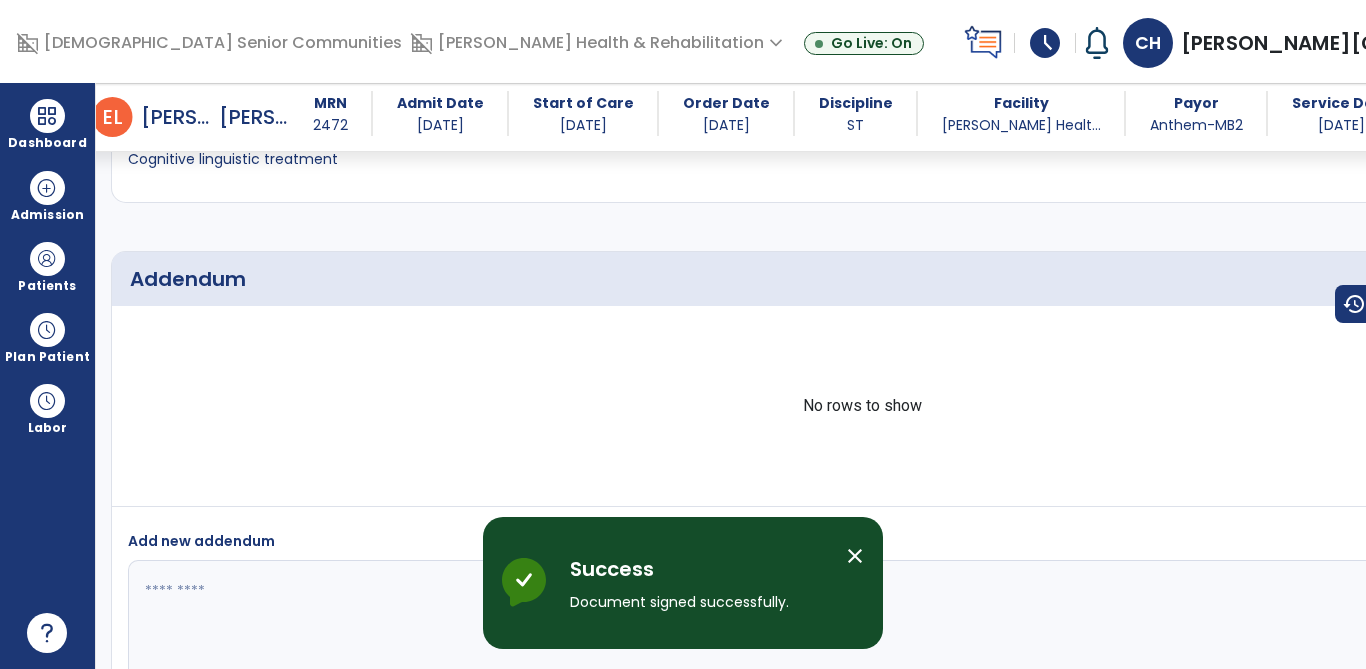 click on "close" at bounding box center (855, 556) 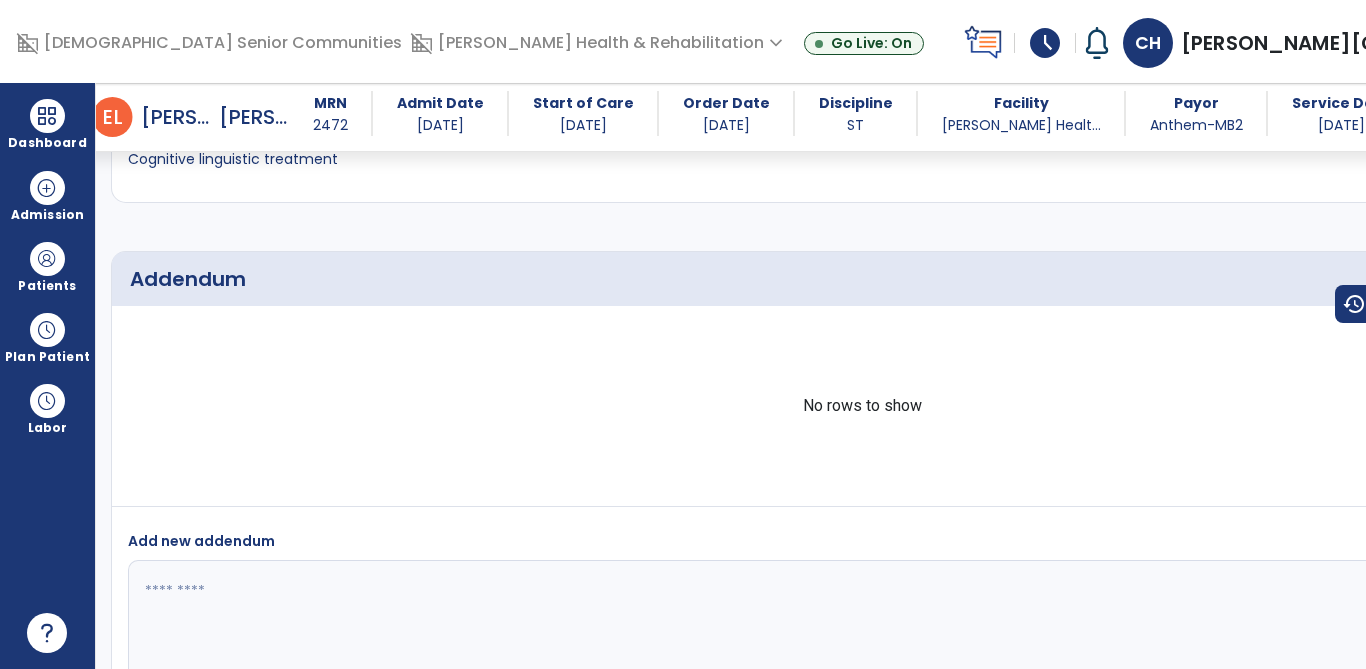 click at bounding box center [47, 116] 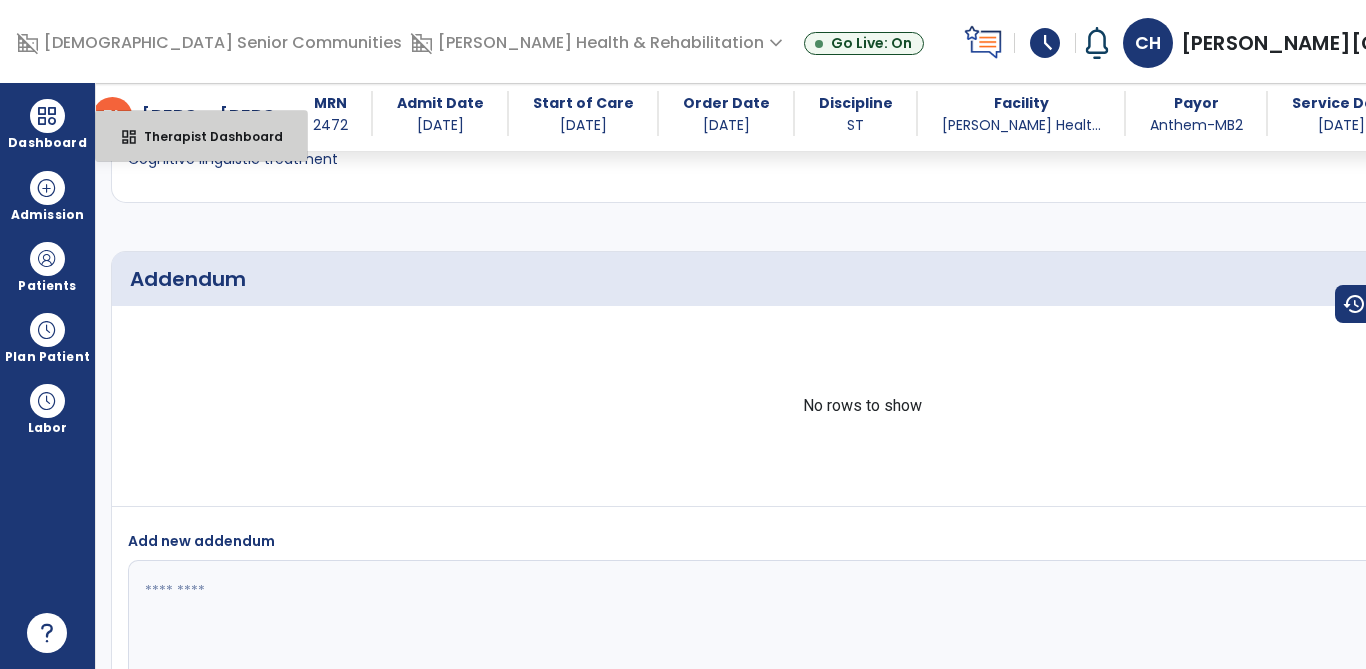 click on "dashboard  Therapist Dashboard" at bounding box center [201, 136] 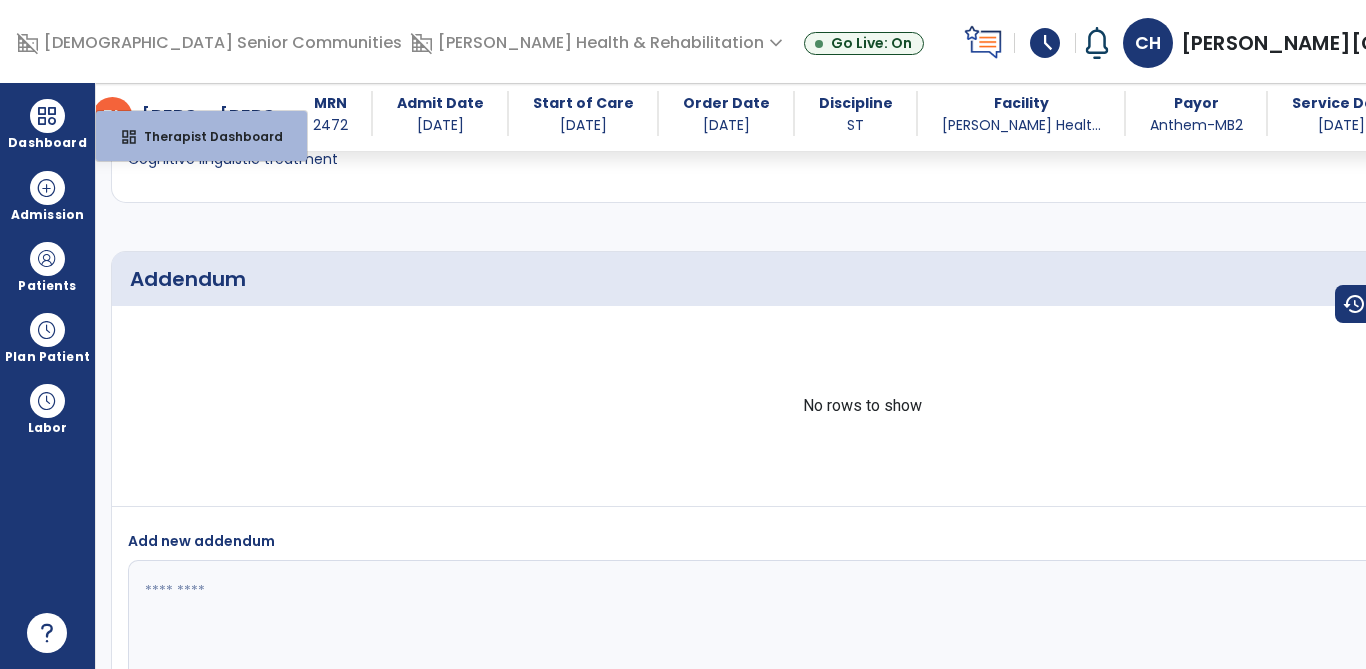 select on "****" 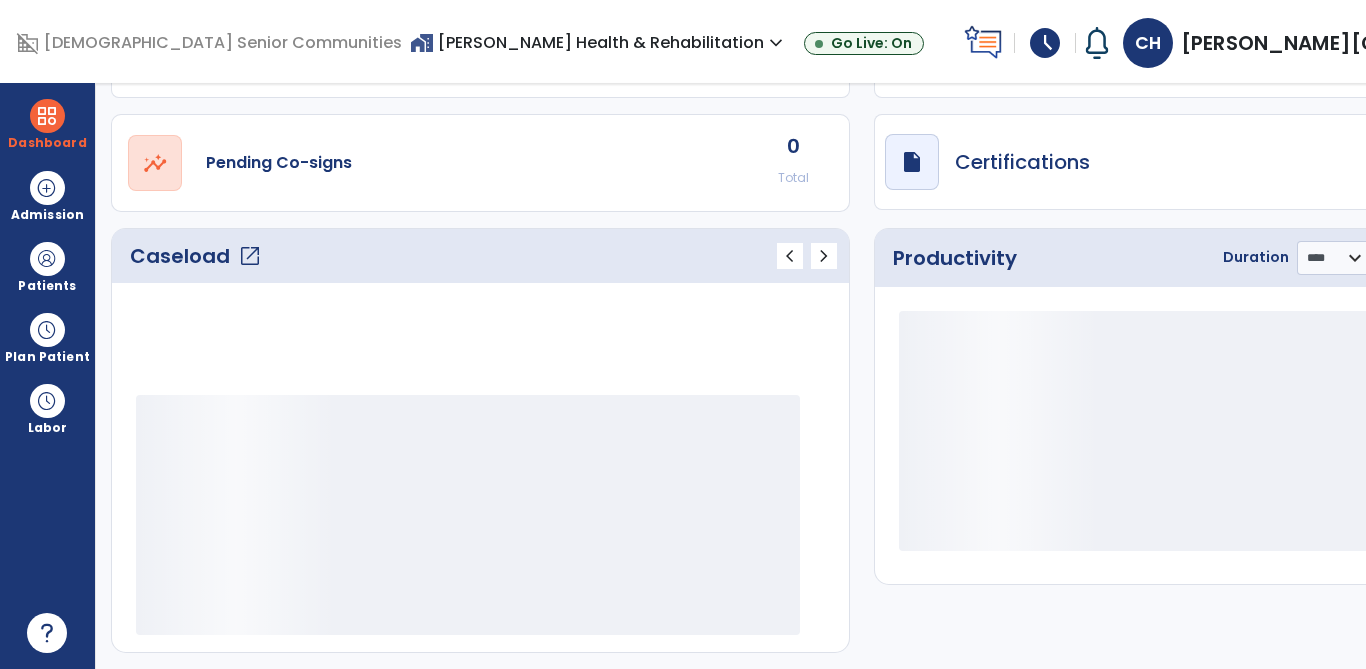 scroll, scrollTop: 109, scrollLeft: 0, axis: vertical 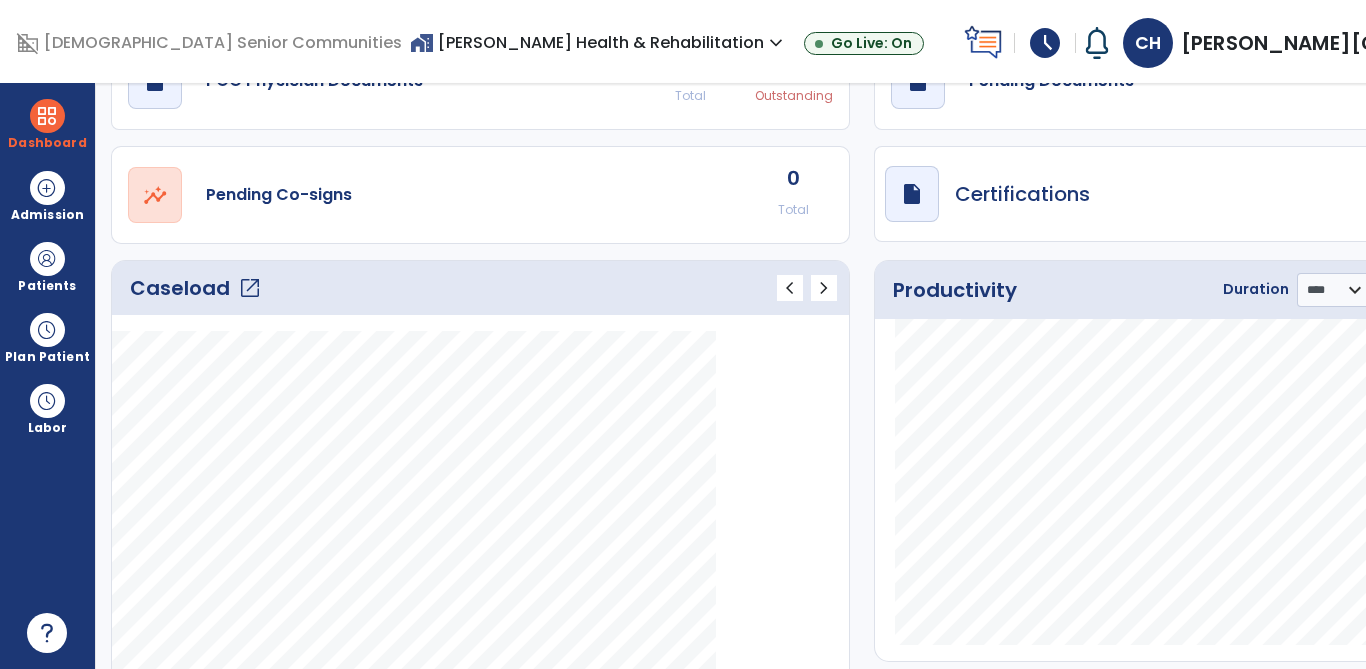 click on "open_in_new" 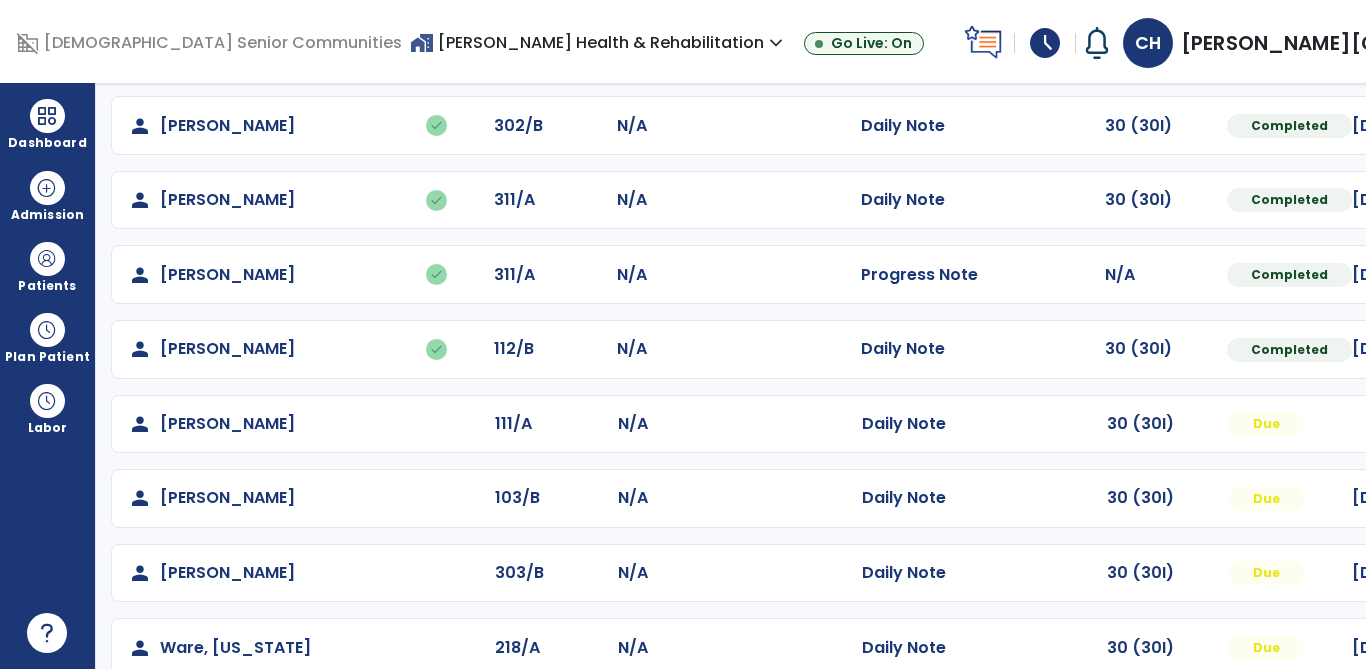 scroll, scrollTop: 244, scrollLeft: 0, axis: vertical 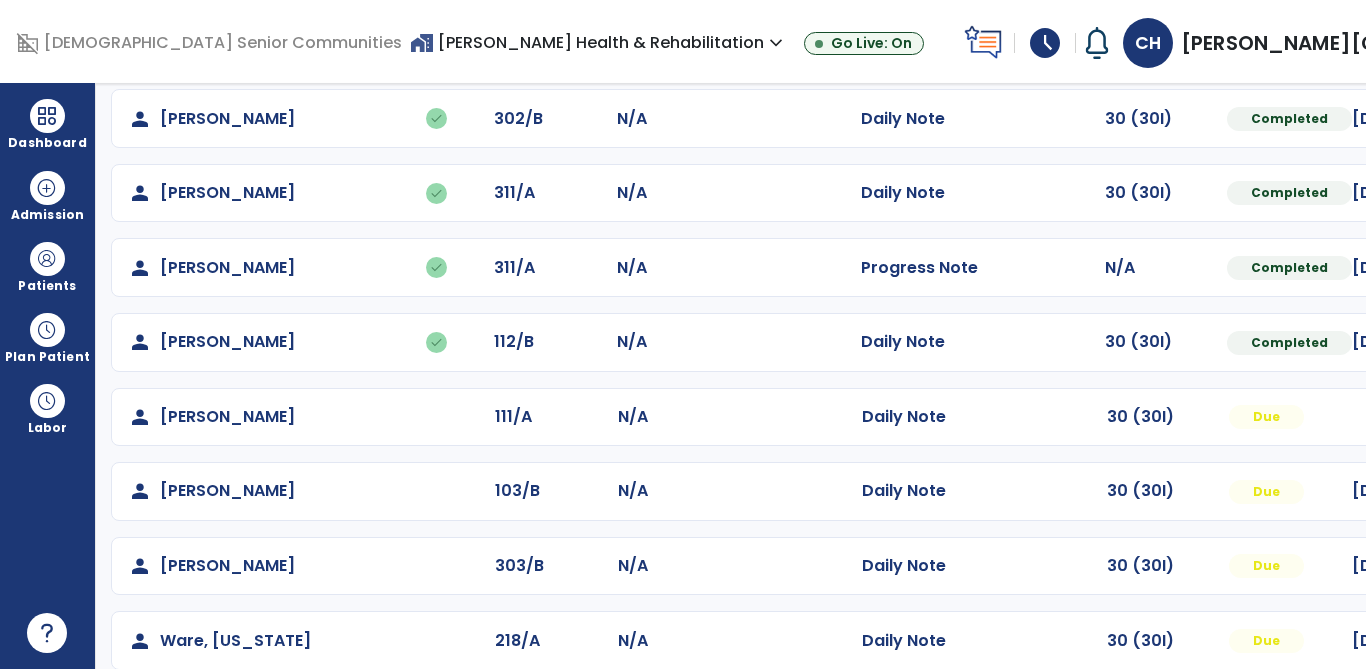 click at bounding box center [1543, 44] 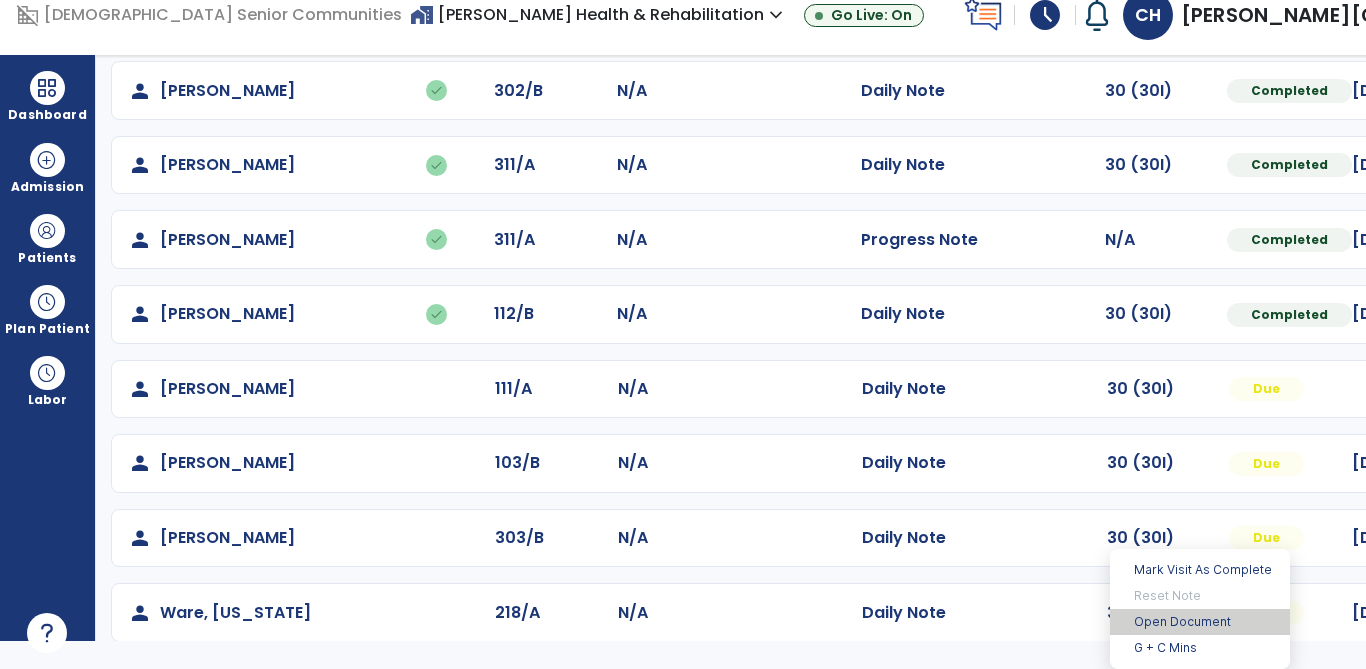 click on "Open Document" at bounding box center [1200, 622] 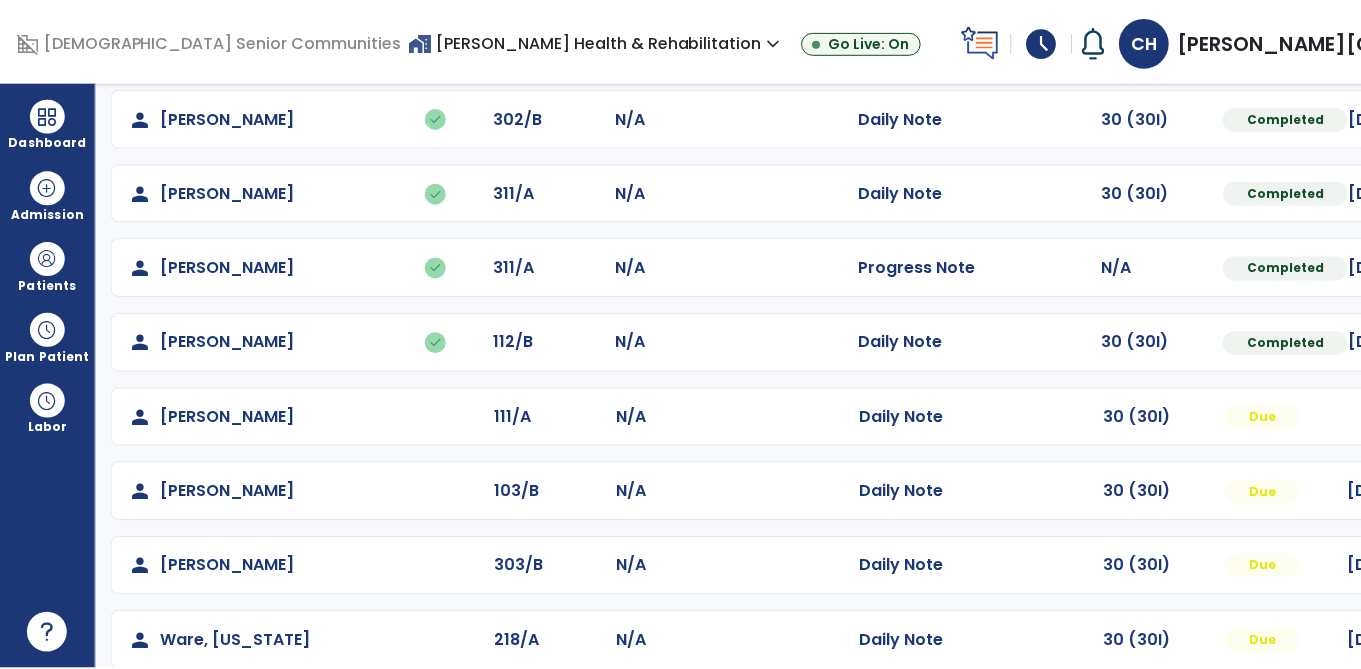 scroll, scrollTop: 0, scrollLeft: 0, axis: both 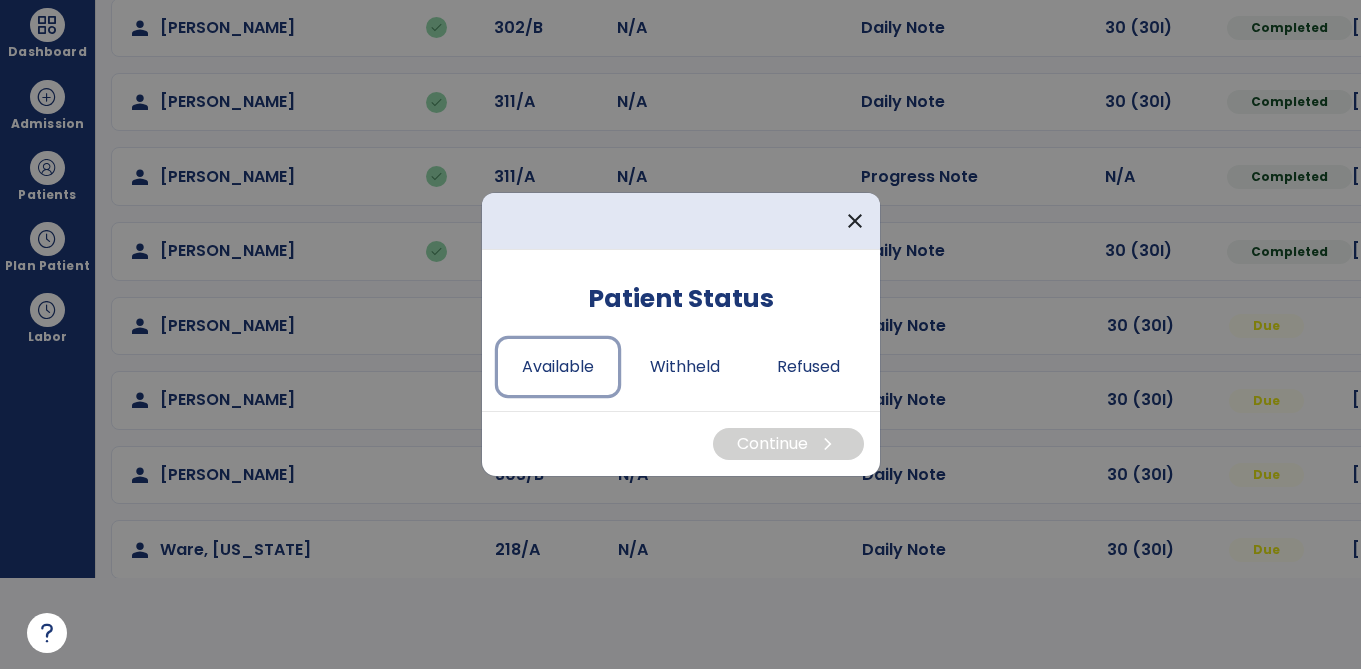click on "Available" at bounding box center (558, 367) 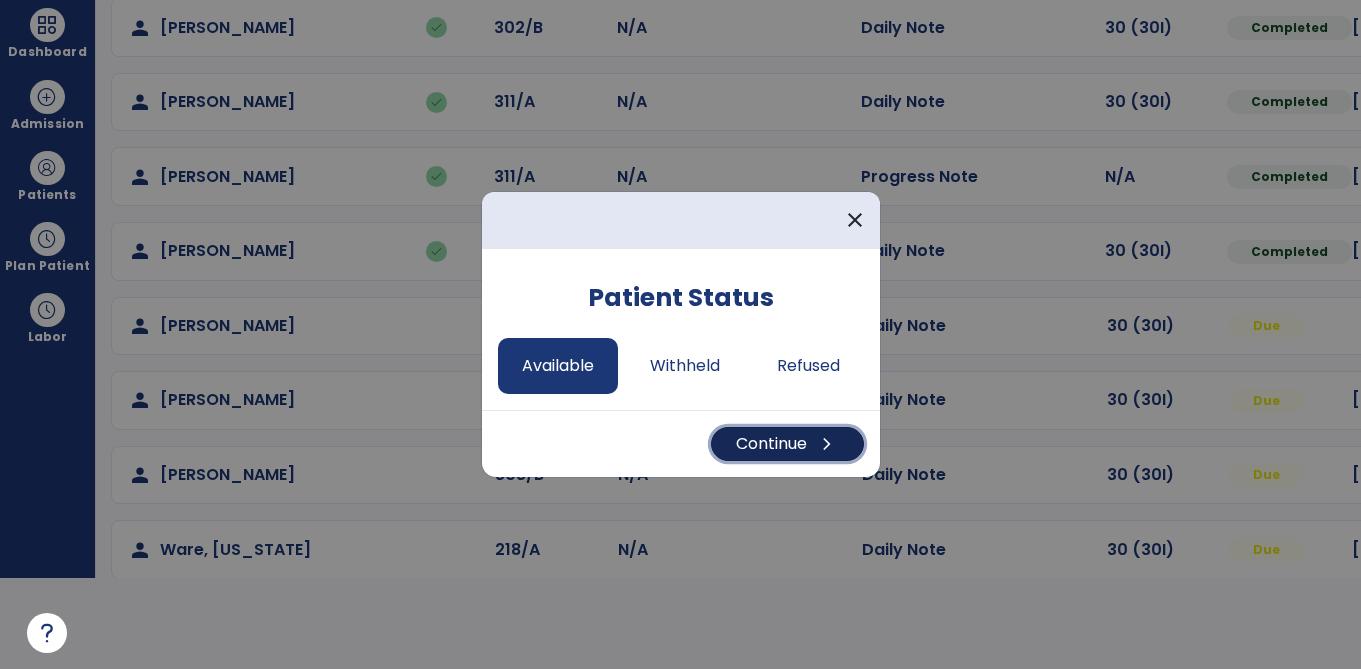 click on "Continue   chevron_right" at bounding box center [787, 444] 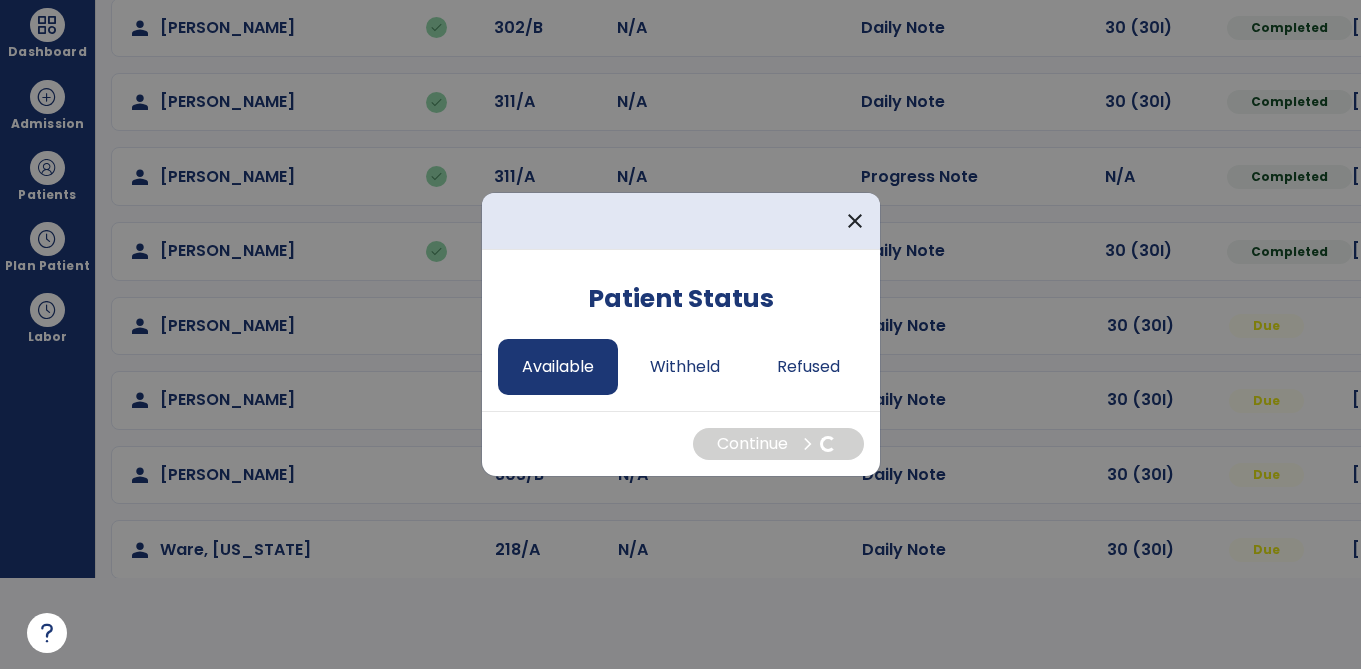 select on "*" 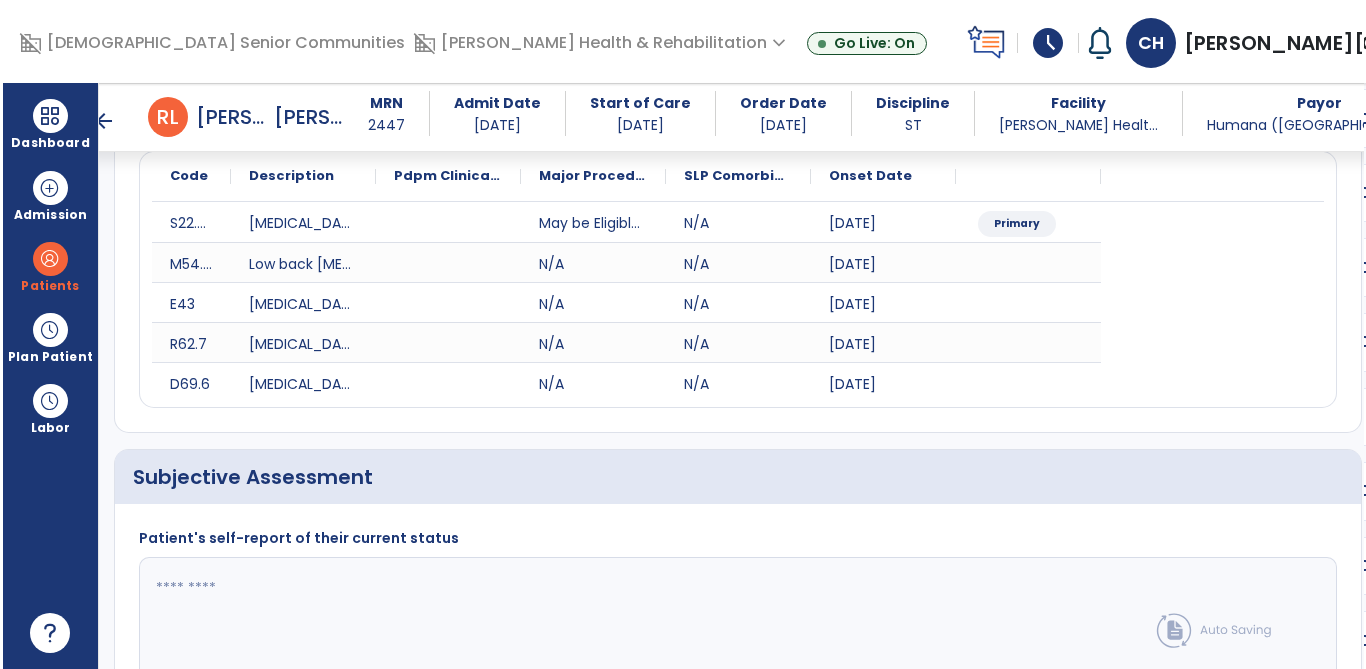 scroll, scrollTop: 91, scrollLeft: 0, axis: vertical 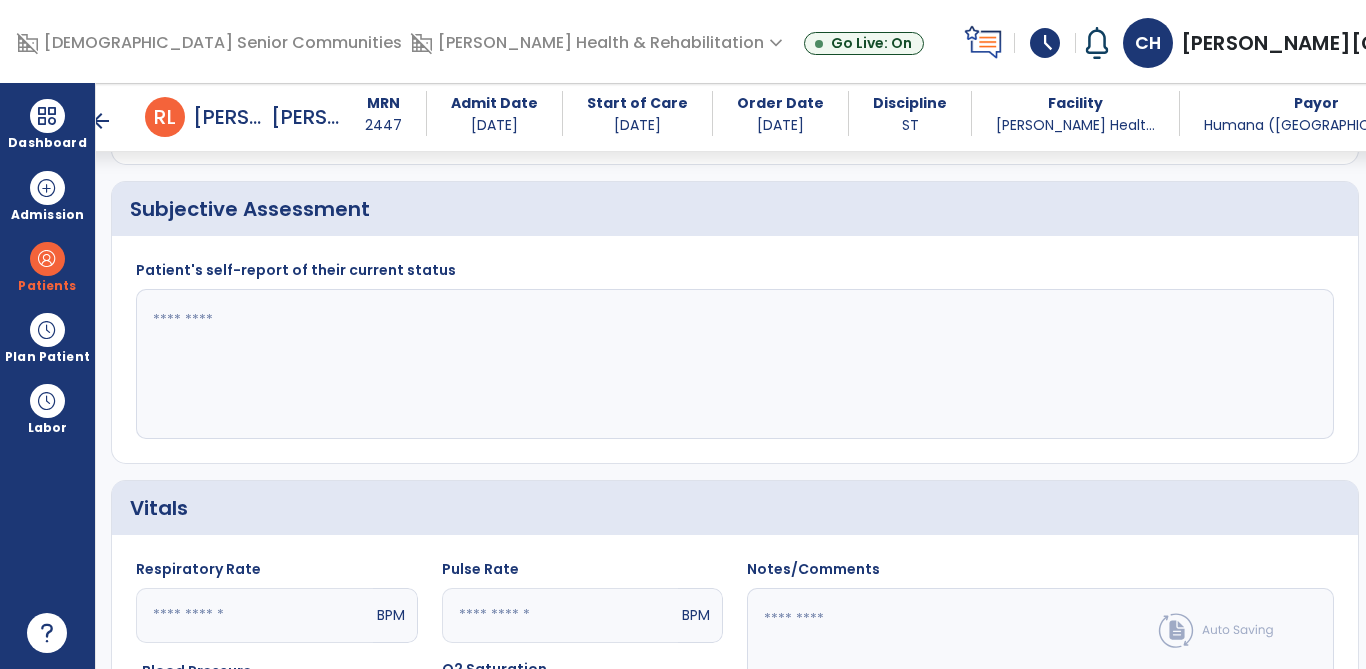 click 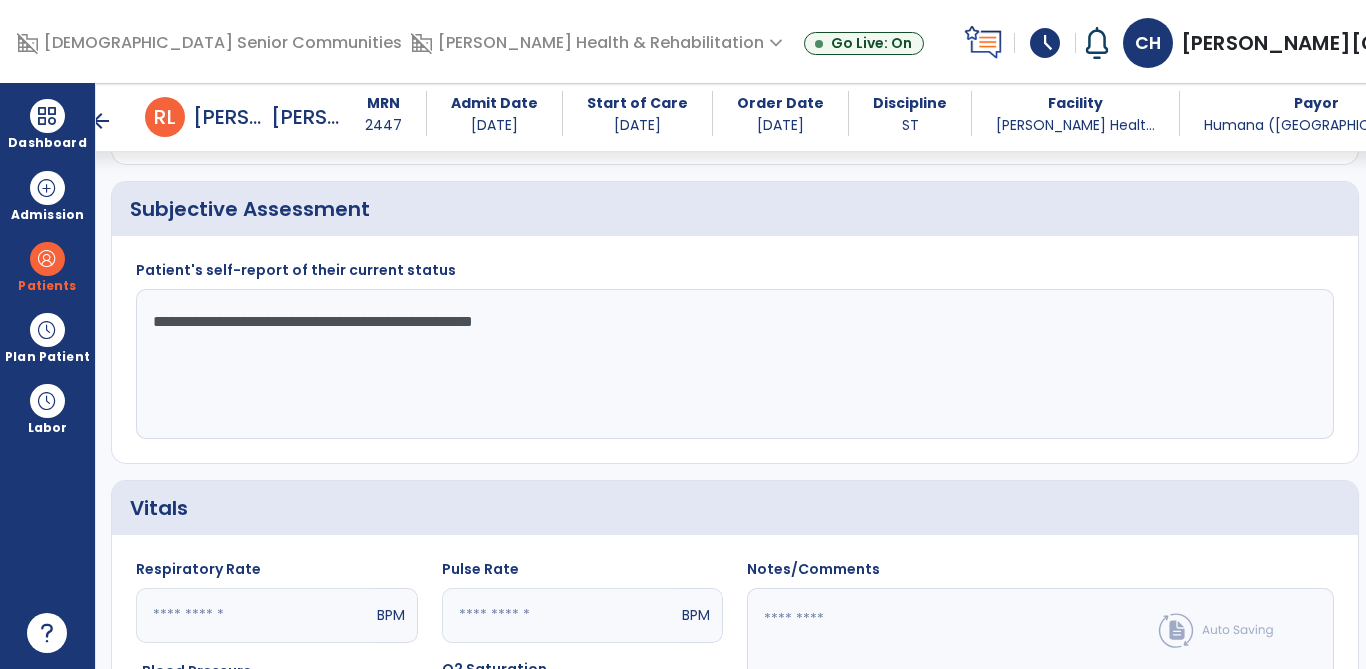 type on "**********" 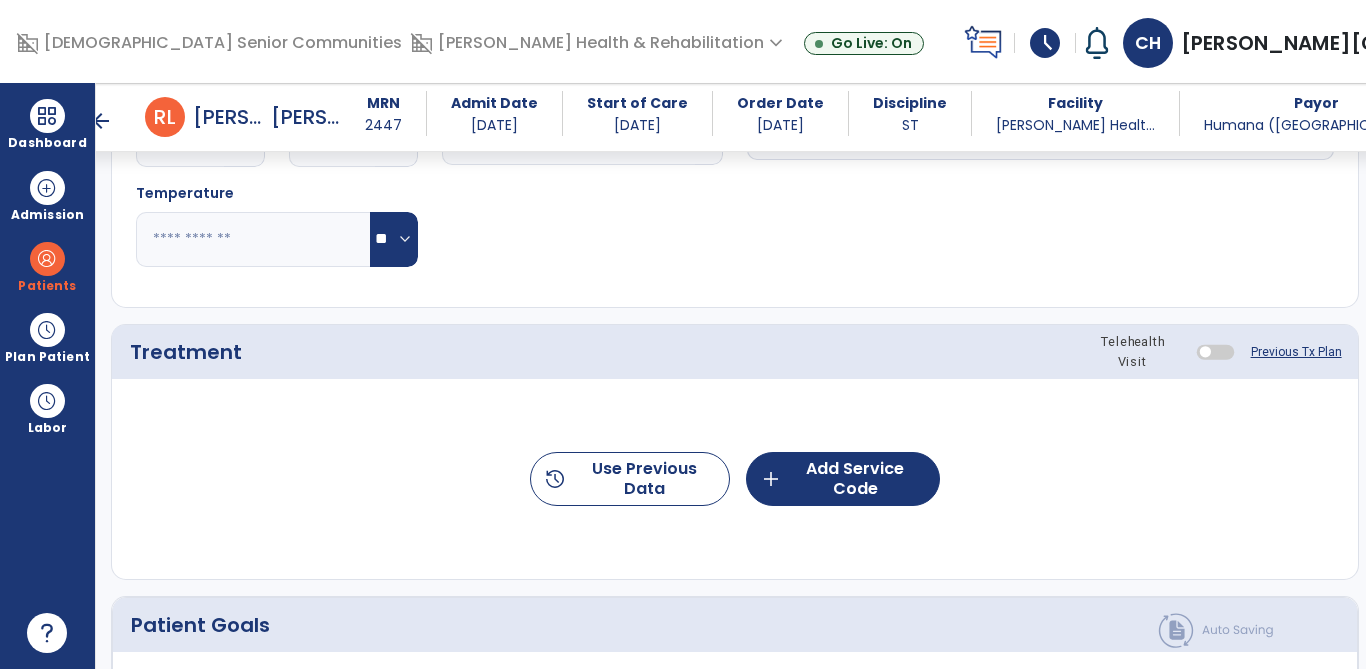 scroll, scrollTop: 1111, scrollLeft: 0, axis: vertical 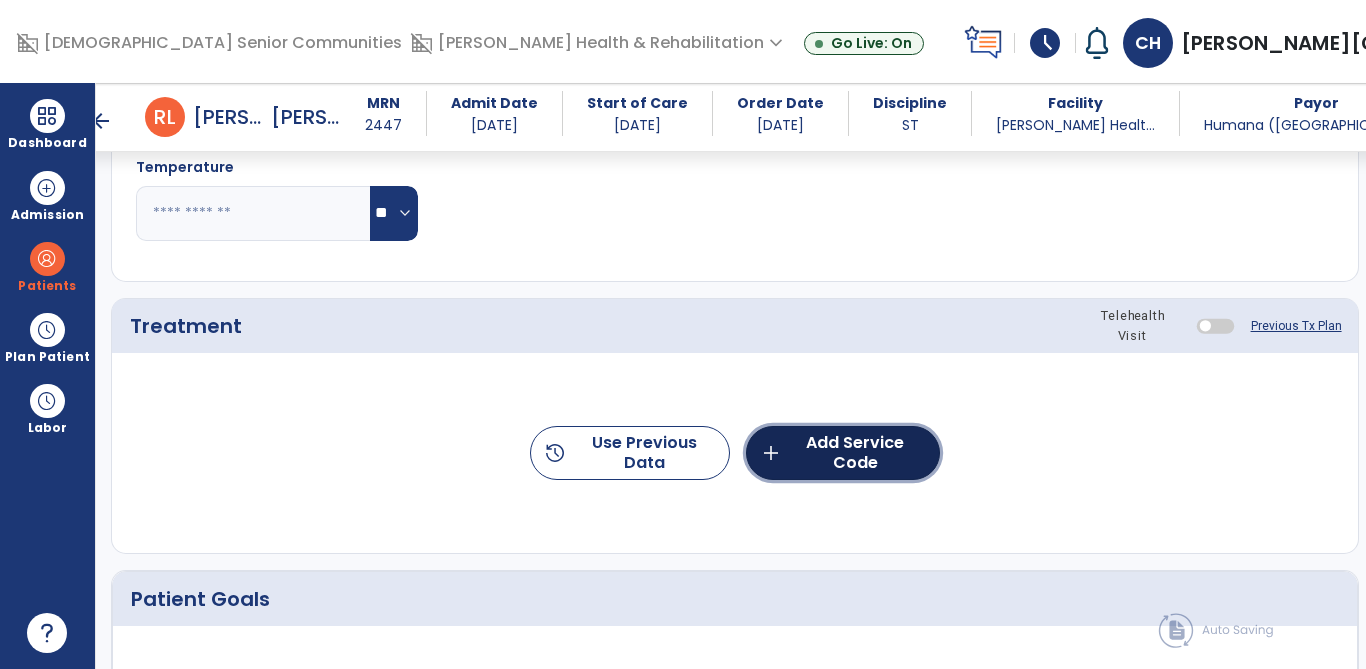 click on "add  Add Service Code" 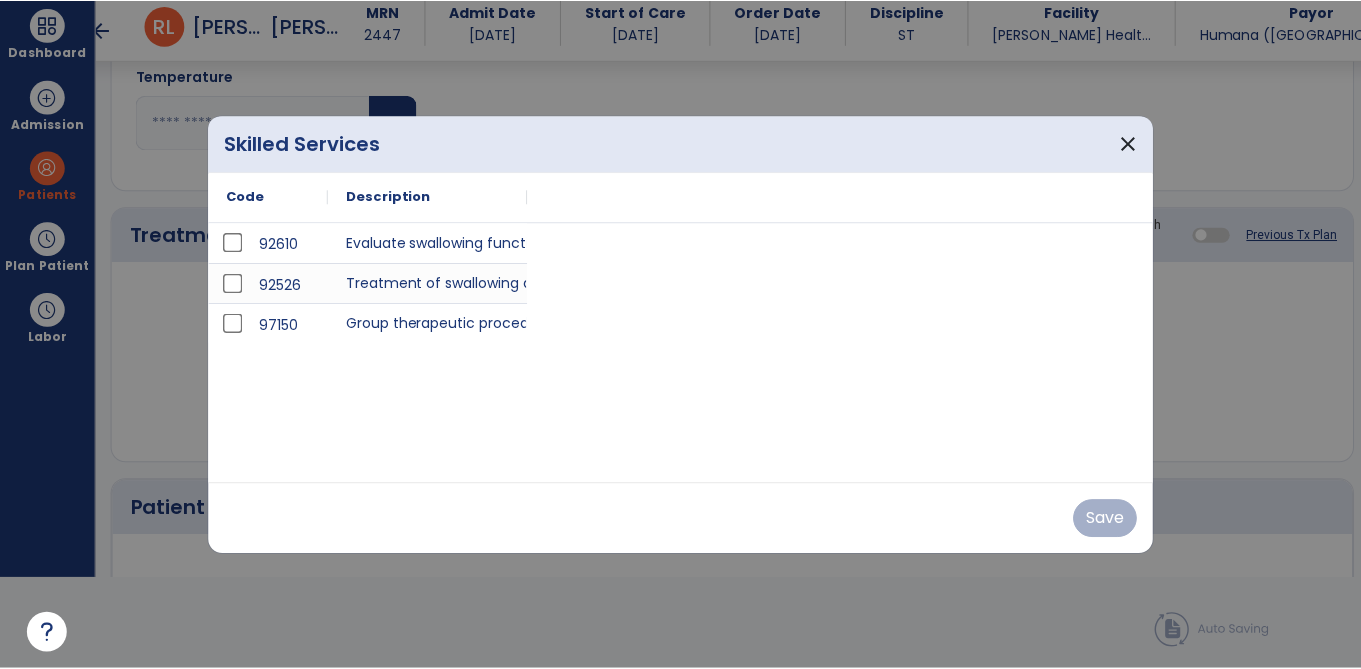 scroll, scrollTop: 0, scrollLeft: 0, axis: both 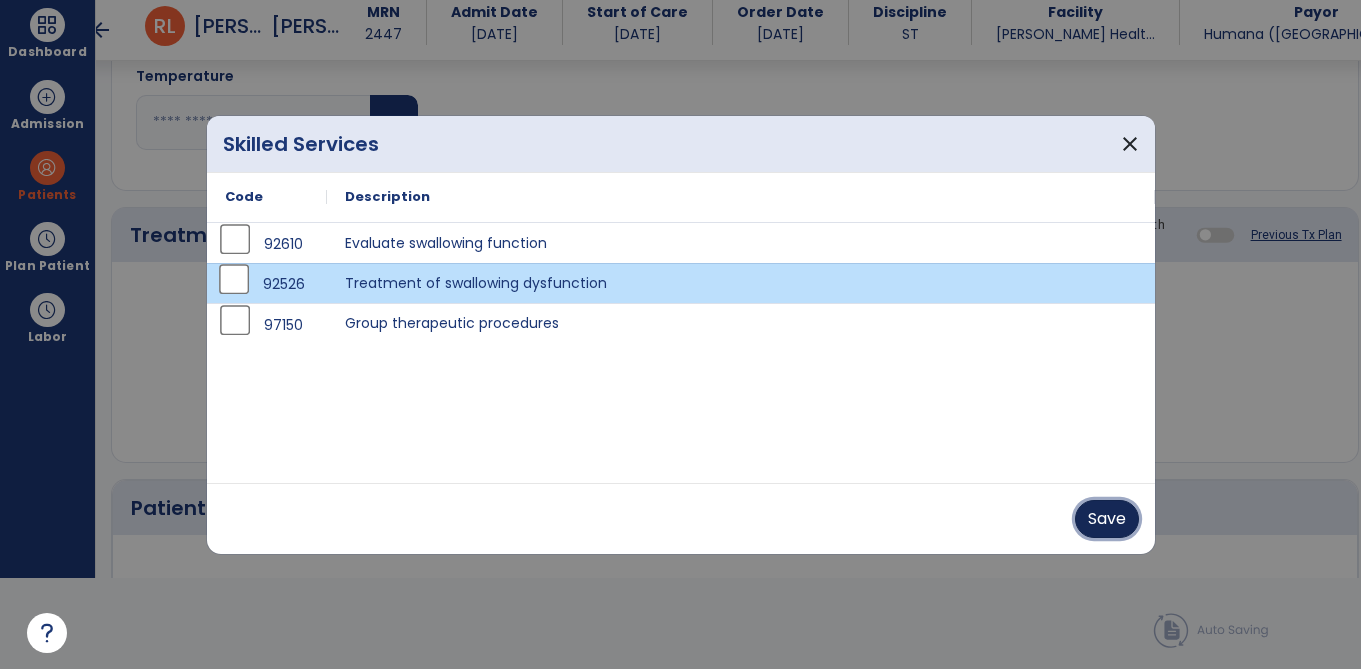 click on "Save" at bounding box center [1107, 519] 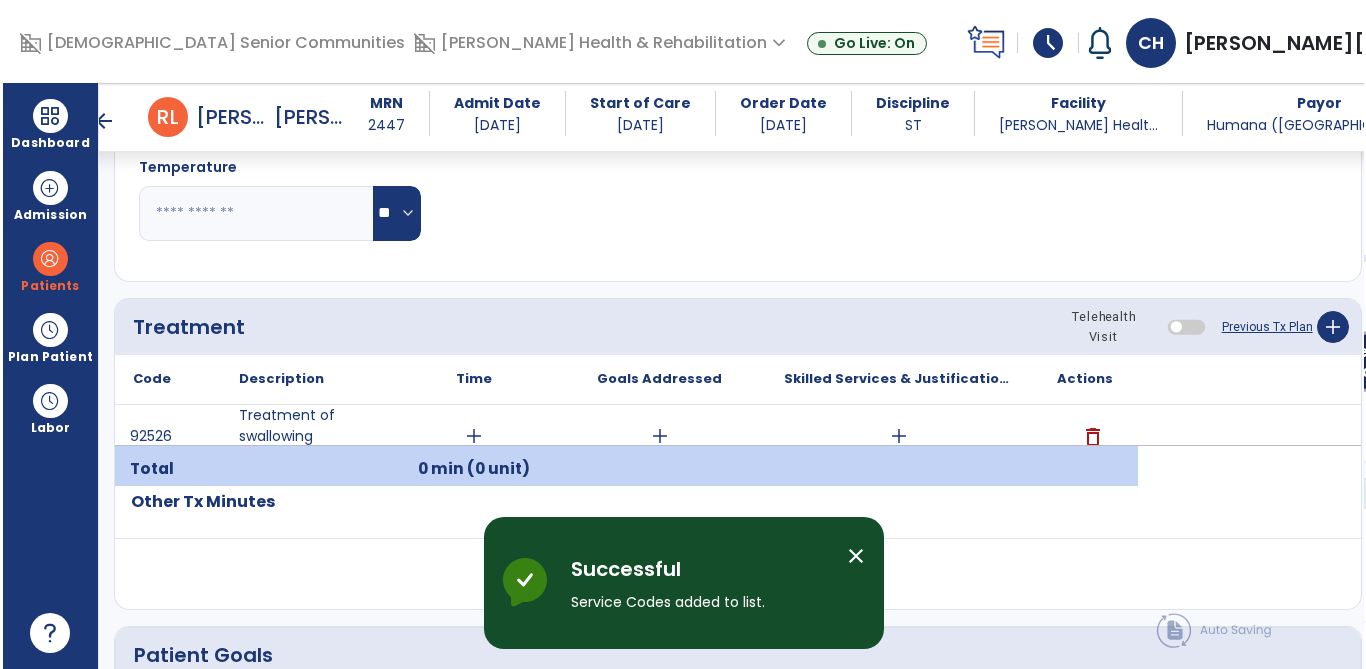scroll, scrollTop: 91, scrollLeft: 0, axis: vertical 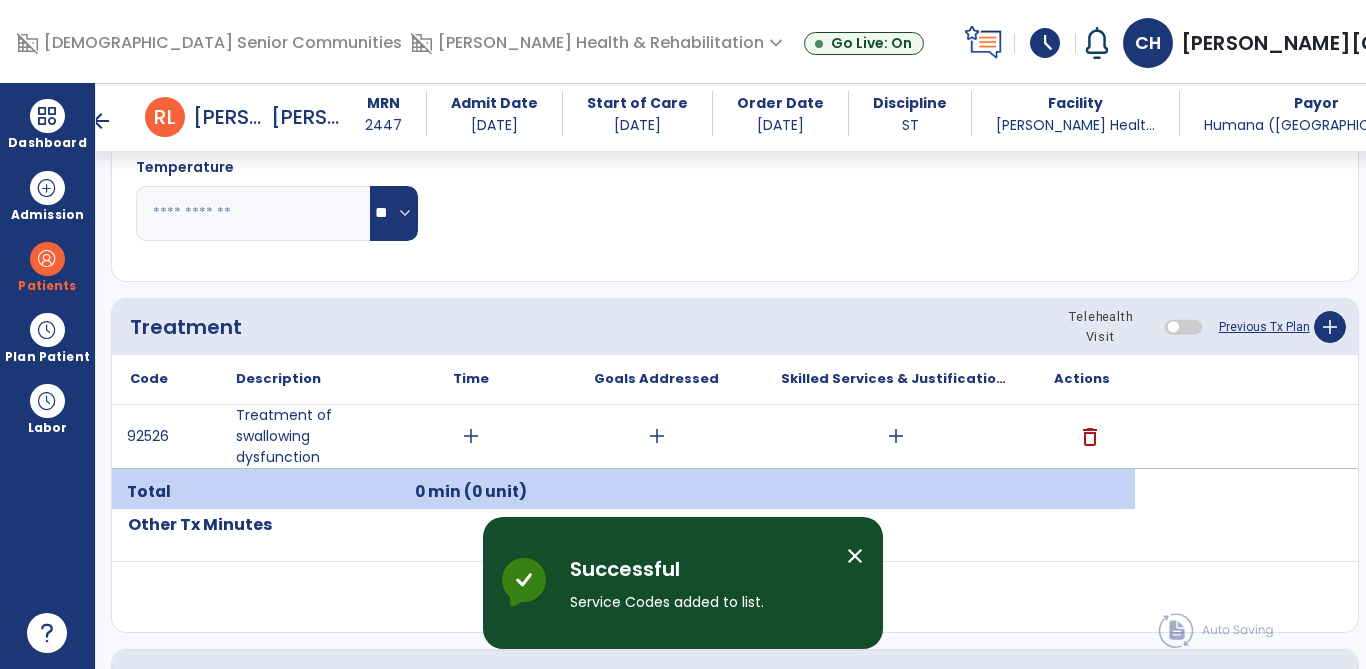 click on "add" at bounding box center (471, 436) 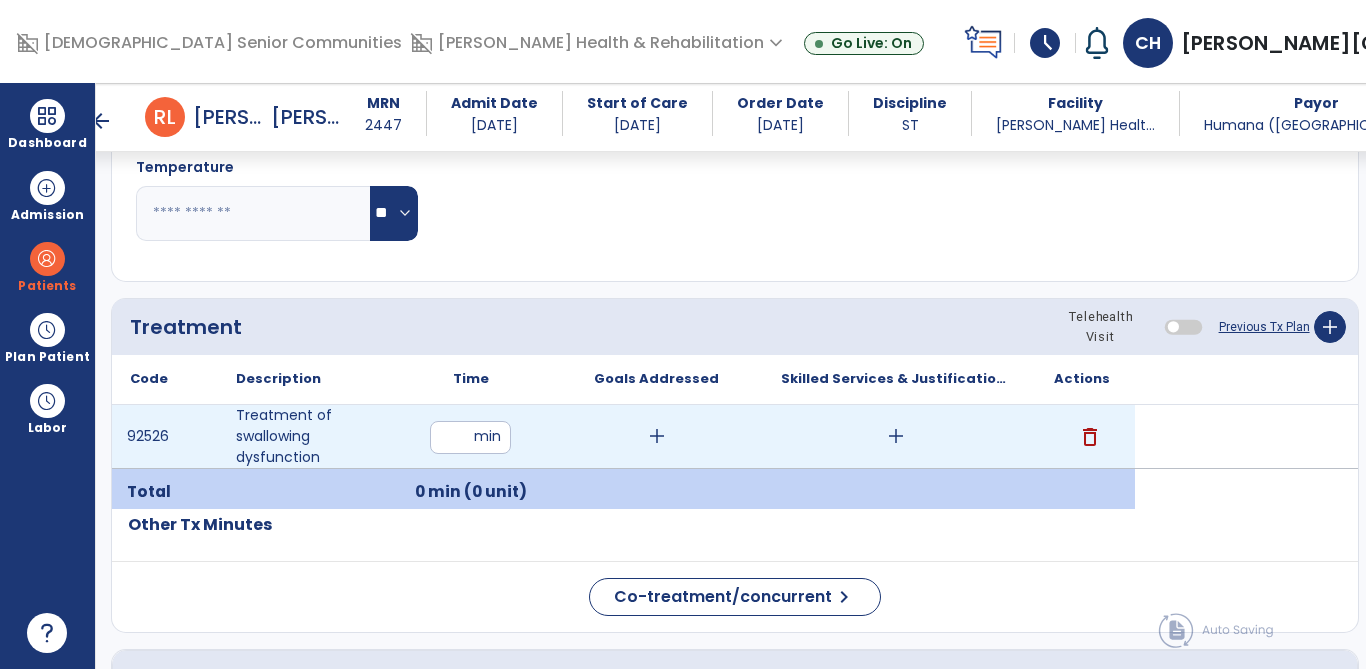 click at bounding box center [470, 437] 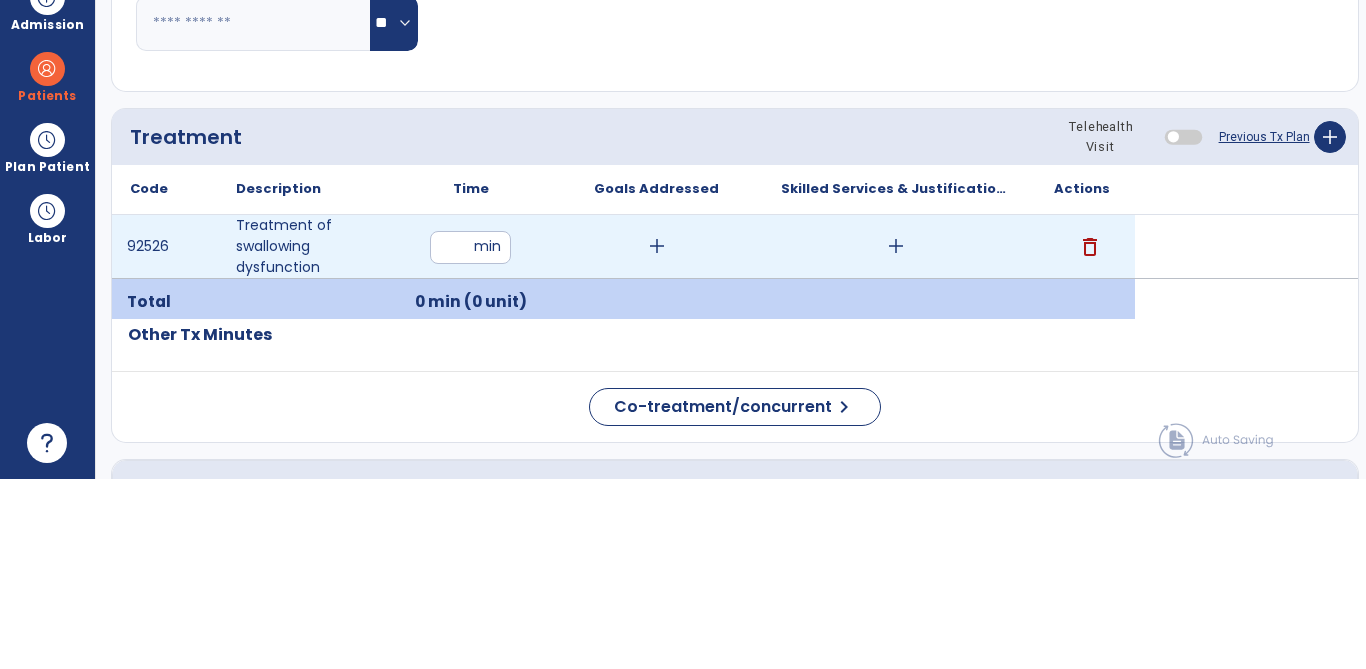 type on "**" 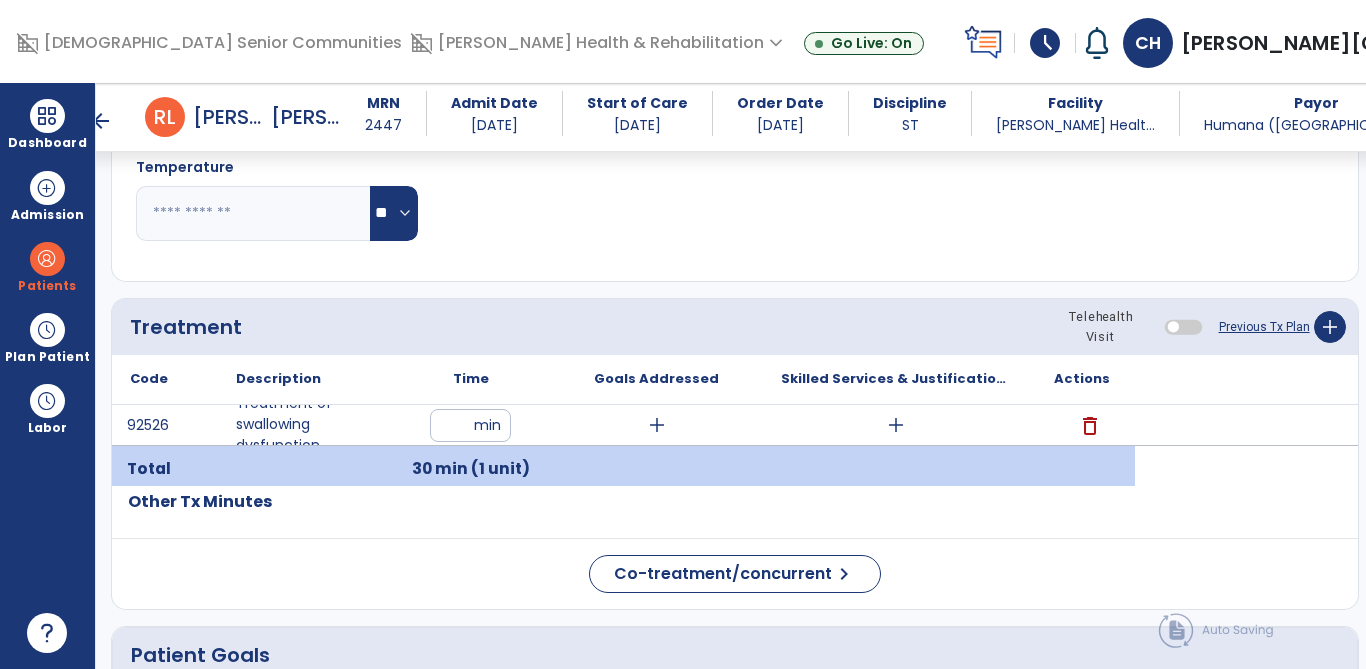 click on "add" at bounding box center [656, 425] 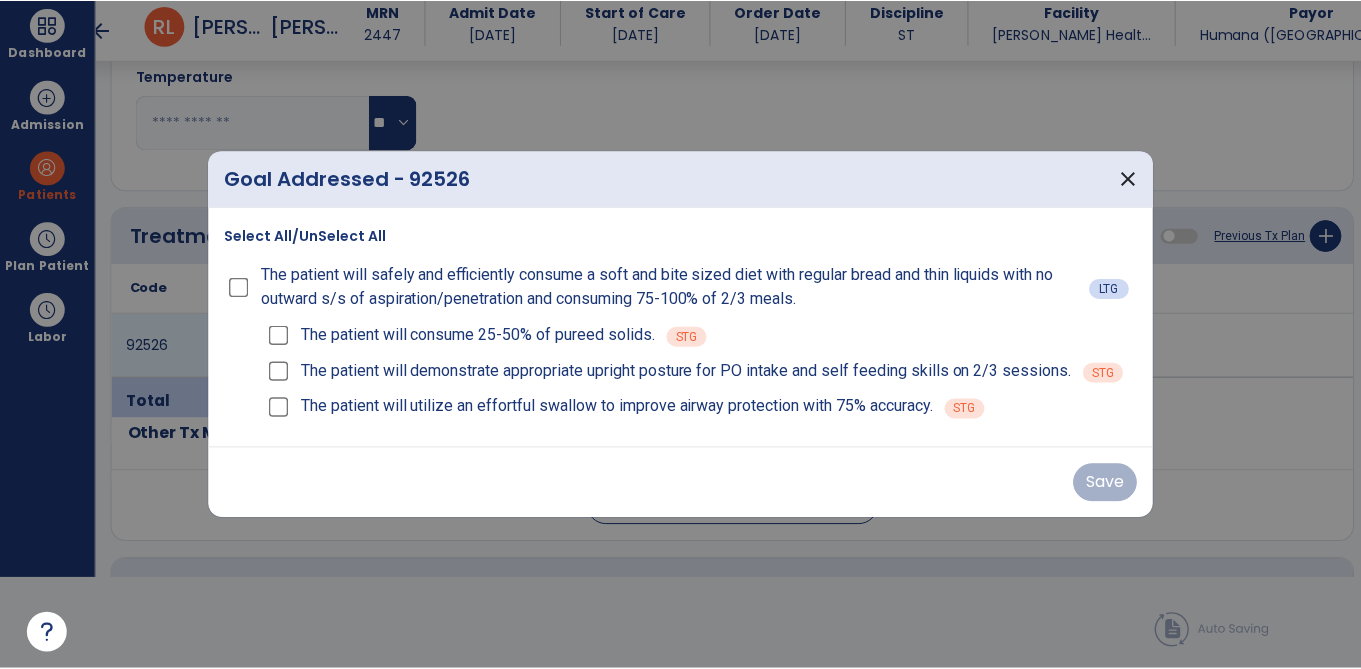 scroll, scrollTop: 0, scrollLeft: 0, axis: both 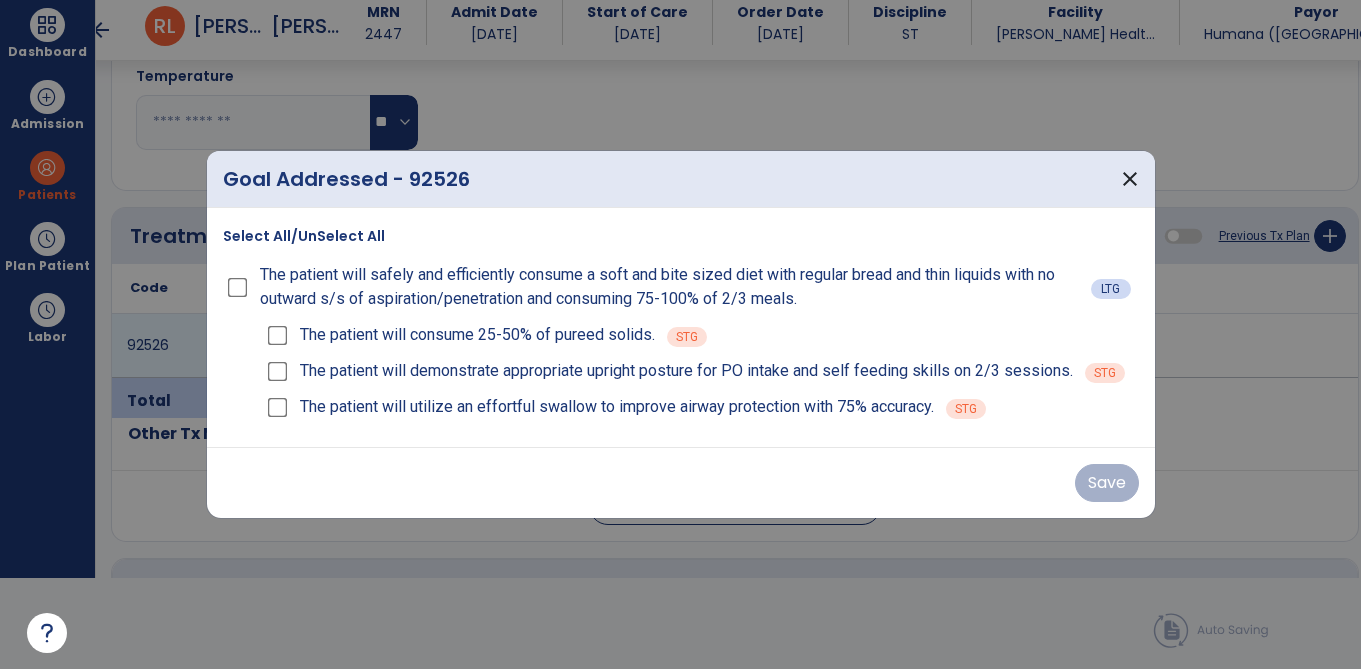 click on "Select All/UnSelect All" at bounding box center (304, 236) 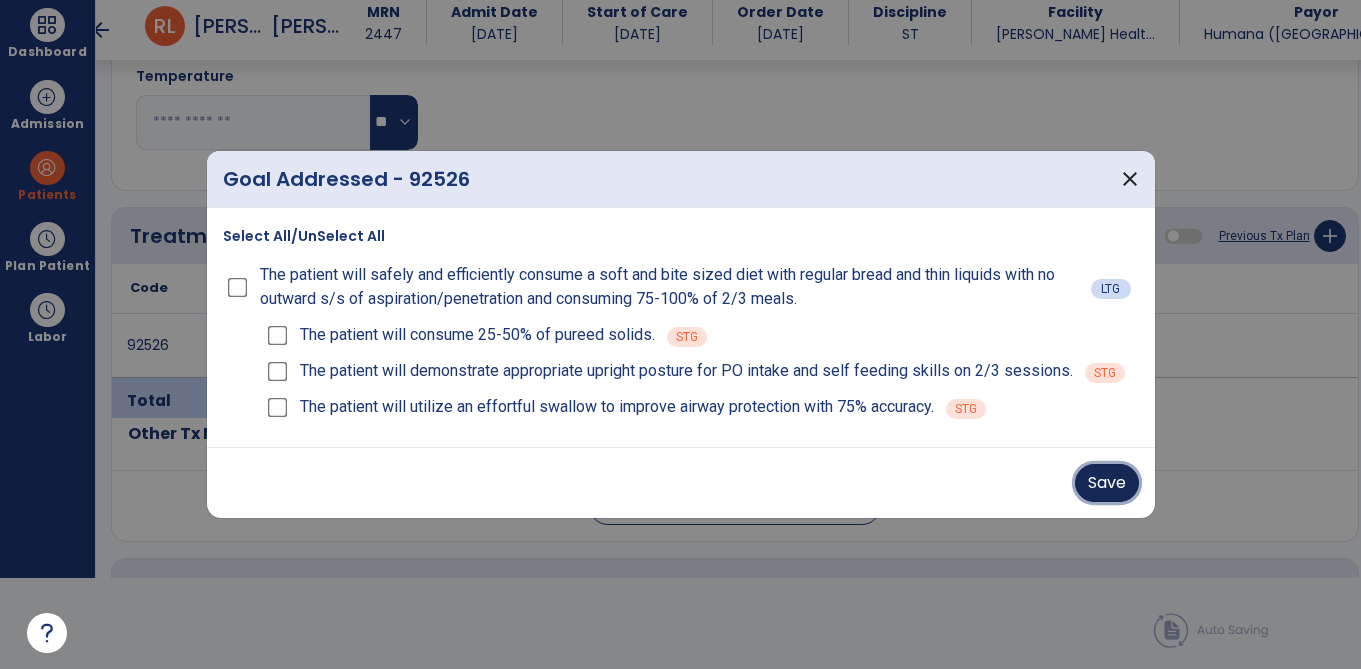 click on "Save" at bounding box center (1107, 483) 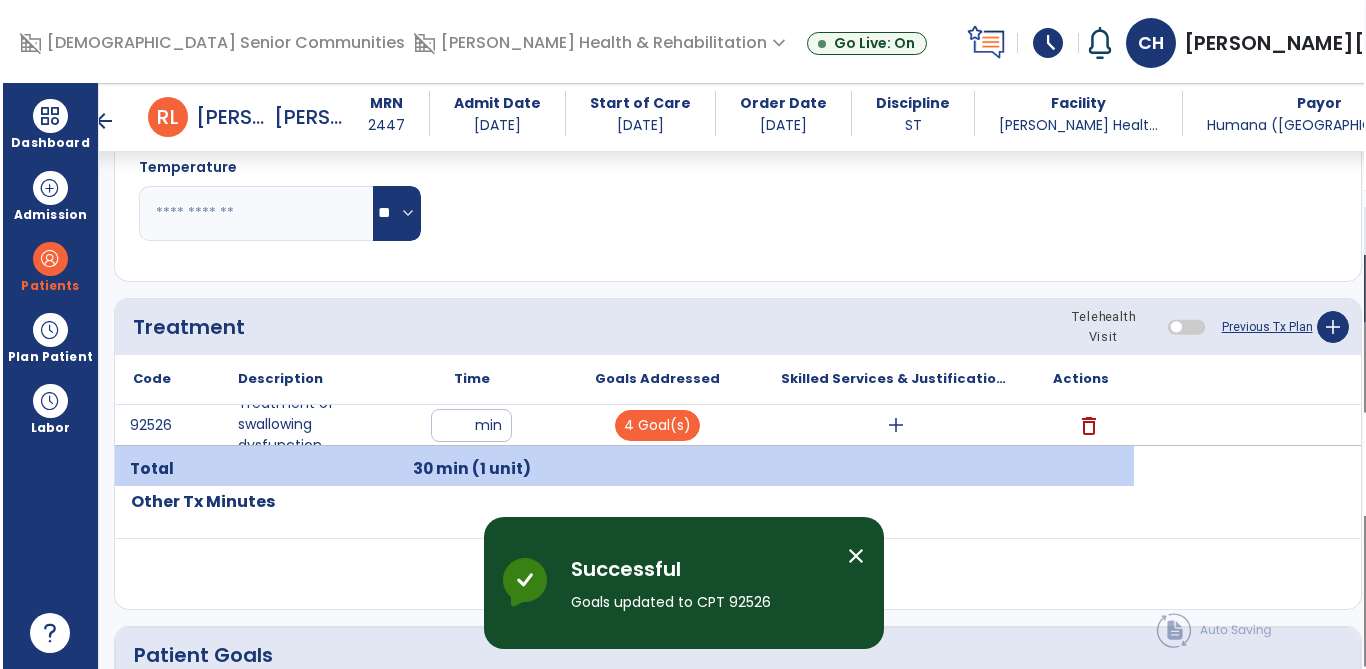 scroll, scrollTop: 91, scrollLeft: 0, axis: vertical 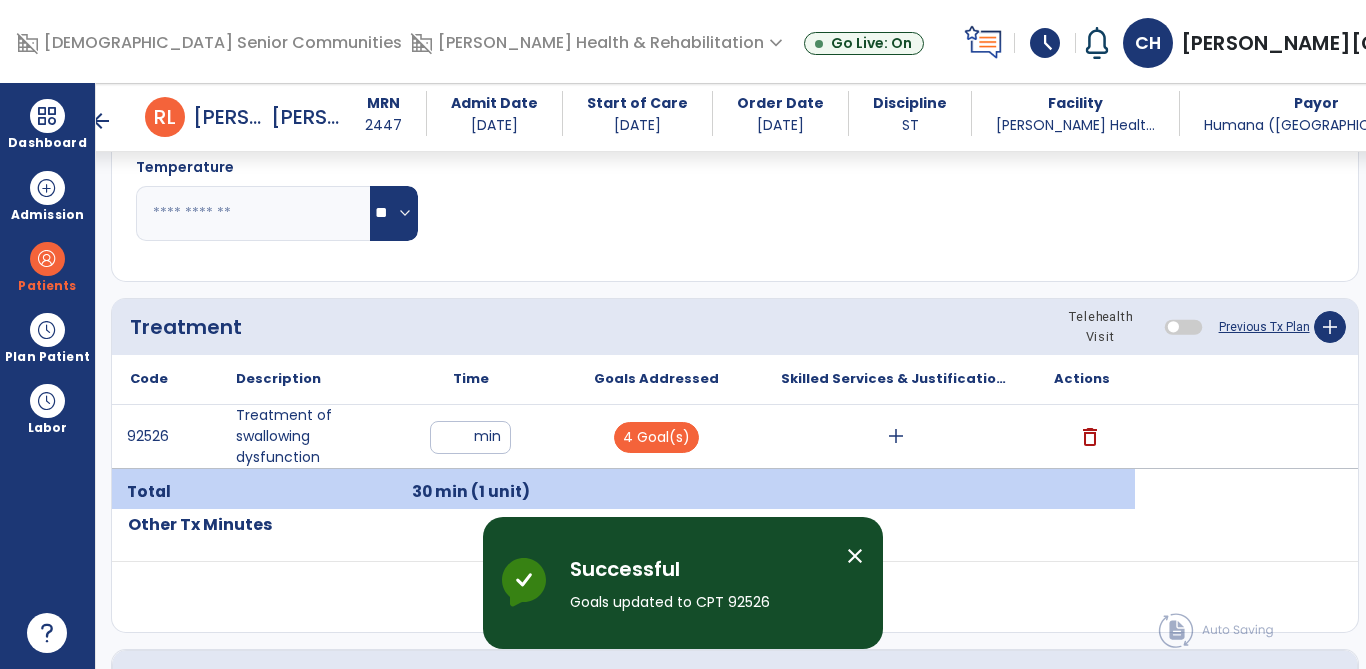 click on "add" at bounding box center [896, 436] 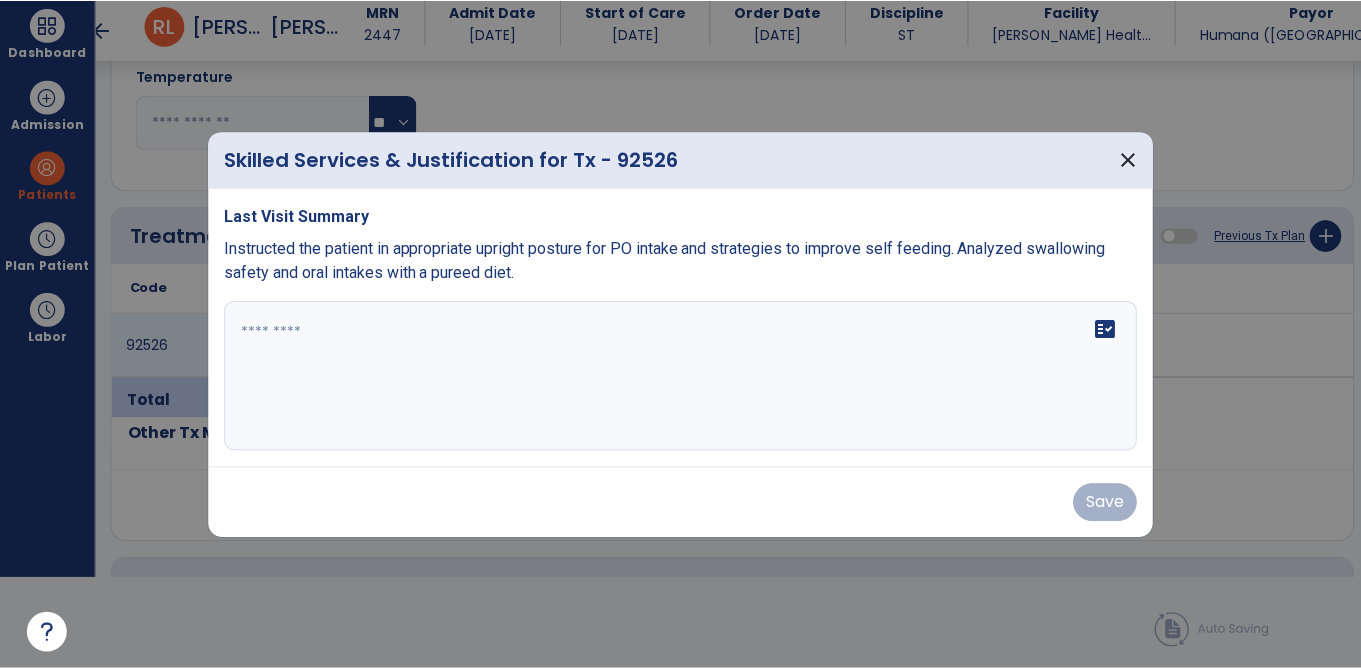 scroll, scrollTop: 0, scrollLeft: 0, axis: both 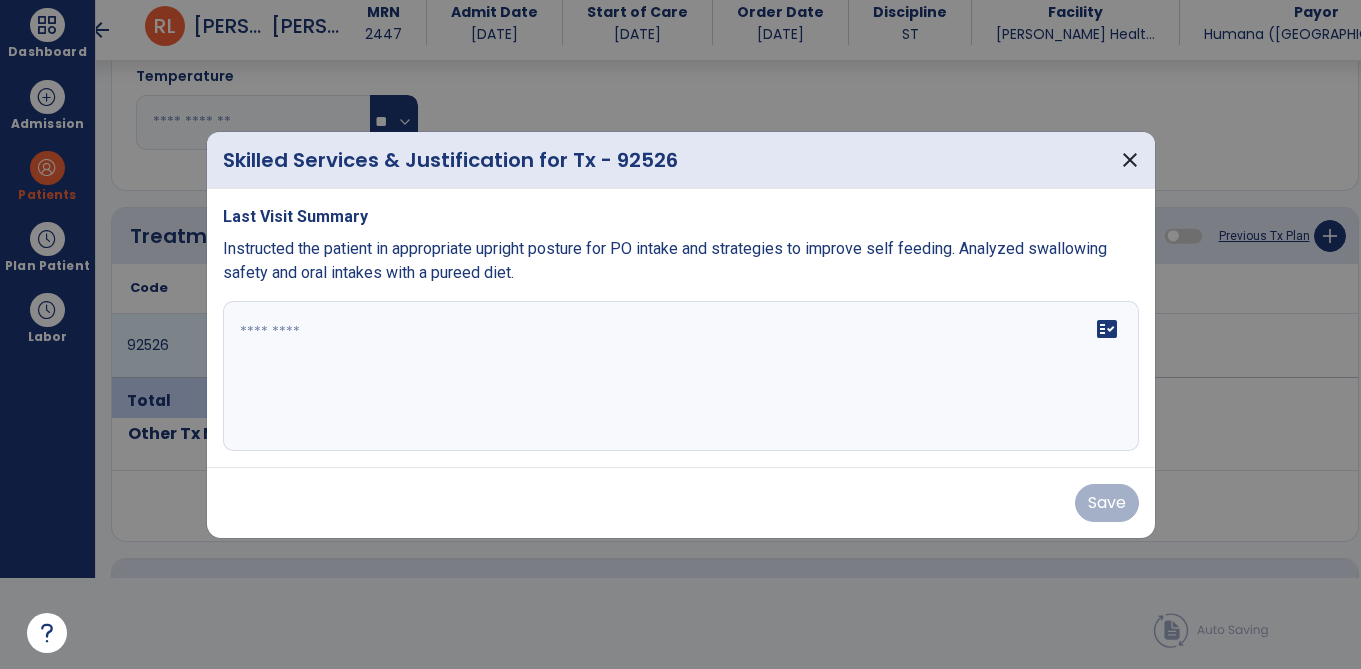 click at bounding box center (681, 376) 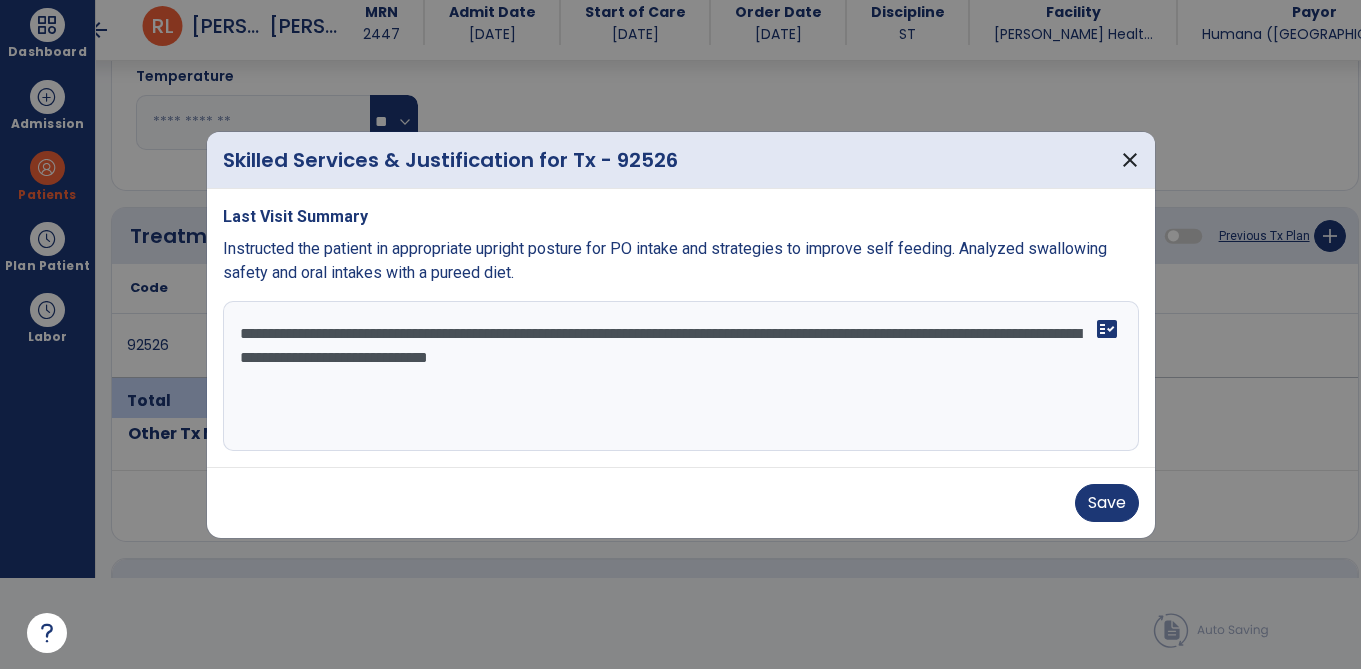 click on "**********" at bounding box center (681, 376) 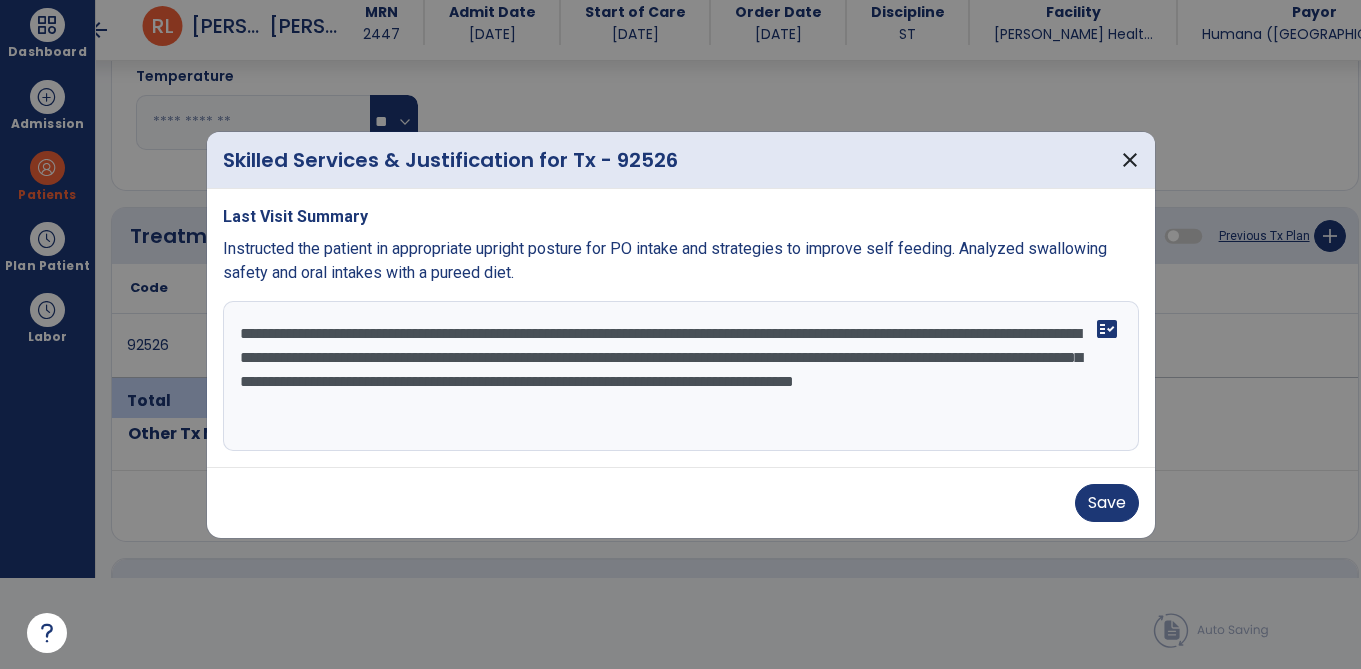 type on "**********" 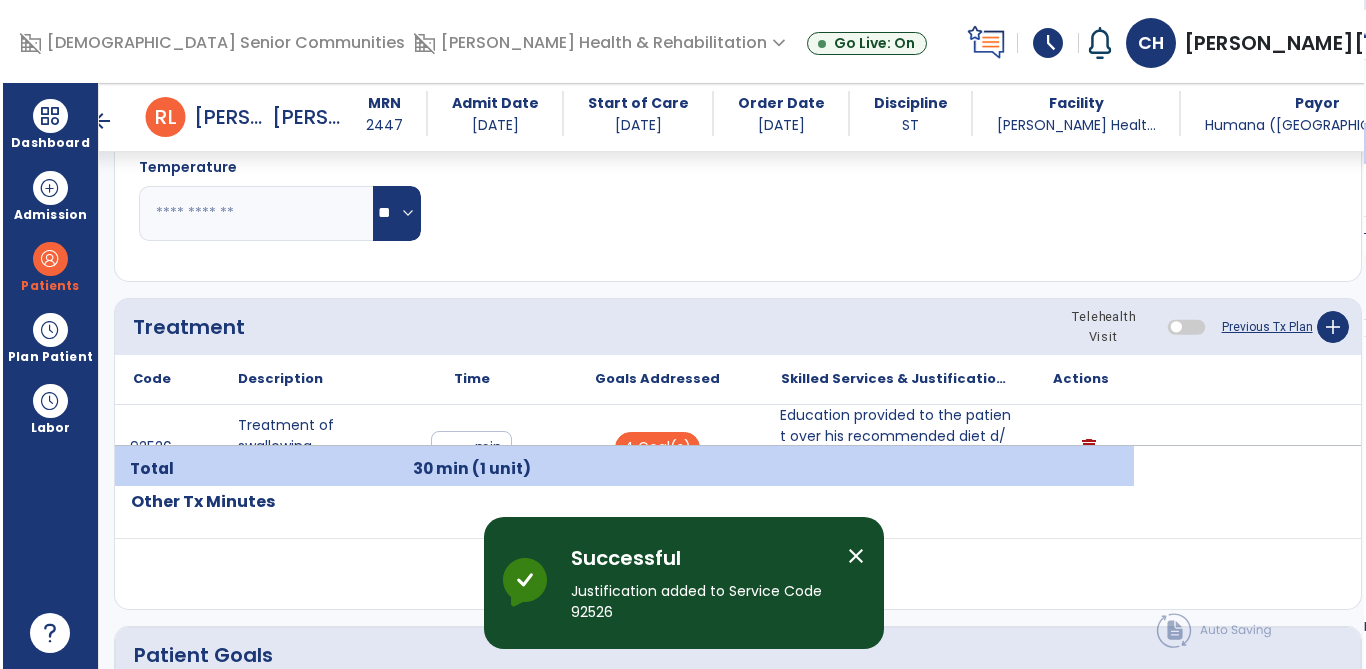 scroll, scrollTop: 91, scrollLeft: 0, axis: vertical 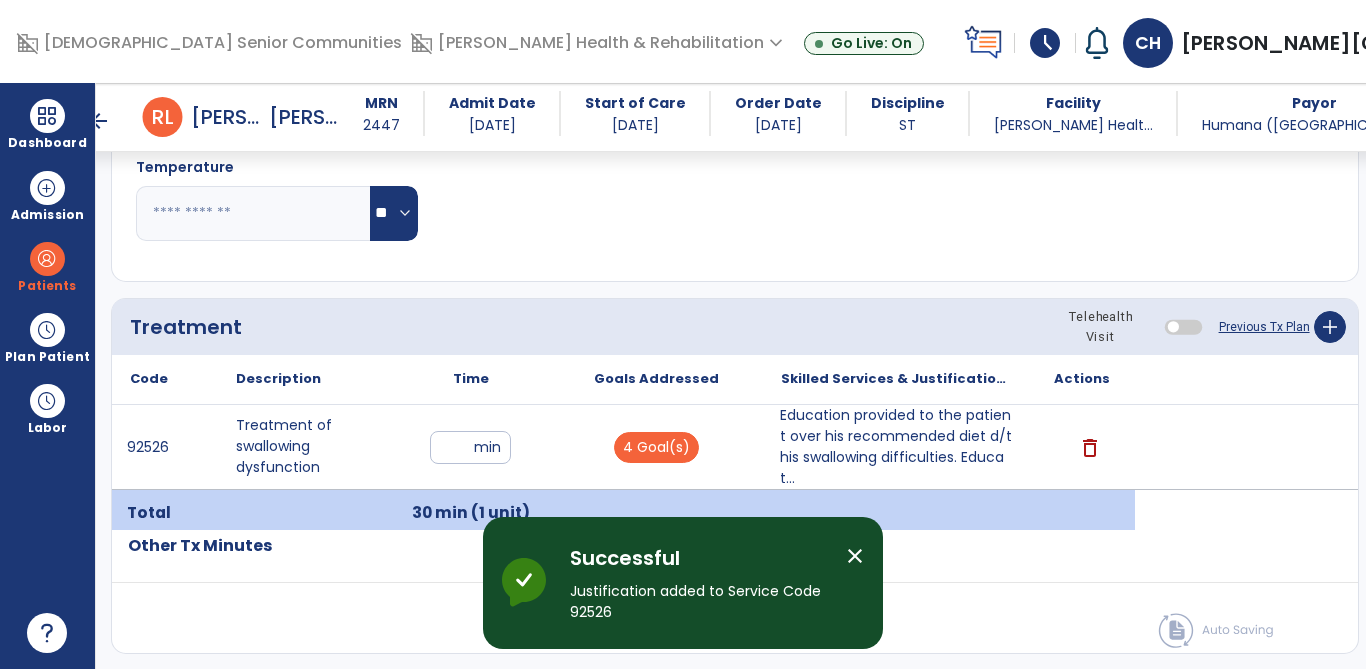 click on "Response To Treatment   *" 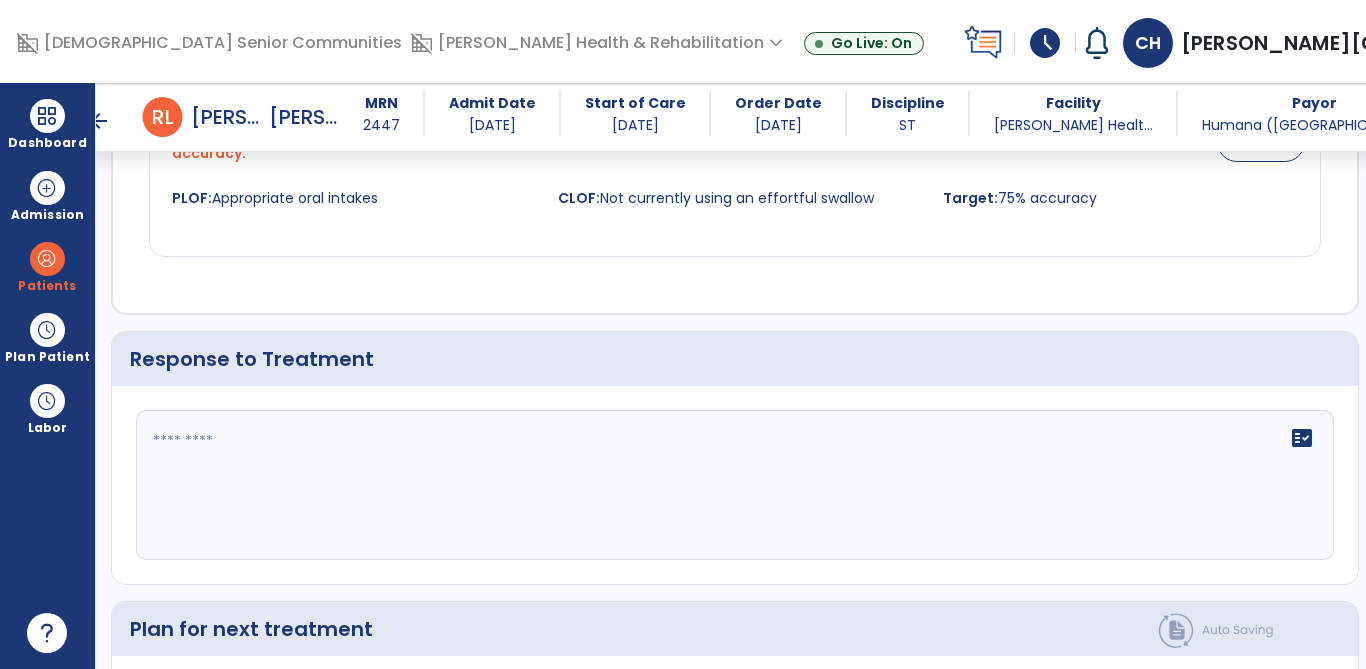 scroll, scrollTop: 2325, scrollLeft: 0, axis: vertical 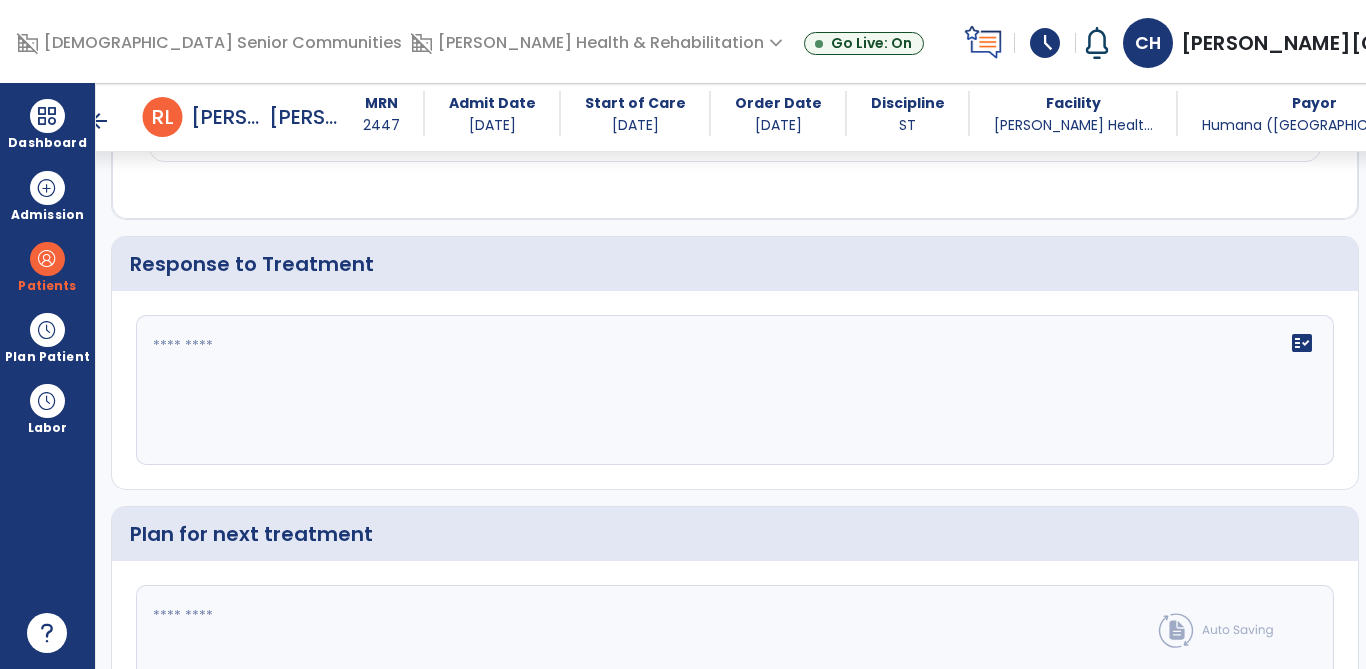 click on "fact_check" 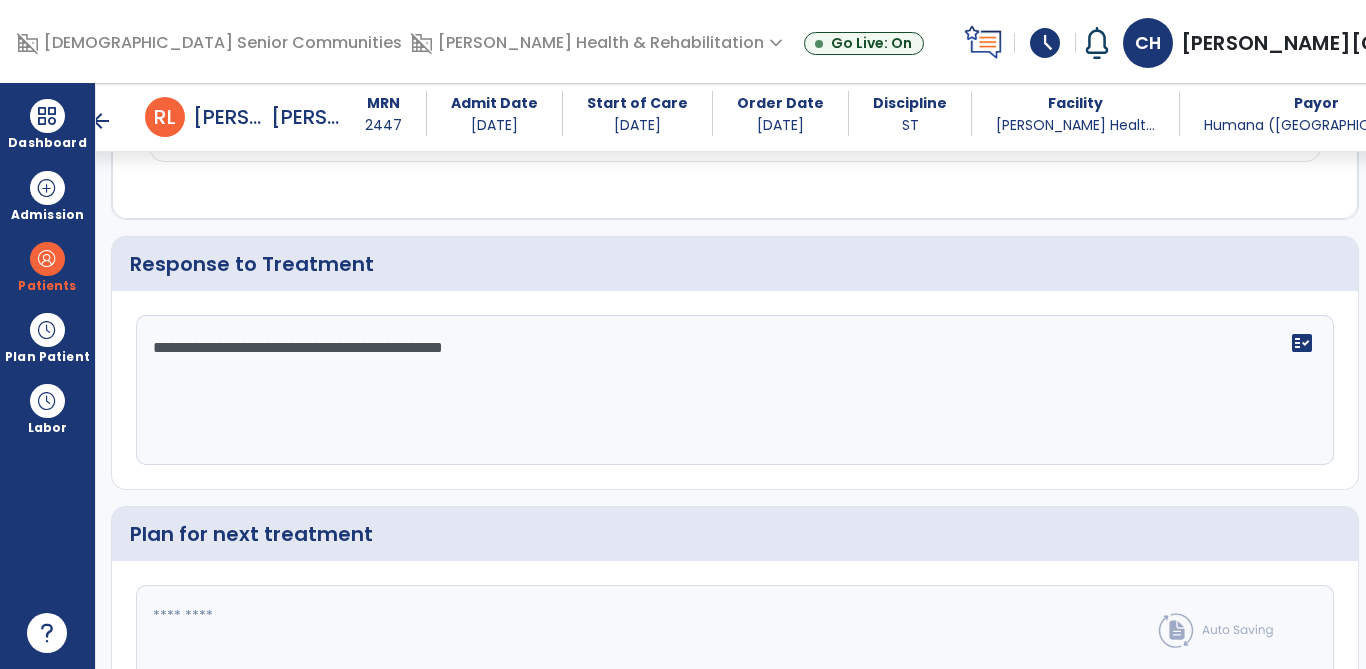 type on "**********" 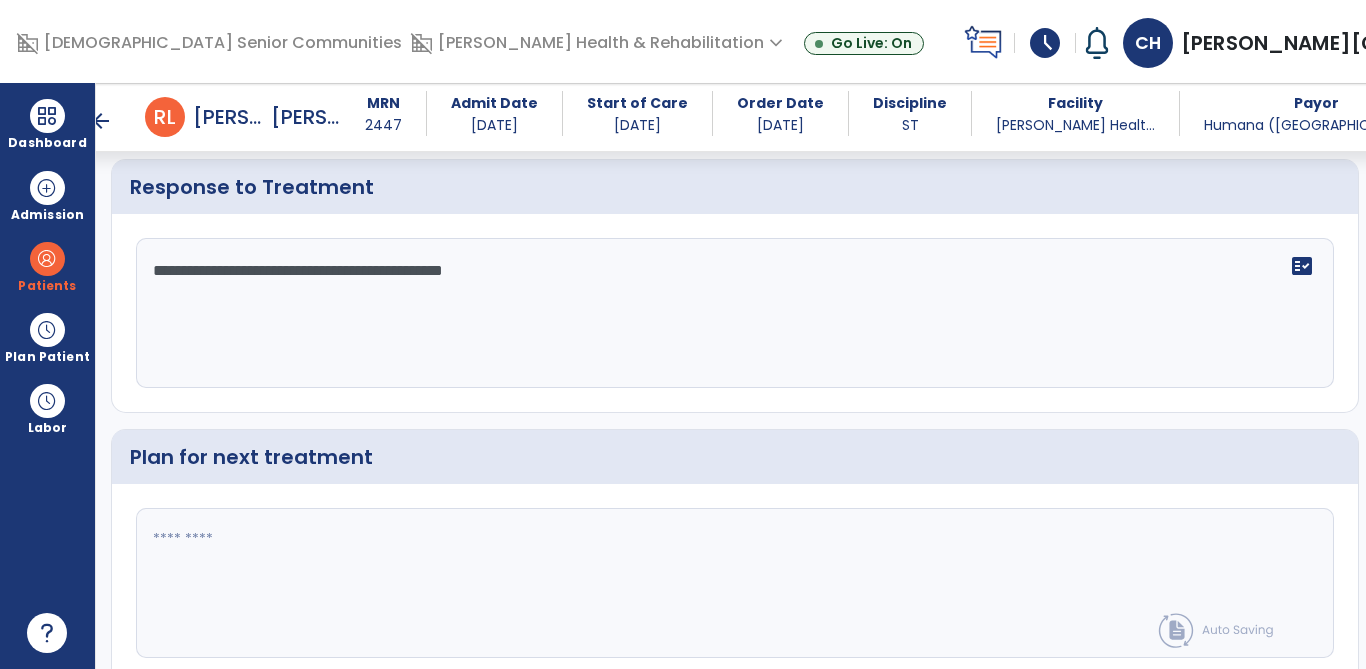 scroll, scrollTop: 2446, scrollLeft: 0, axis: vertical 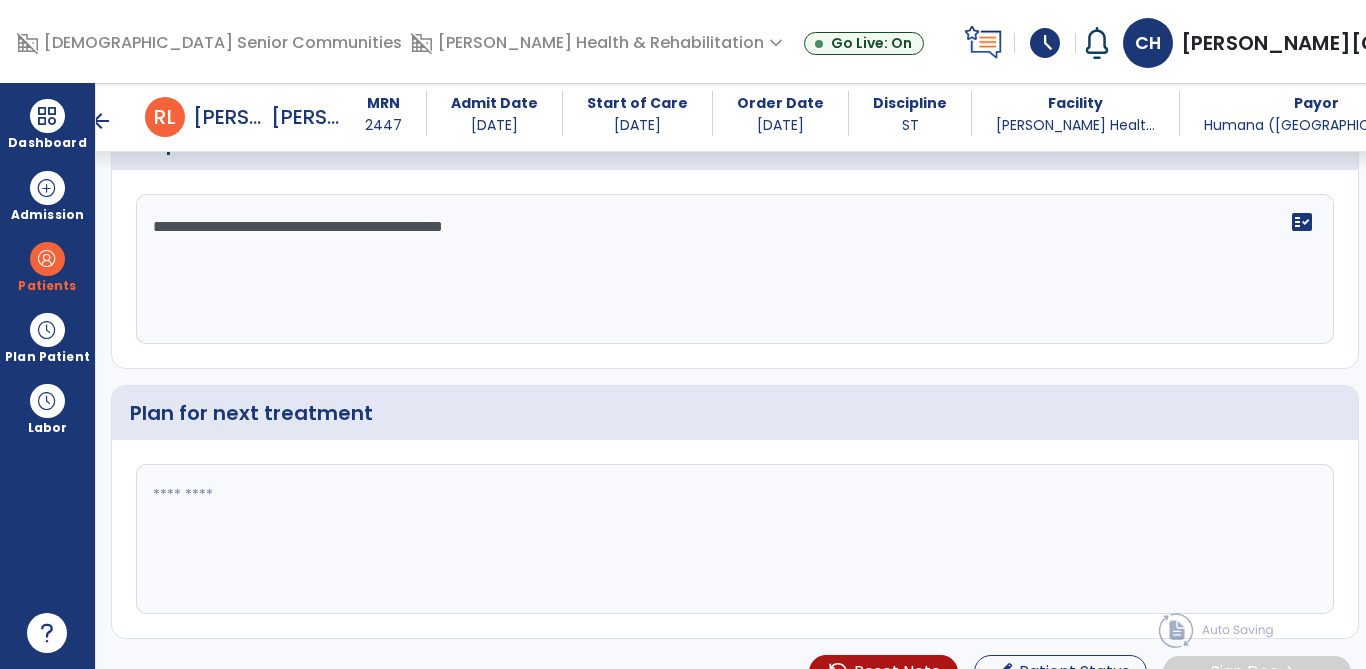 click 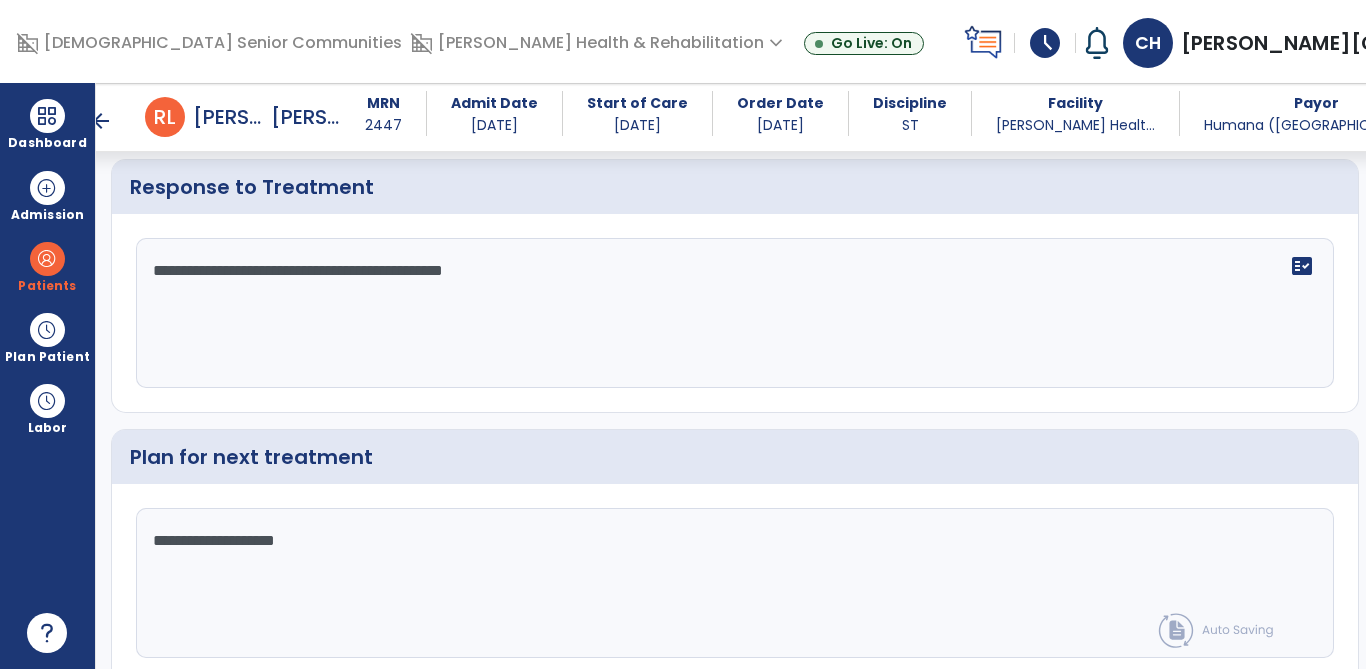 scroll, scrollTop: 2446, scrollLeft: 0, axis: vertical 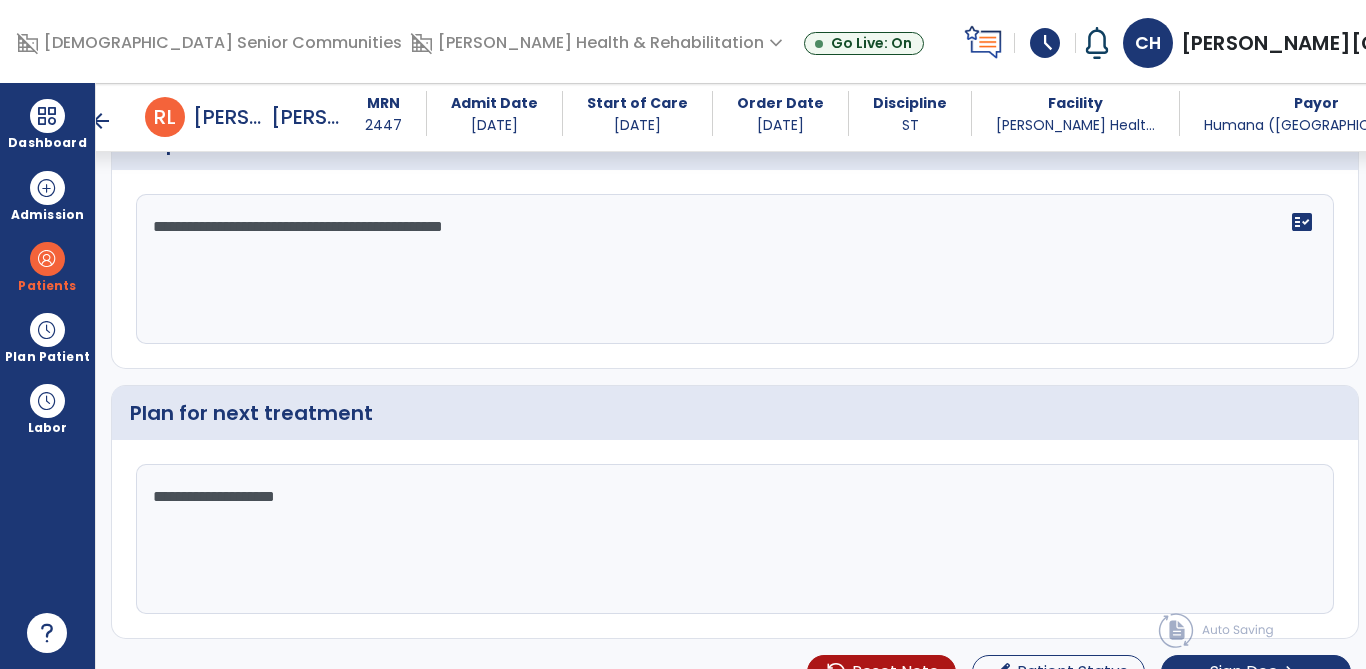 type on "**********" 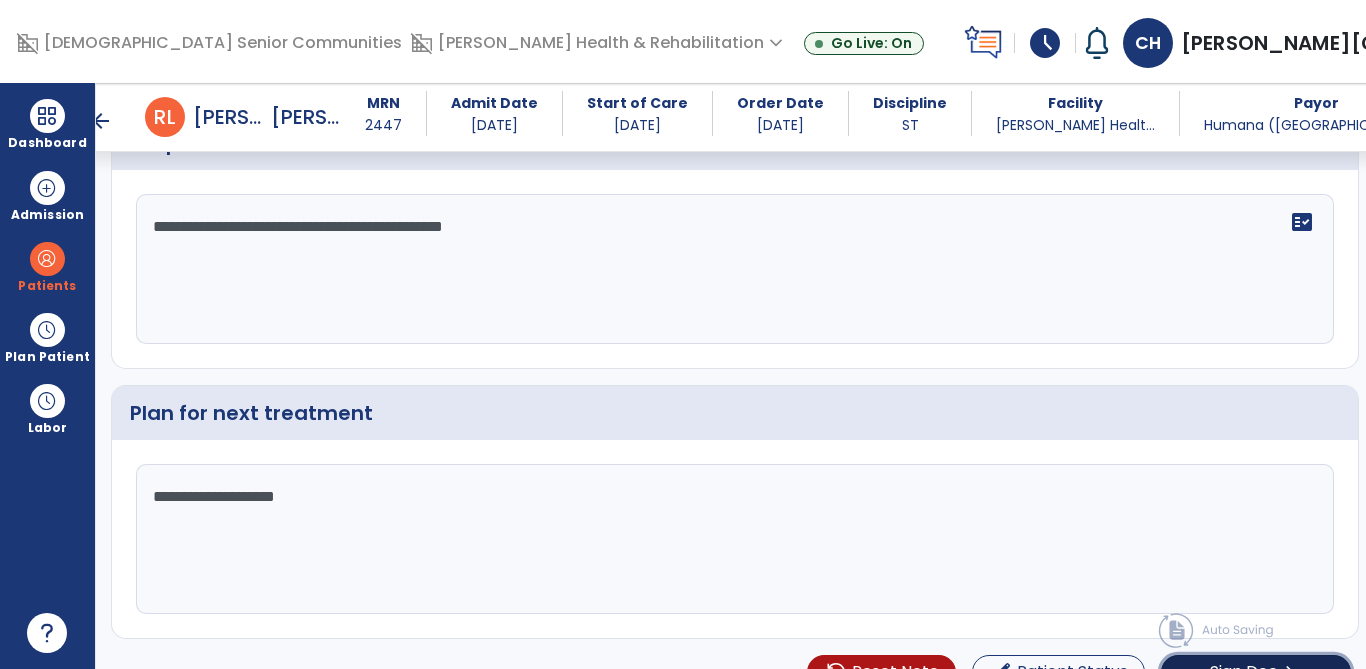 click on "Sign Doc  chevron_right" 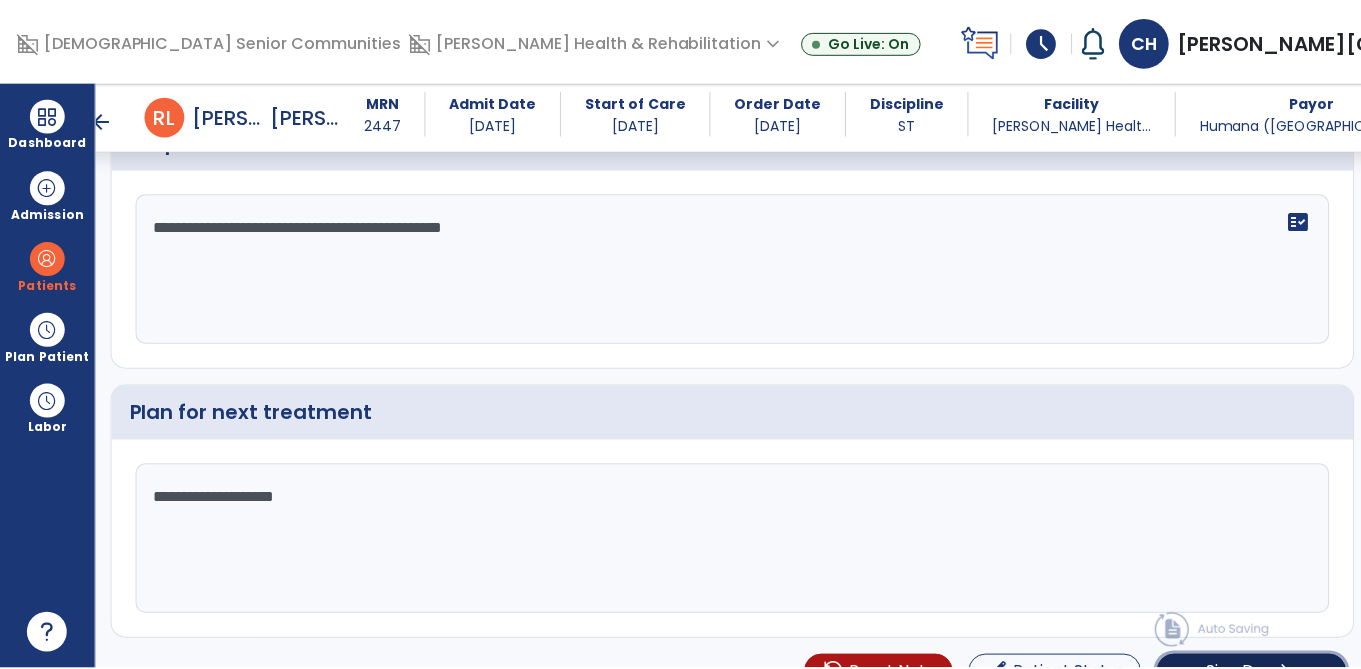 scroll, scrollTop: 0, scrollLeft: 0, axis: both 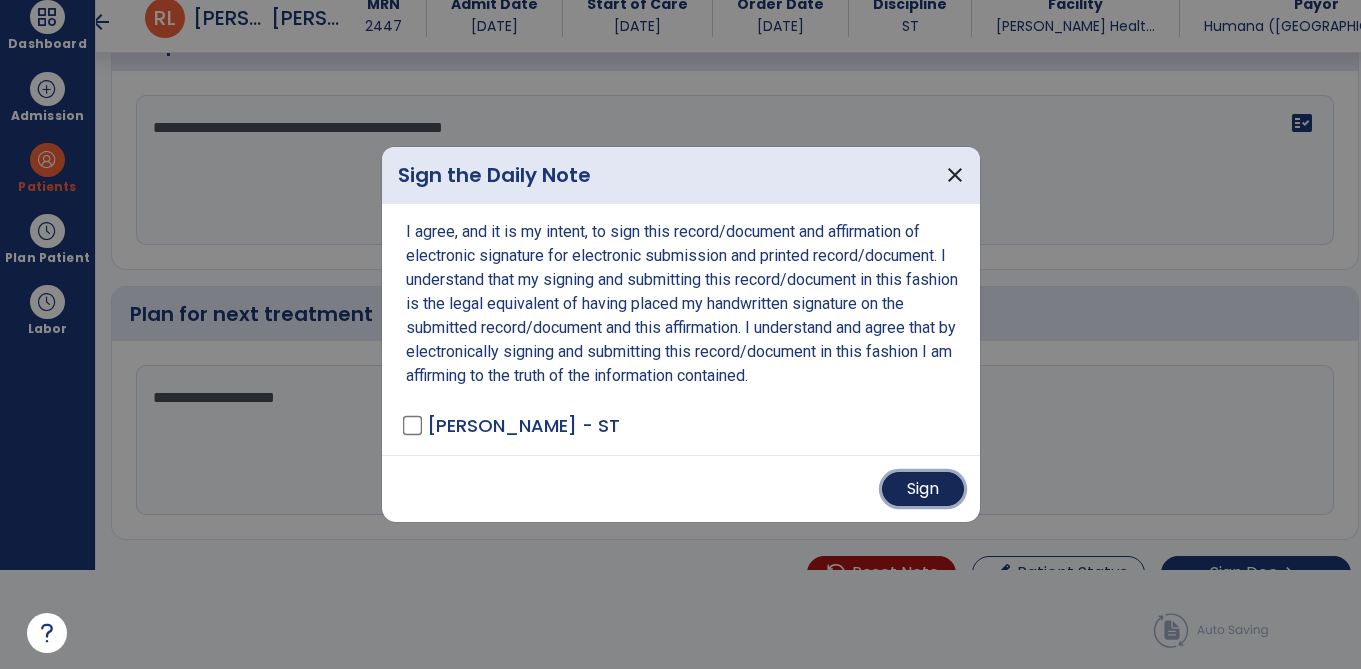 click on "Sign" at bounding box center [923, 489] 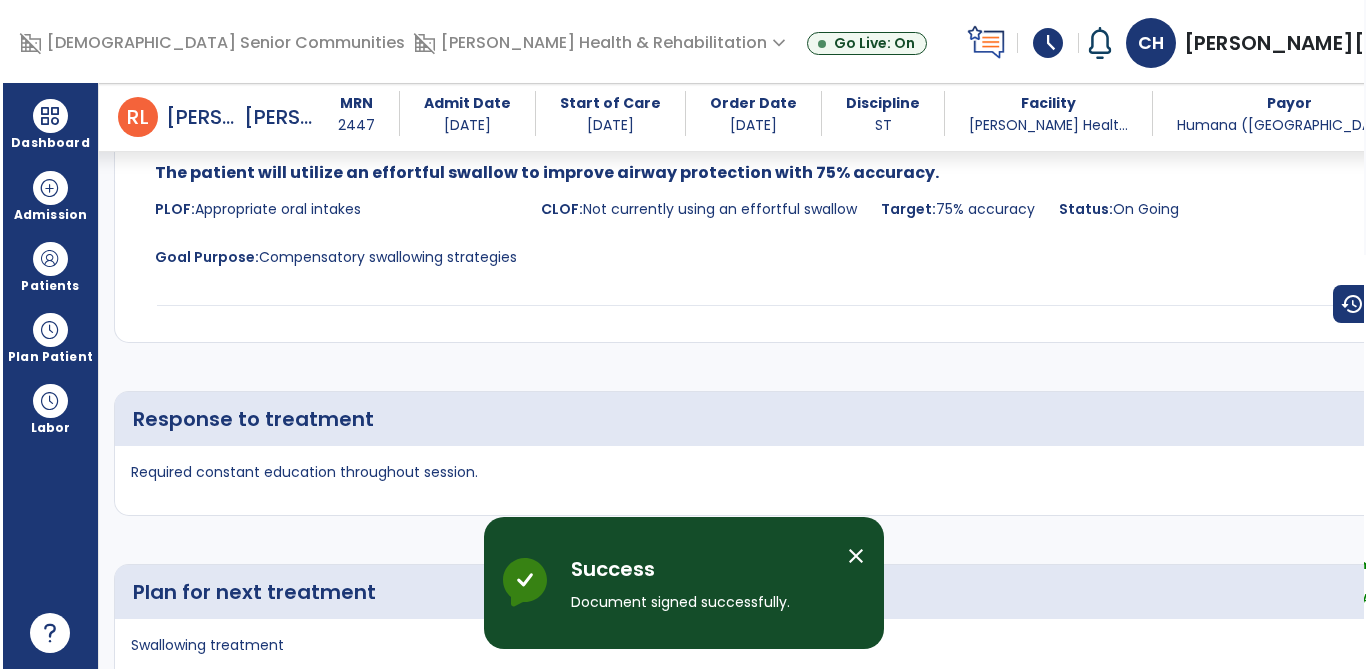 scroll, scrollTop: 99, scrollLeft: 0, axis: vertical 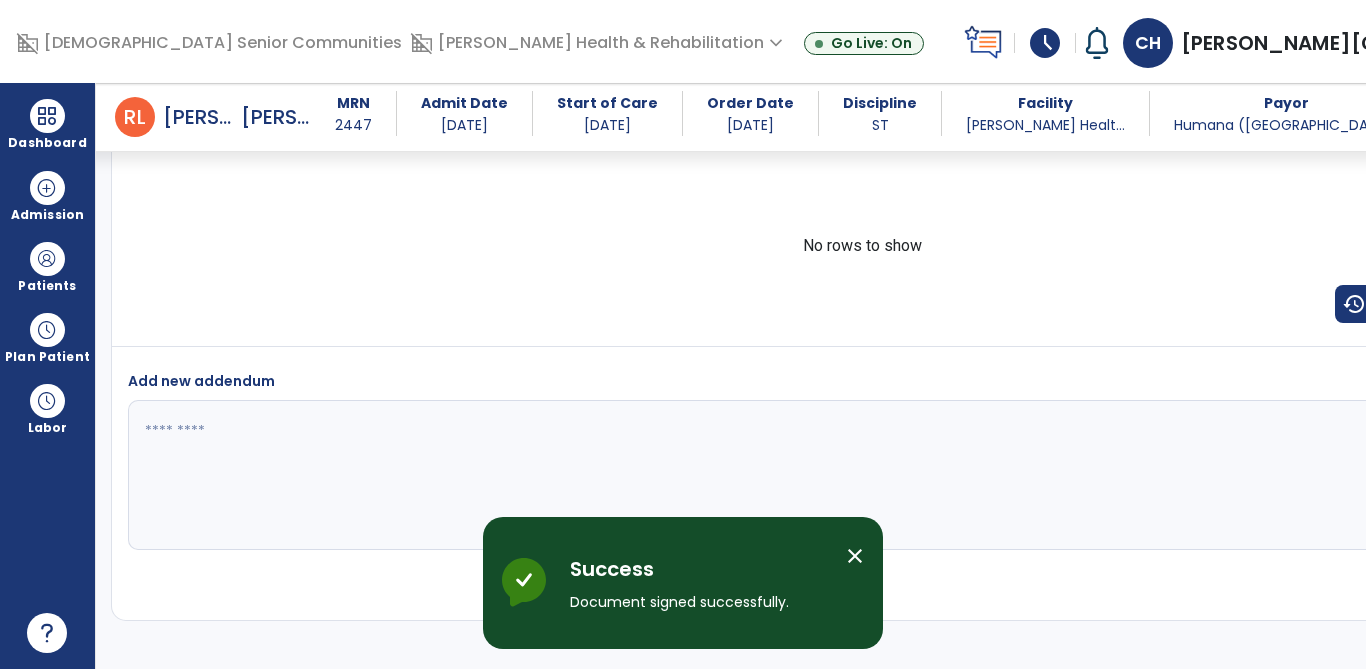 click on "close" at bounding box center [855, 556] 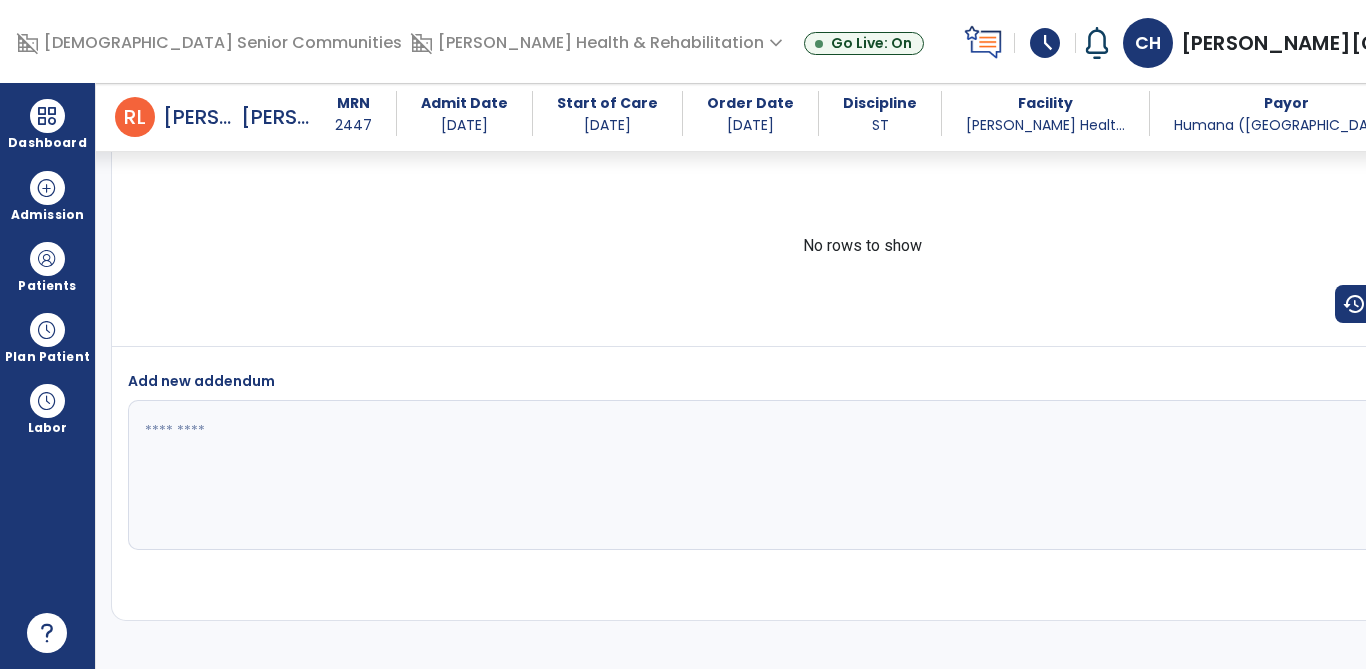 click at bounding box center (47, 116) 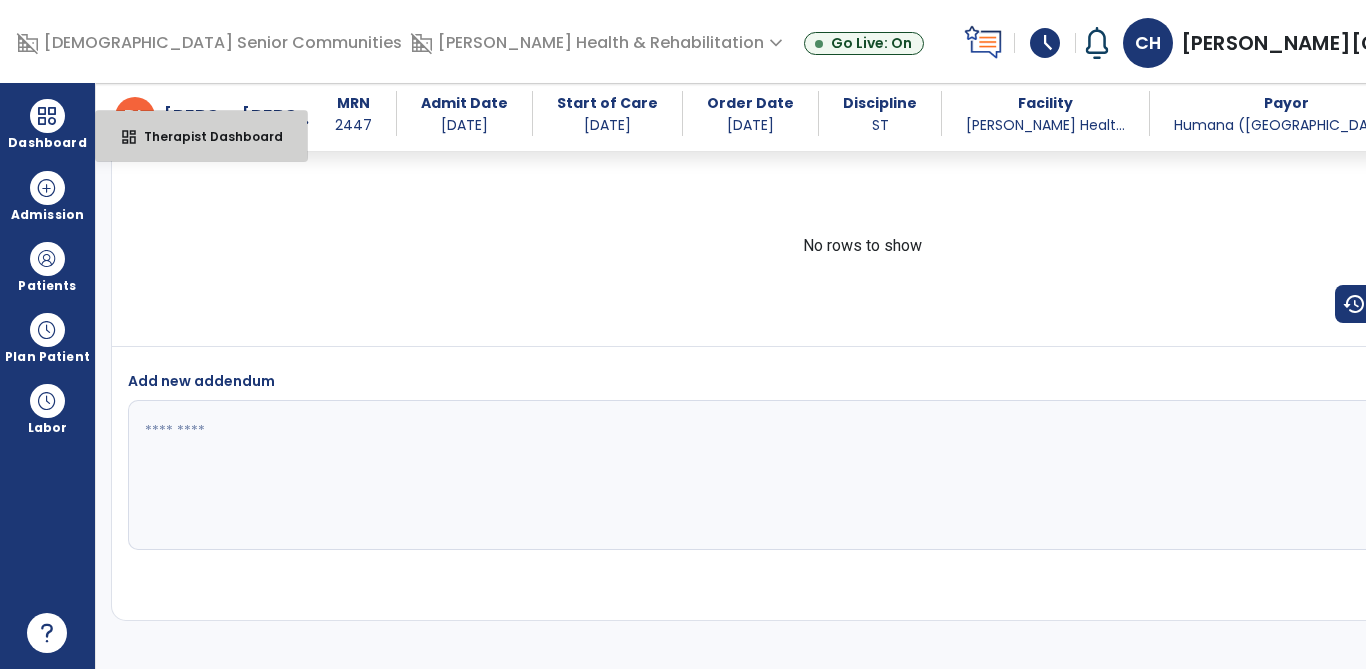 click on "dashboard  Therapist Dashboard" at bounding box center (201, 136) 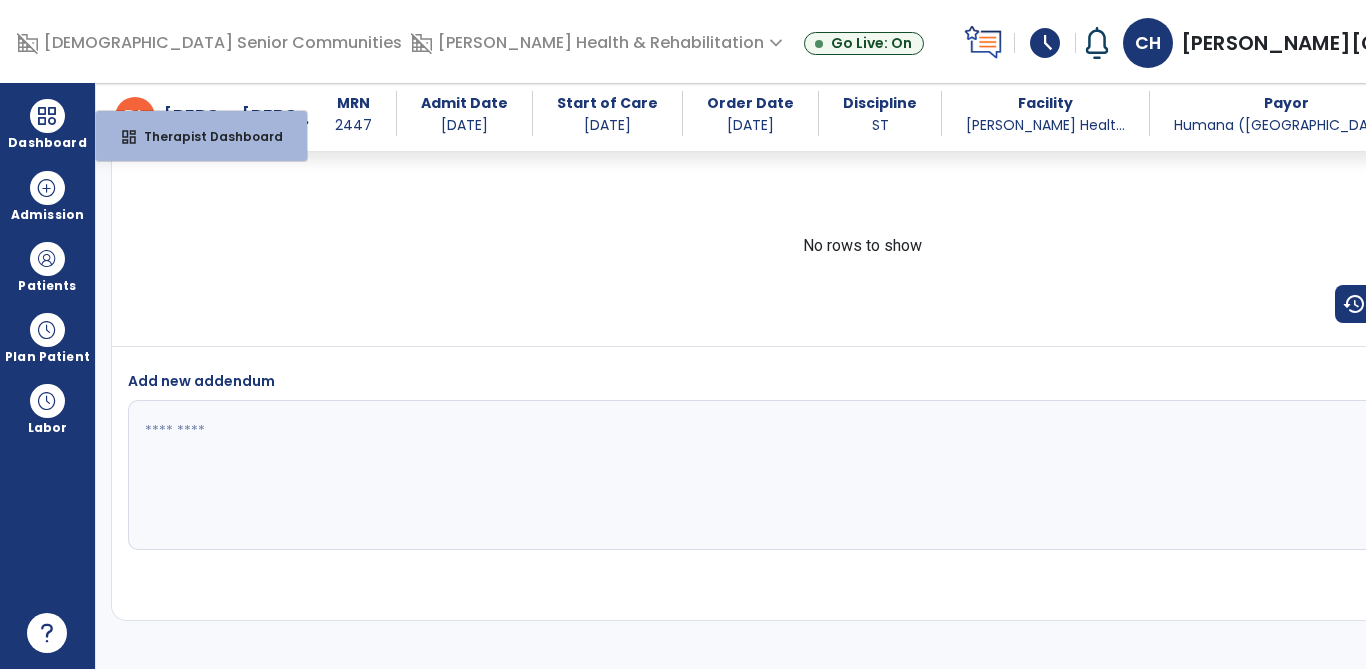select on "****" 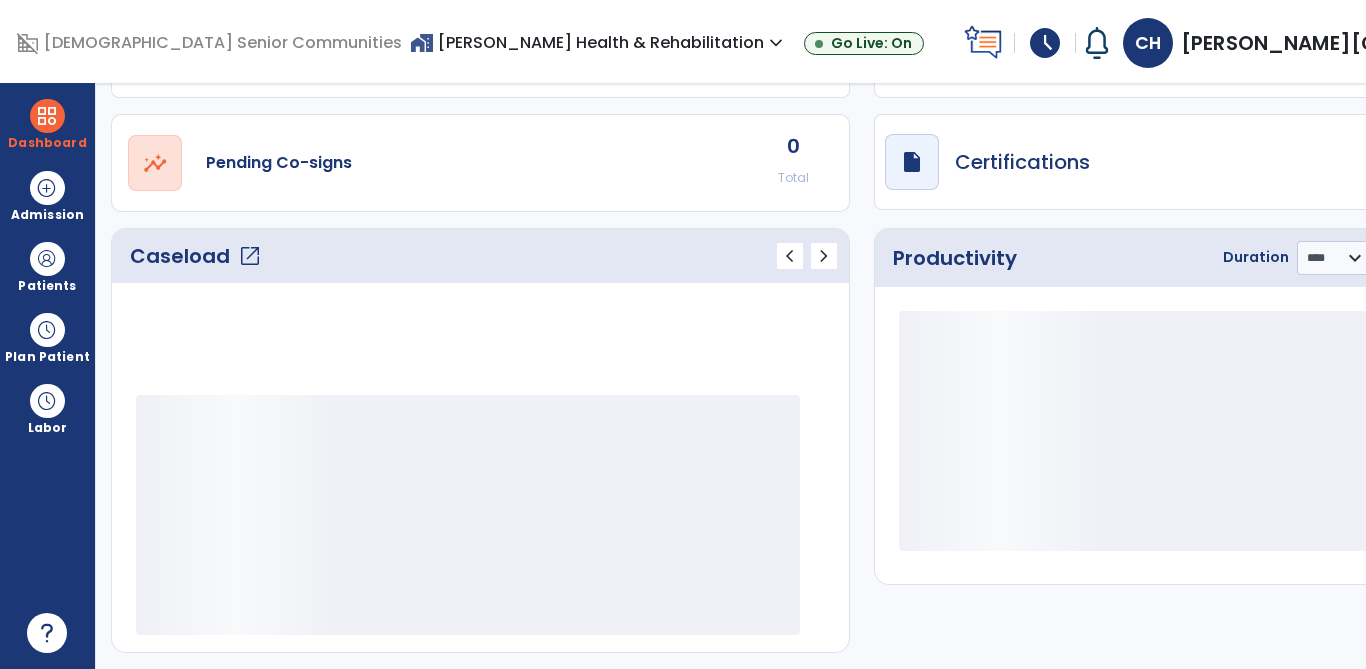 scroll, scrollTop: 109, scrollLeft: 0, axis: vertical 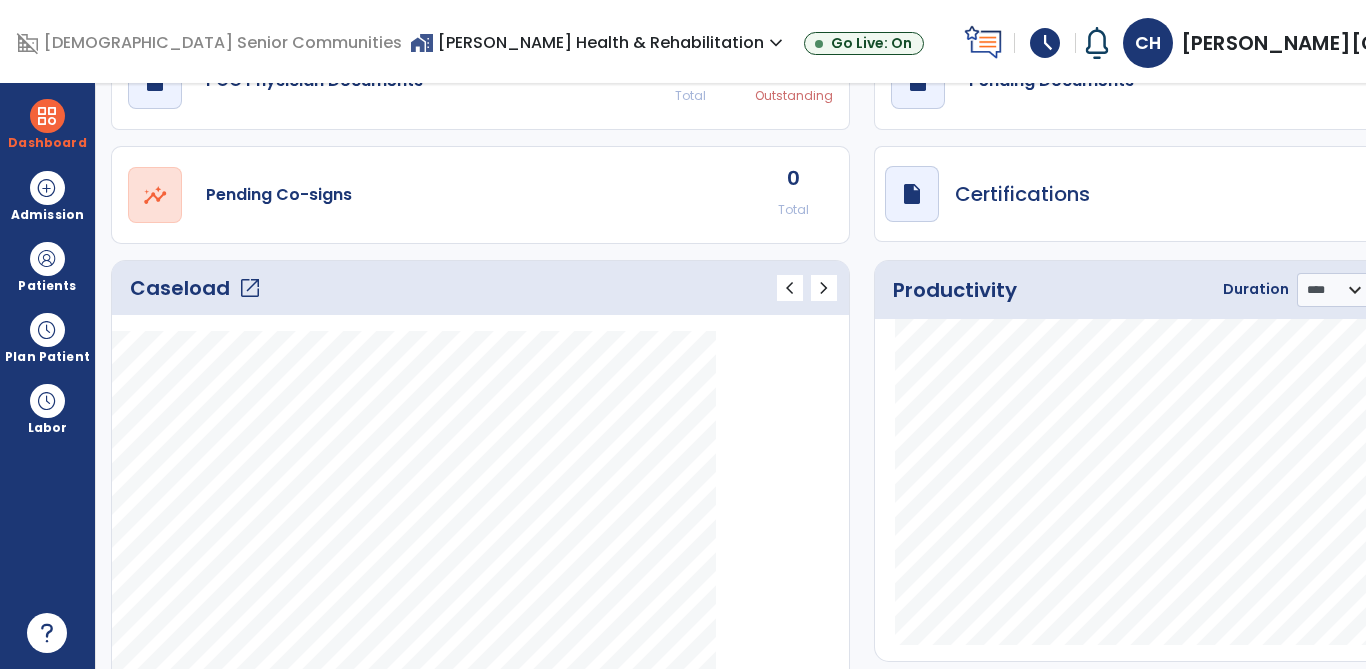 click on "open_in_new" 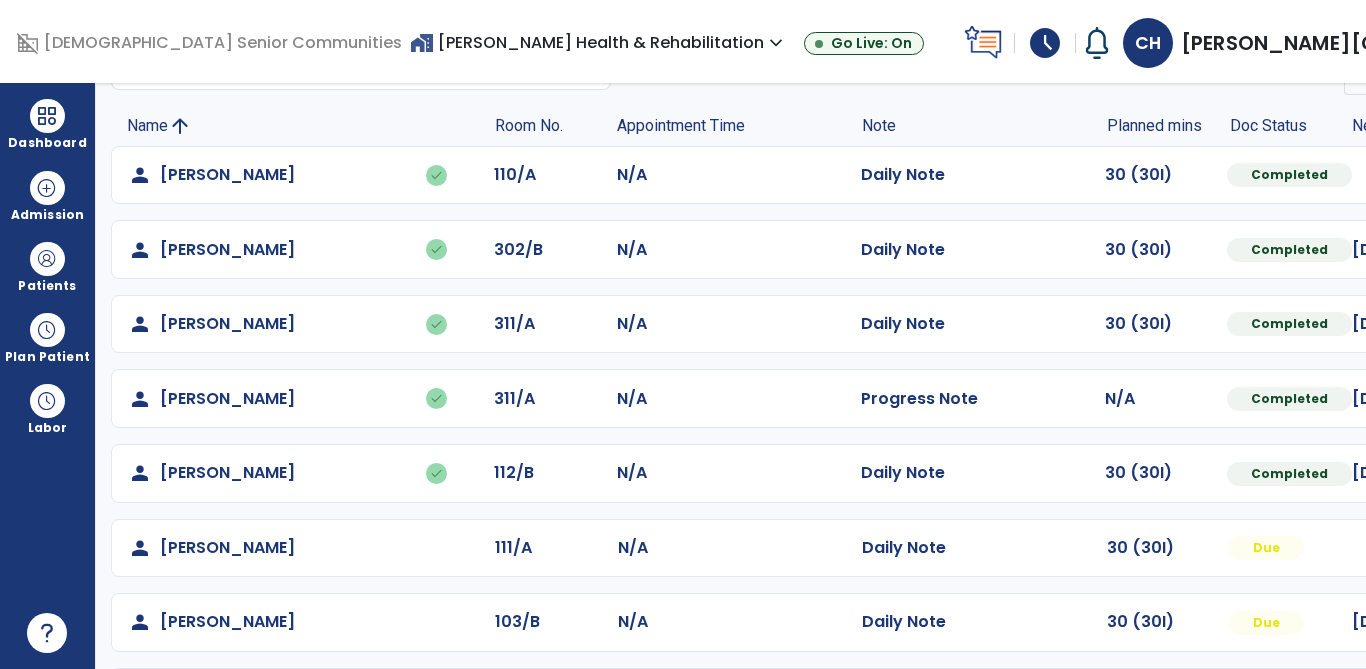 scroll, scrollTop: 244, scrollLeft: 0, axis: vertical 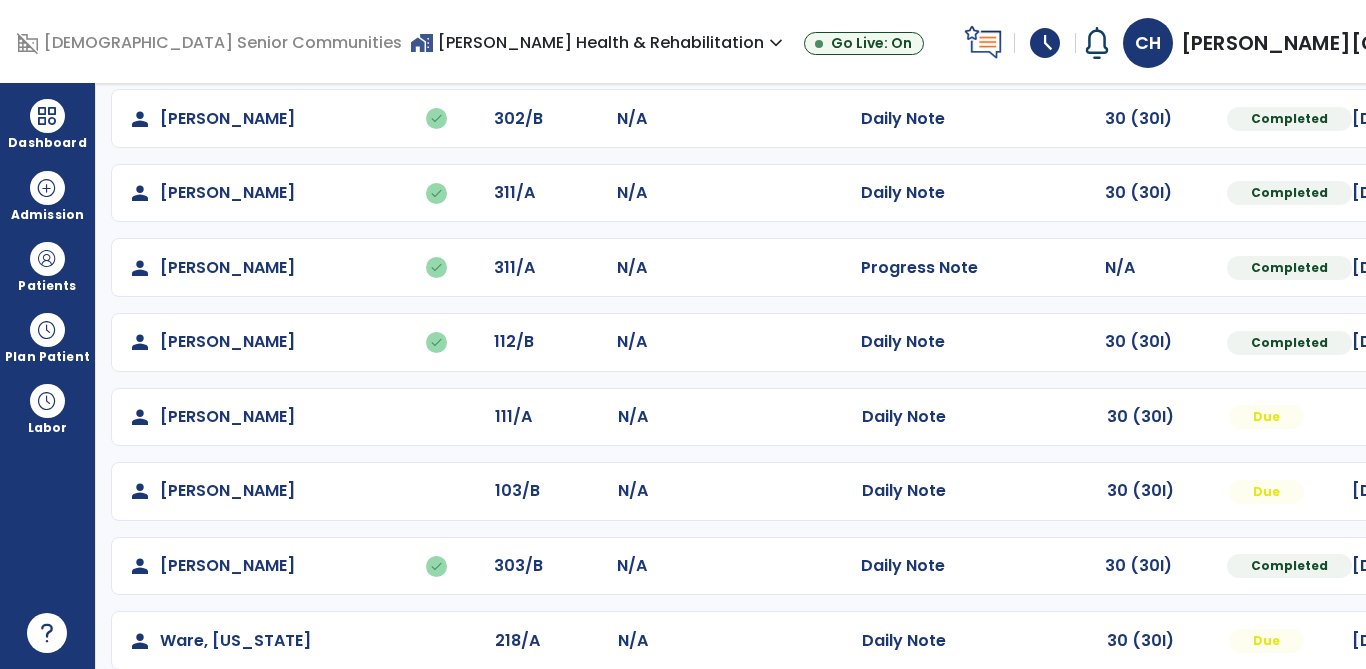 click at bounding box center [1543, 44] 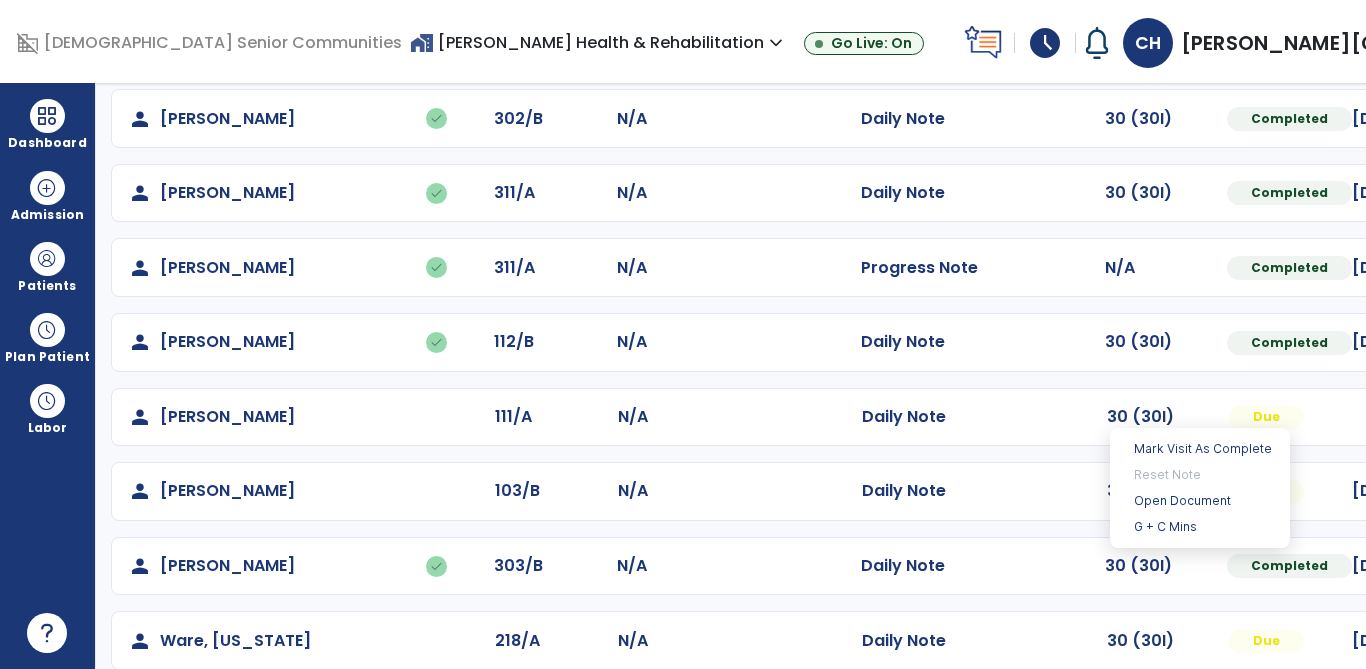 click on "Open Document" at bounding box center (1200, 501) 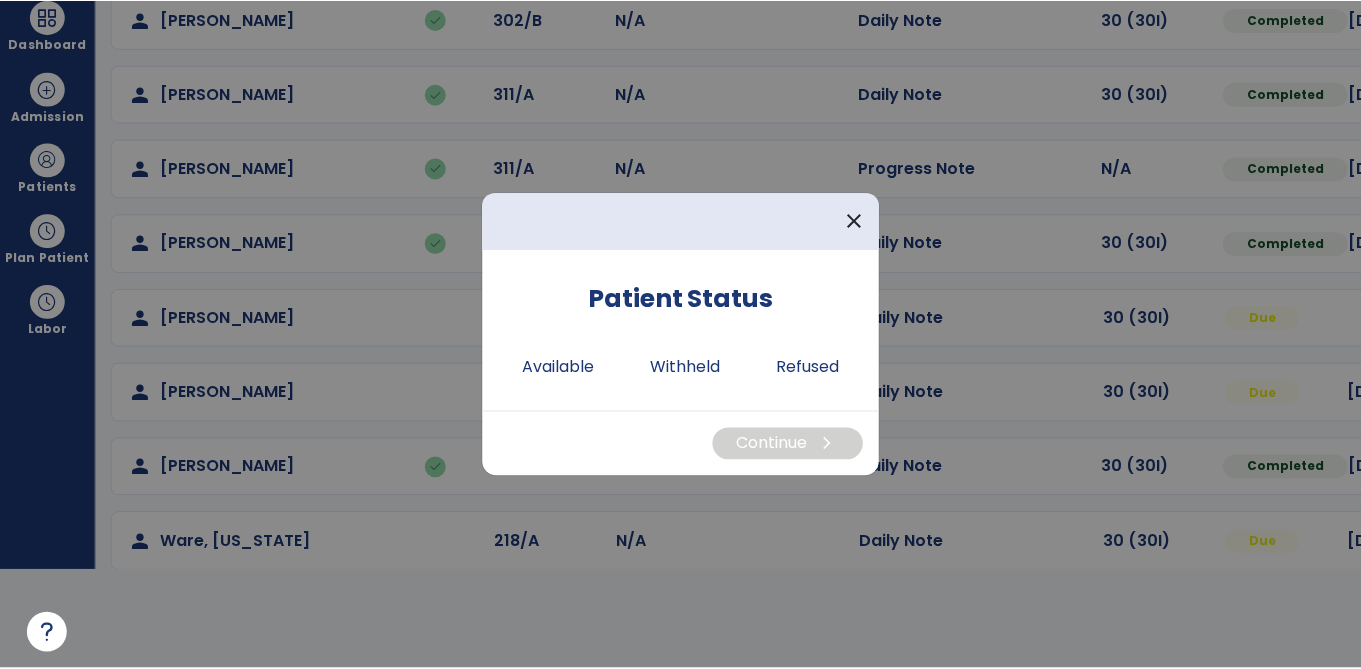 scroll, scrollTop: 0, scrollLeft: 0, axis: both 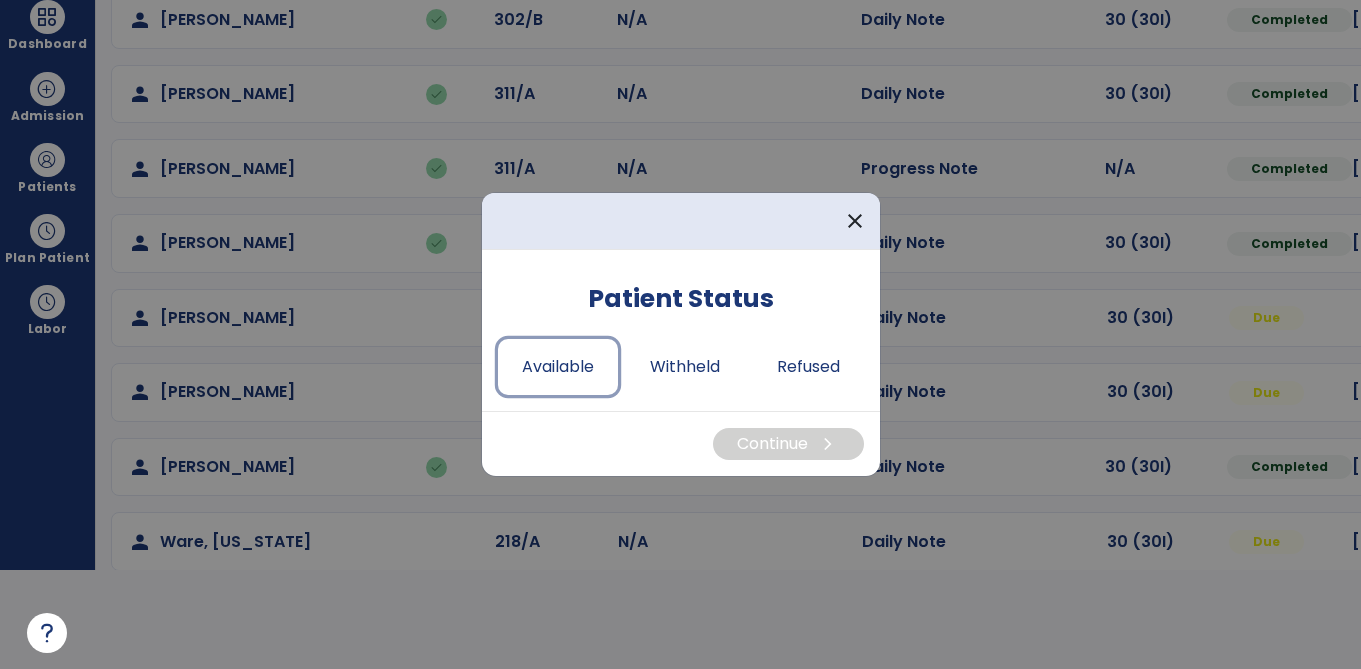 click on "Available" at bounding box center [558, 367] 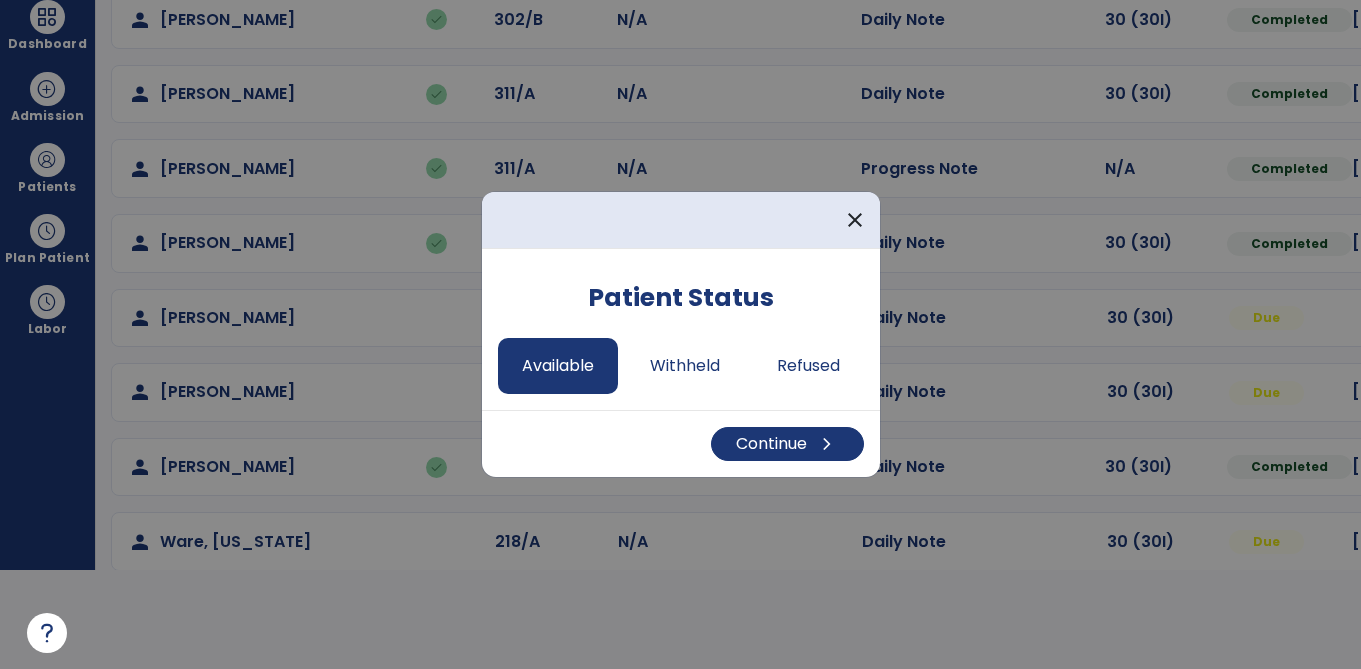 click on "Continue   chevron_right" at bounding box center (787, 444) 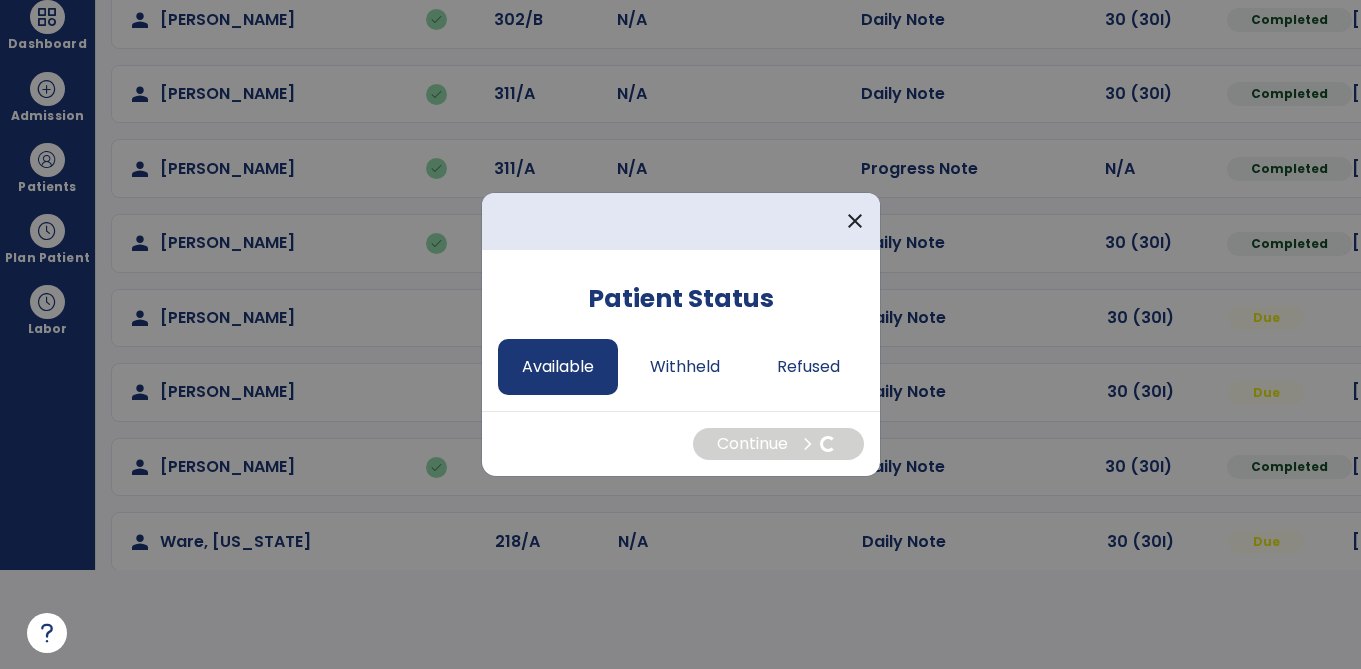 select on "*" 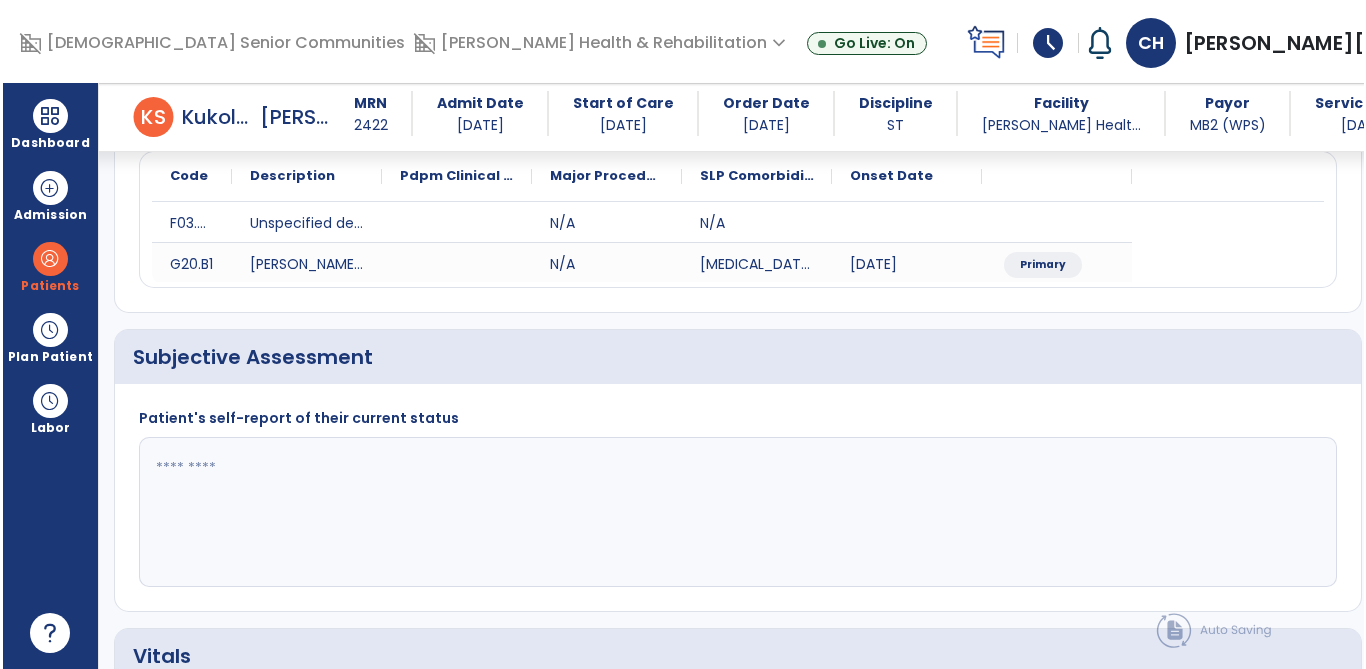 scroll, scrollTop: 99, scrollLeft: 0, axis: vertical 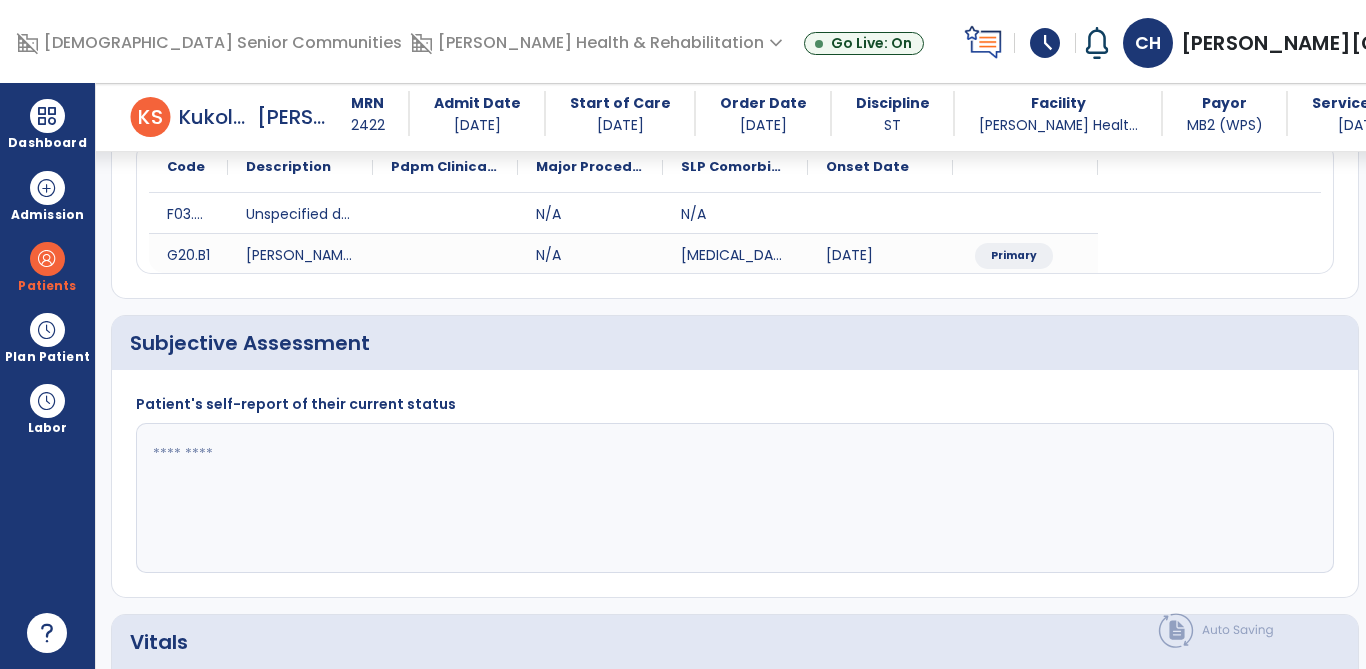 click 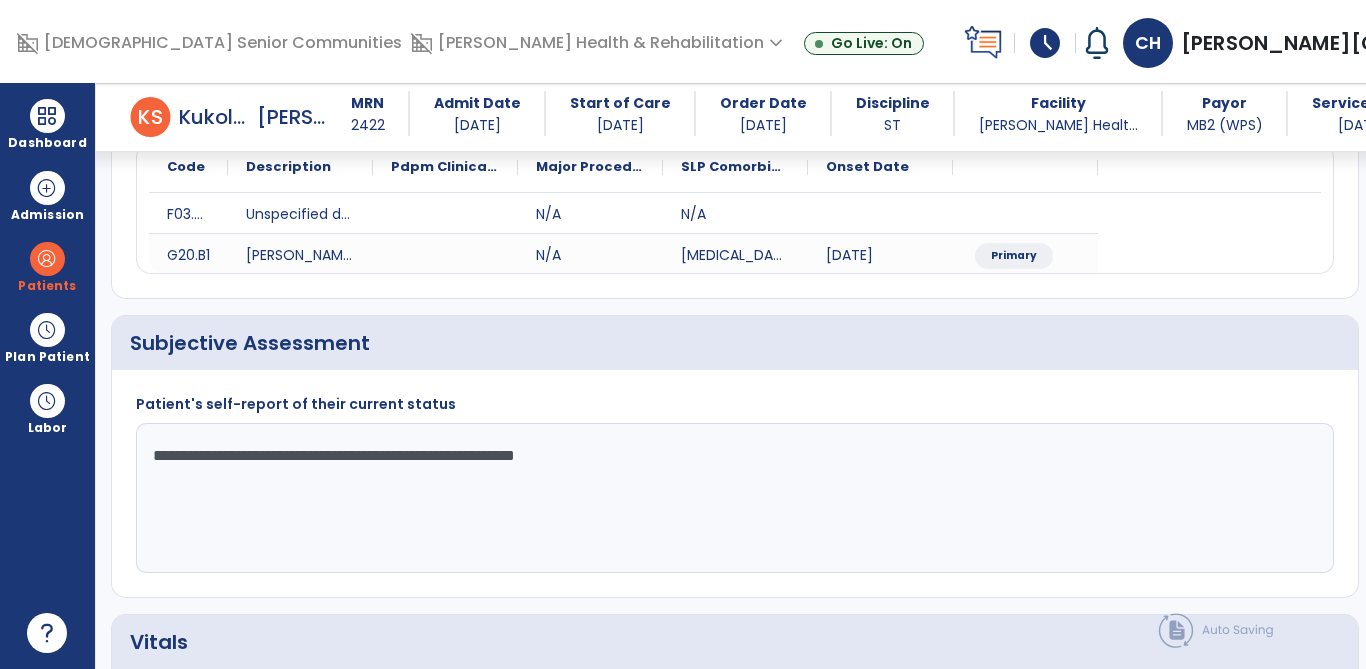 type on "**********" 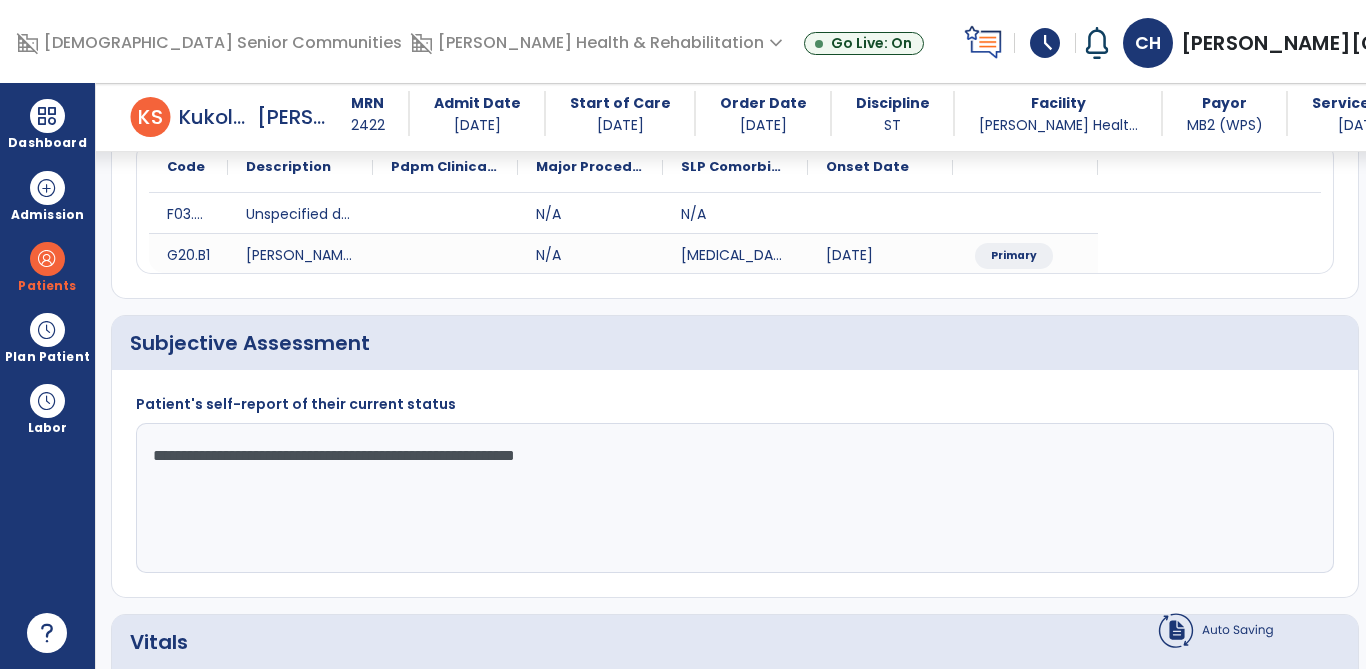 click on "**********" 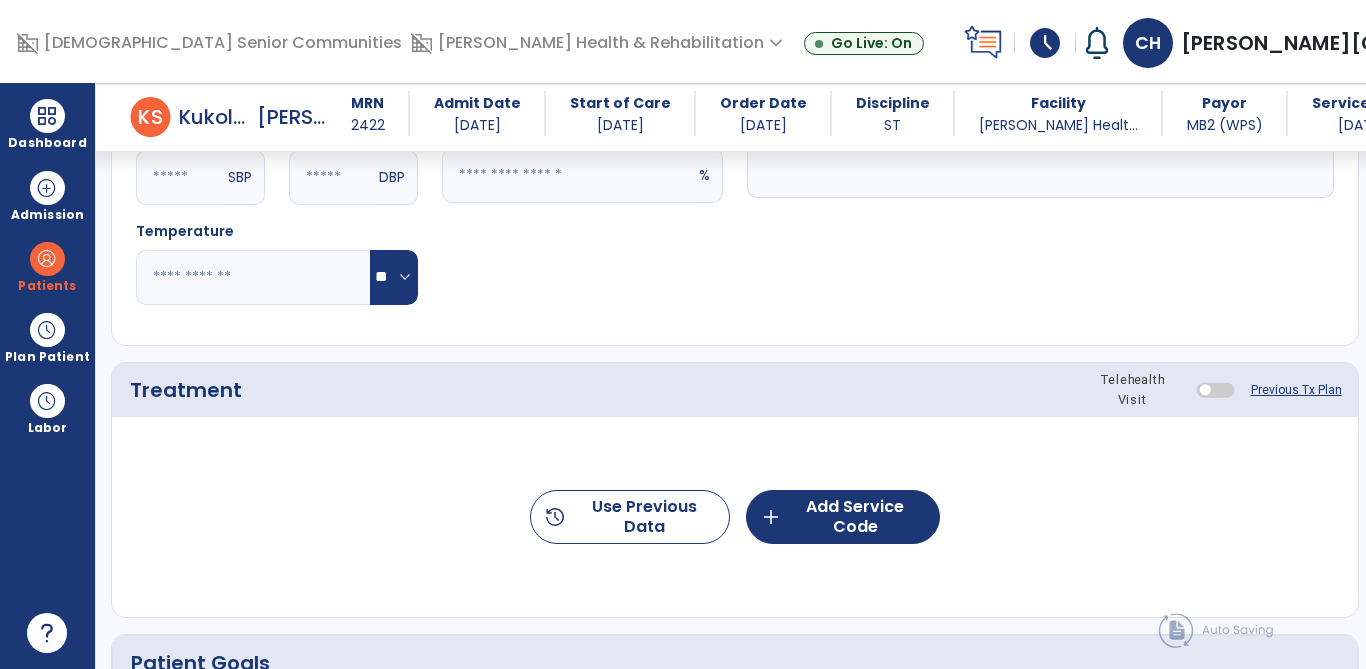 scroll, scrollTop: 928, scrollLeft: 0, axis: vertical 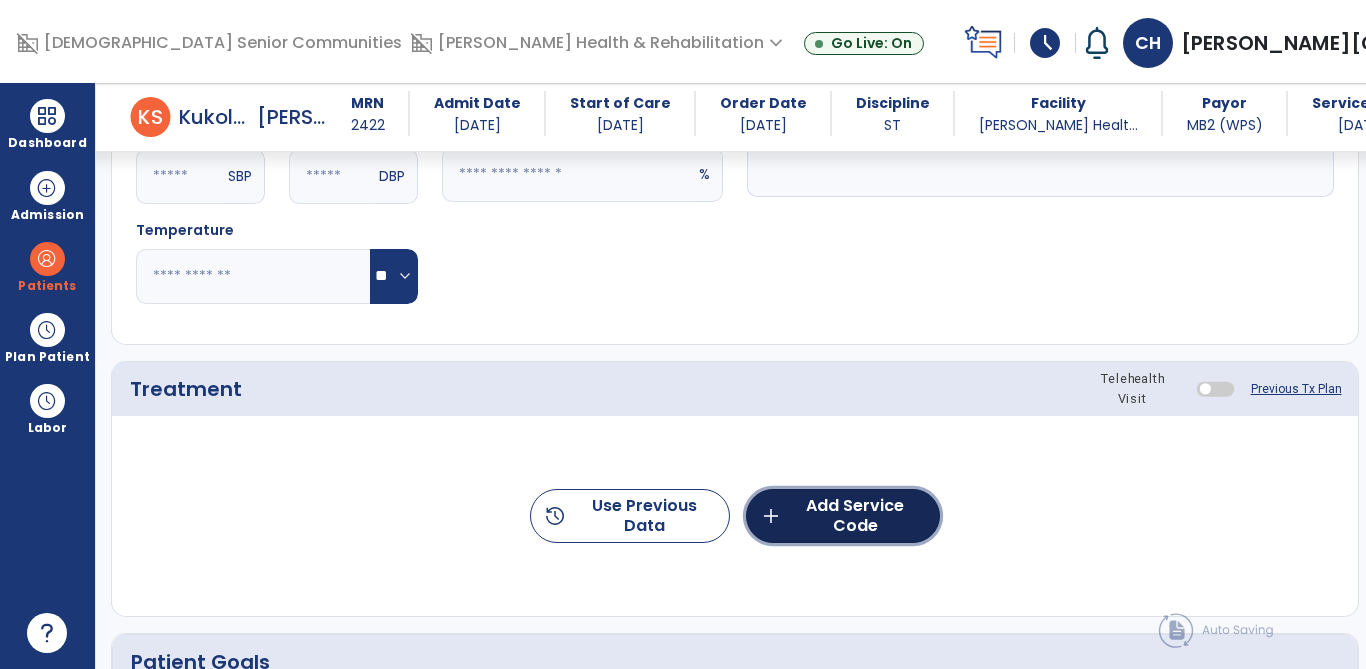 click on "add  Add Service Code" 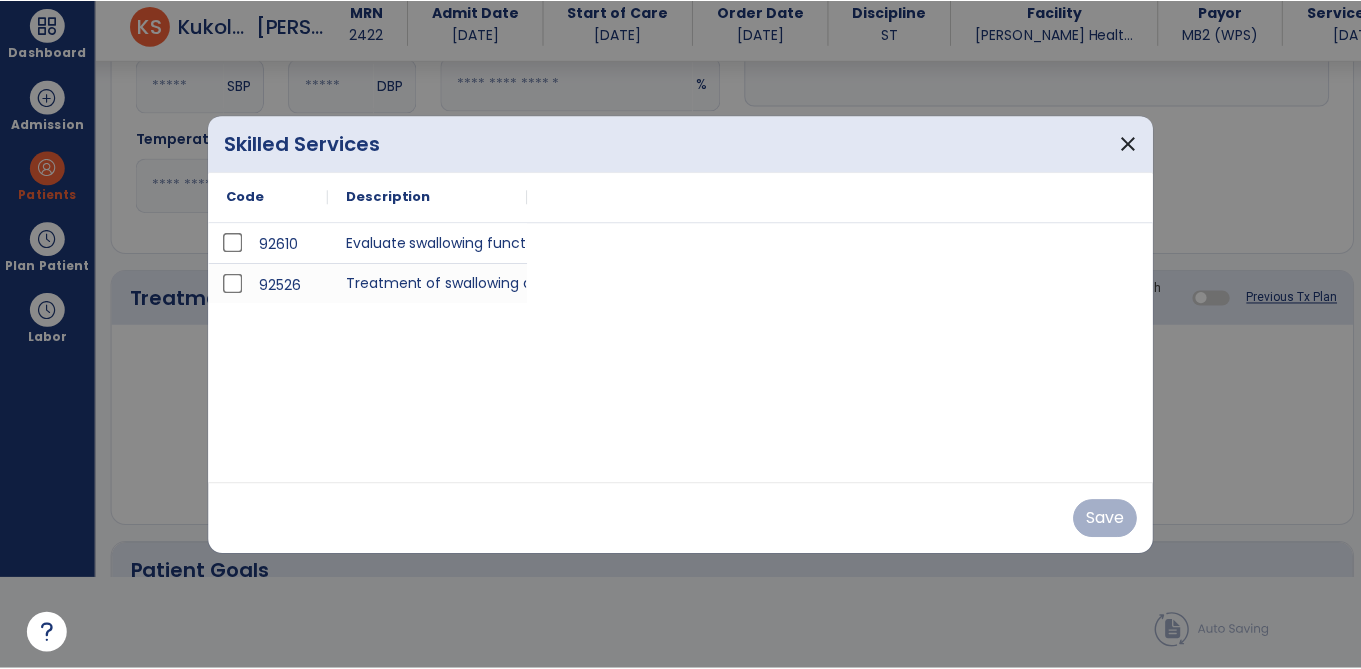scroll, scrollTop: 0, scrollLeft: 0, axis: both 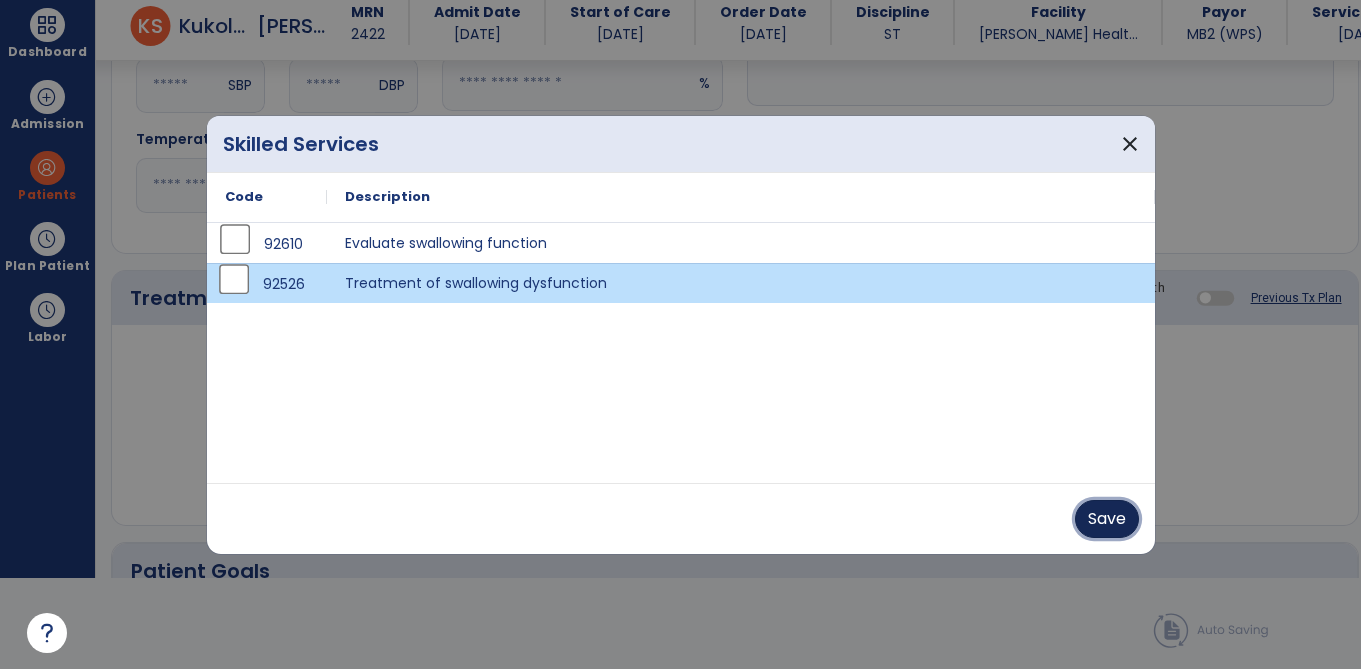 click on "Save" at bounding box center (1107, 519) 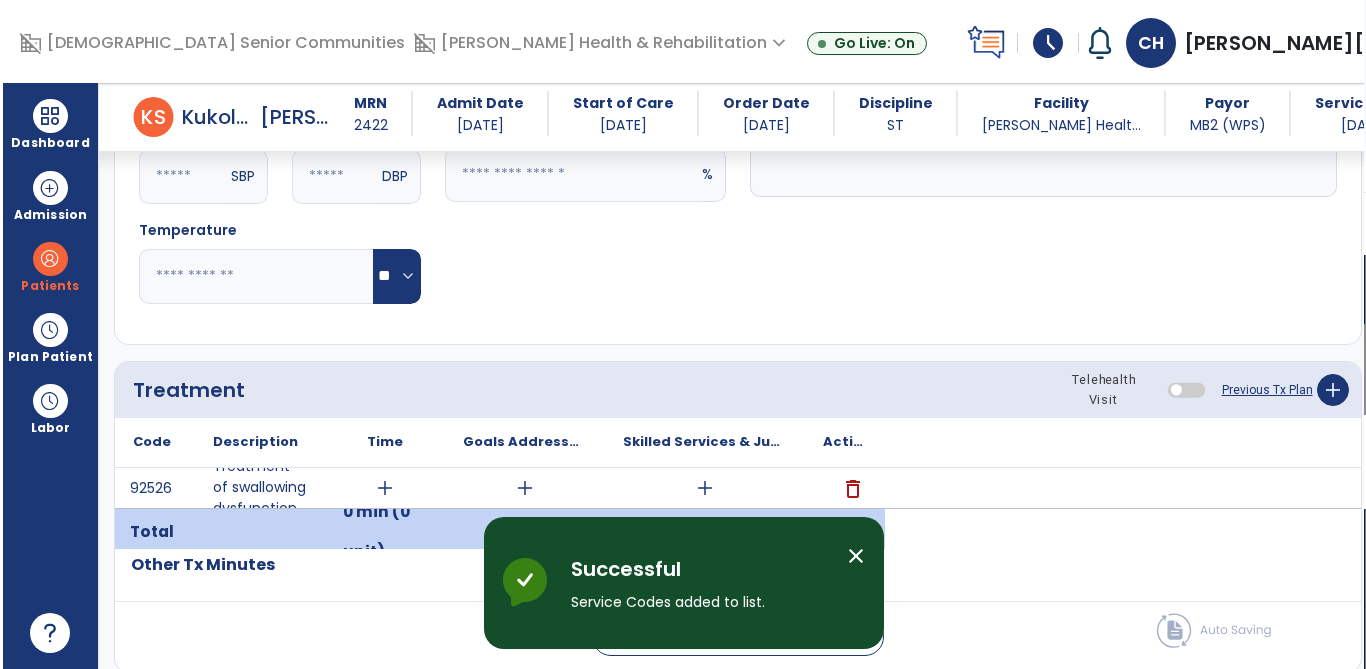 scroll, scrollTop: 91, scrollLeft: 0, axis: vertical 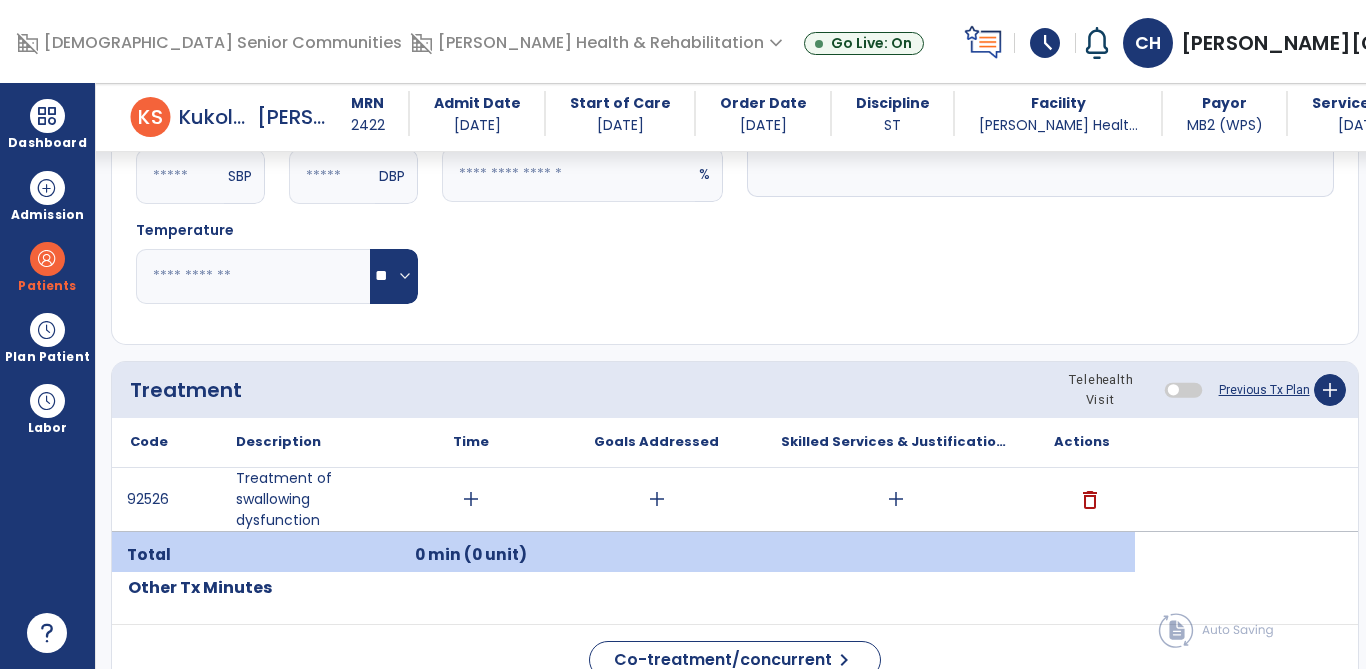 click on "add" at bounding box center [471, 499] 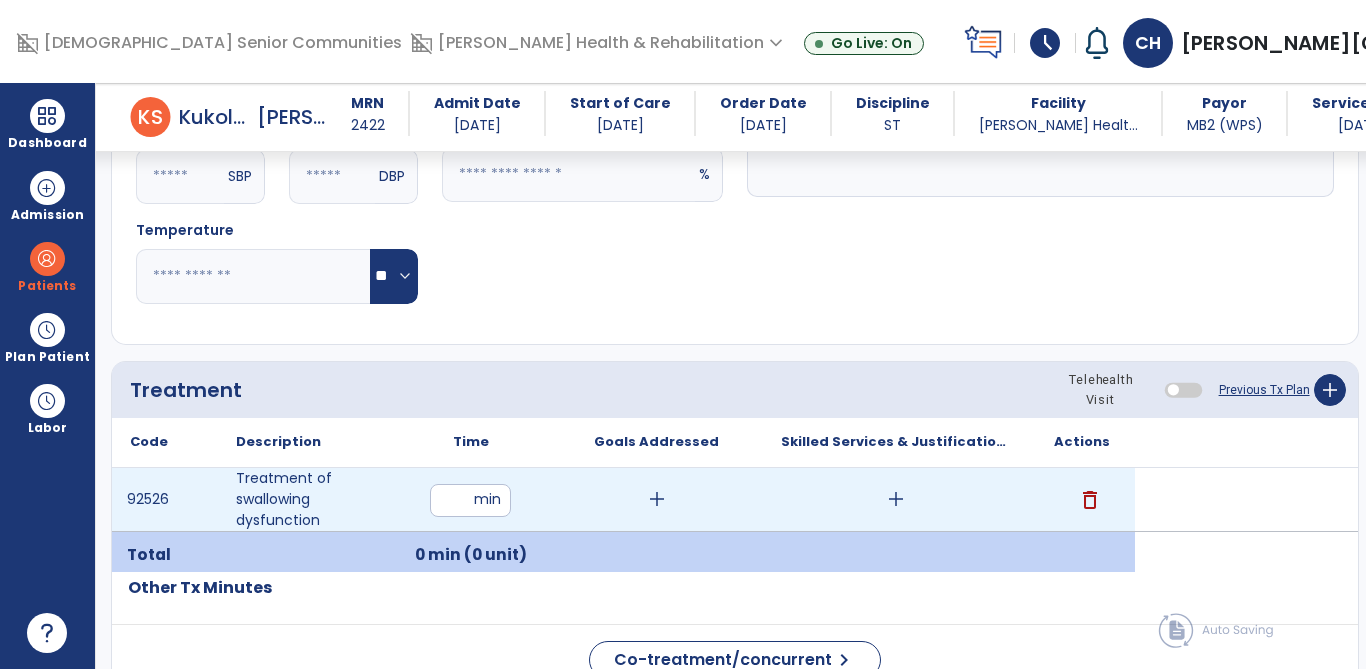 click at bounding box center [470, 500] 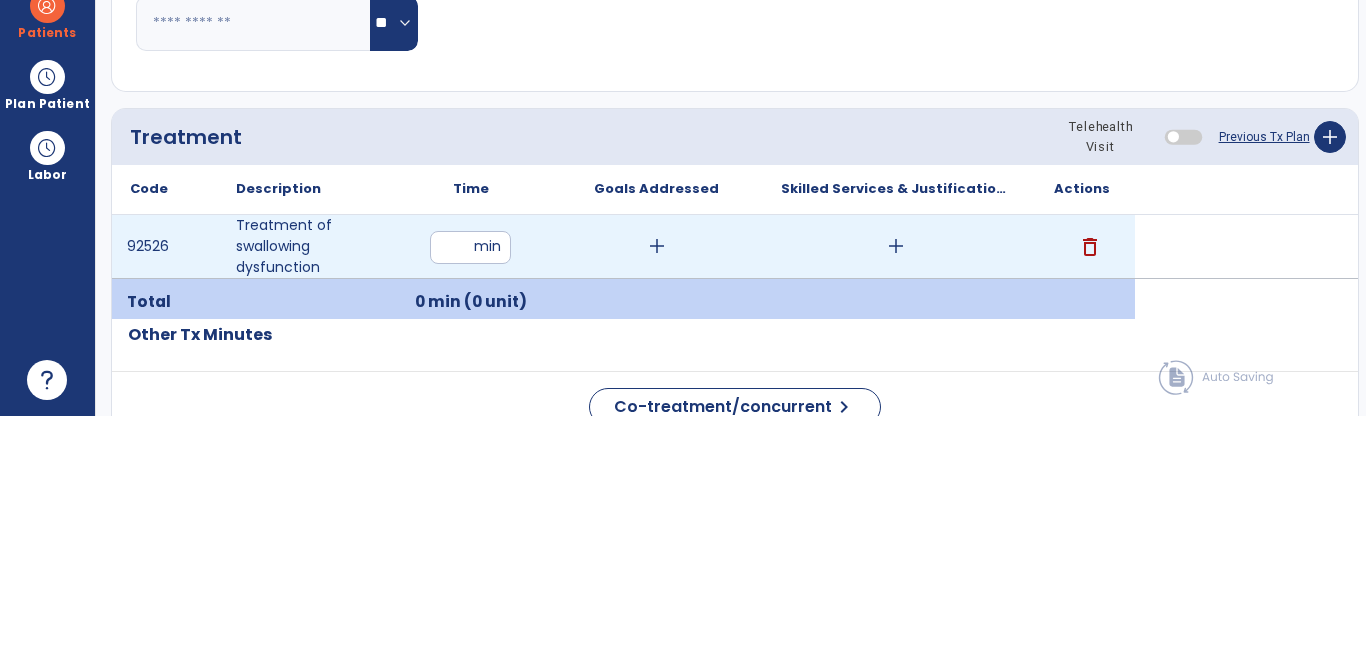 type on "**" 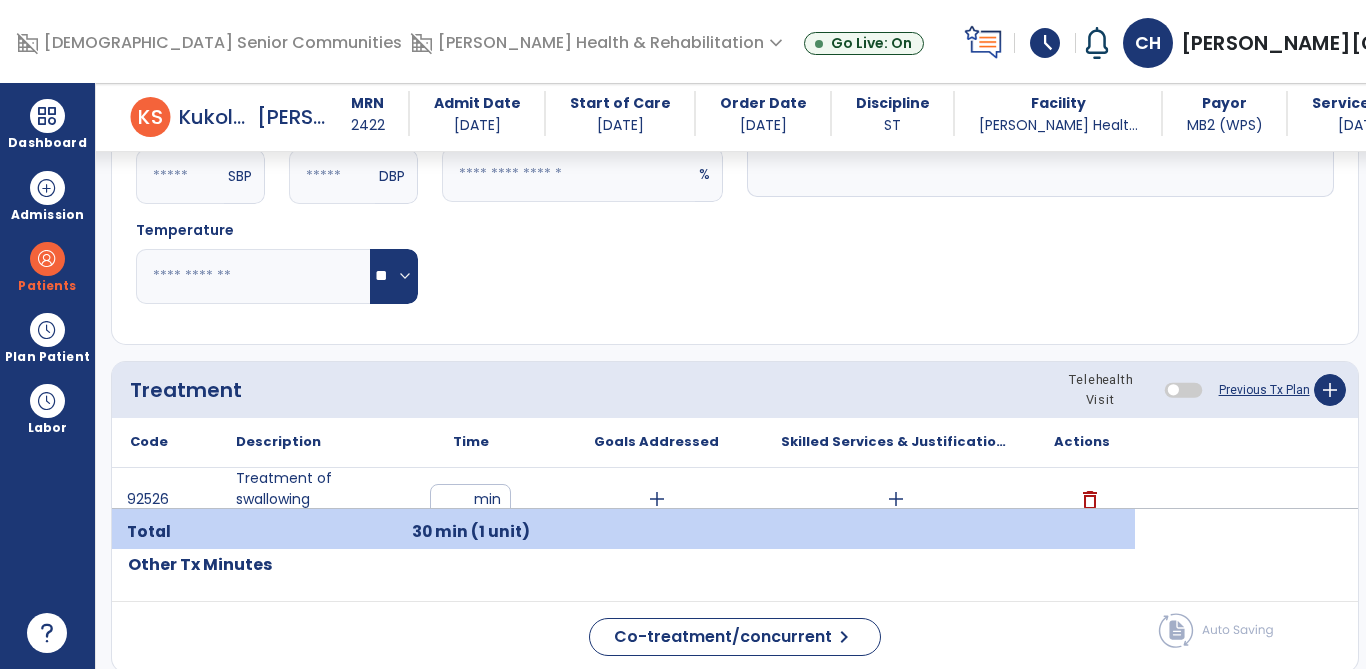 click on "add" at bounding box center [657, 499] 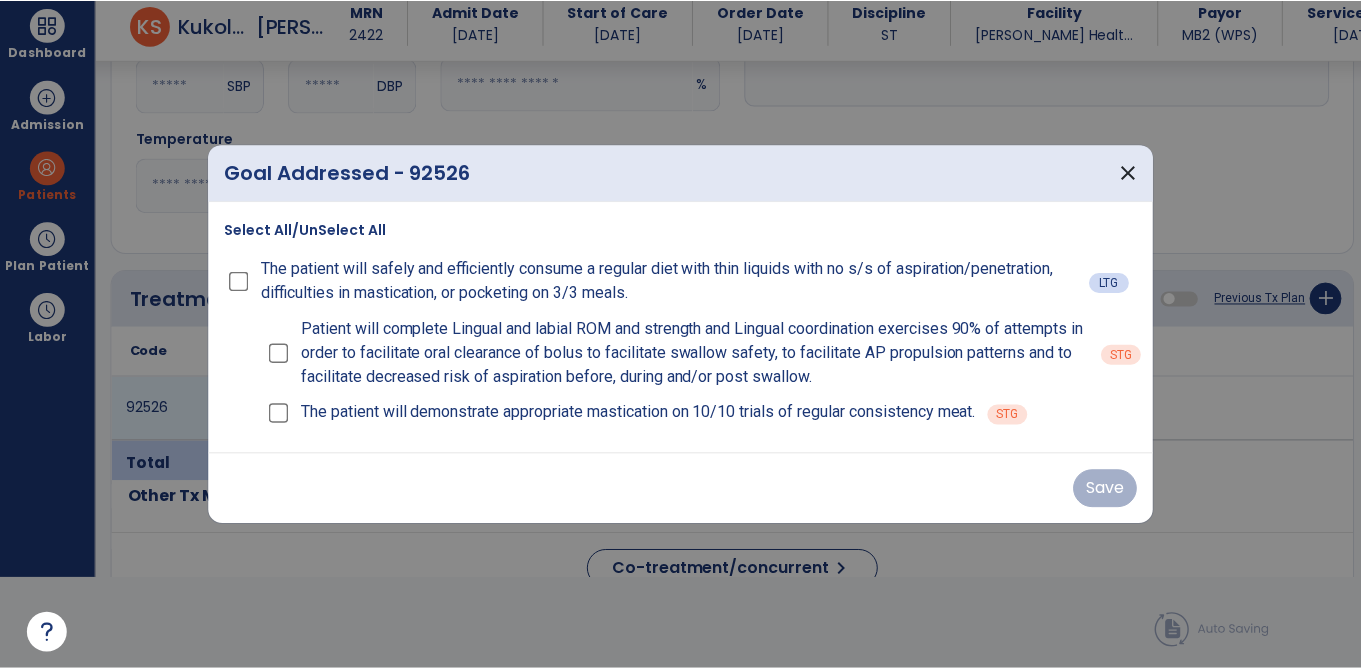 scroll, scrollTop: 0, scrollLeft: 0, axis: both 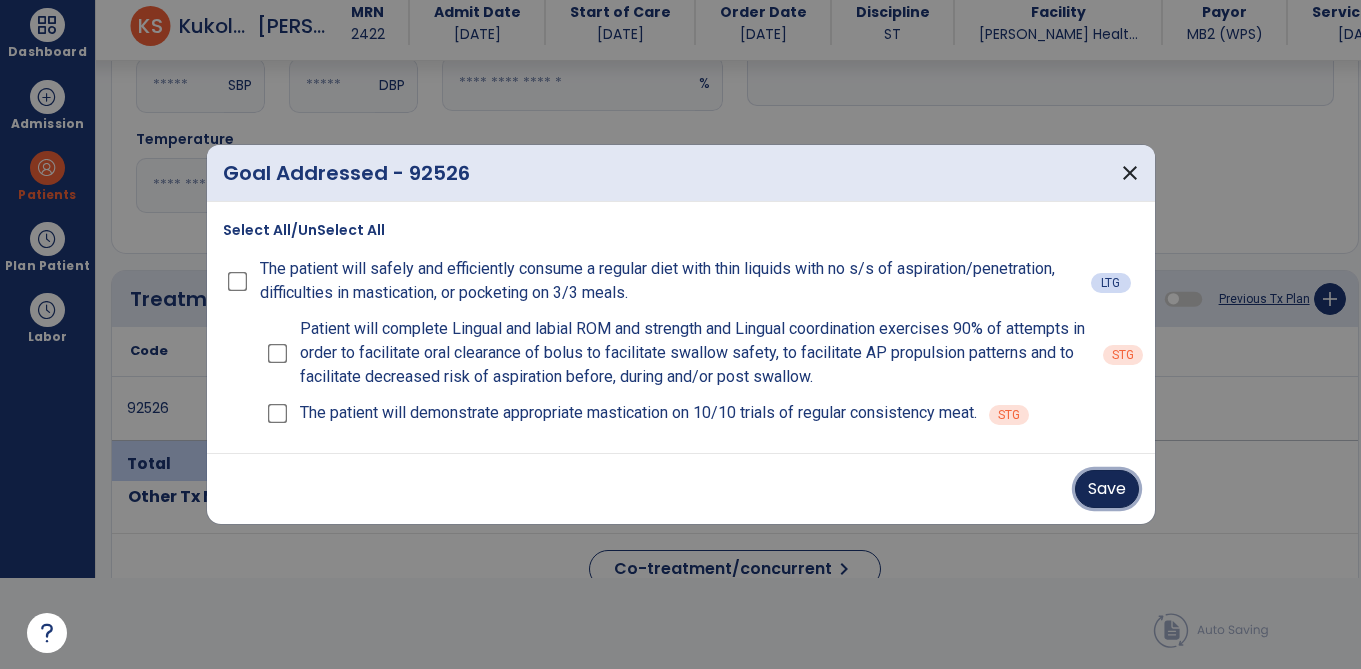 click on "Save" at bounding box center [1107, 489] 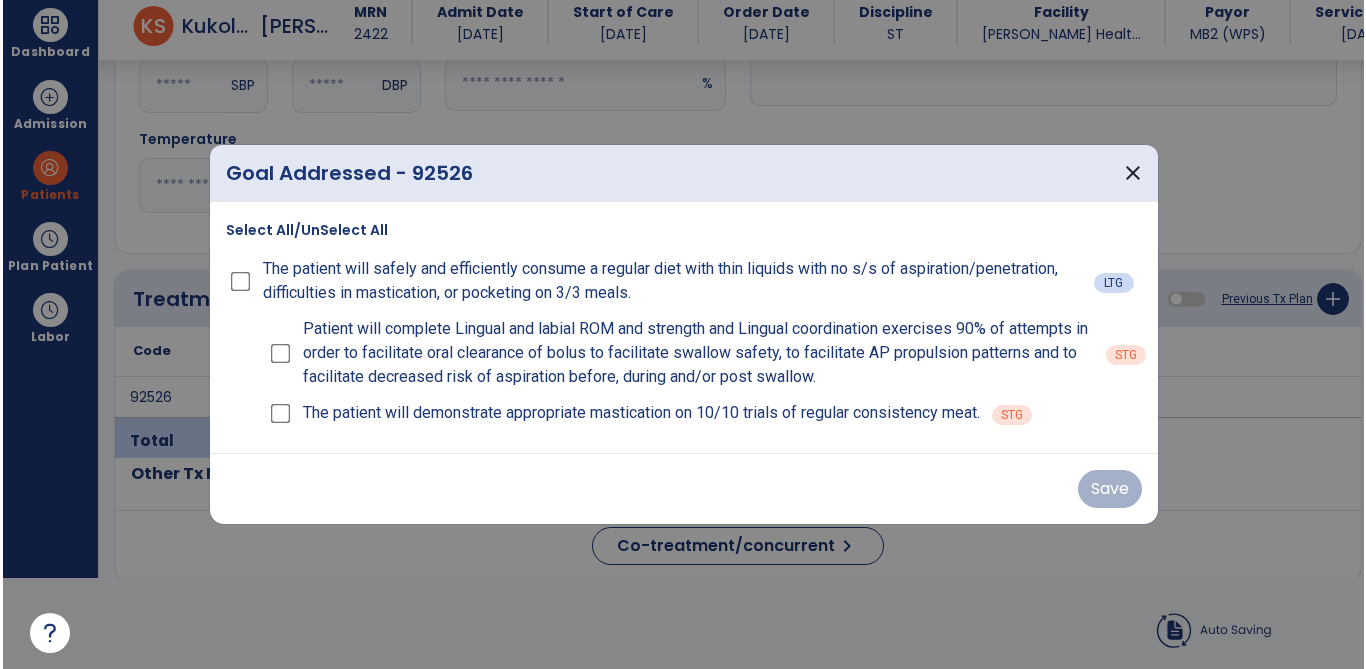 scroll, scrollTop: 91, scrollLeft: 0, axis: vertical 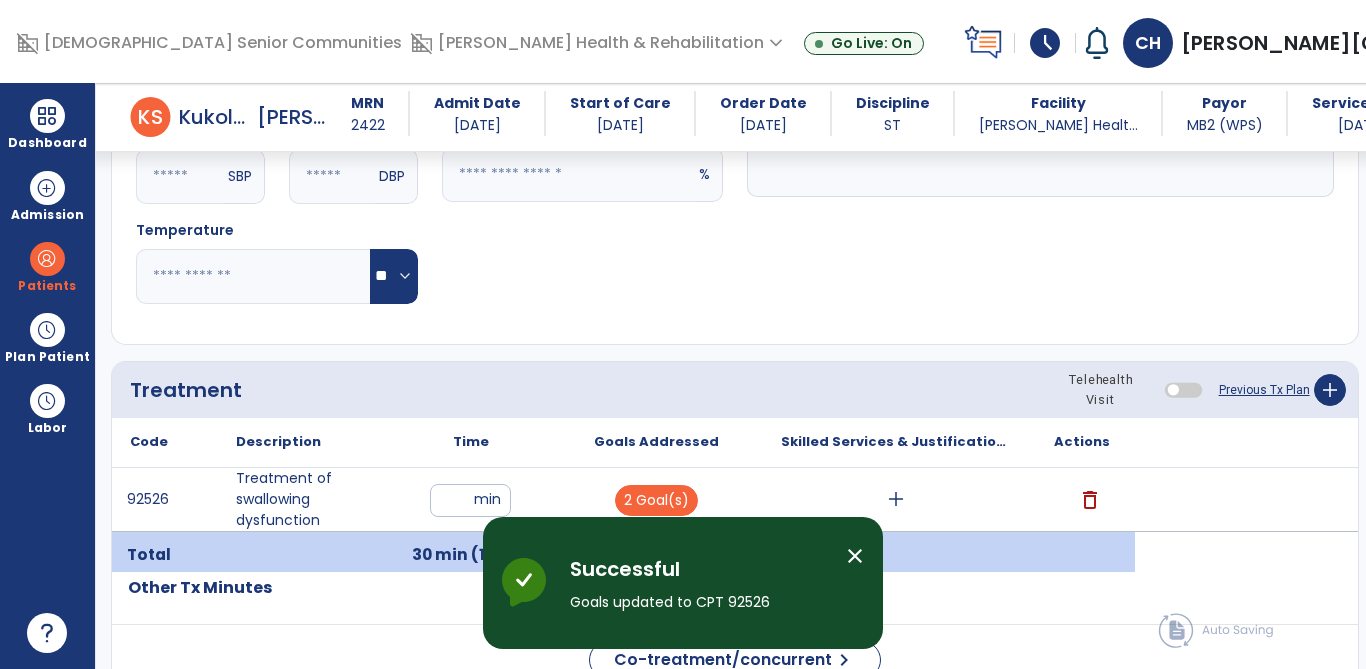 click on "add" at bounding box center [896, 499] 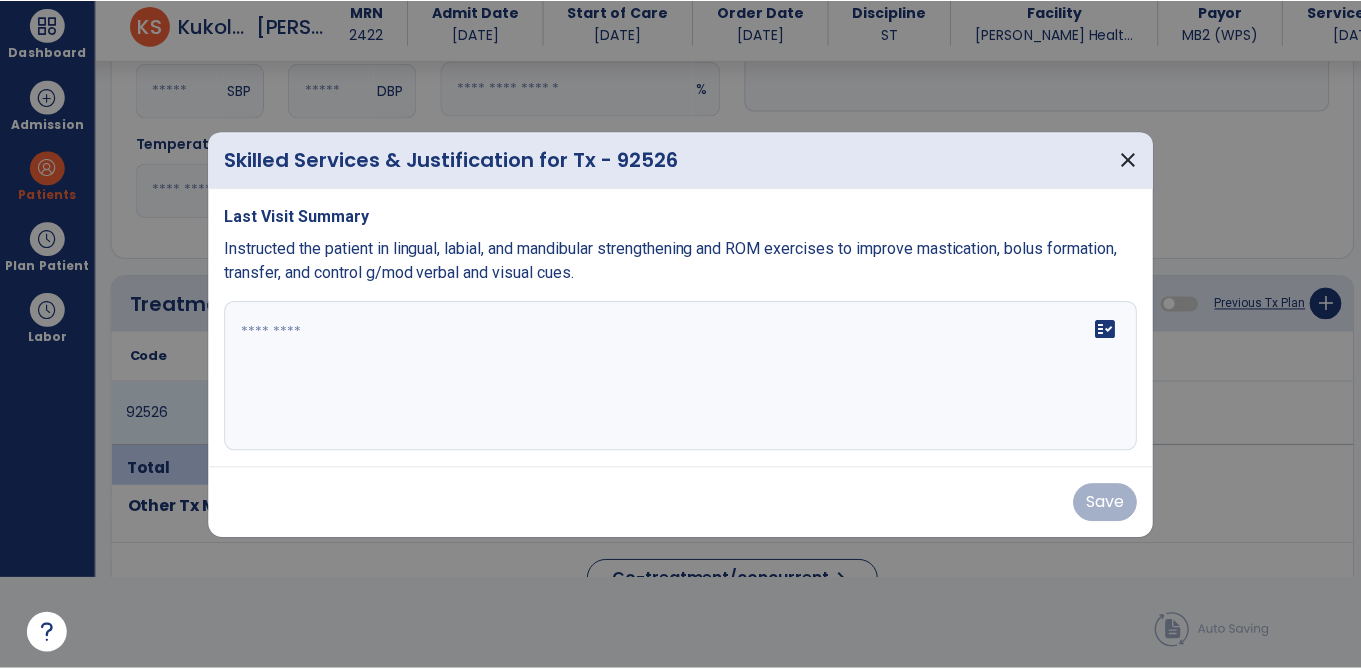 scroll, scrollTop: 0, scrollLeft: 0, axis: both 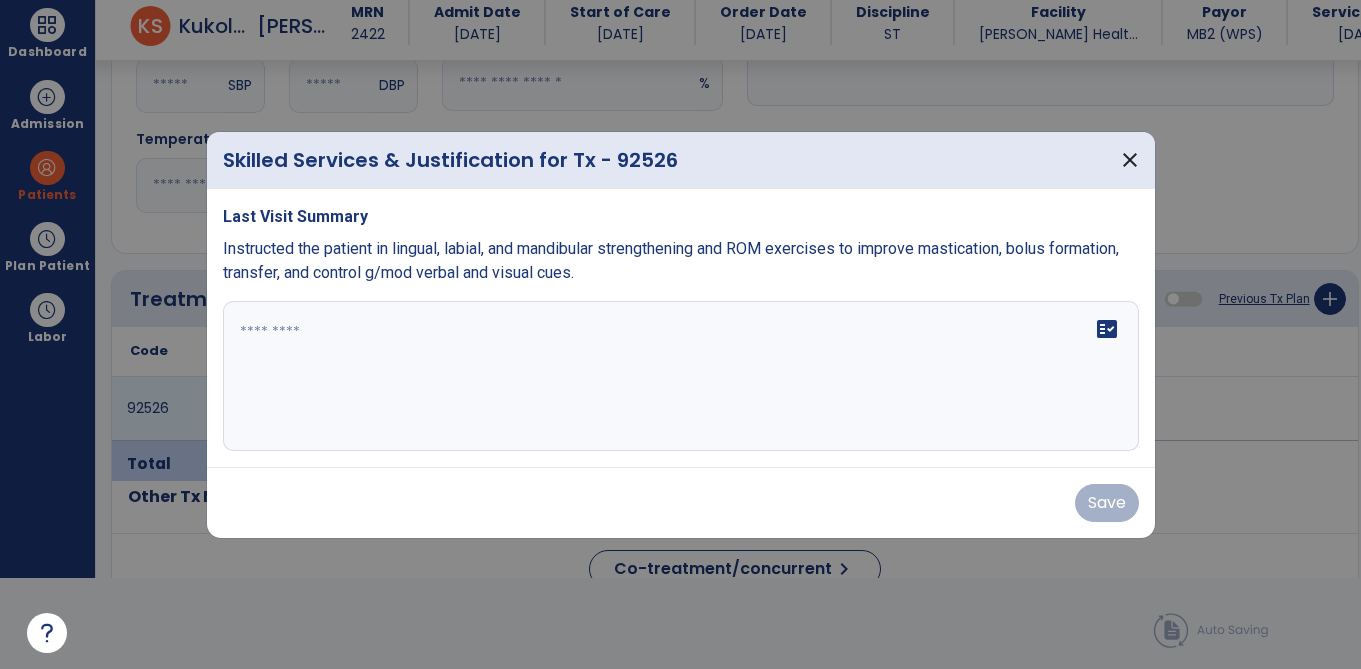 click on "fact_check" at bounding box center (681, 376) 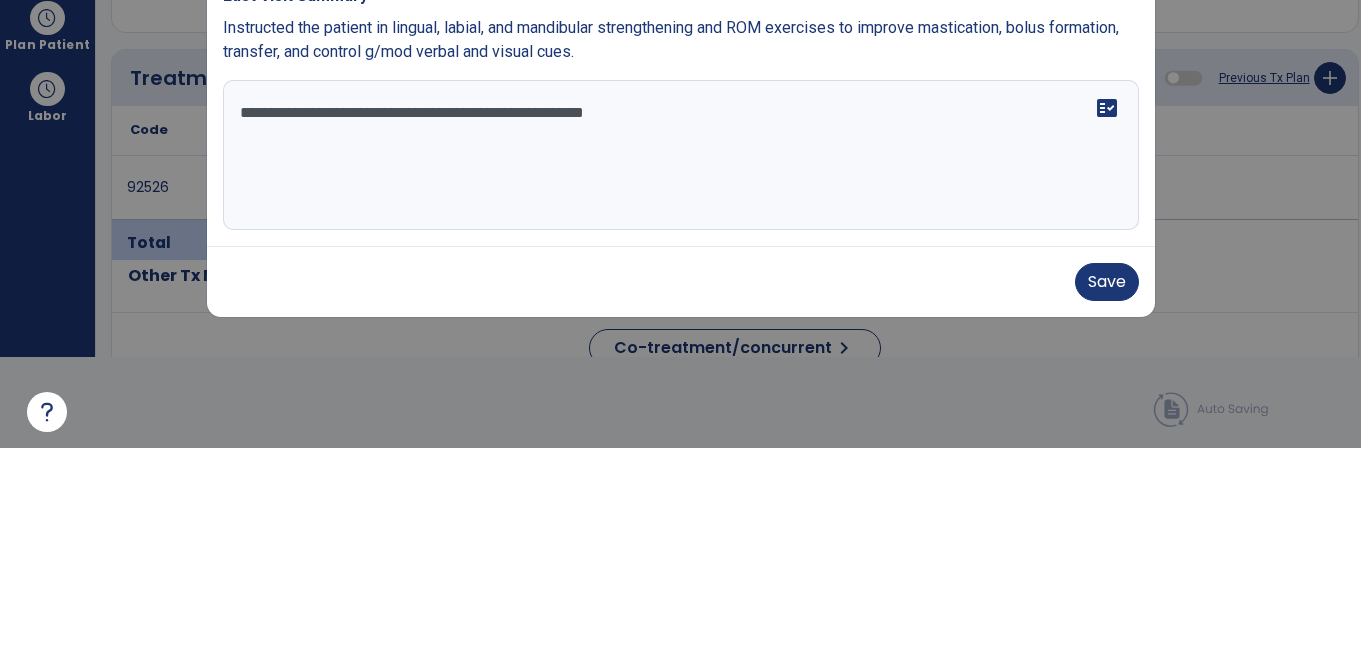 click on "**********" at bounding box center (681, 376) 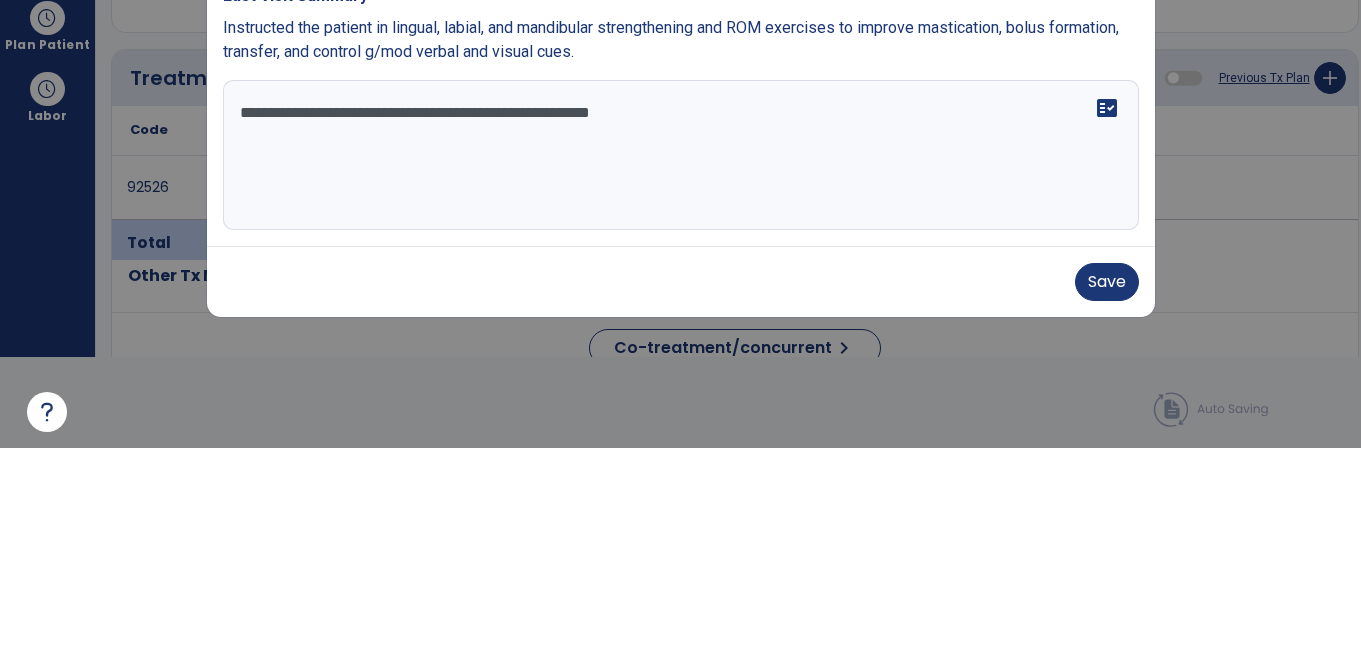 click on "**********" at bounding box center (681, 376) 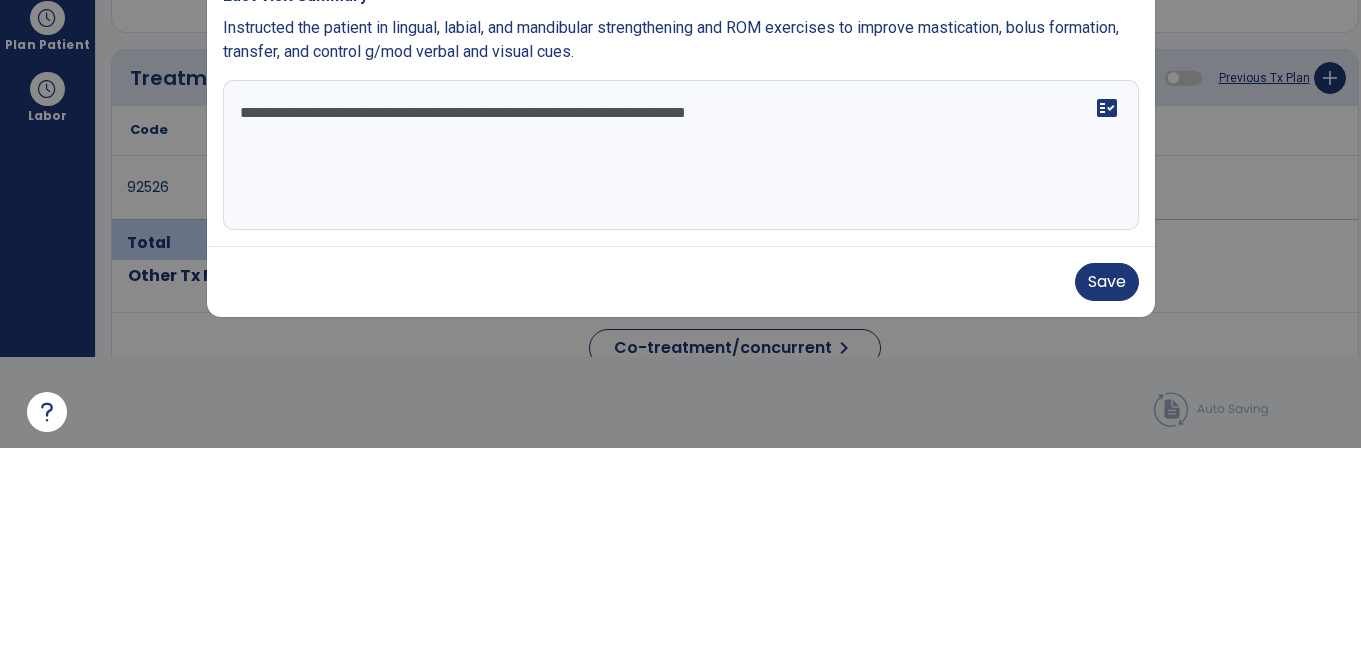 click on "**********" at bounding box center (681, 376) 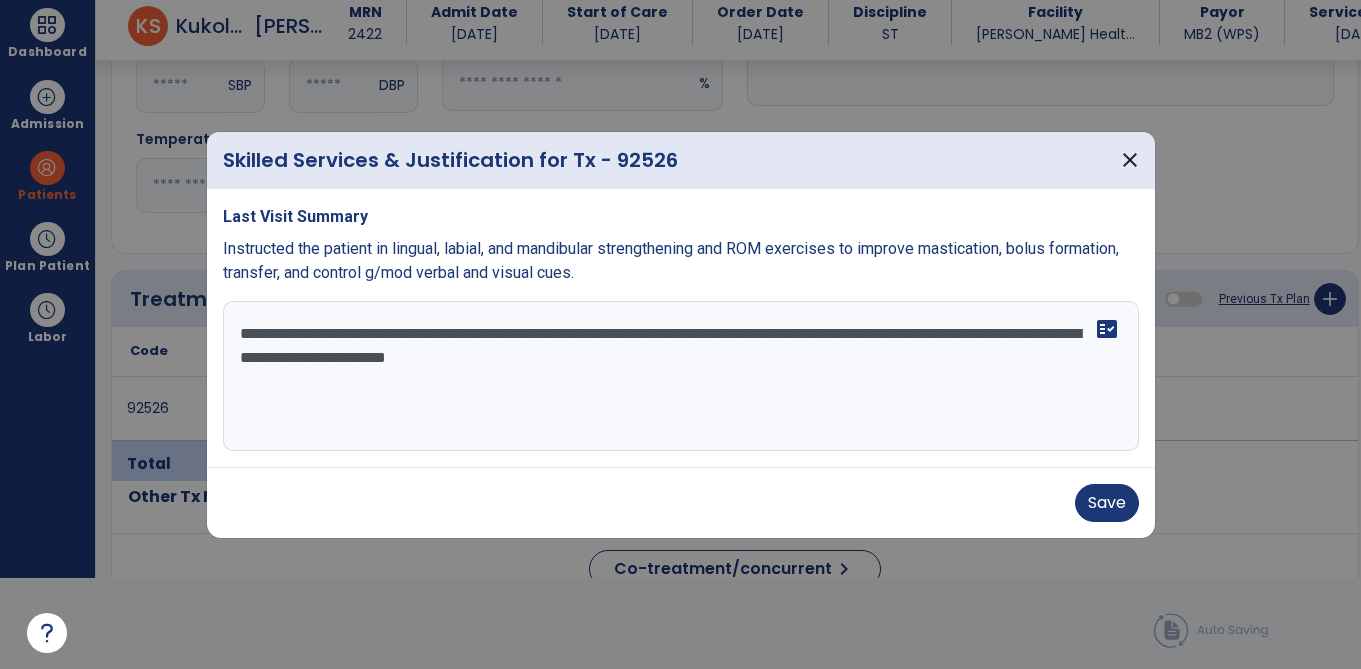 type on "**********" 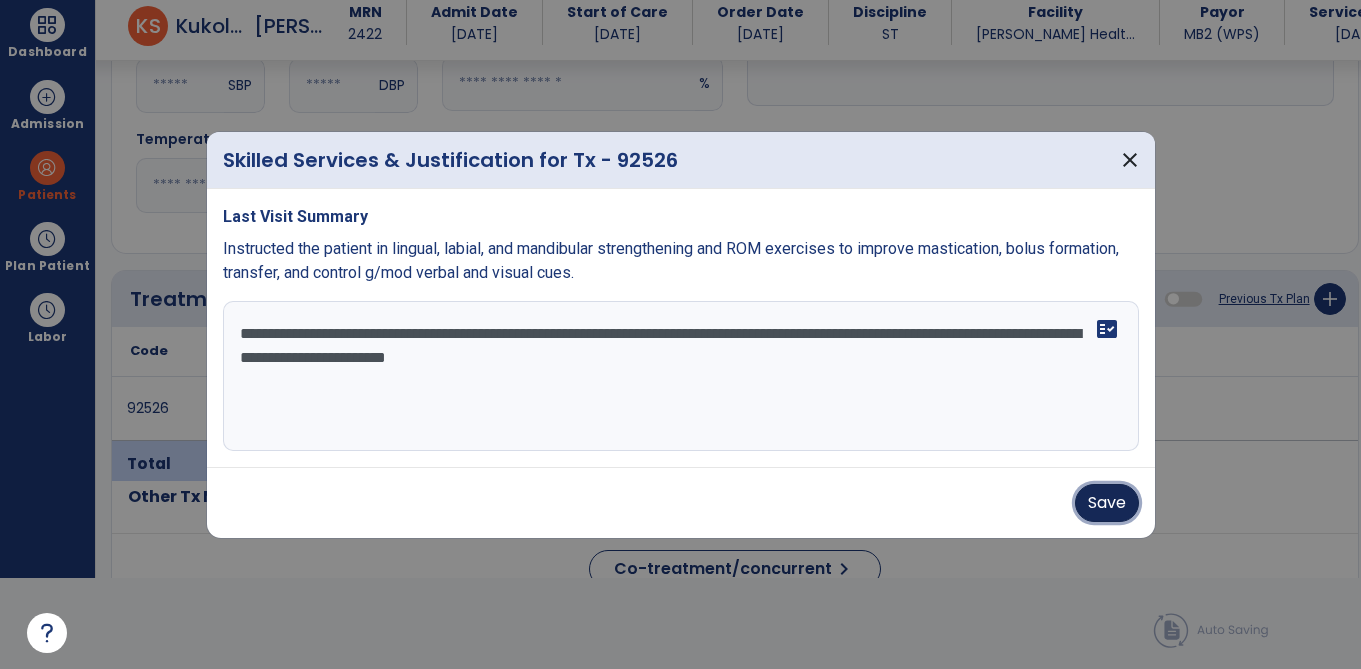 click on "Save" at bounding box center [1107, 503] 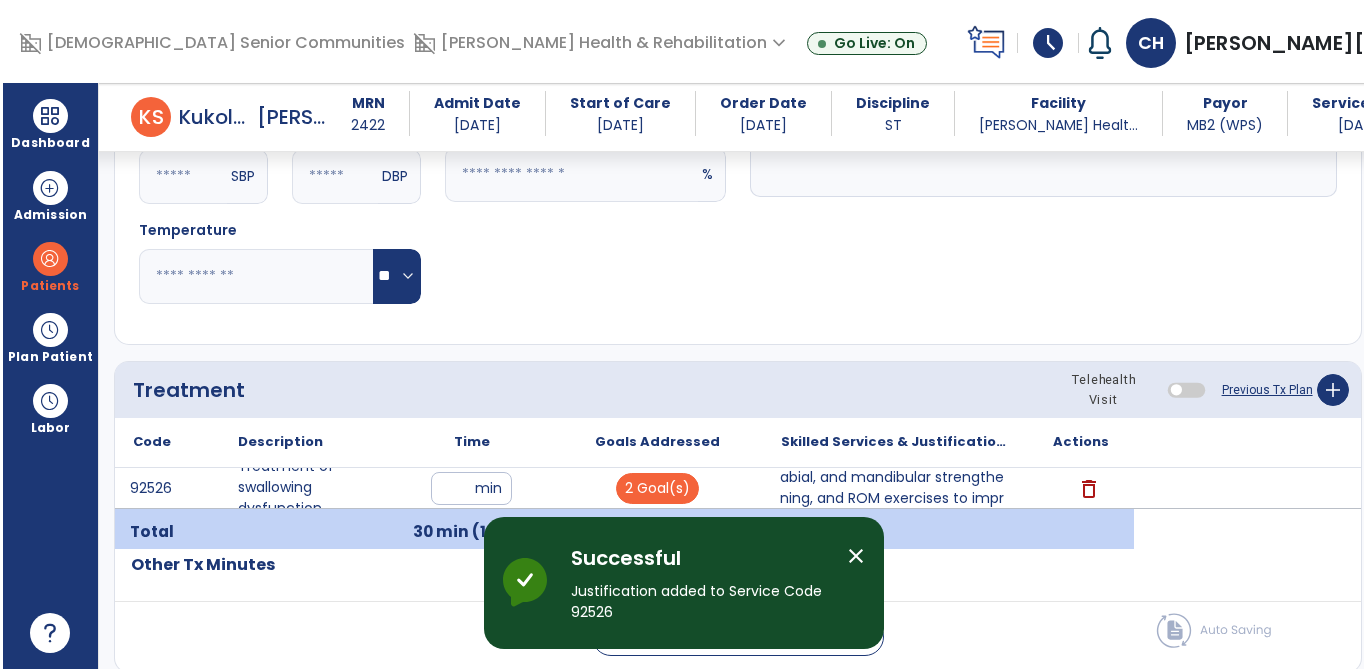scroll, scrollTop: 91, scrollLeft: 0, axis: vertical 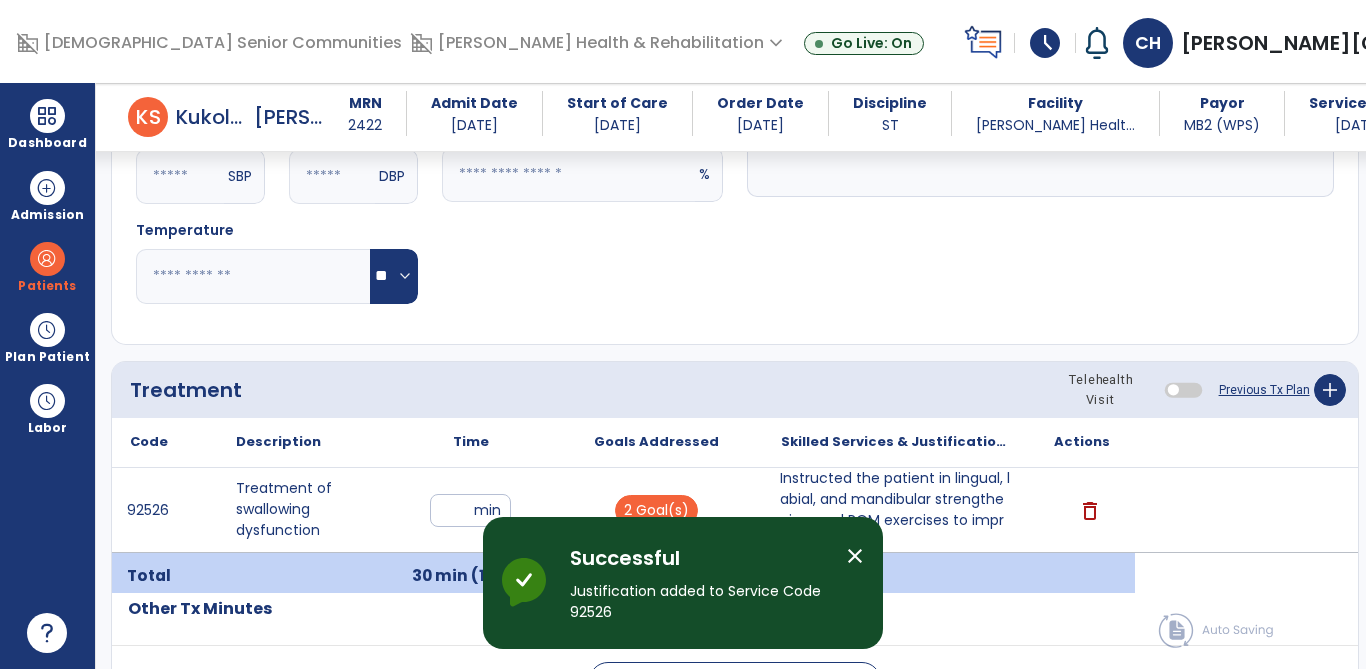 click on "Response To Treatment   *" 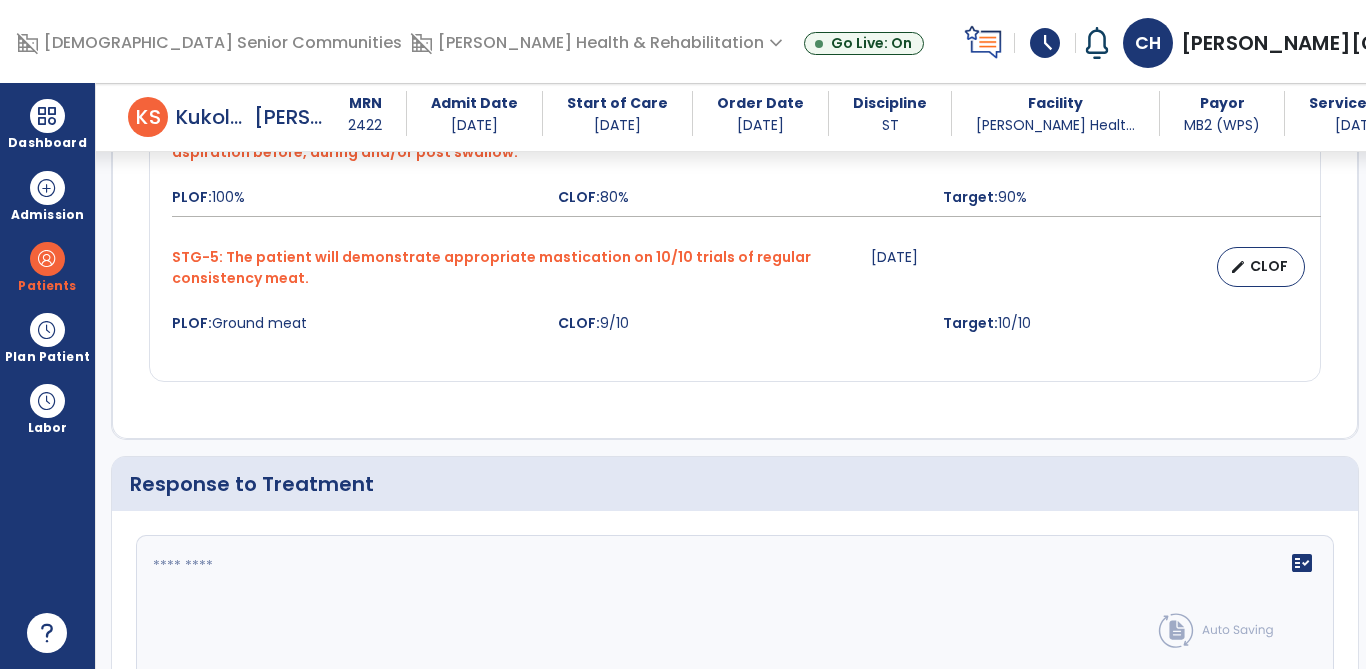 scroll, scrollTop: 2987, scrollLeft: 0, axis: vertical 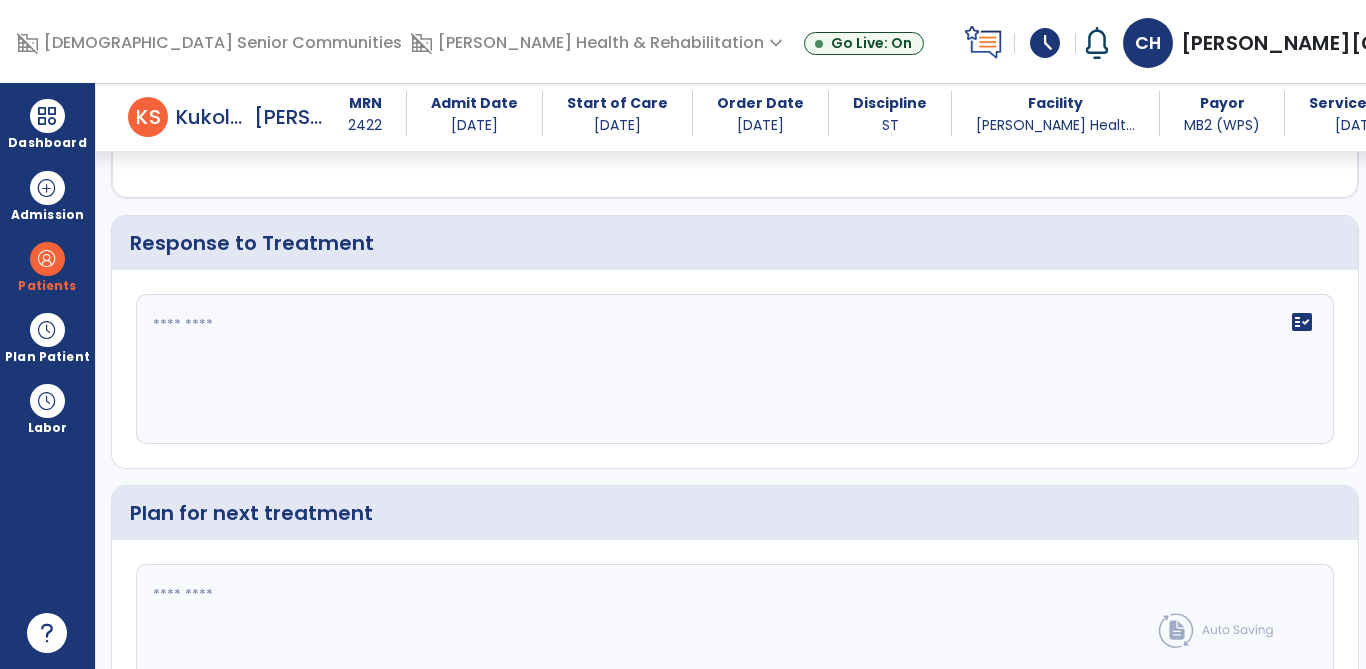 click on "fact_check" 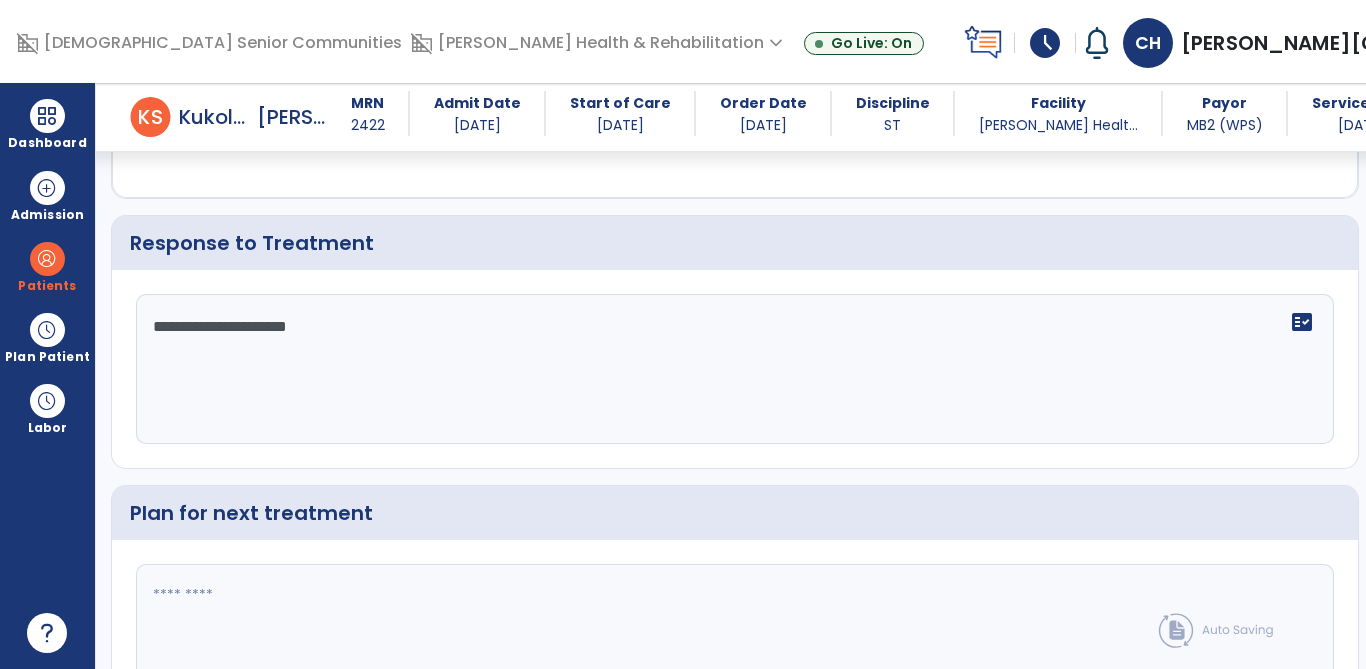 type on "**********" 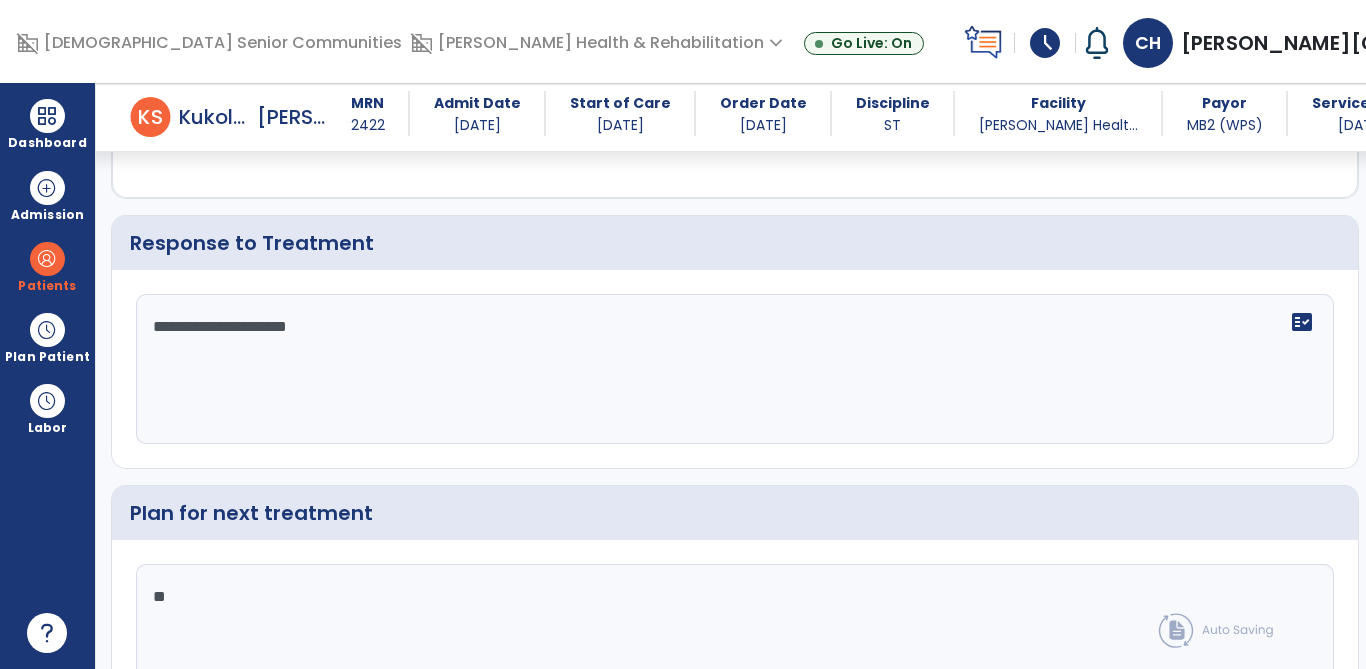 type on "***" 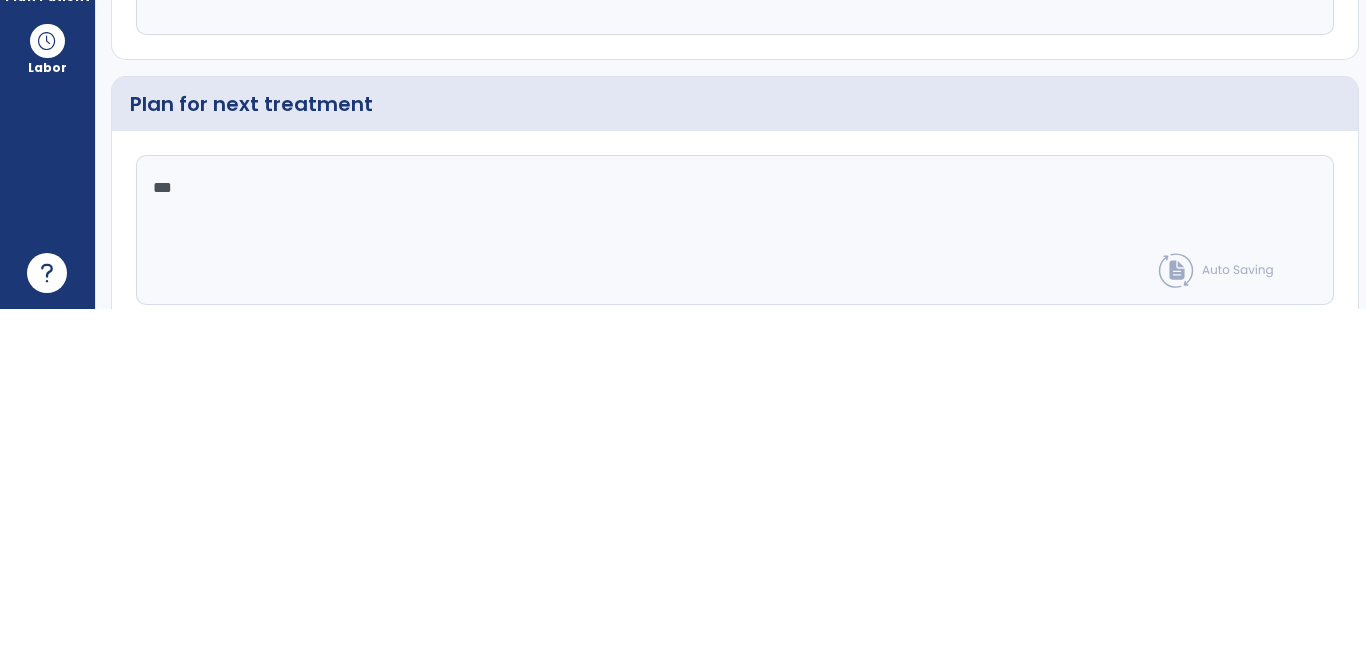 scroll, scrollTop: 3080, scrollLeft: 0, axis: vertical 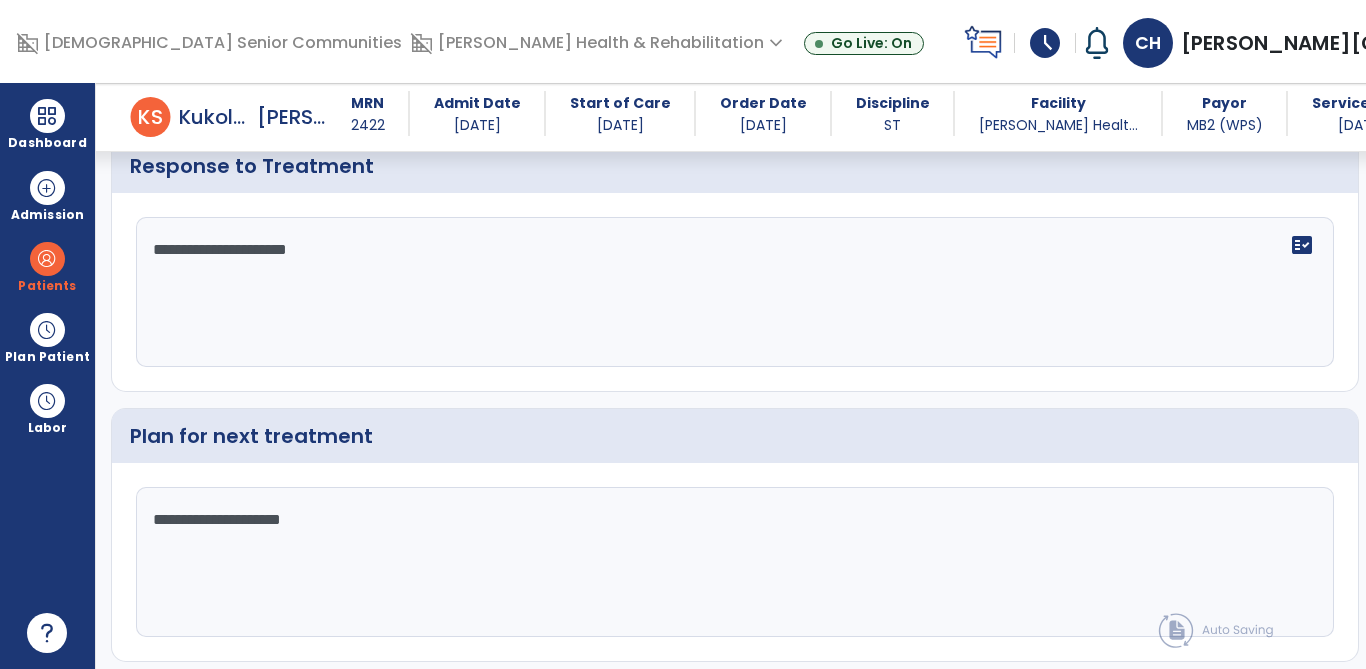 type on "**********" 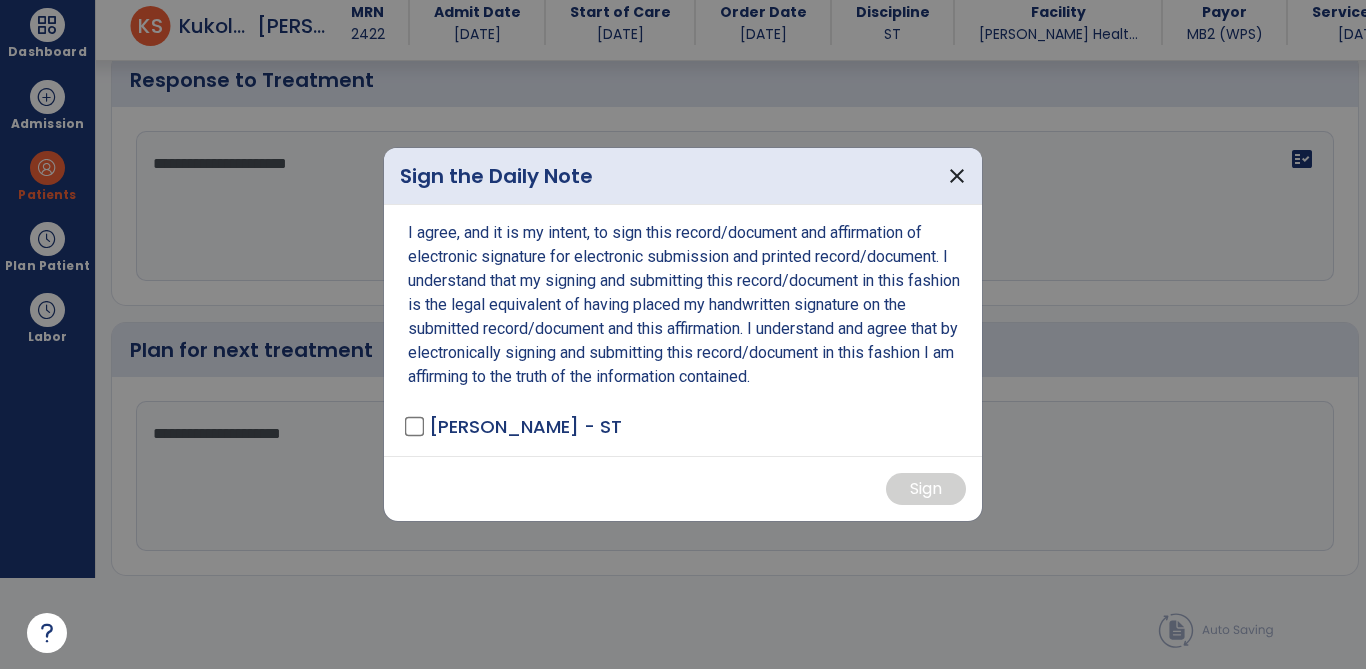 scroll, scrollTop: 3118, scrollLeft: 0, axis: vertical 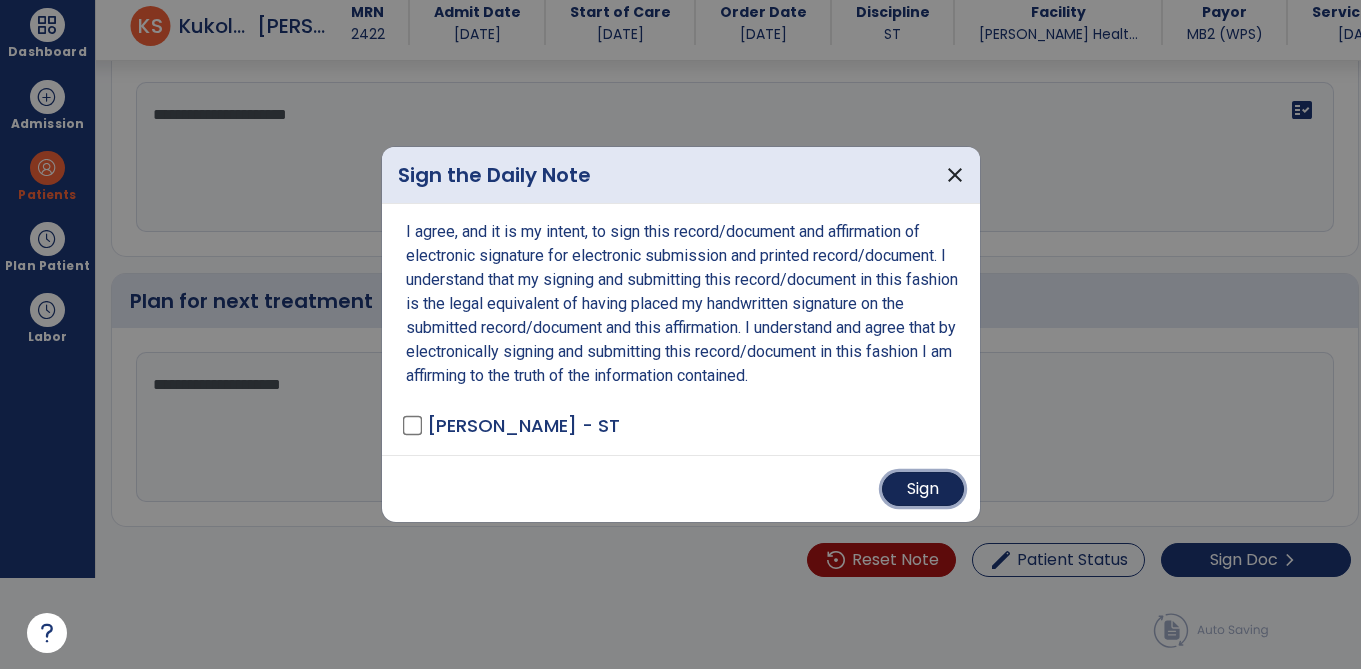 click on "Sign" at bounding box center (923, 489) 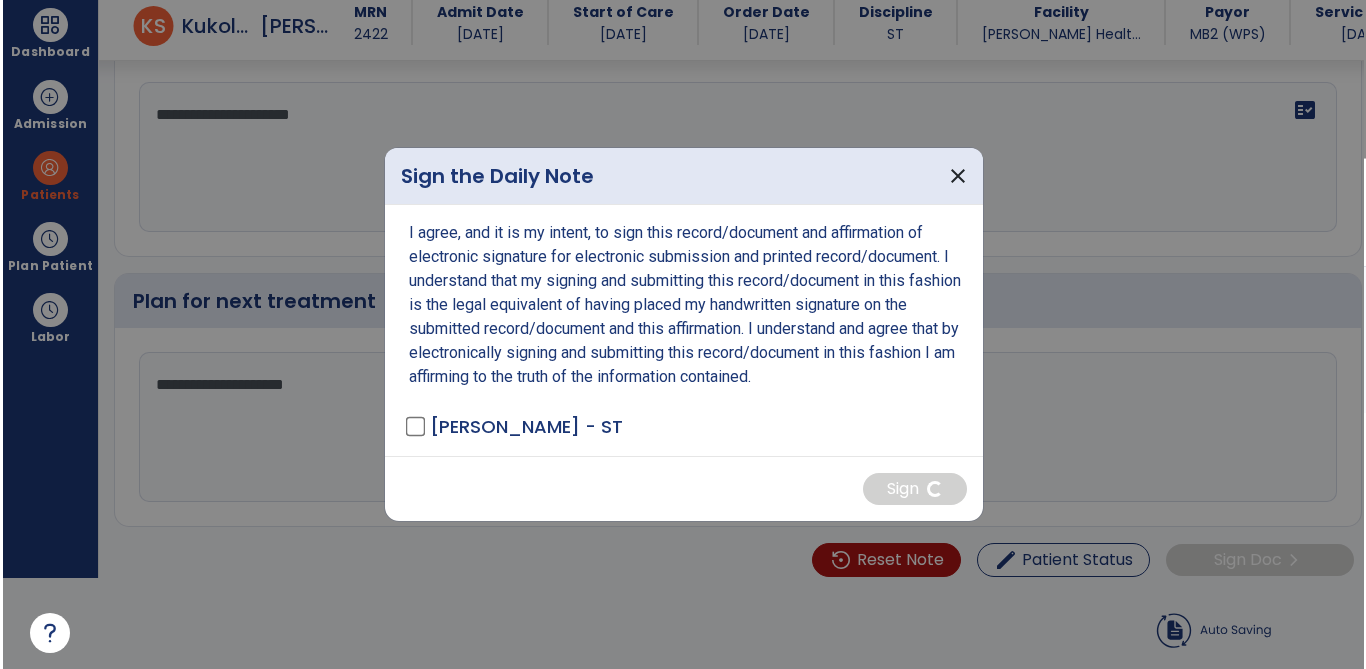 scroll, scrollTop: 91, scrollLeft: 0, axis: vertical 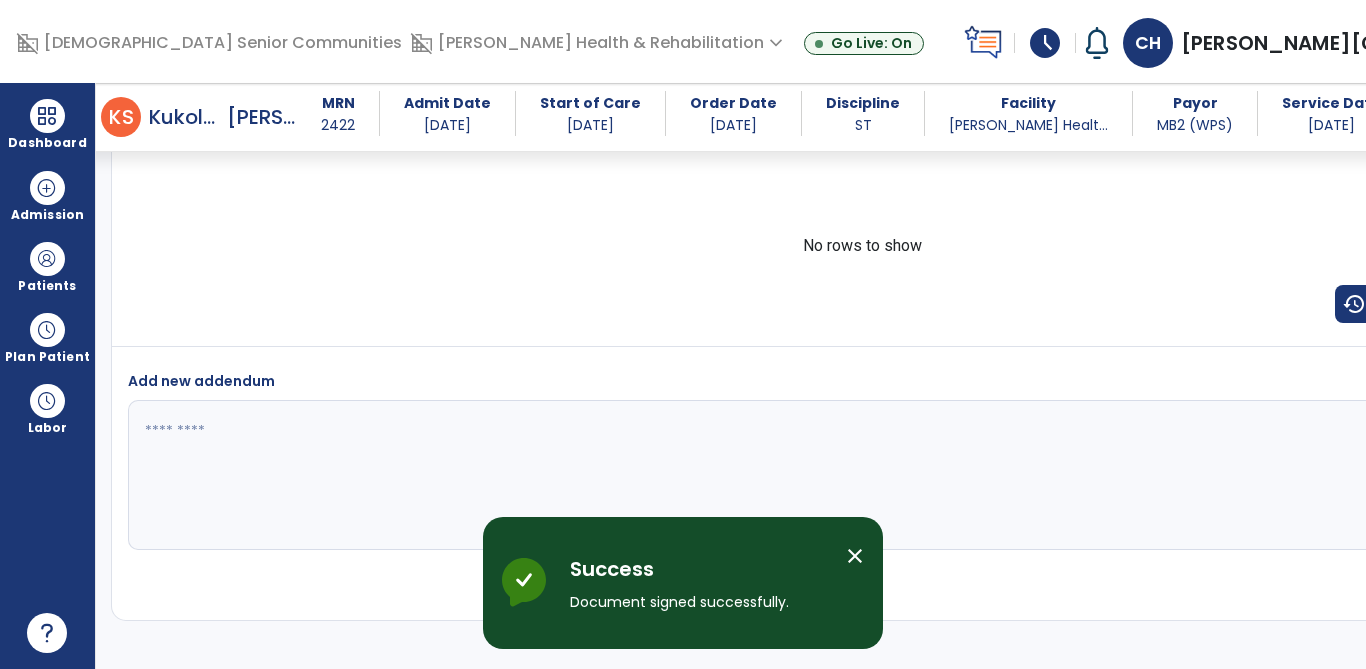 click on "Dashboard" at bounding box center [47, 143] 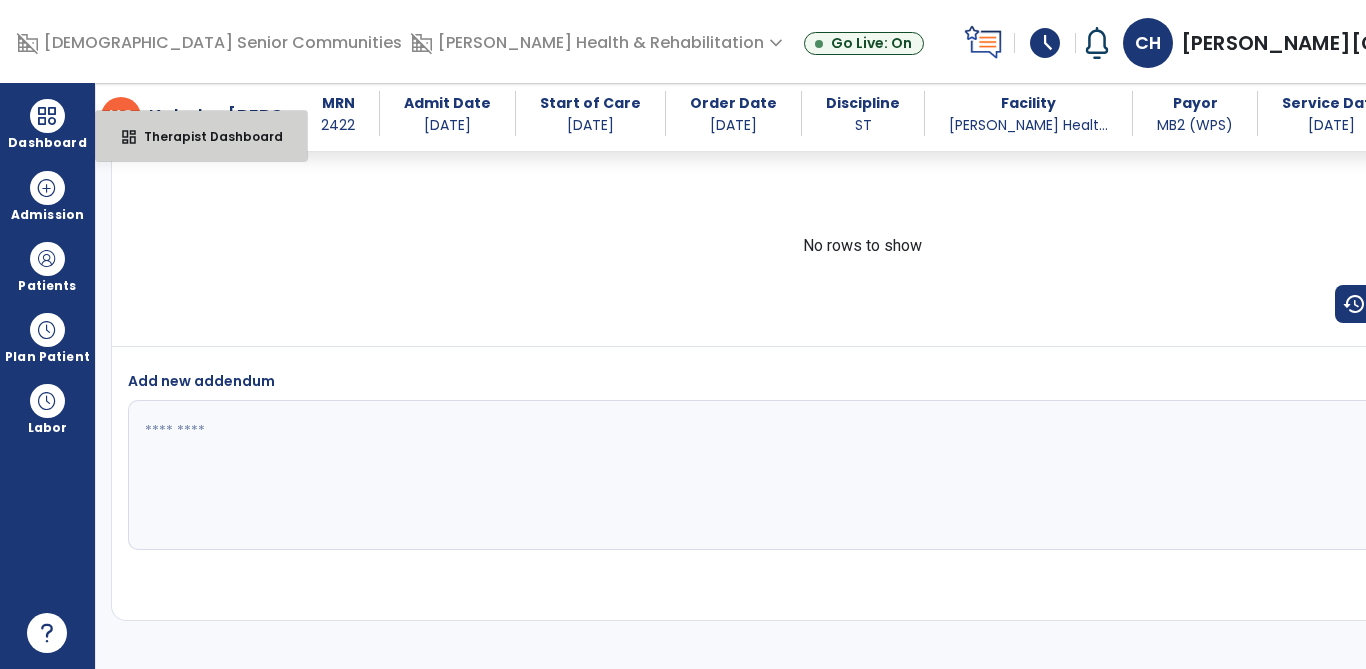 click on "dashboard  Therapist Dashboard" at bounding box center (201, 136) 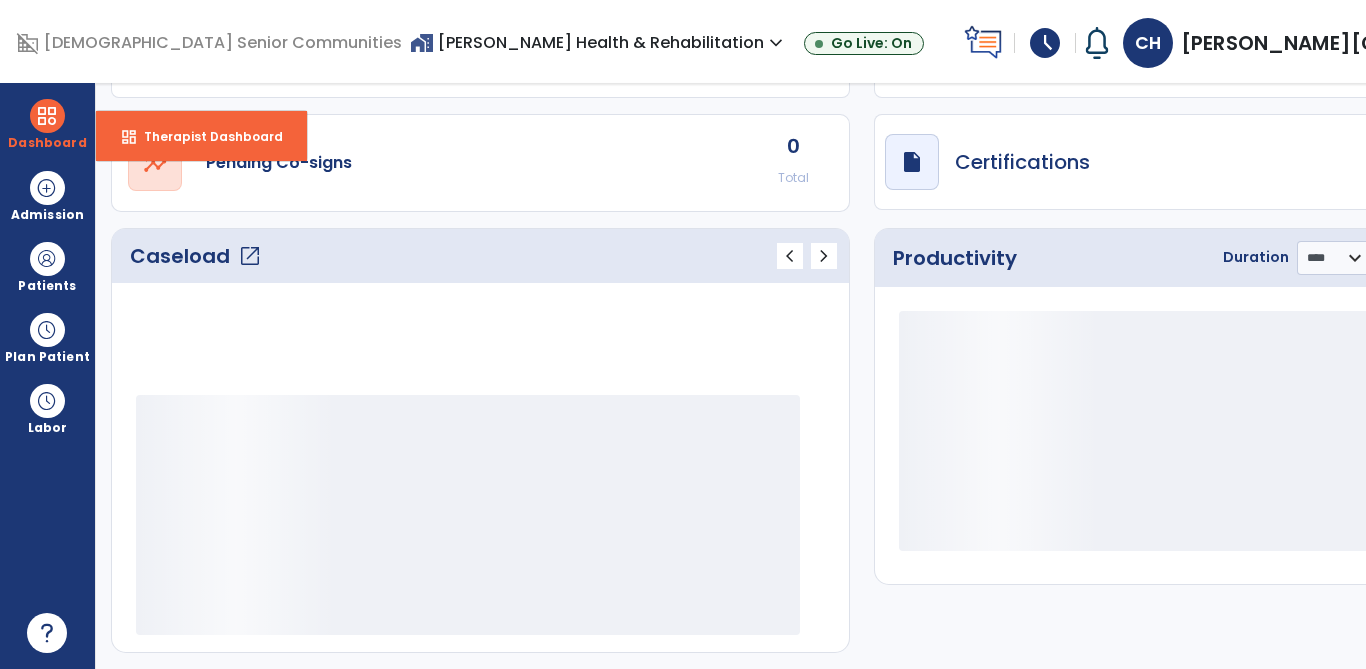 scroll, scrollTop: 109, scrollLeft: 0, axis: vertical 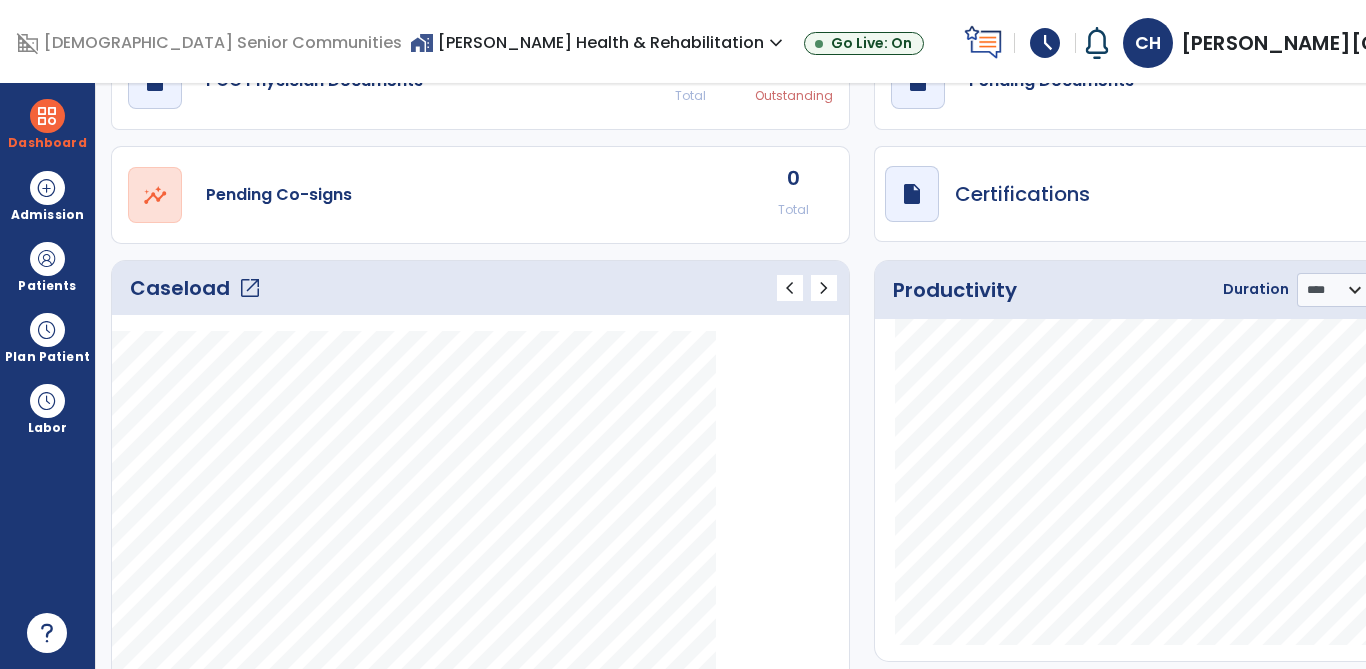 click on "Caseload   open_in_new" 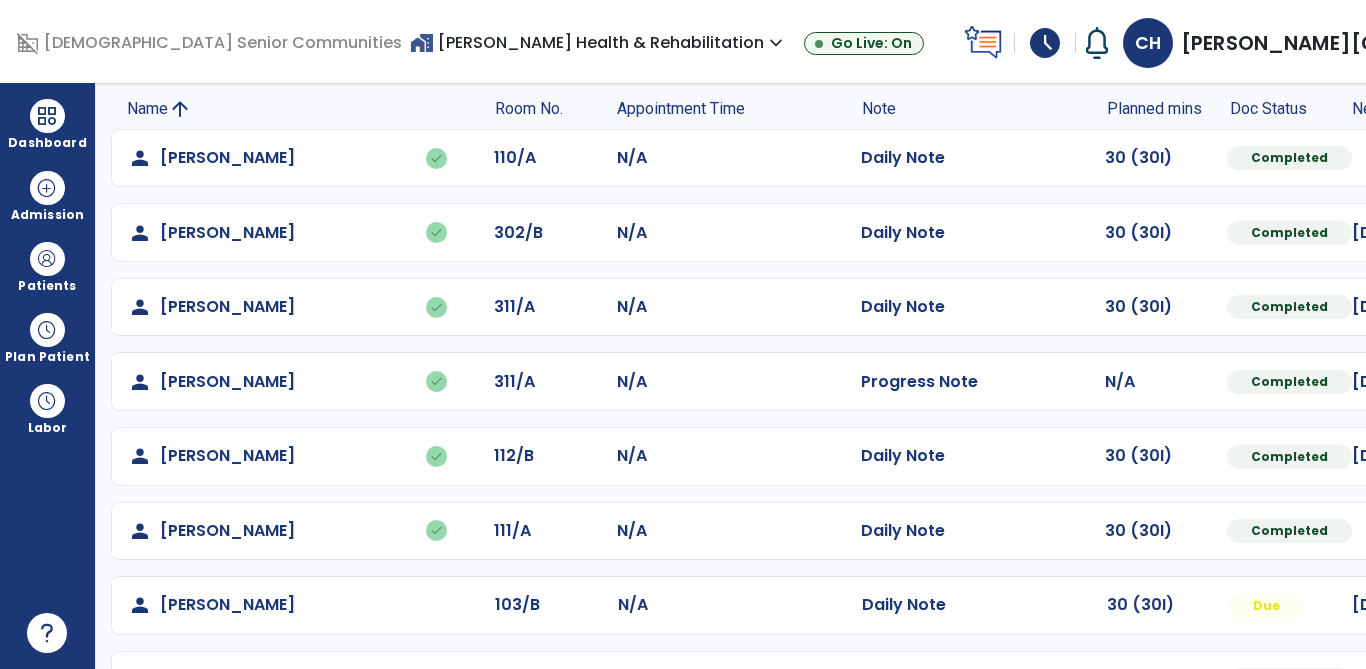 scroll, scrollTop: 244, scrollLeft: 0, axis: vertical 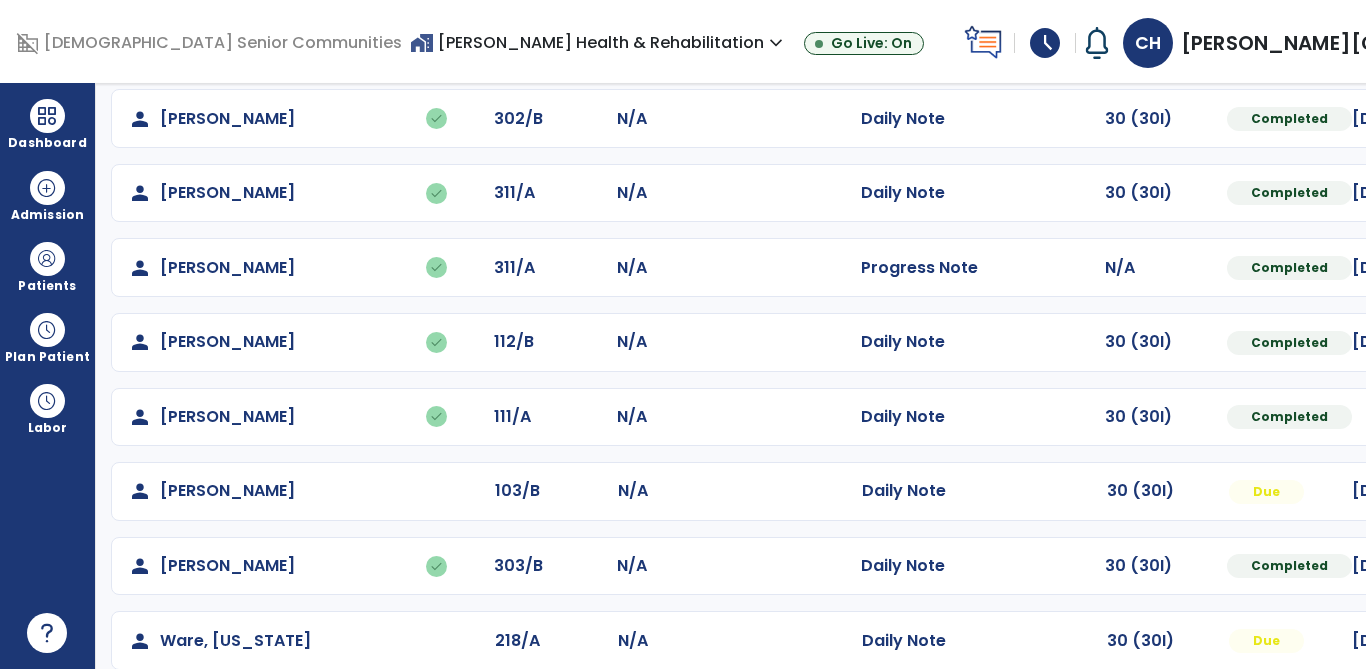 click at bounding box center [1543, 44] 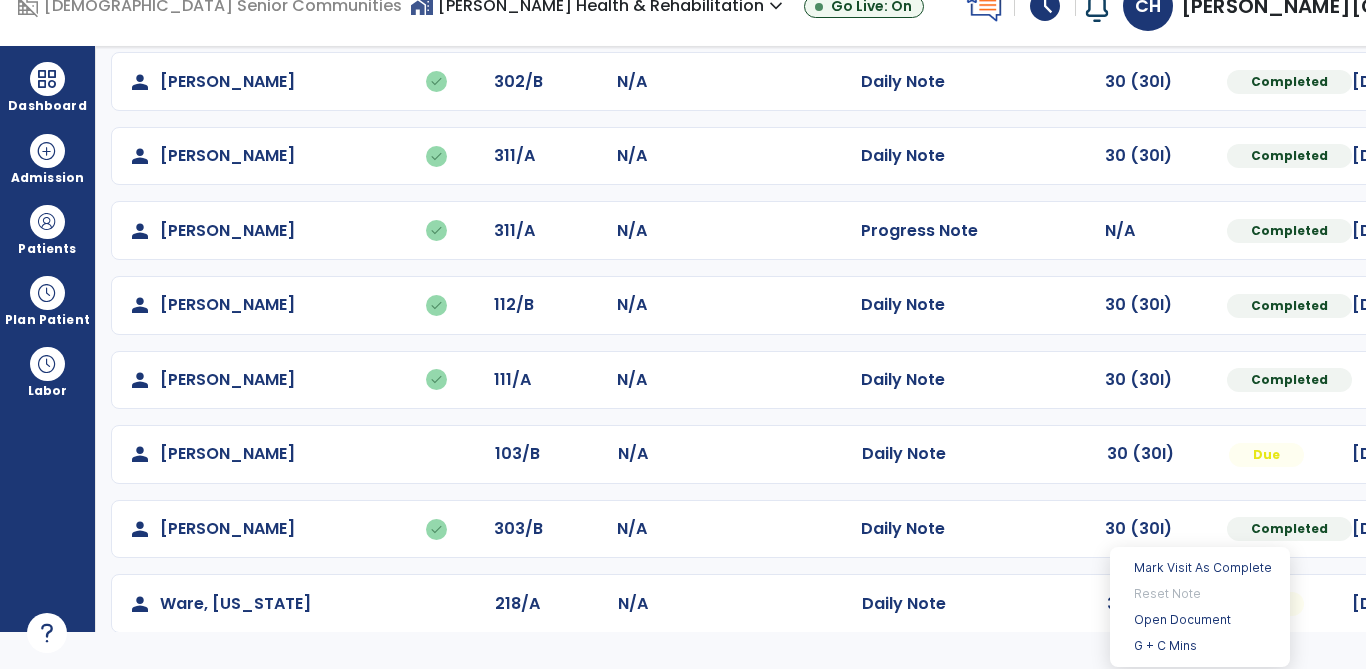 click on "Open Document" at bounding box center [1200, 620] 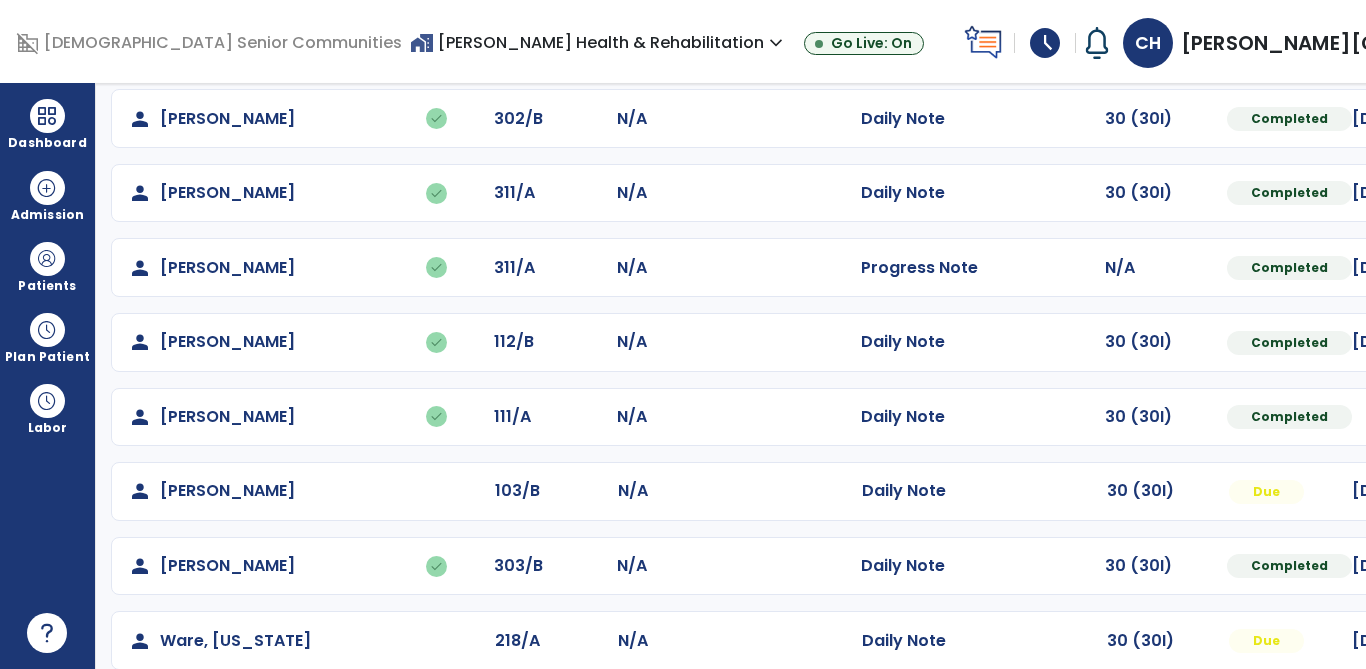 click at bounding box center [1543, 715] 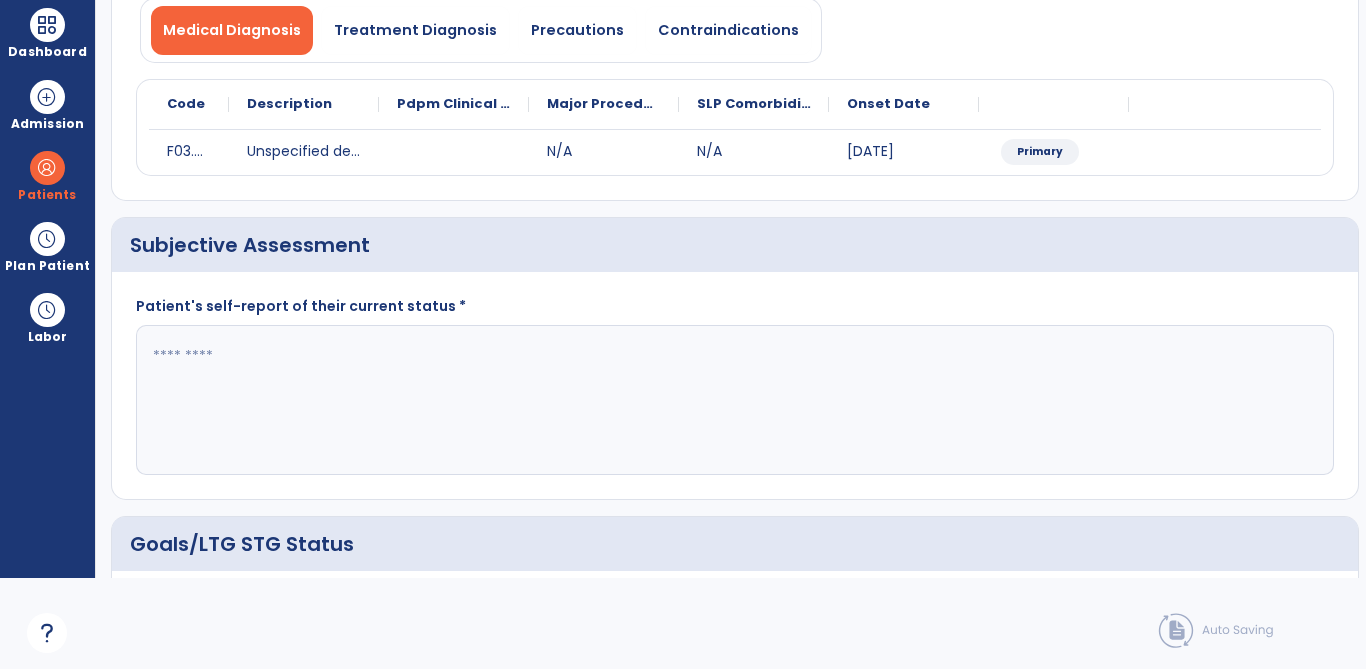 click on "Quick Links  Patient History   Patient History   Subjective Assessment   *  Subjective Assessment   *  Objective Assessment   Objective Assessment   Assessment   *  Assessment   *  Plan   *  Plan   *" 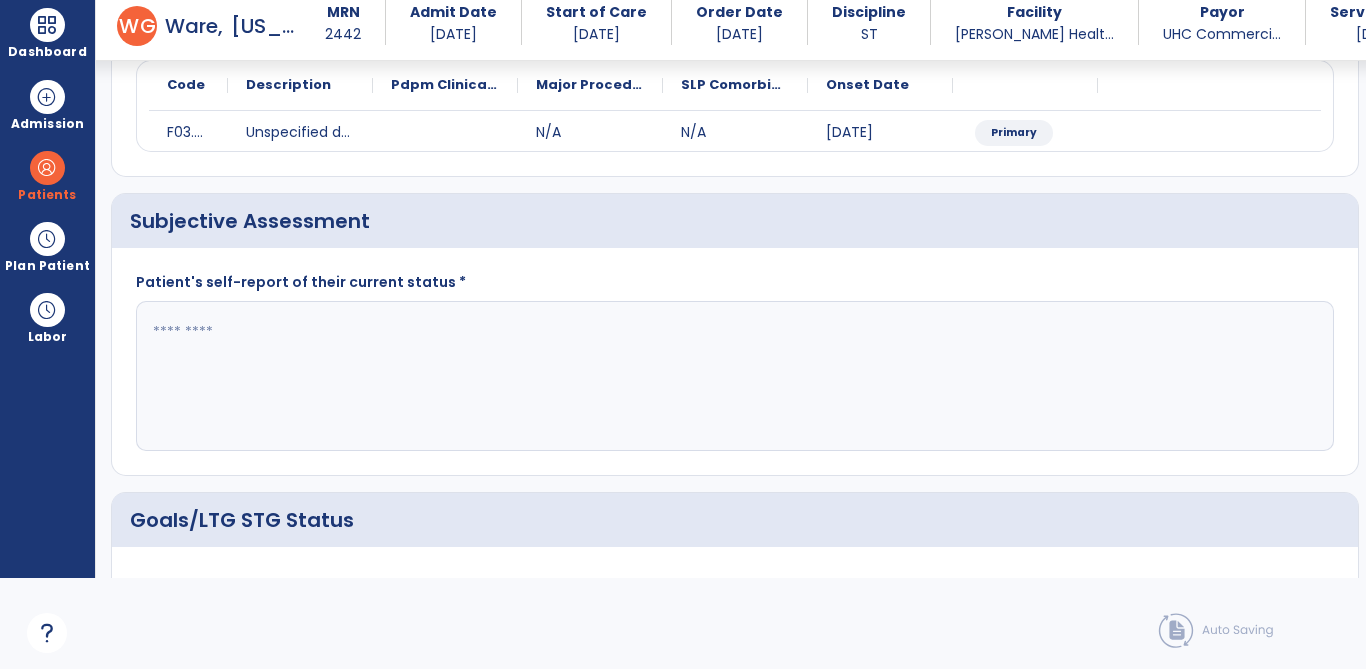 scroll, scrollTop: 333, scrollLeft: 0, axis: vertical 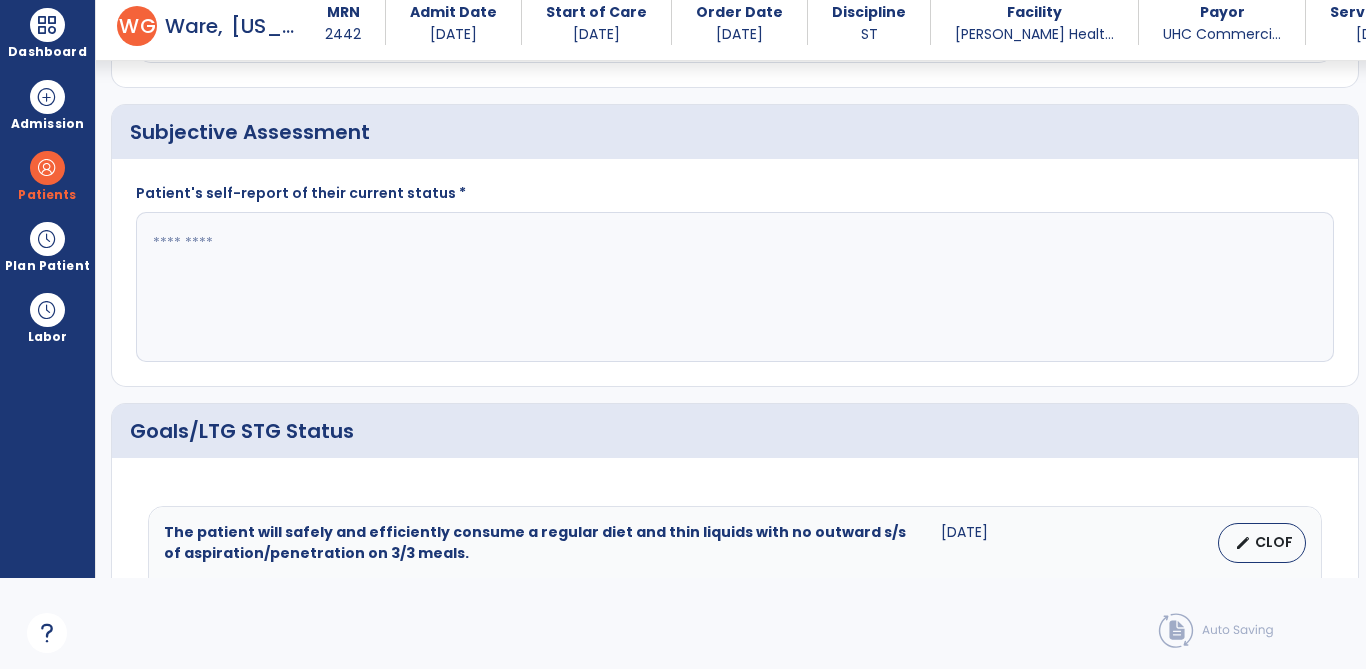 click 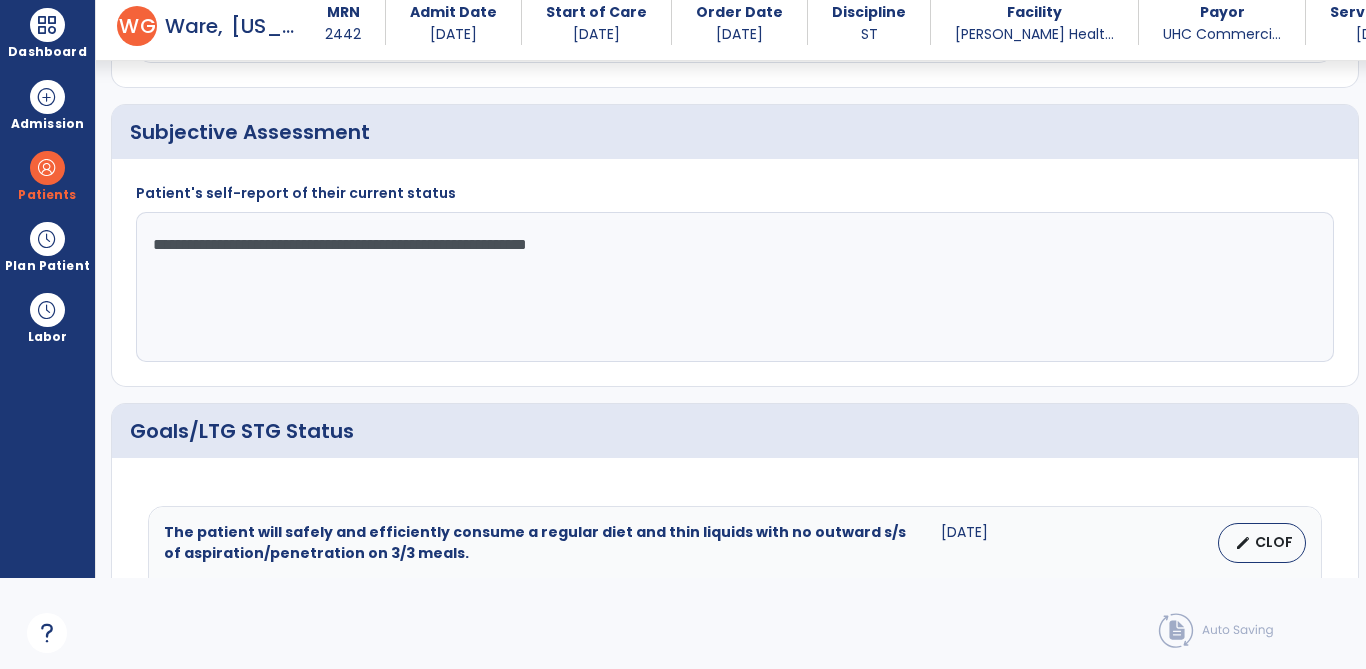 type on "**********" 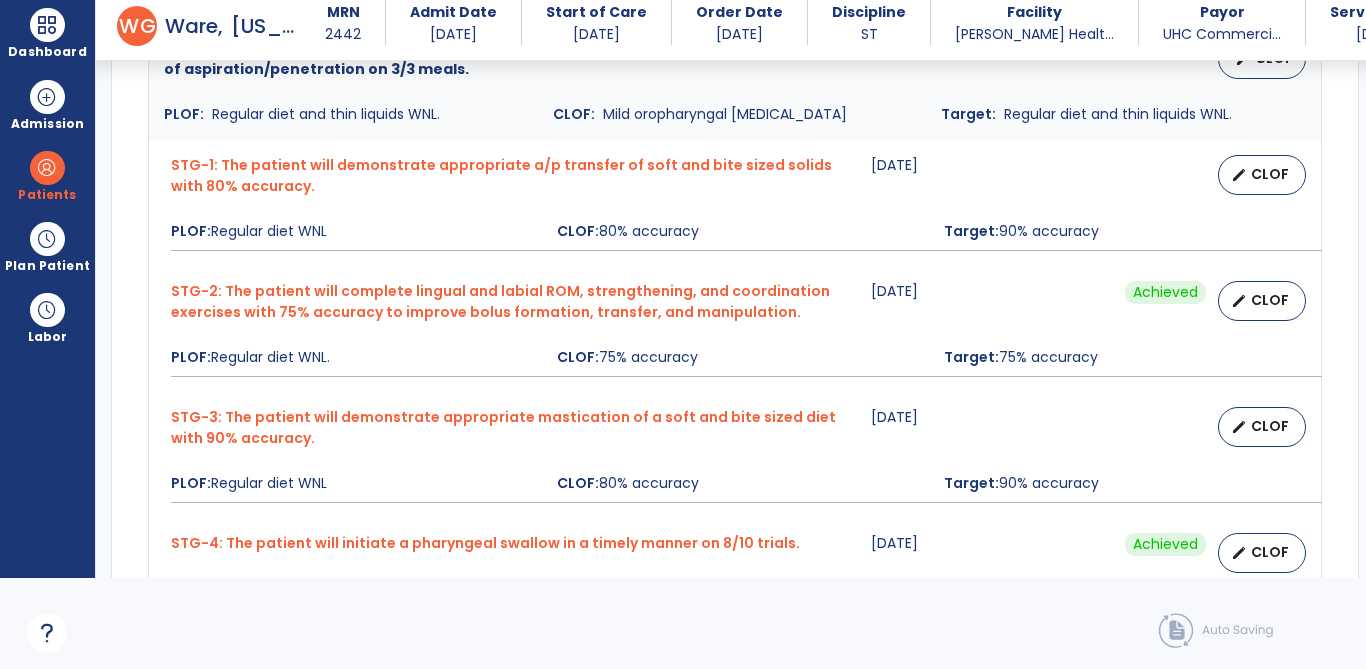 scroll, scrollTop: 758, scrollLeft: 0, axis: vertical 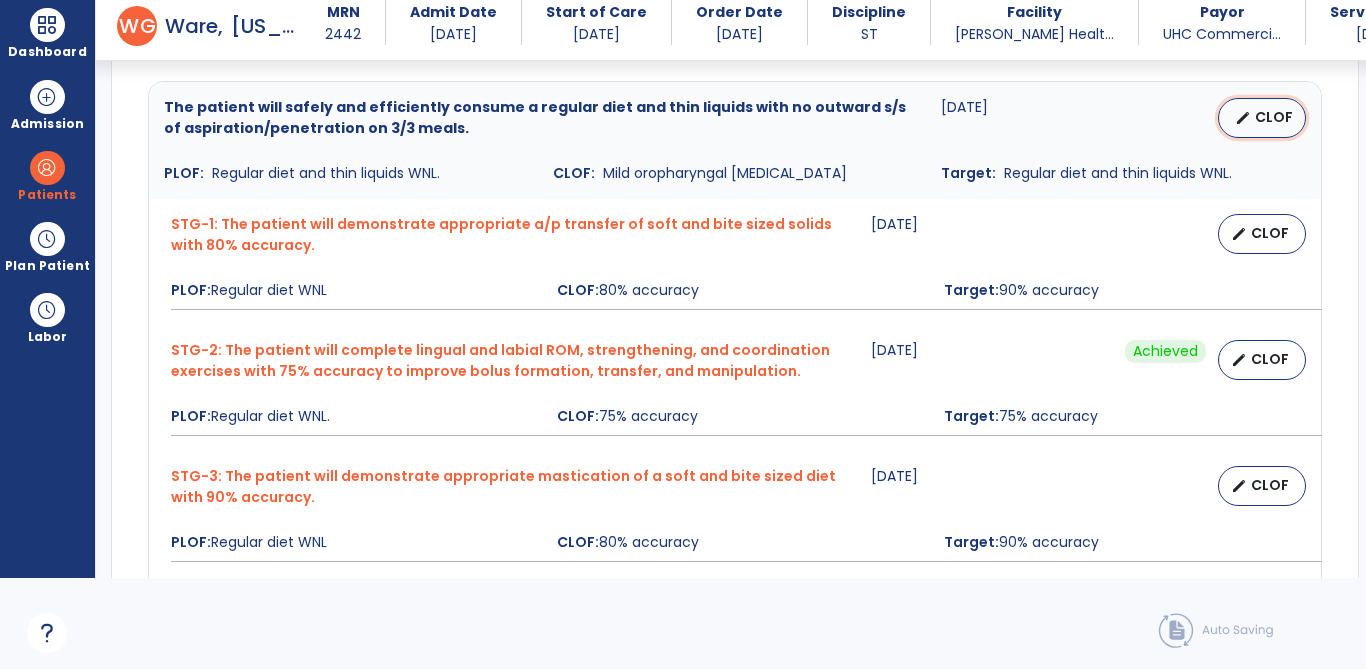 click on "CLOF" at bounding box center (1274, 117) 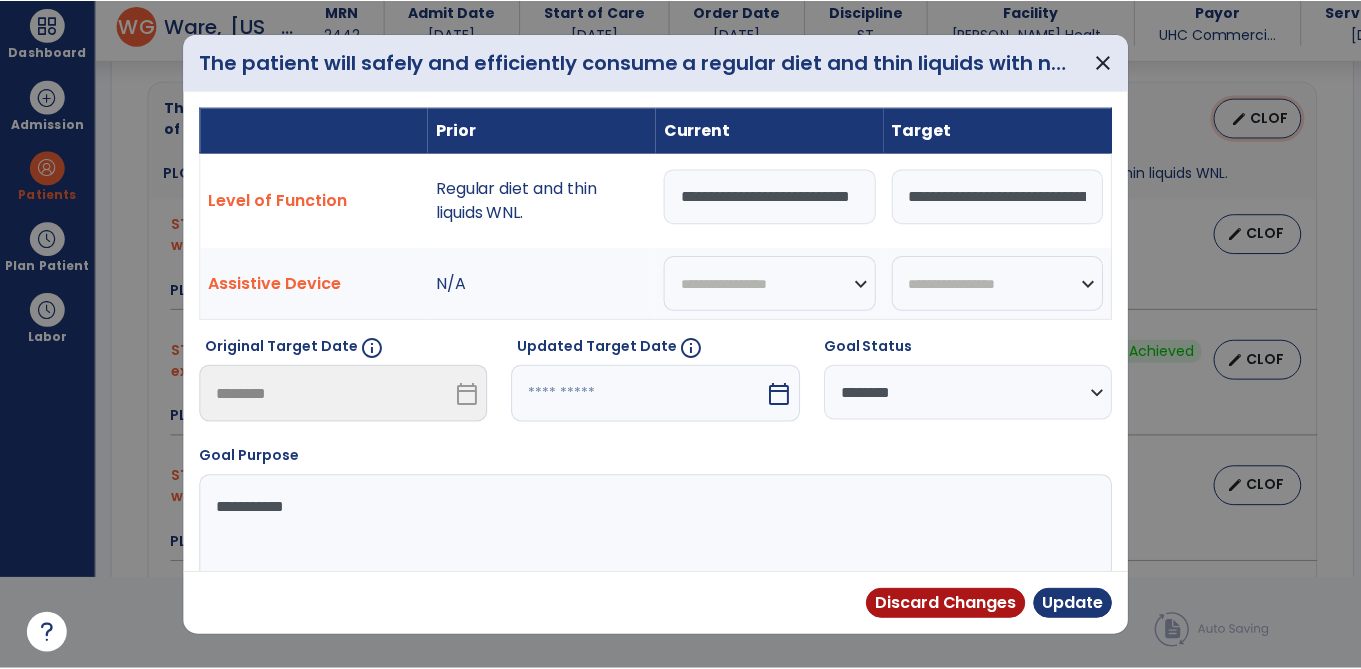 scroll, scrollTop: 0, scrollLeft: 0, axis: both 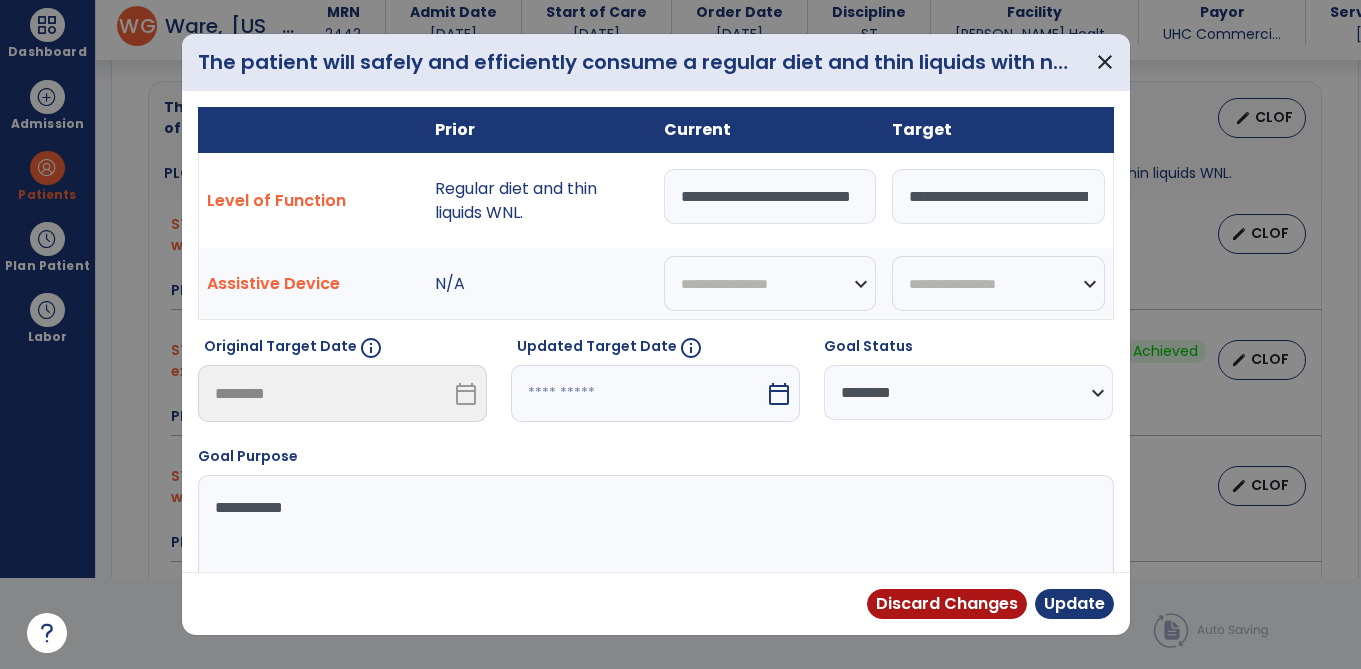 click on "**********" at bounding box center (770, 196) 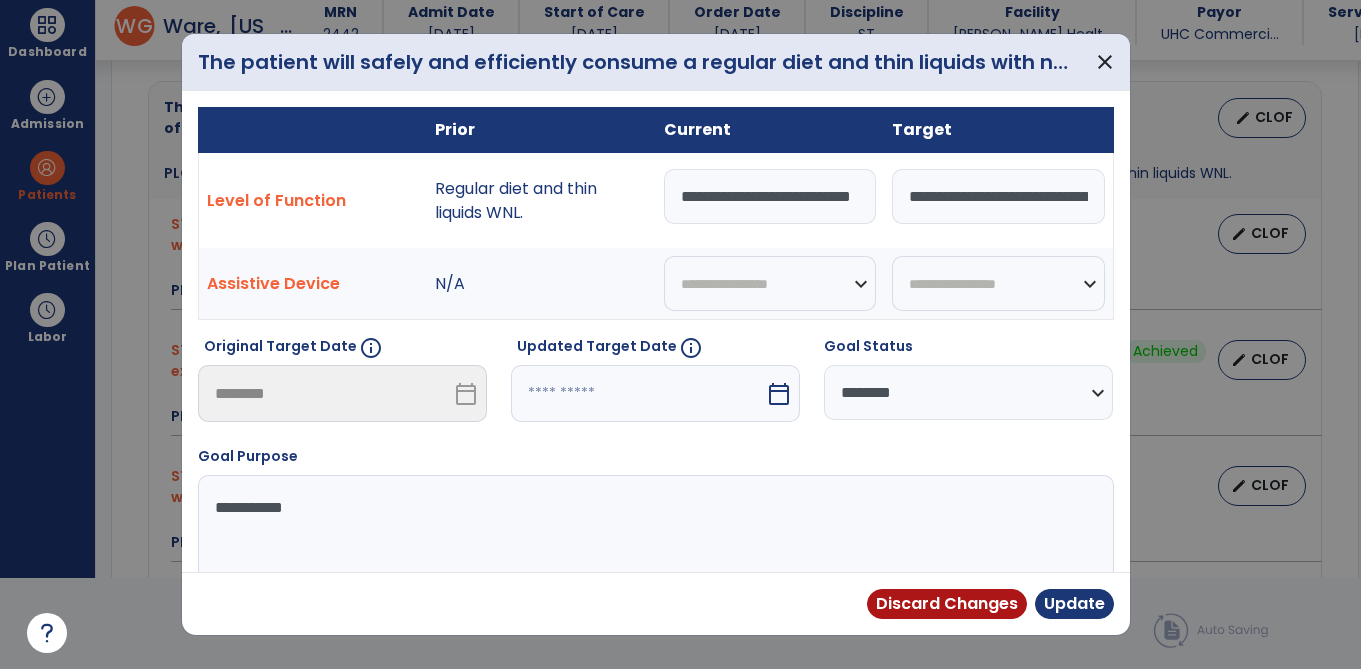 click on "**********" at bounding box center (770, 196) 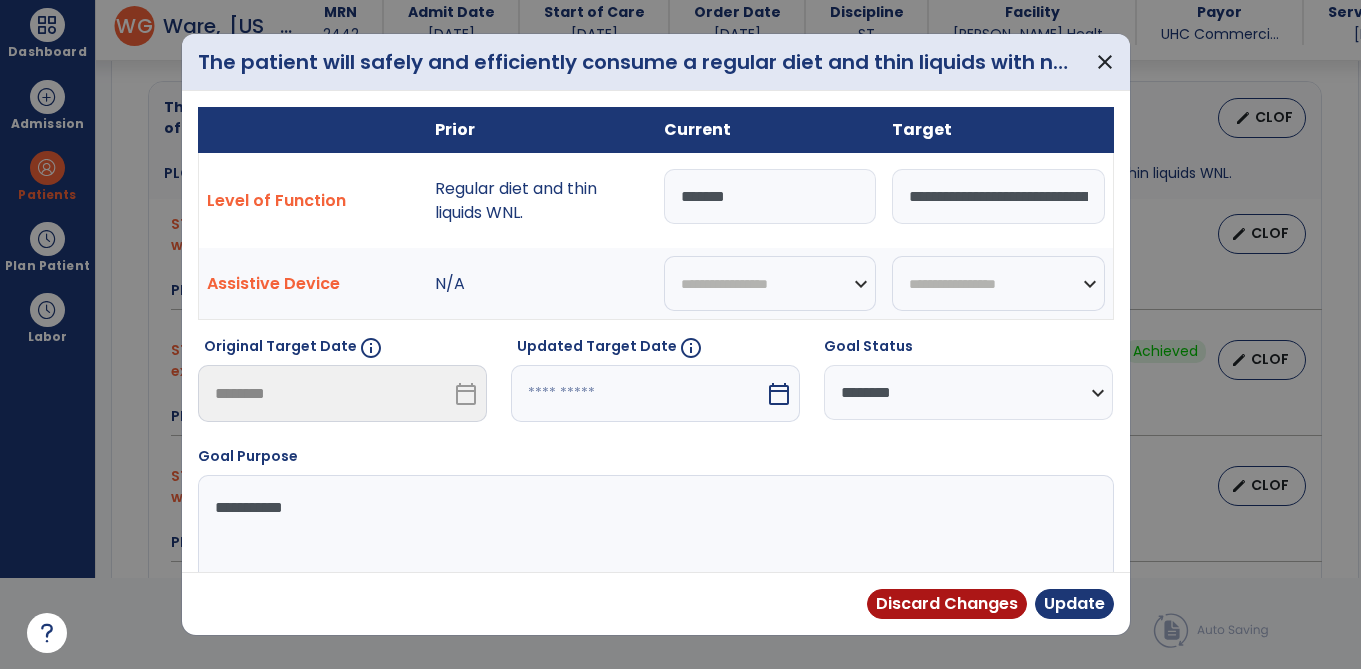 type on "****" 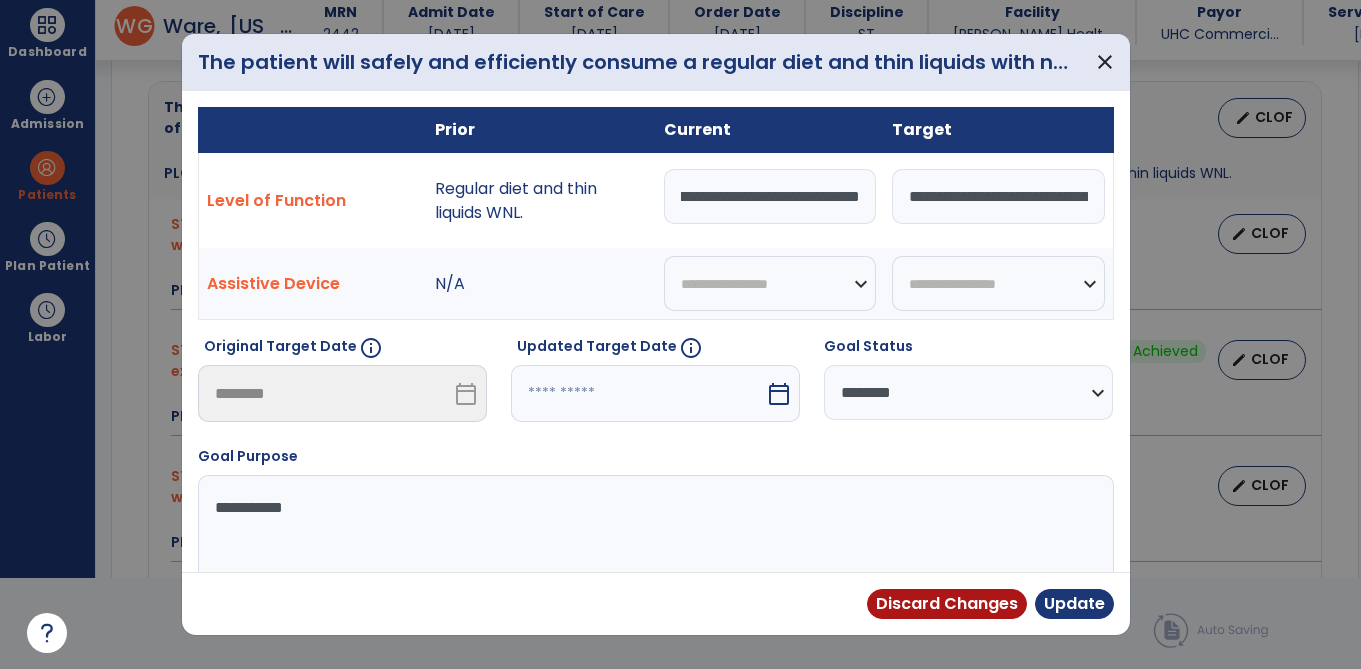 scroll, scrollTop: 0, scrollLeft: 44, axis: horizontal 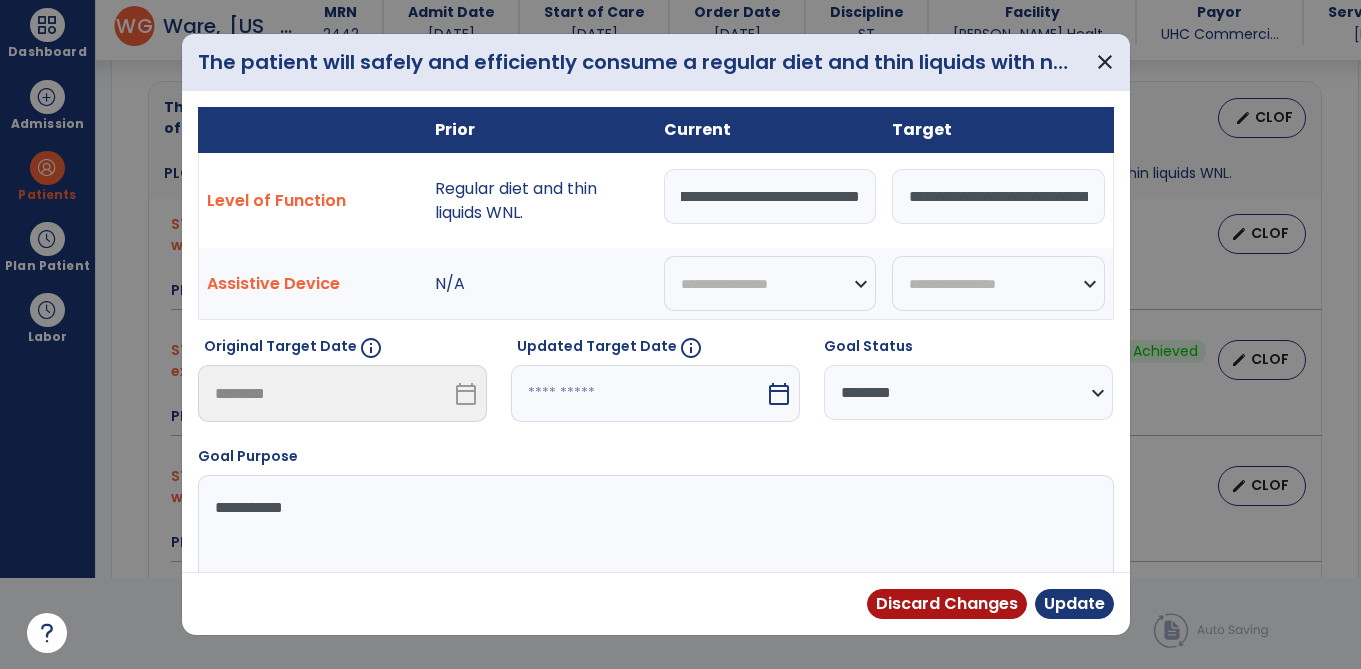 type on "**********" 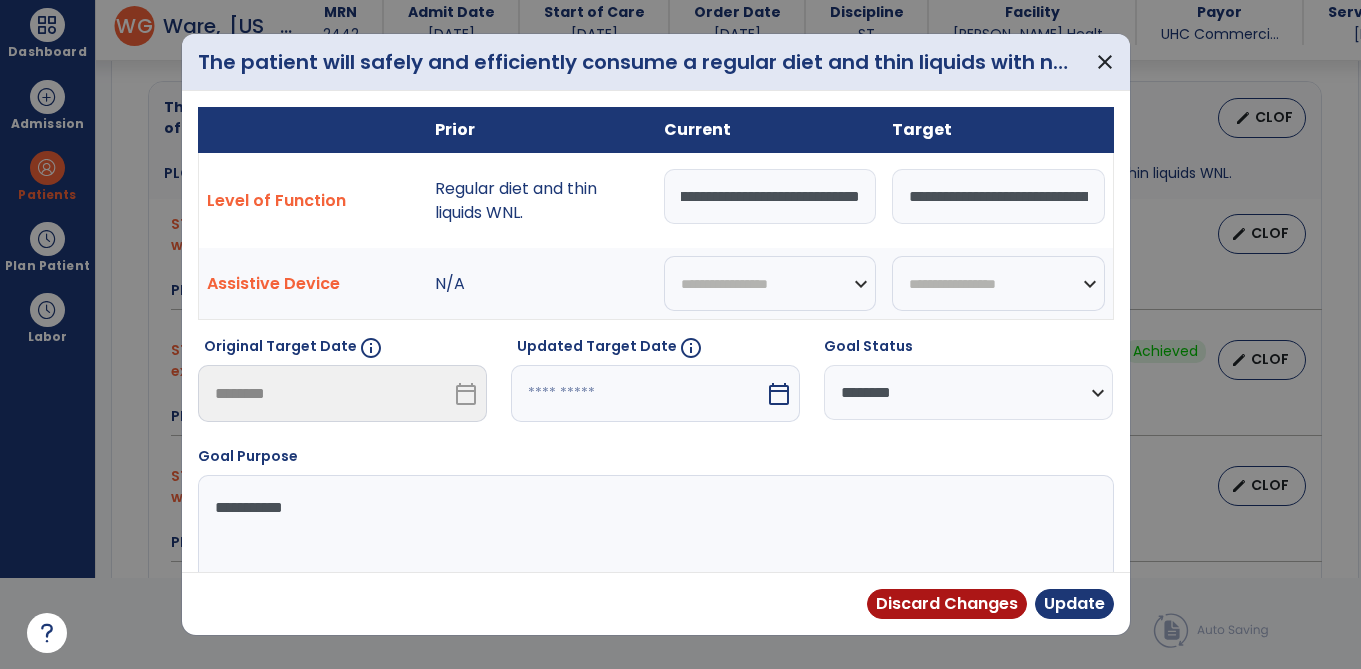 scroll, scrollTop: 0, scrollLeft: 158, axis: horizontal 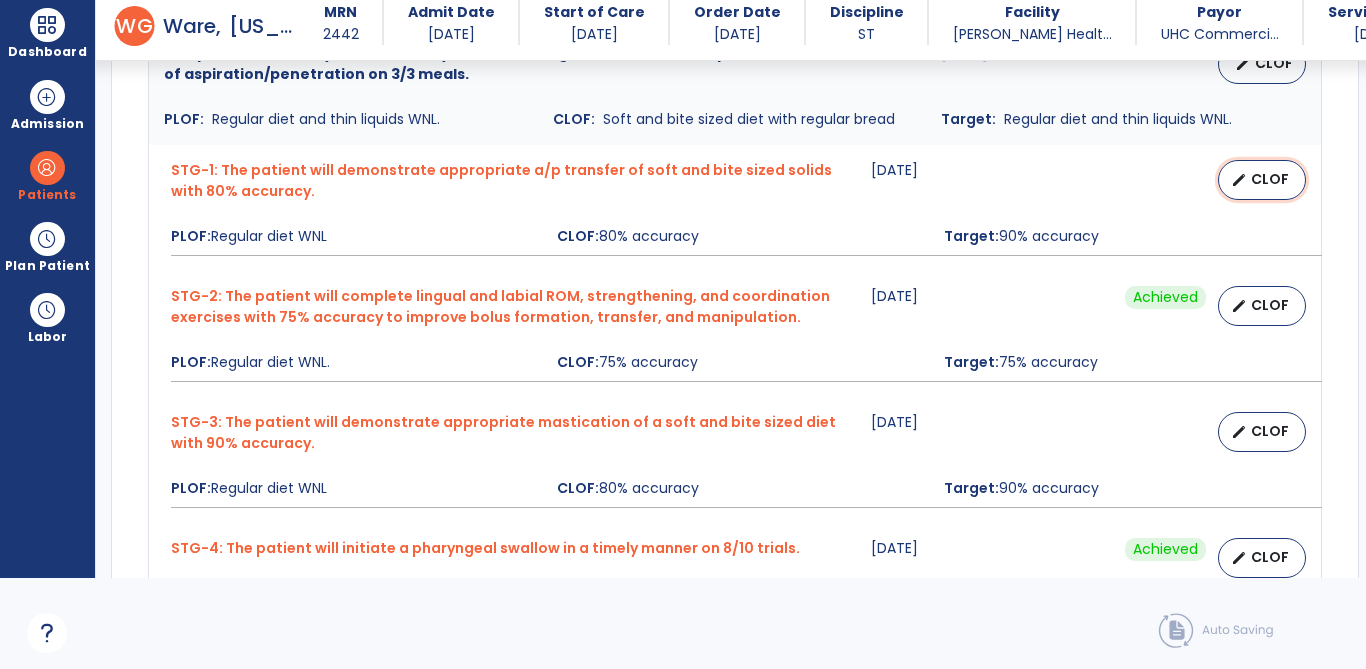 click on "CLOF" at bounding box center (1270, 179) 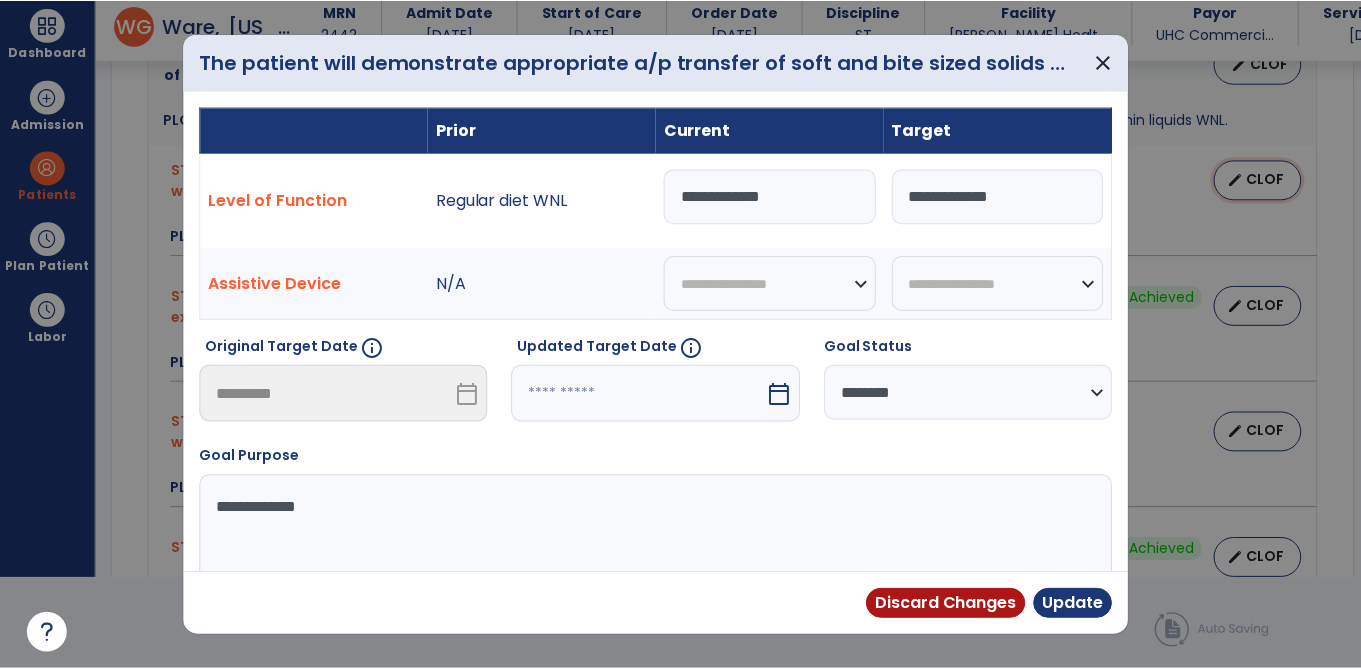 scroll, scrollTop: 0, scrollLeft: 0, axis: both 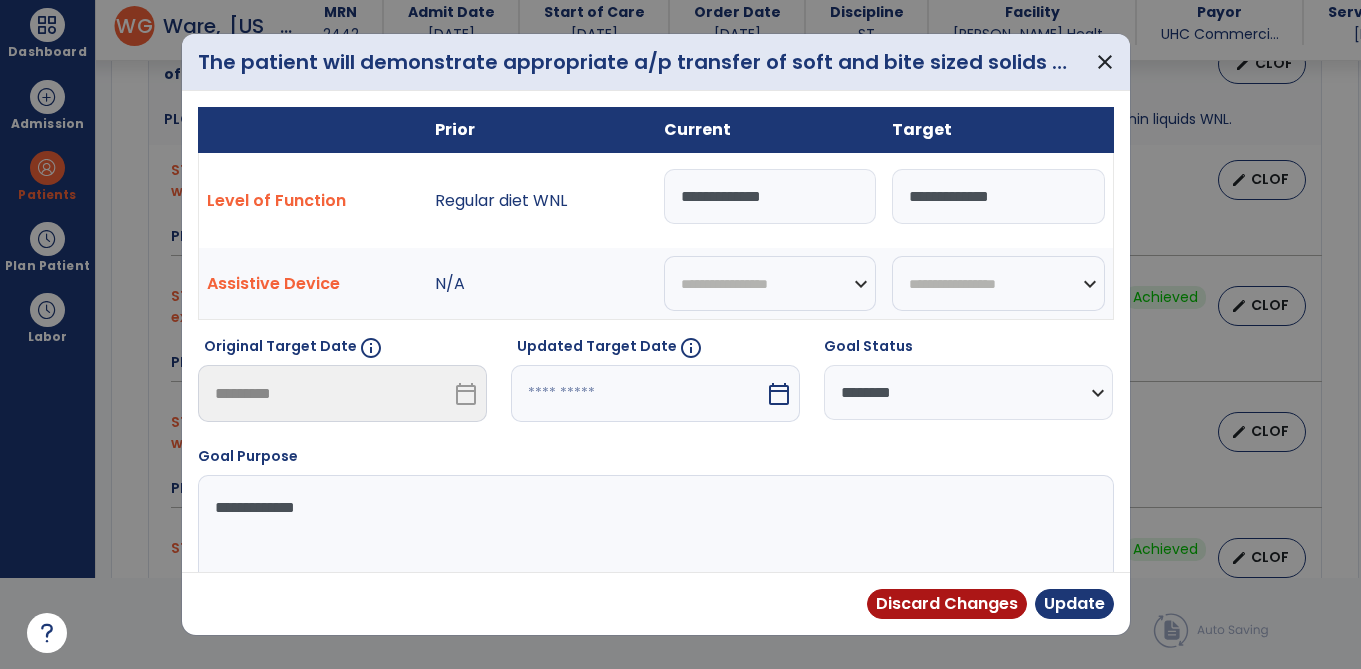 click on "**********" at bounding box center [770, 196] 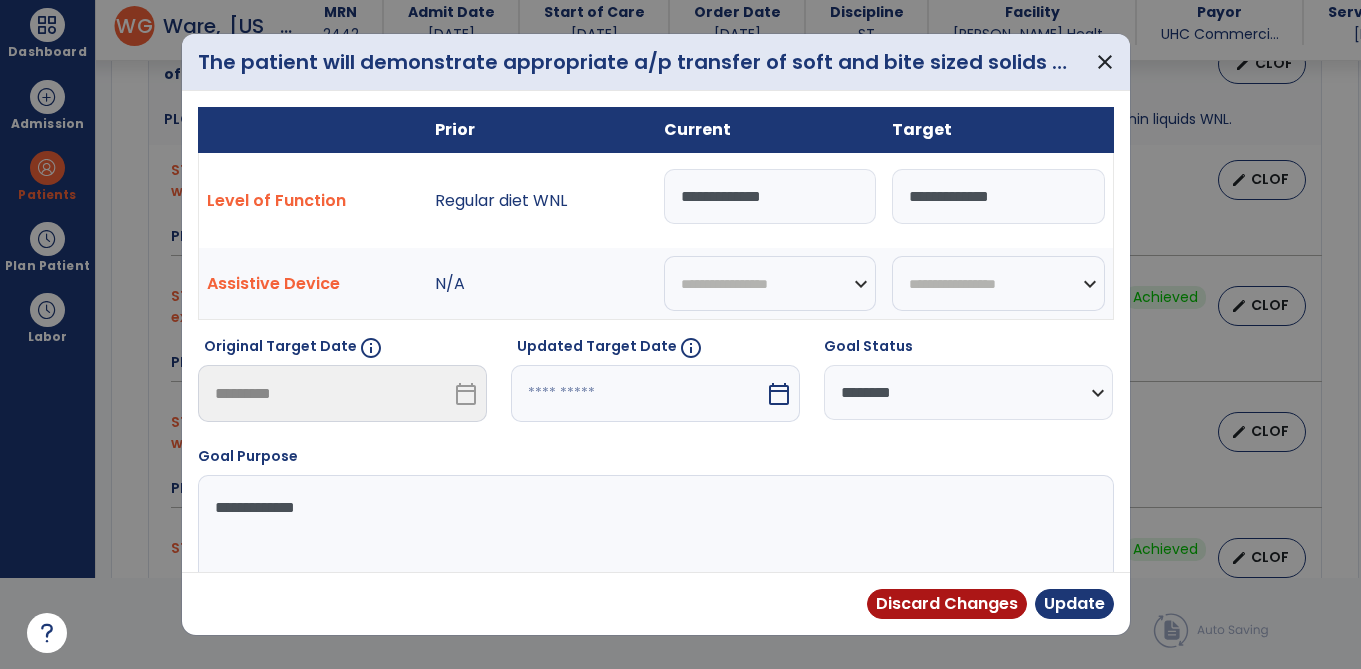 type on "**********" 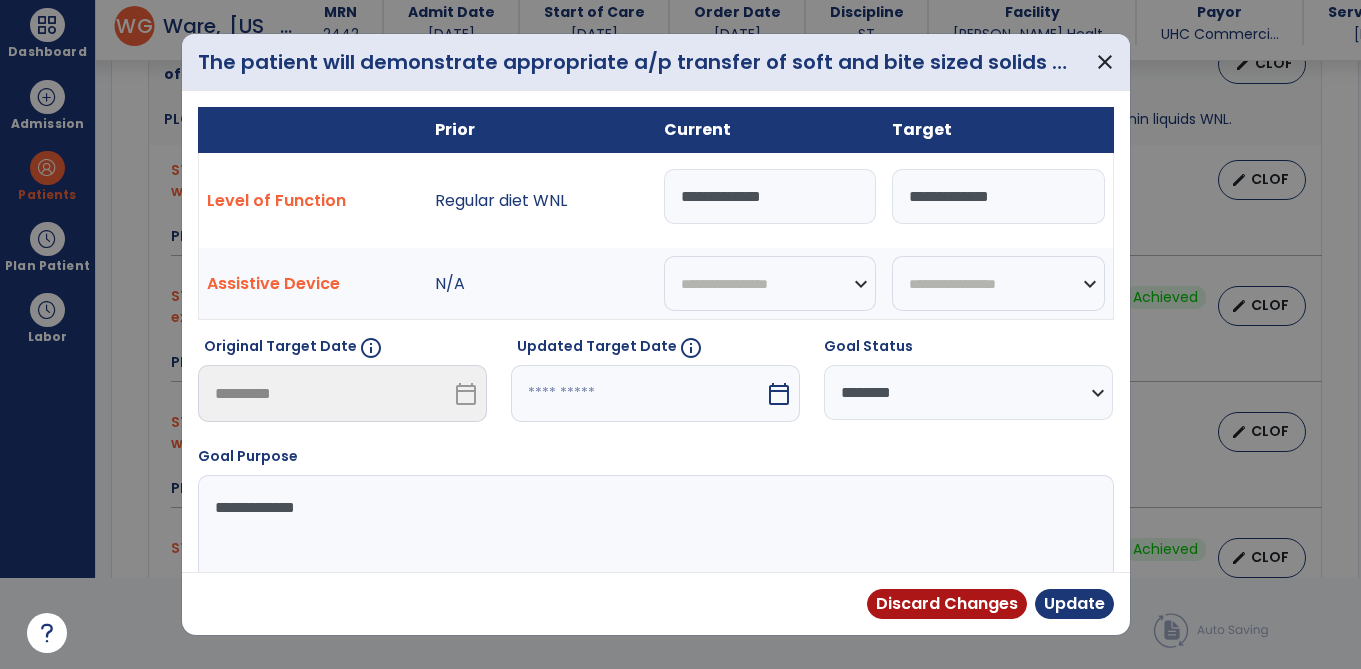 select on "********" 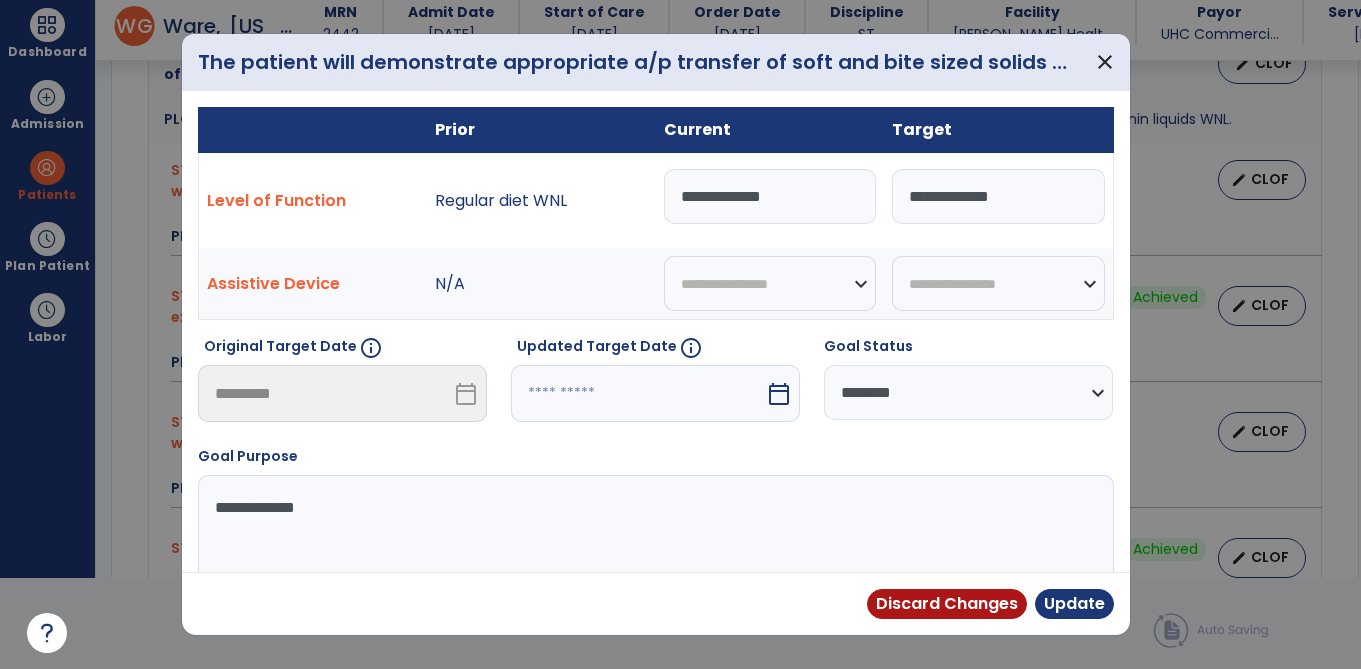 click on "**********" at bounding box center (968, 392) 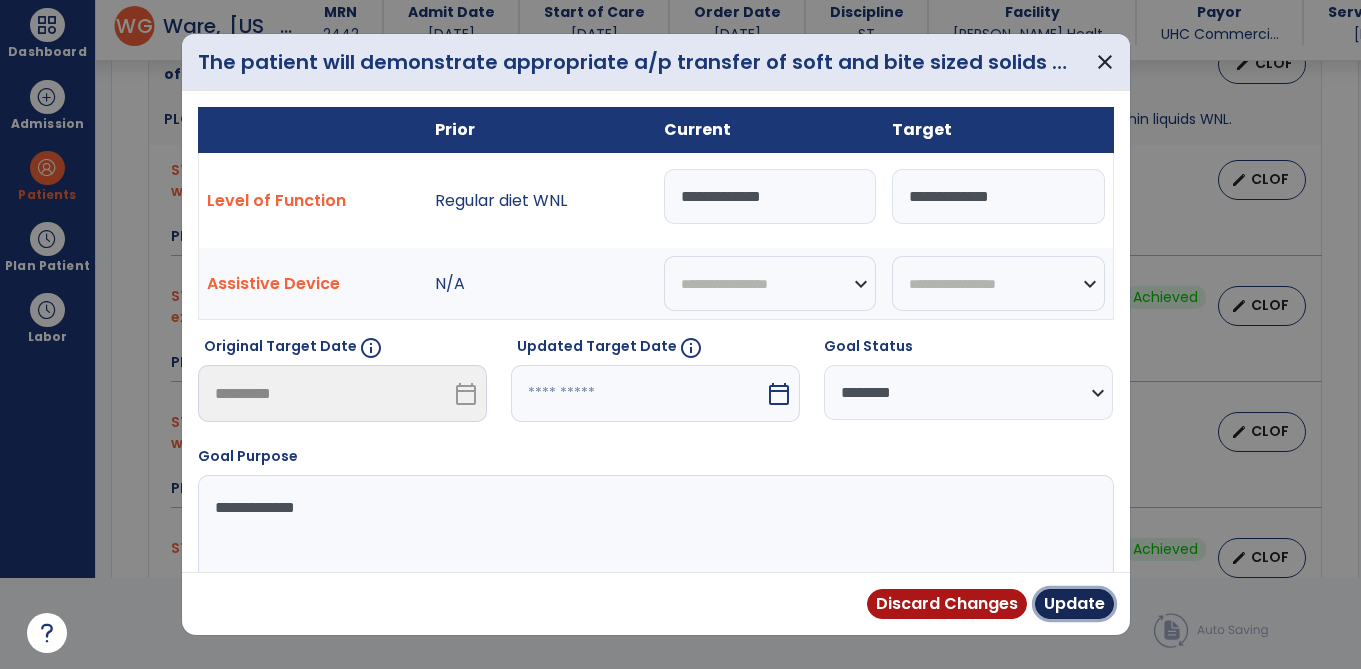 click on "Update" at bounding box center (1074, 604) 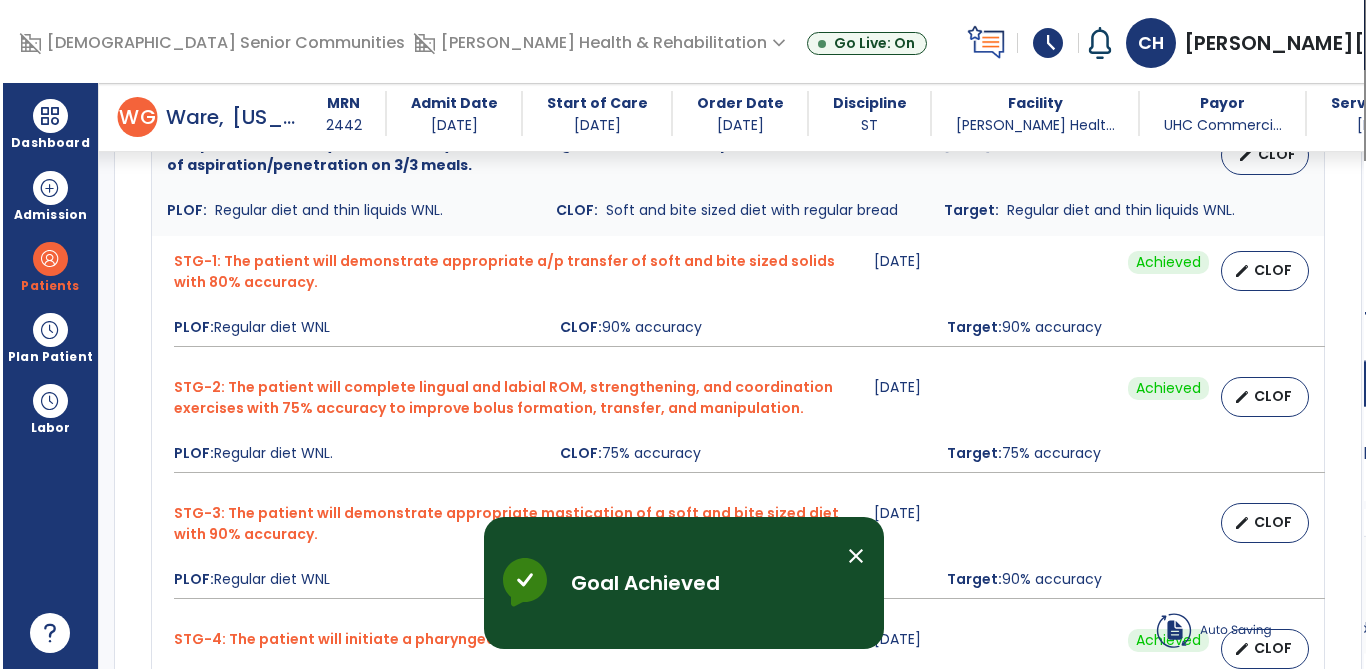 scroll, scrollTop: 91, scrollLeft: 0, axis: vertical 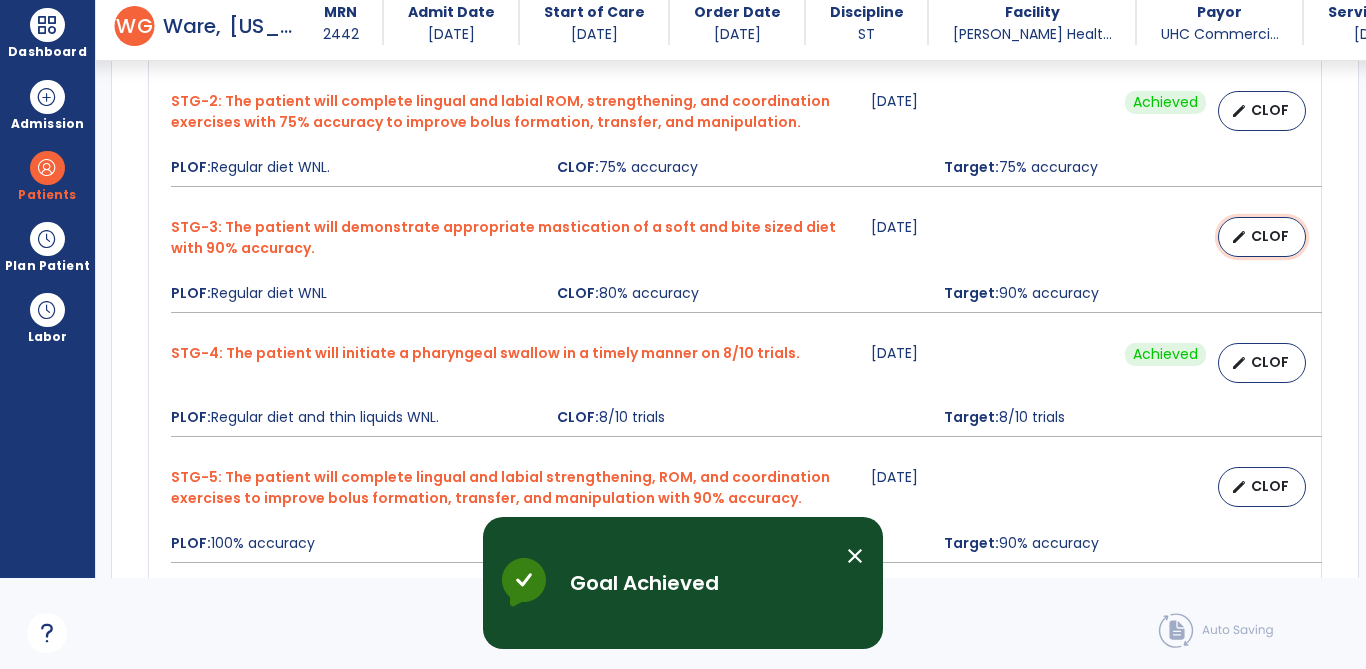 click on "CLOF" at bounding box center [1270, 236] 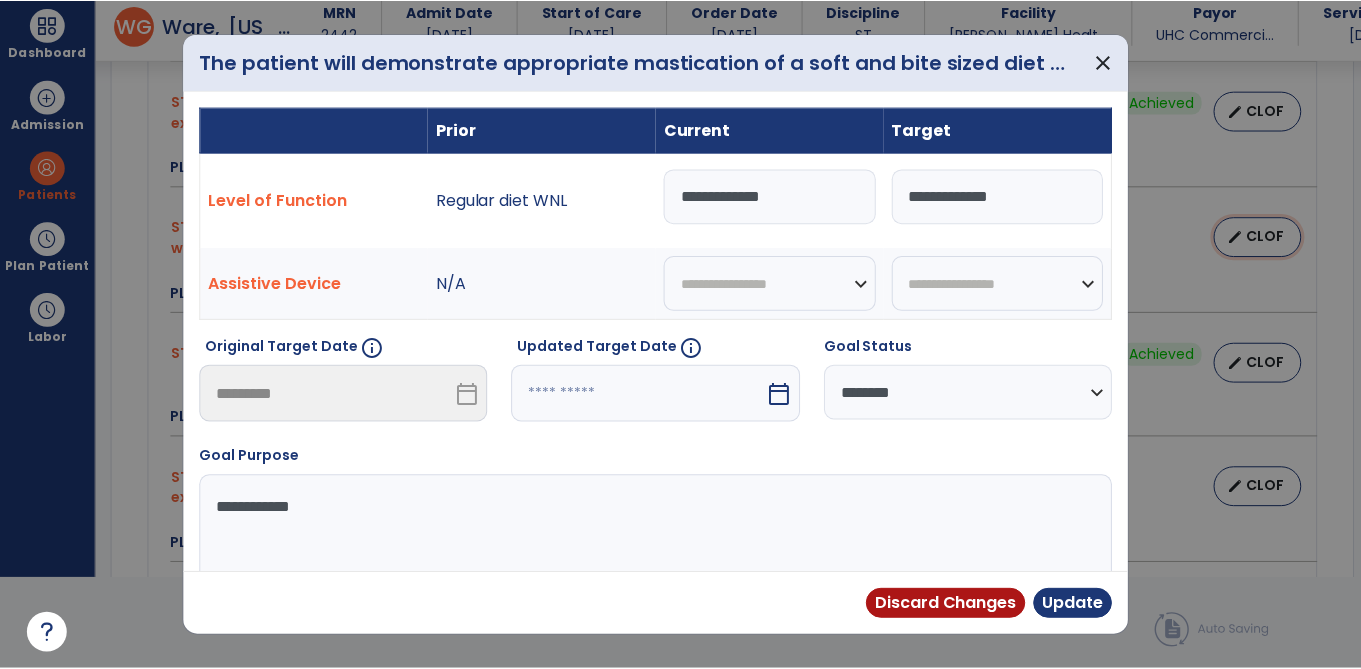 scroll, scrollTop: 0, scrollLeft: 0, axis: both 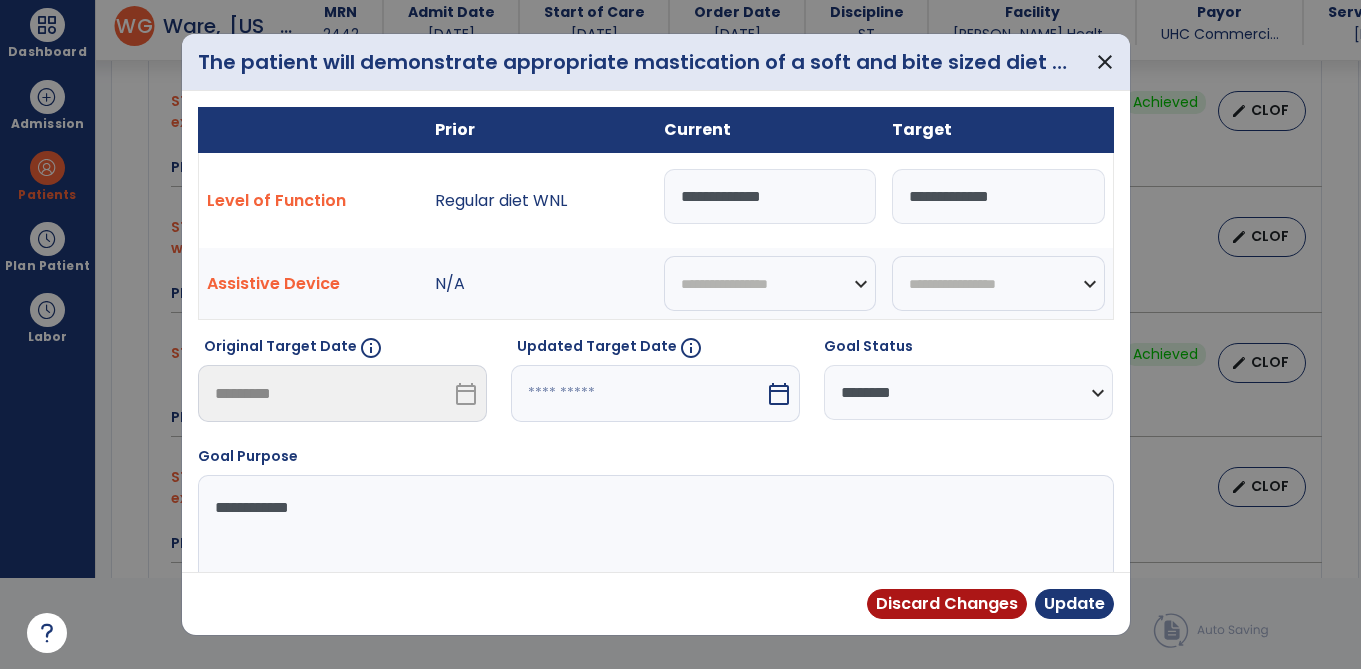 click on "**********" at bounding box center (770, 196) 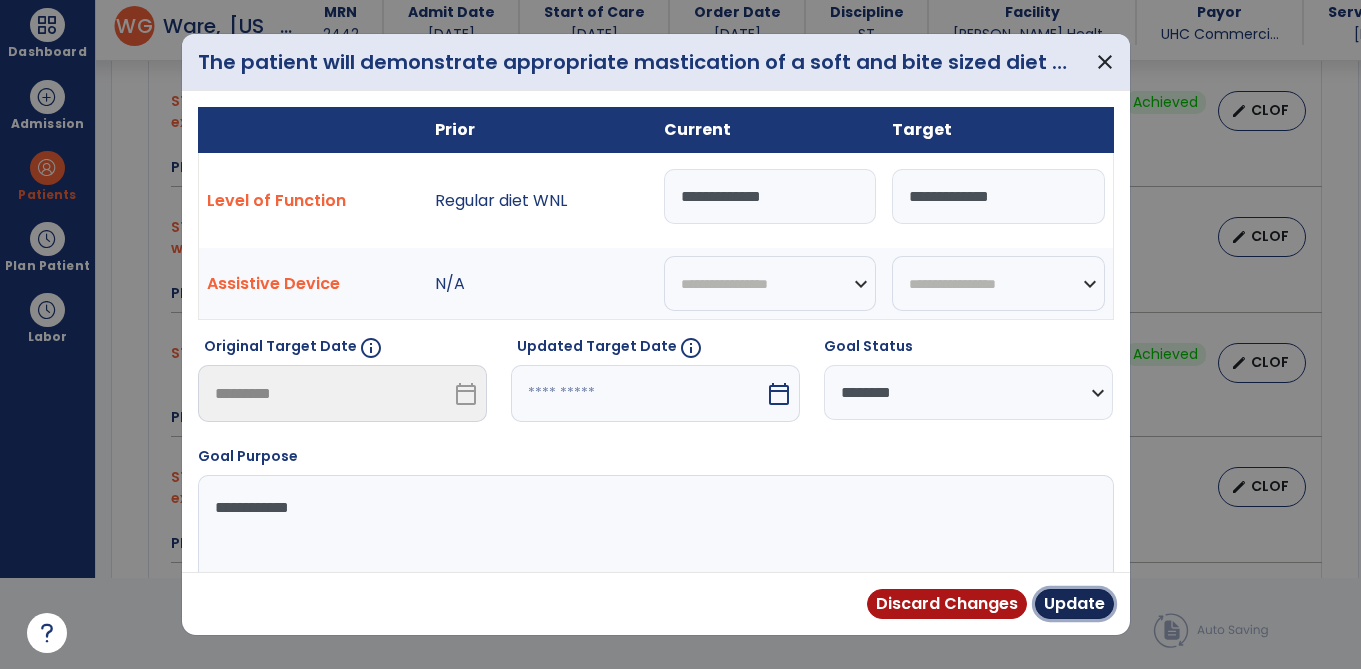 click on "Update" at bounding box center (1074, 604) 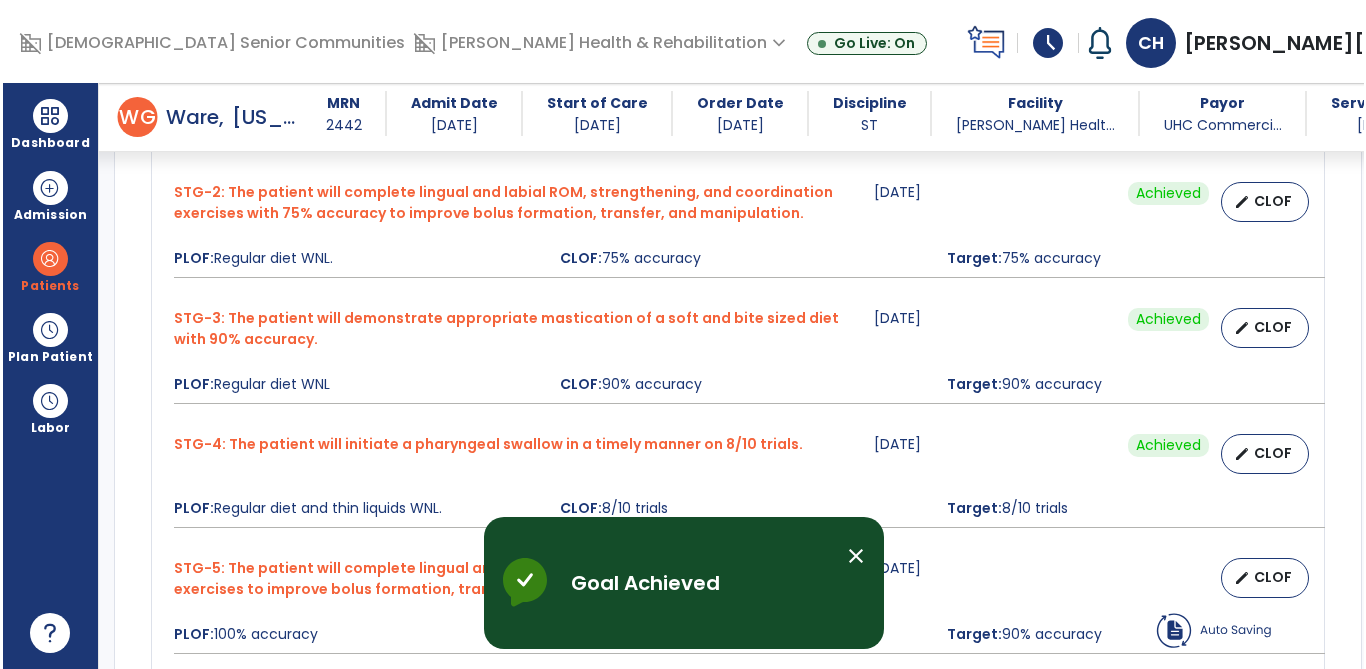 scroll, scrollTop: 91, scrollLeft: 0, axis: vertical 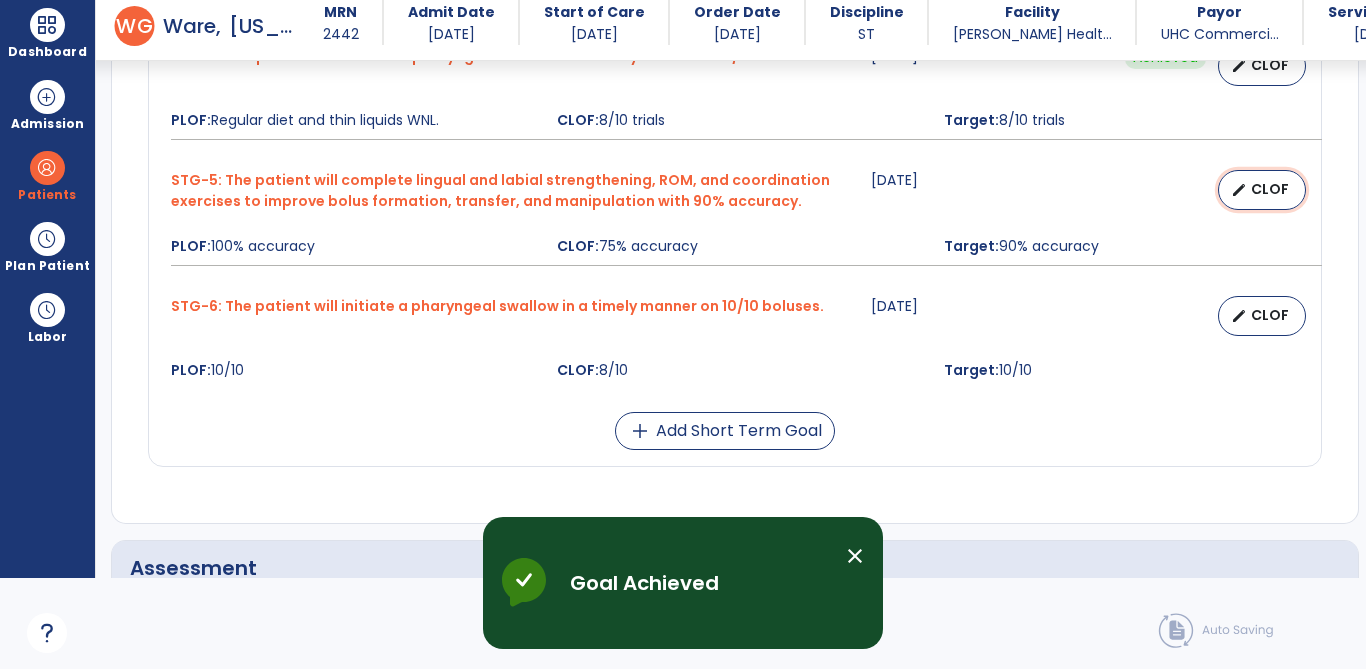 click on "CLOF" at bounding box center (1270, 189) 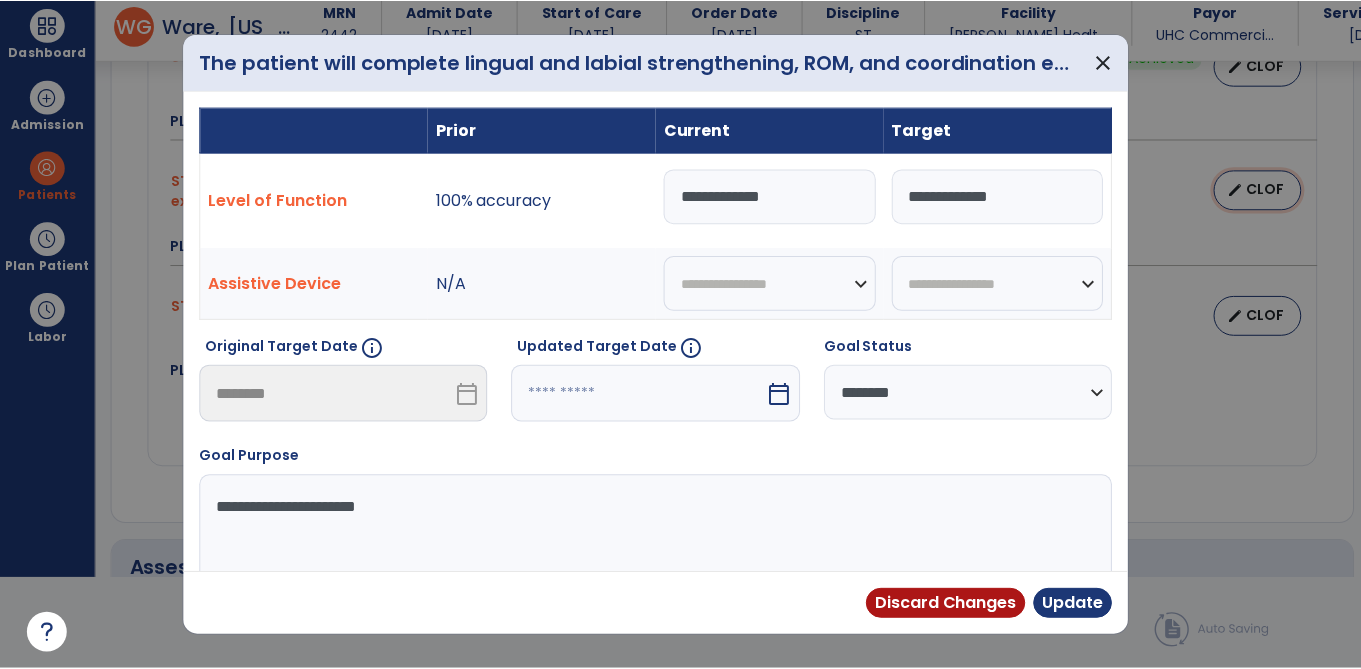 scroll, scrollTop: 0, scrollLeft: 0, axis: both 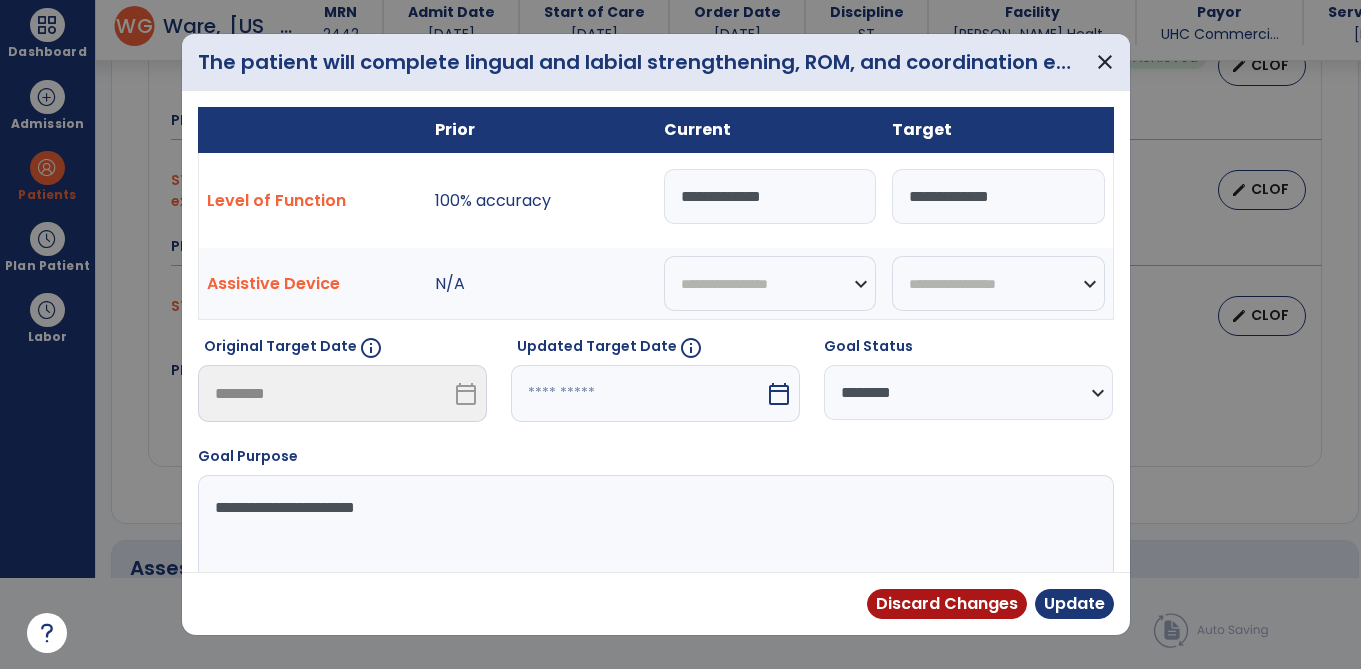 click on "**********" at bounding box center [770, 196] 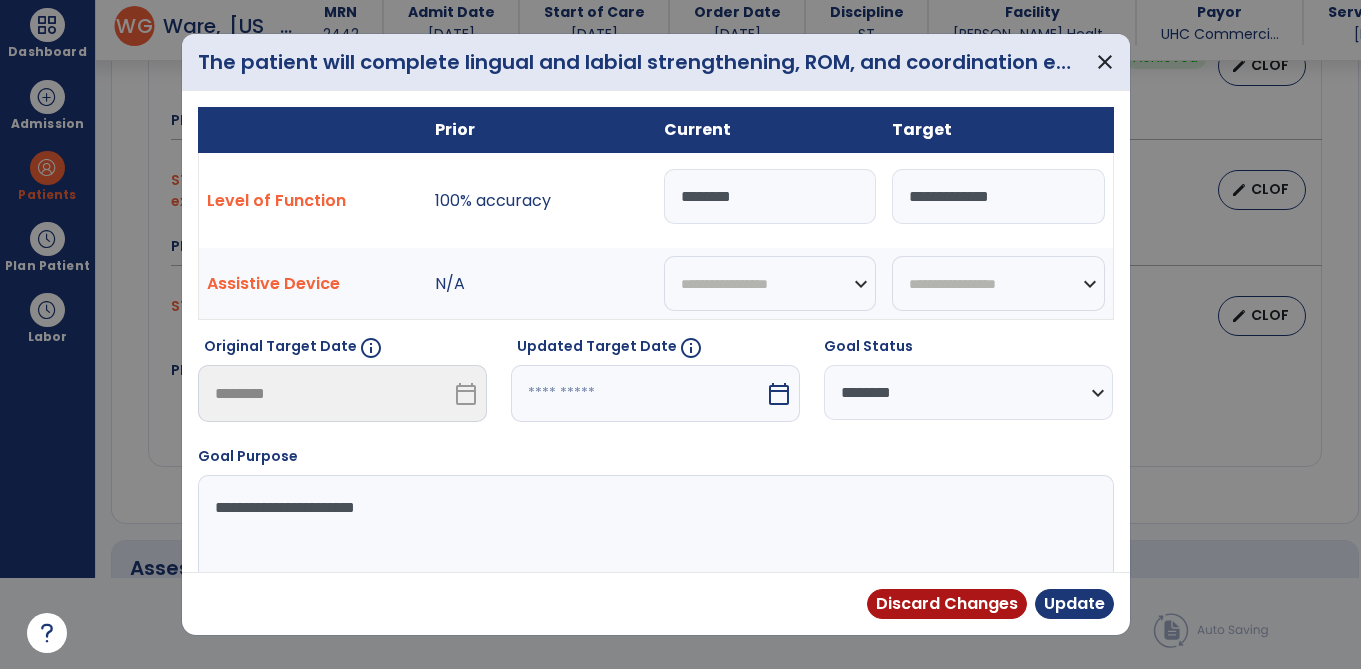 type on "**********" 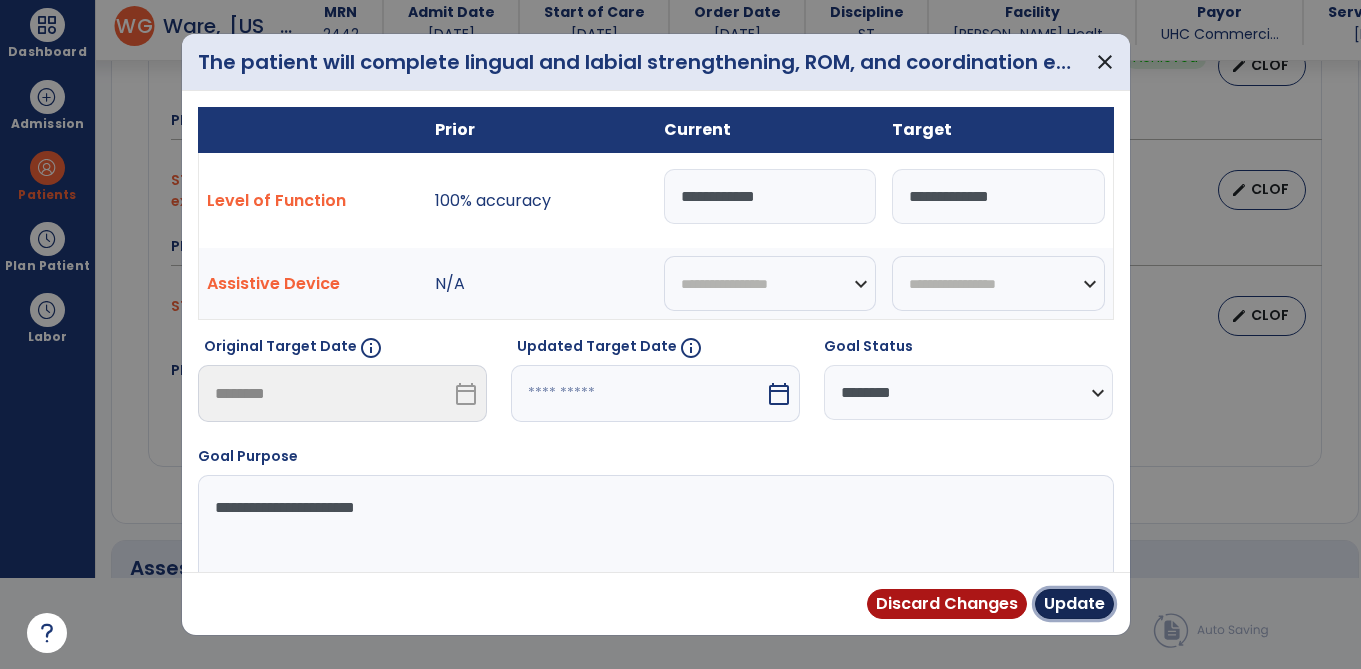 click on "Update" at bounding box center [1074, 604] 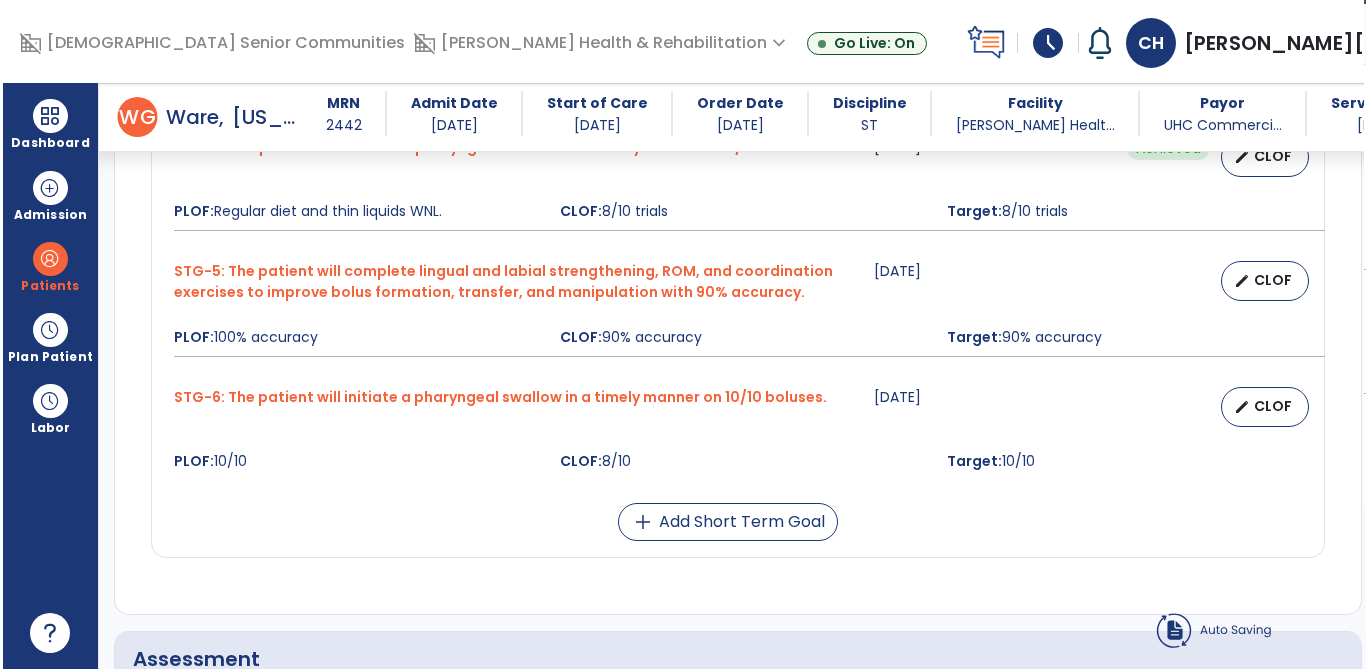 scroll, scrollTop: 91, scrollLeft: 0, axis: vertical 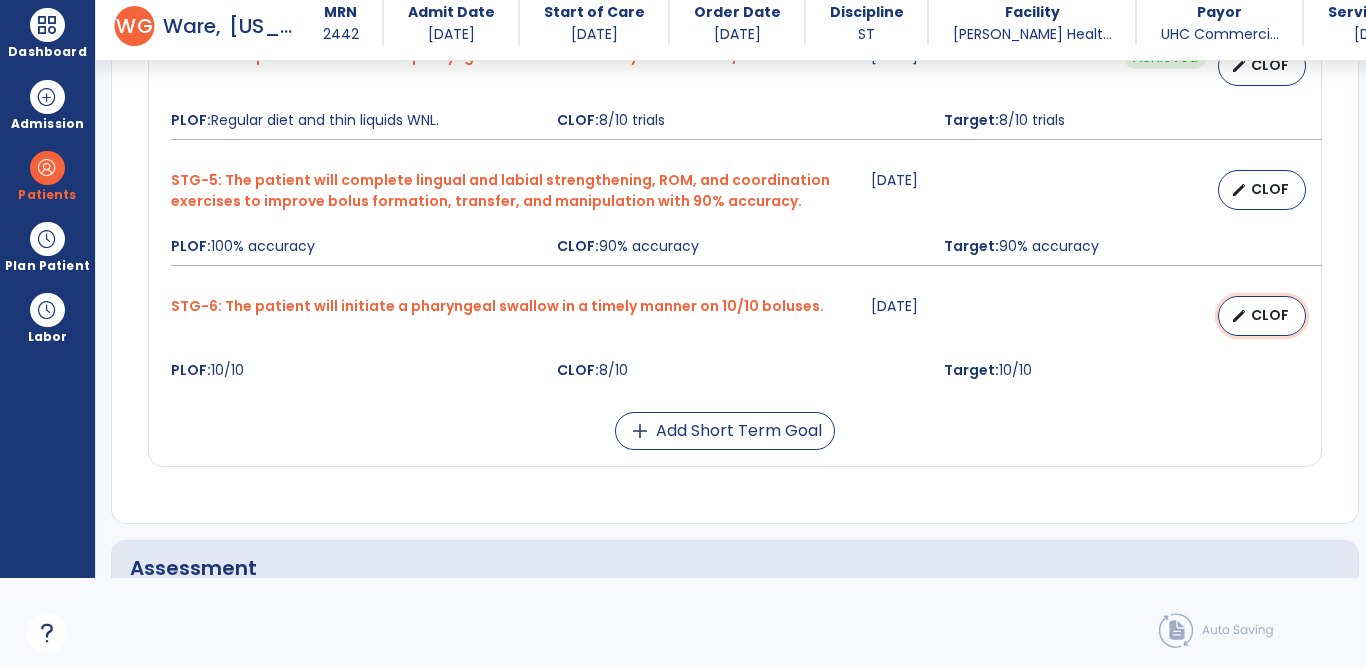 click on "CLOF" at bounding box center (1270, 315) 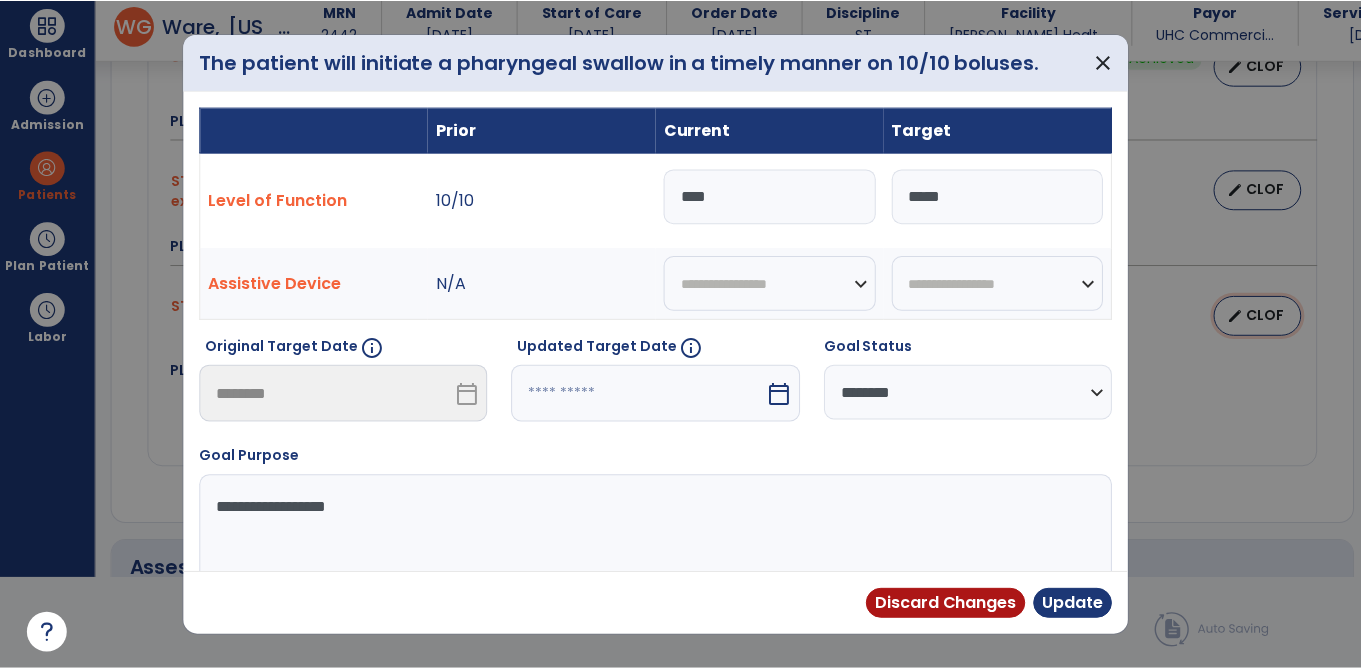 scroll, scrollTop: 0, scrollLeft: 0, axis: both 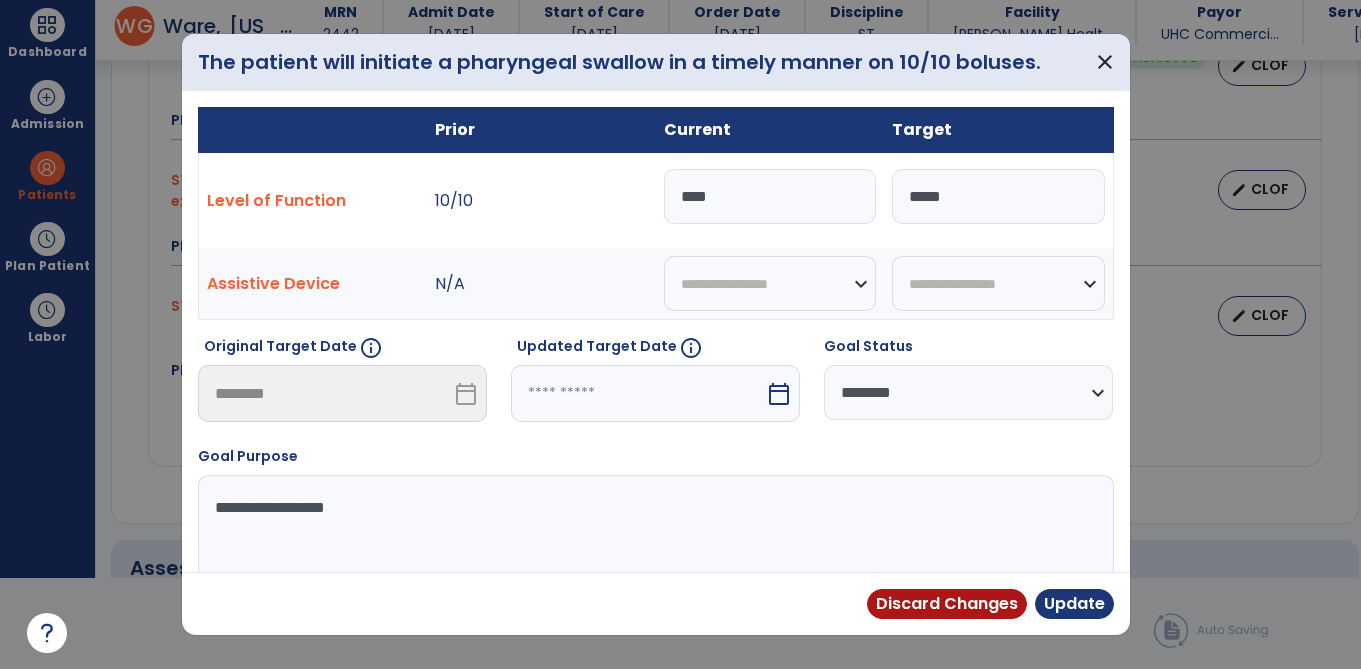 click on "****" at bounding box center [770, 196] 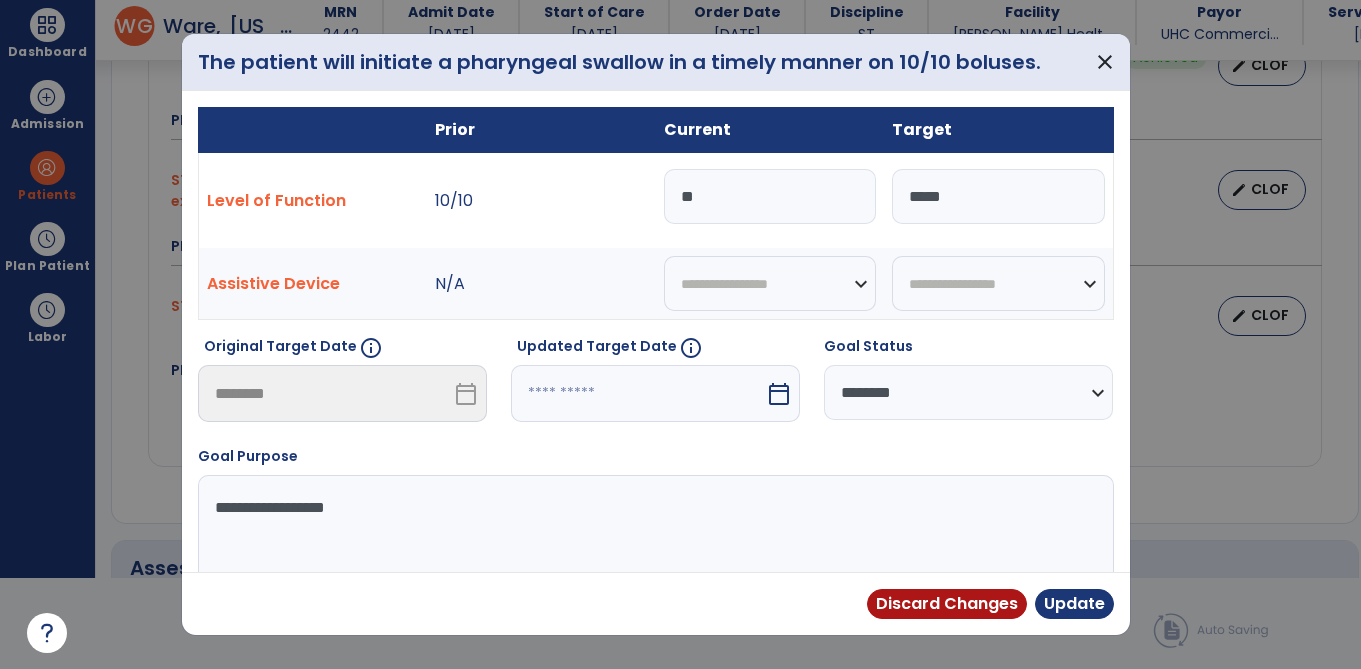 type on "*" 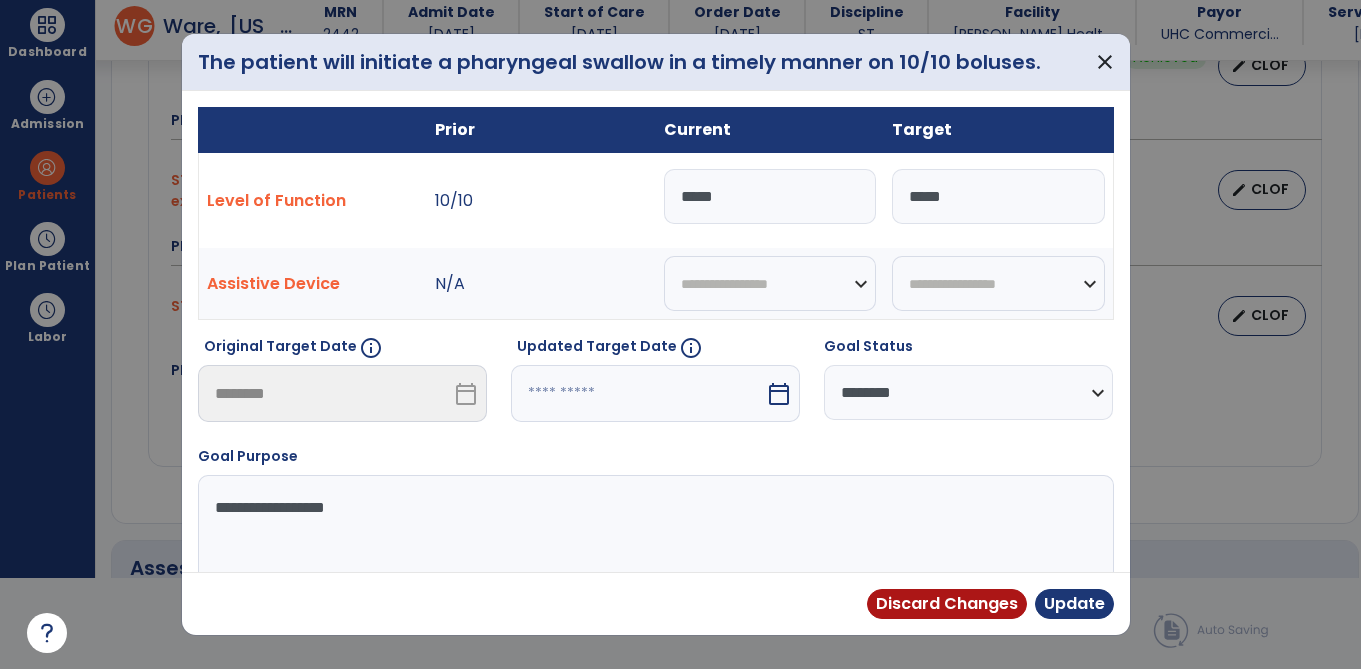 type on "*****" 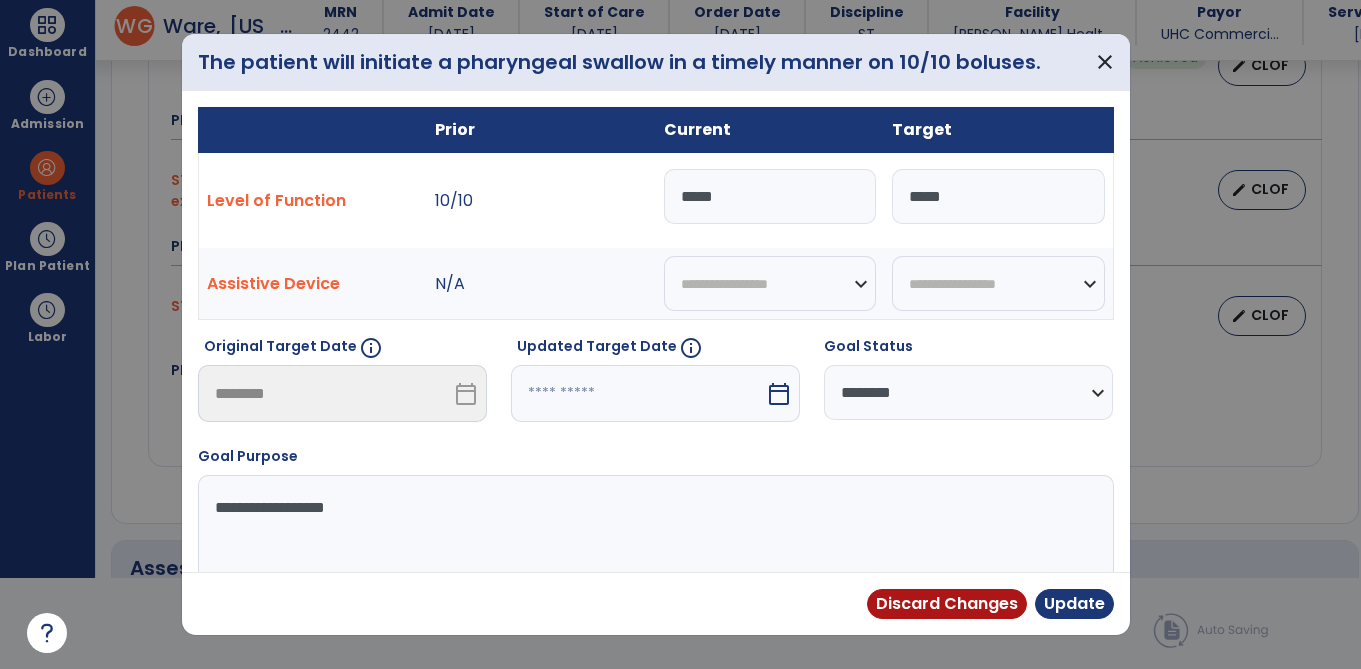 click on "**********" at bounding box center (968, 392) 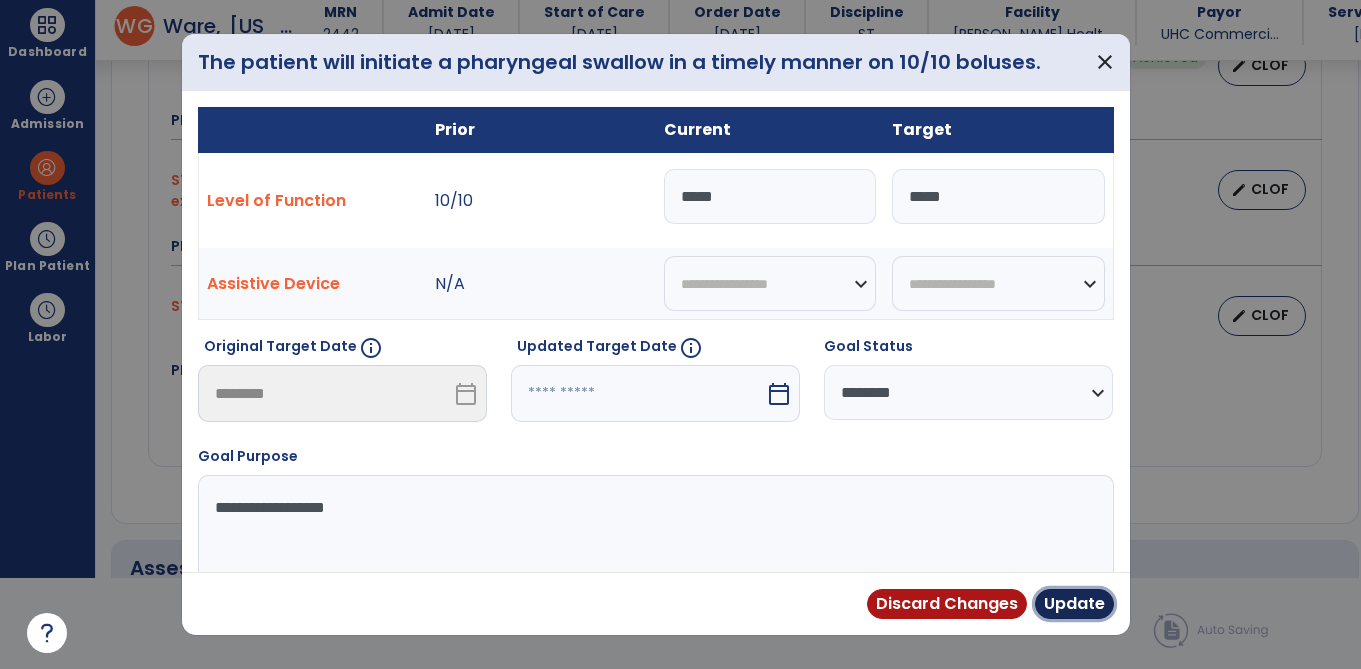 click on "Update" at bounding box center [1074, 604] 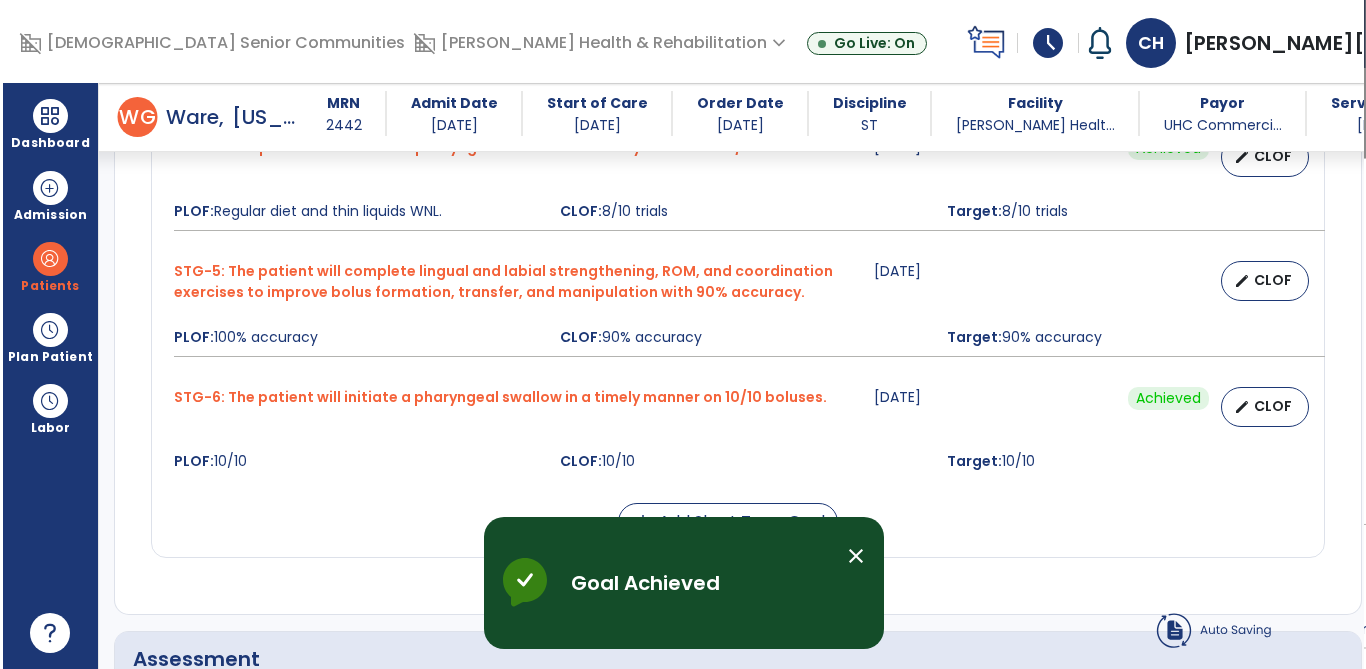 scroll, scrollTop: 91, scrollLeft: 0, axis: vertical 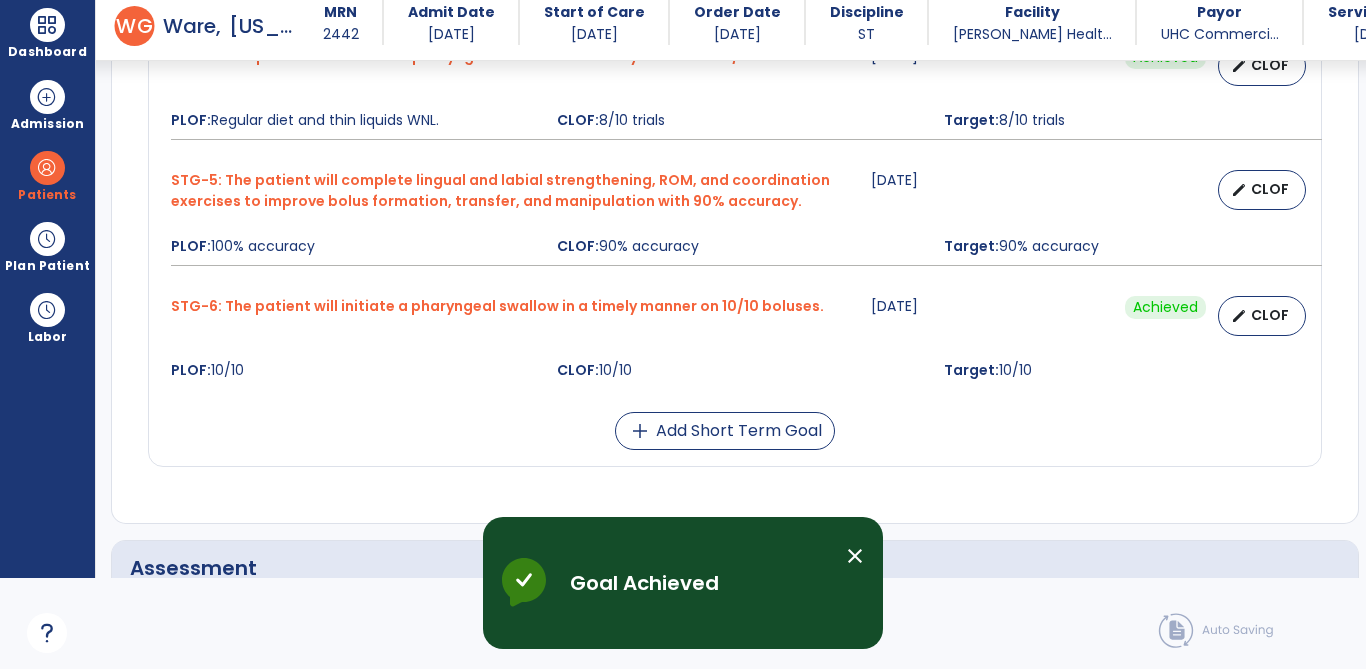 click on "close" at bounding box center [855, 556] 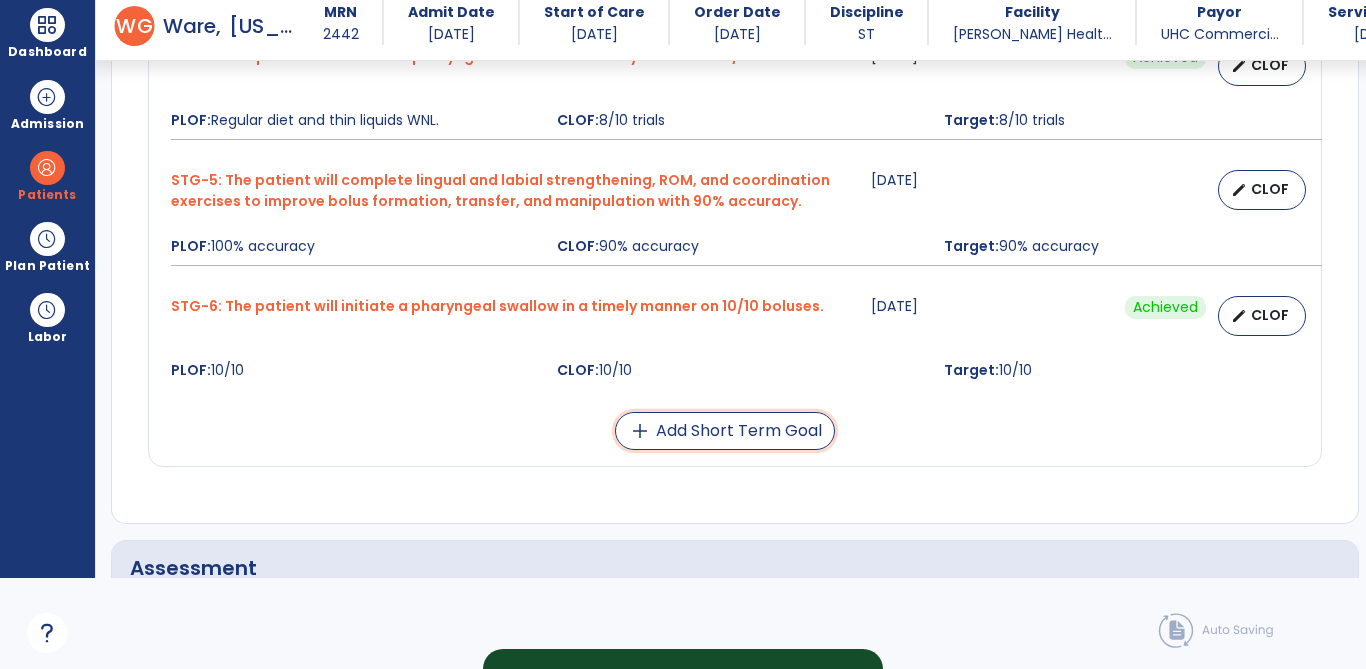 click on "add  Add Short Term Goal" at bounding box center (725, 431) 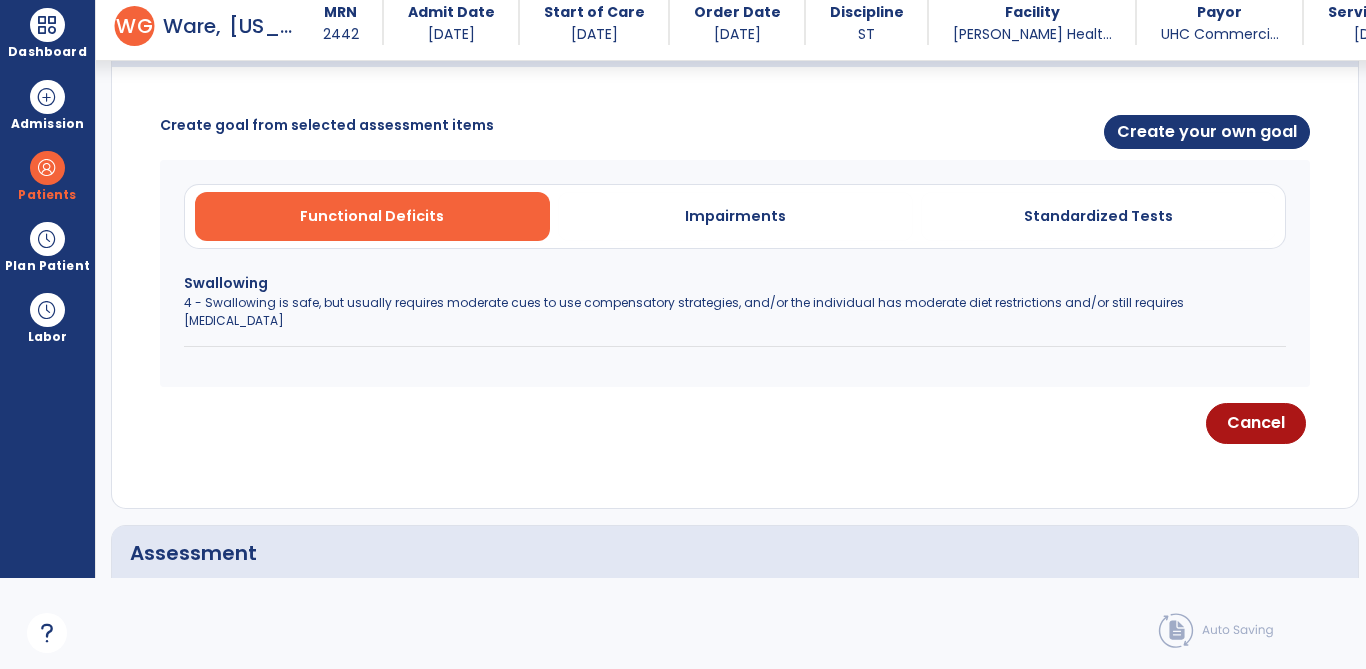 scroll, scrollTop: 649, scrollLeft: 0, axis: vertical 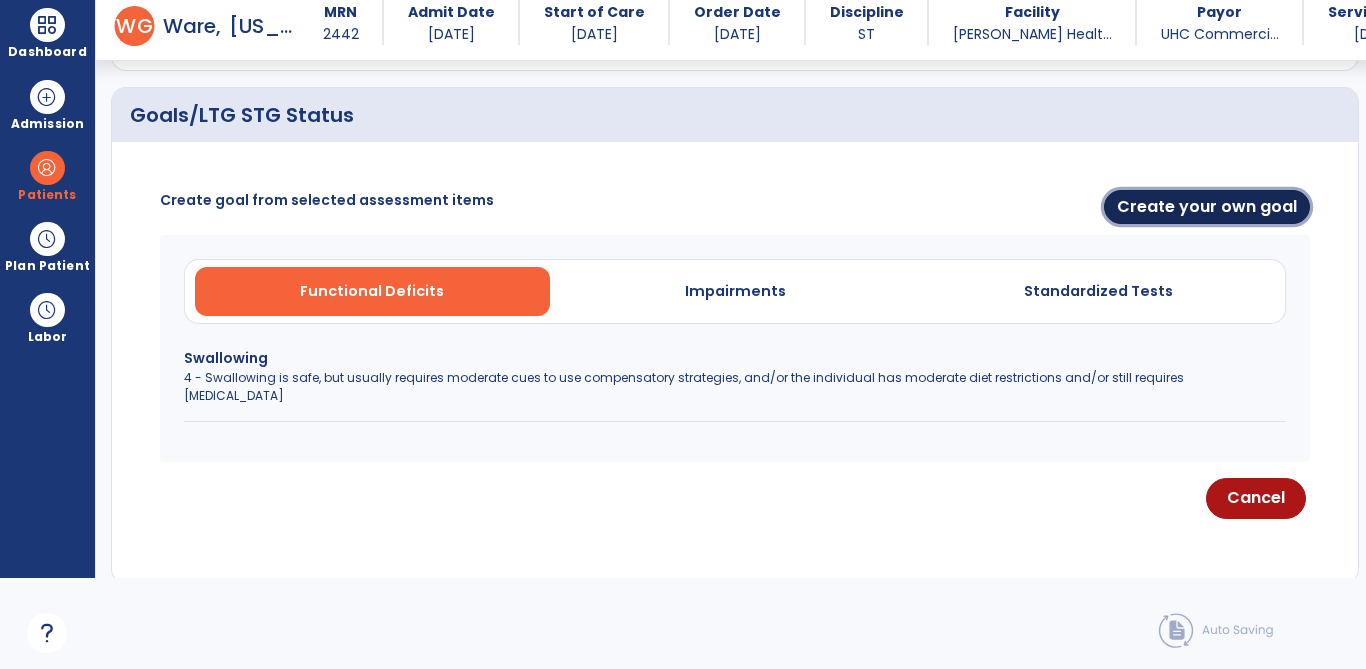 click on "Create your own goal" 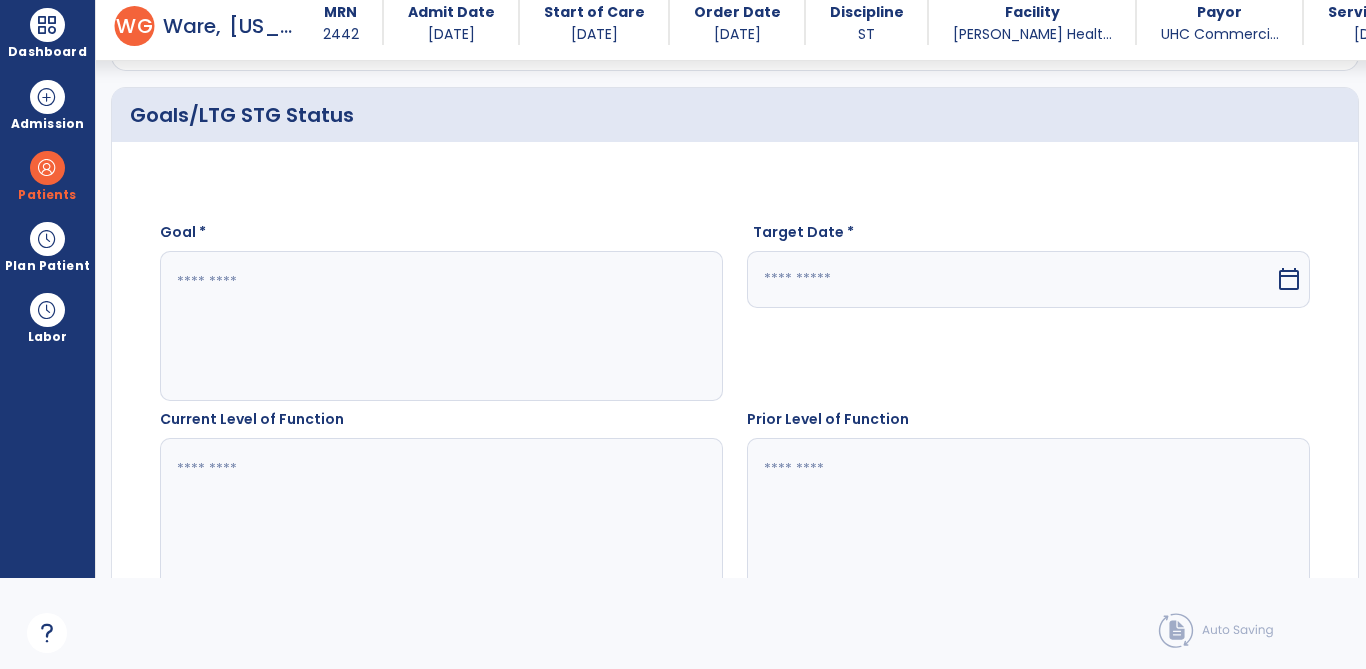 click at bounding box center [1011, 279] 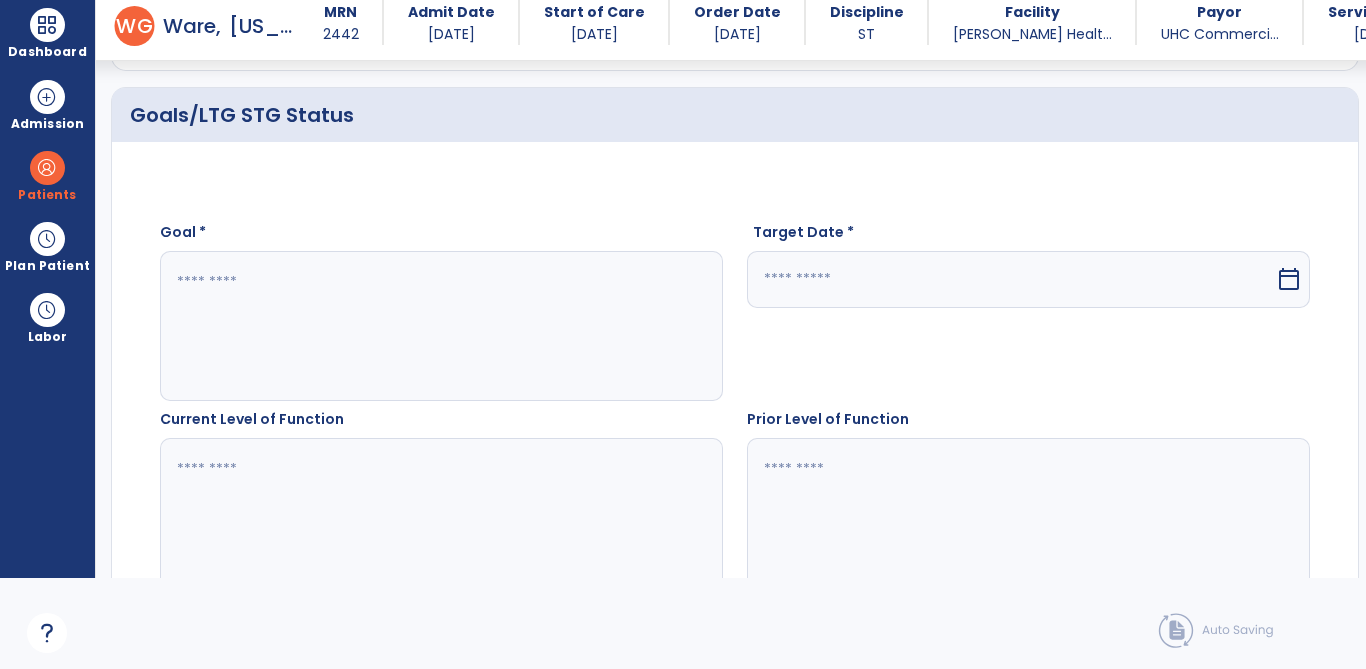 select on "*" 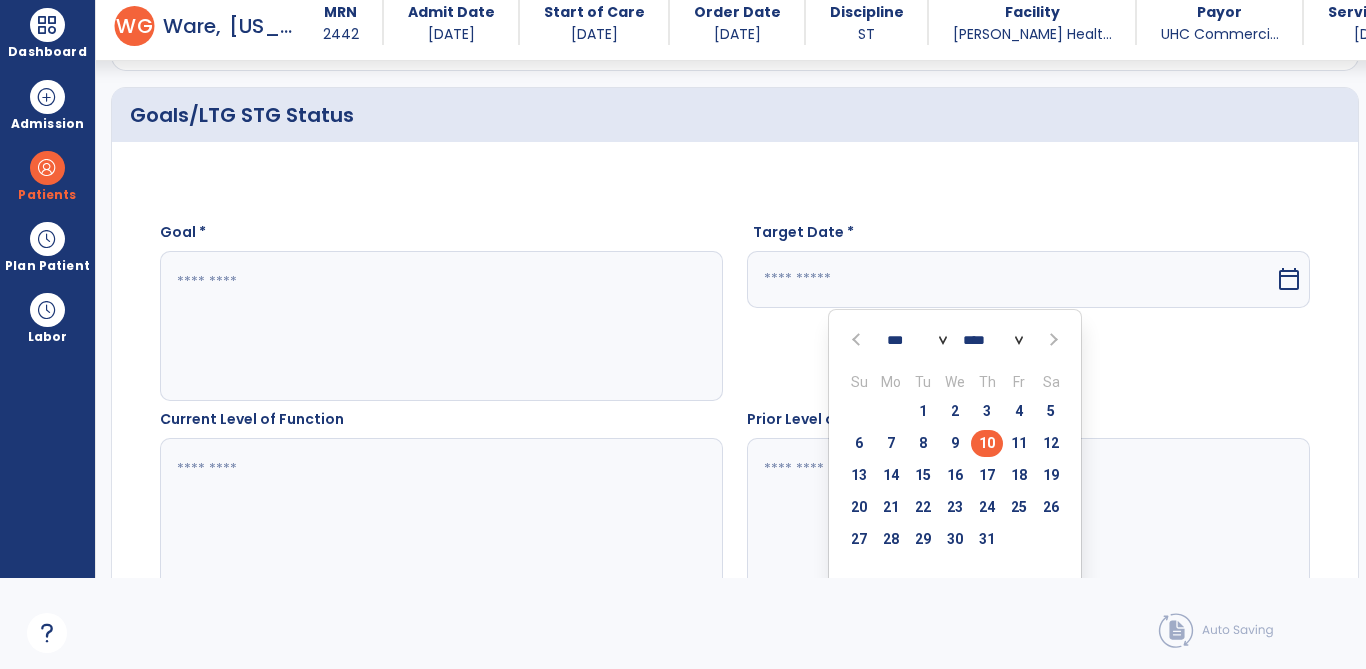 click on "24" at bounding box center (987, 507) 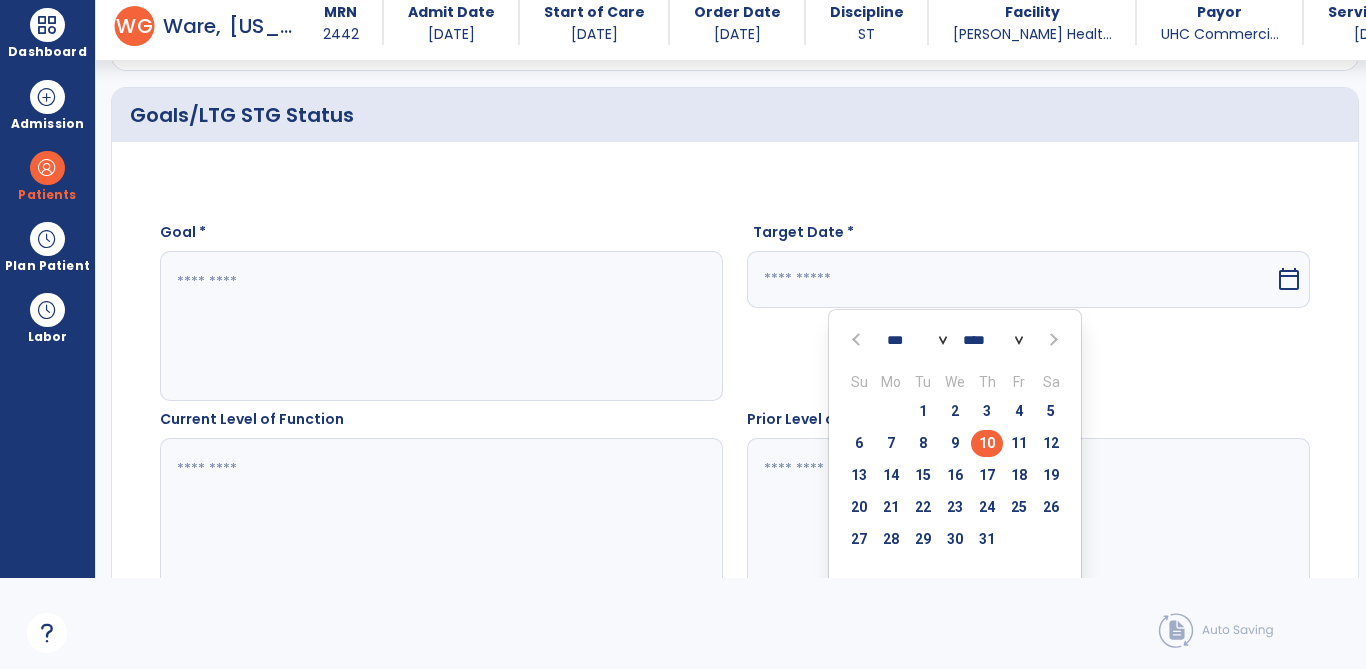 type on "*********" 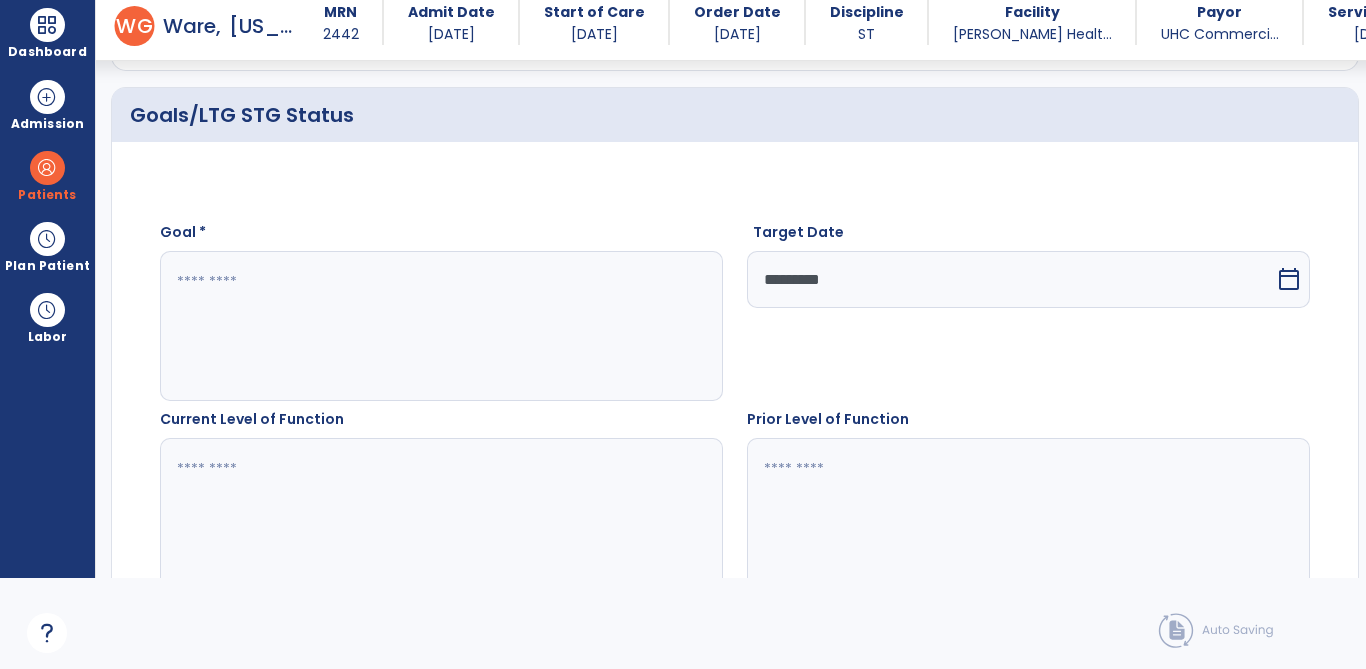 click 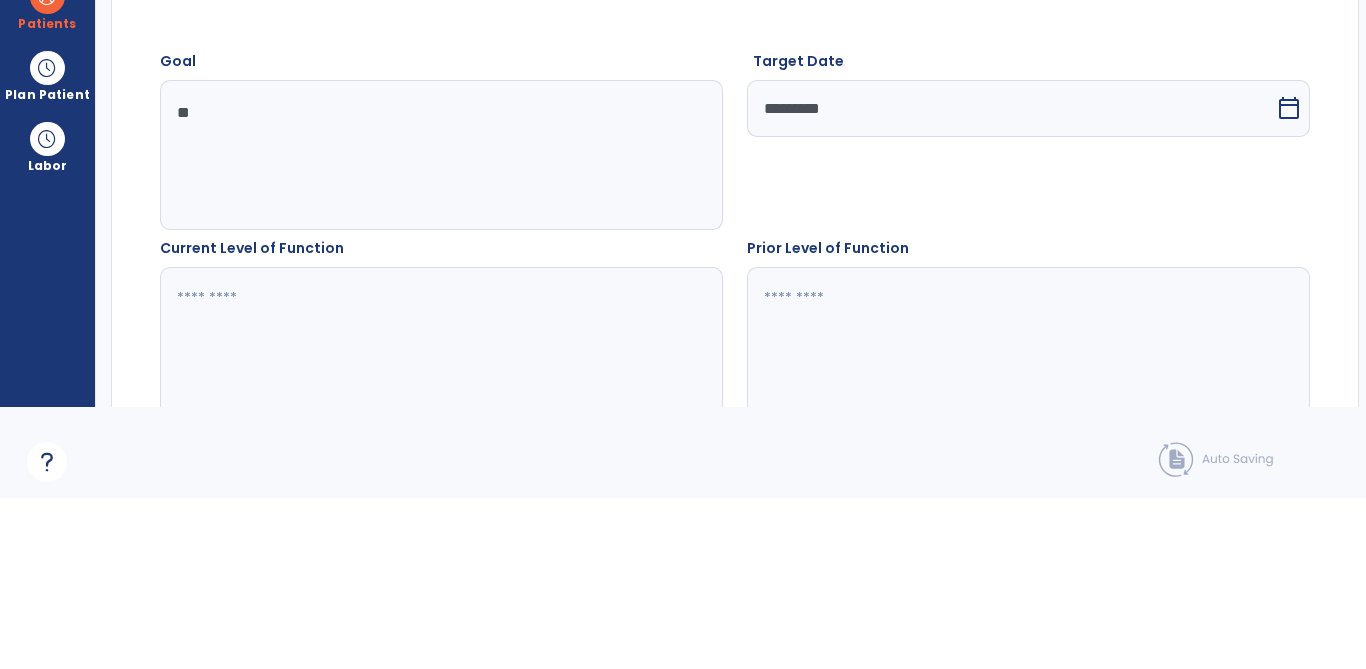 type on "***" 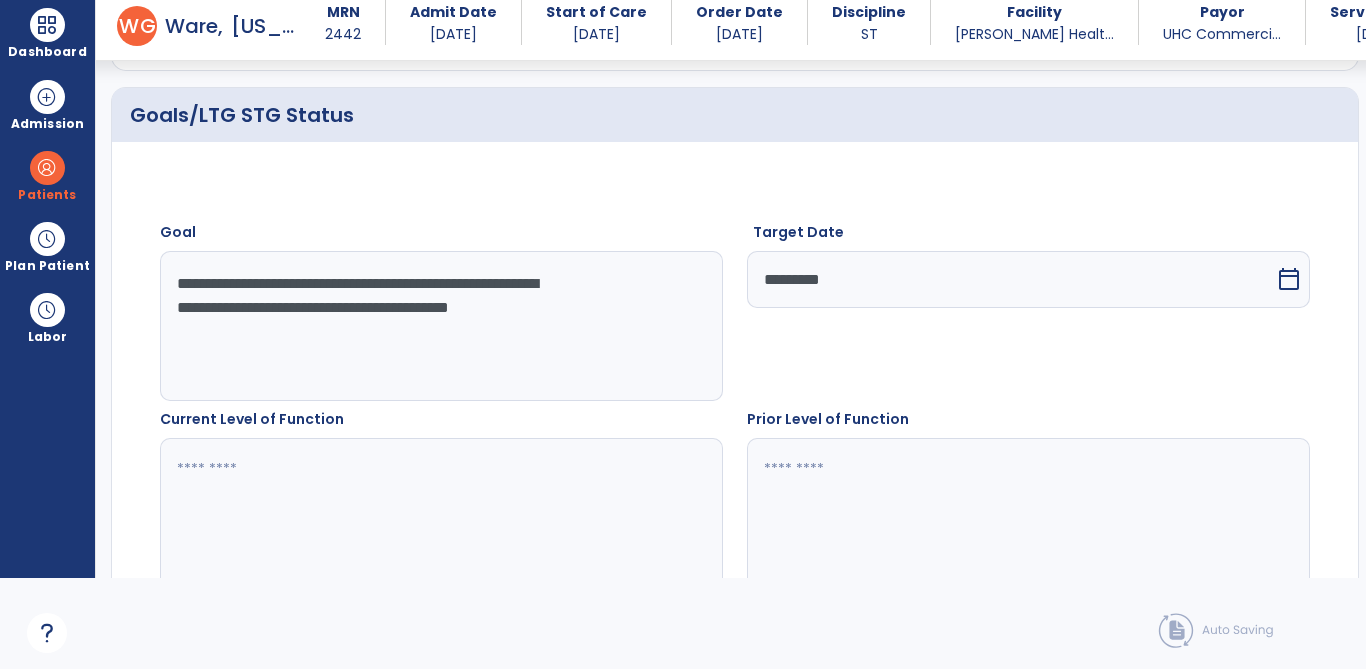 type on "**********" 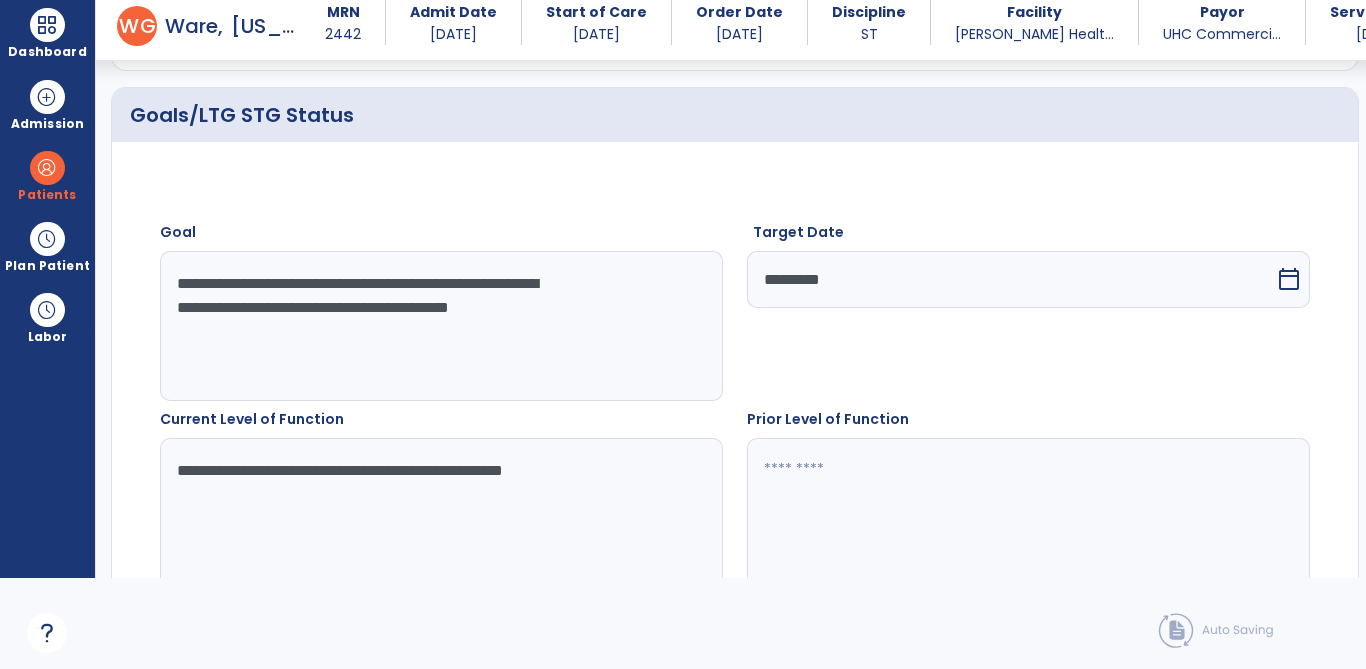 click on "Quick Links  Patient History   Patient History   Subjective Assessment   Subjective Assessment   Objective Assessment   Objective Assessment   Assessment   *  Assessment   *  Plan   *  Plan   *" 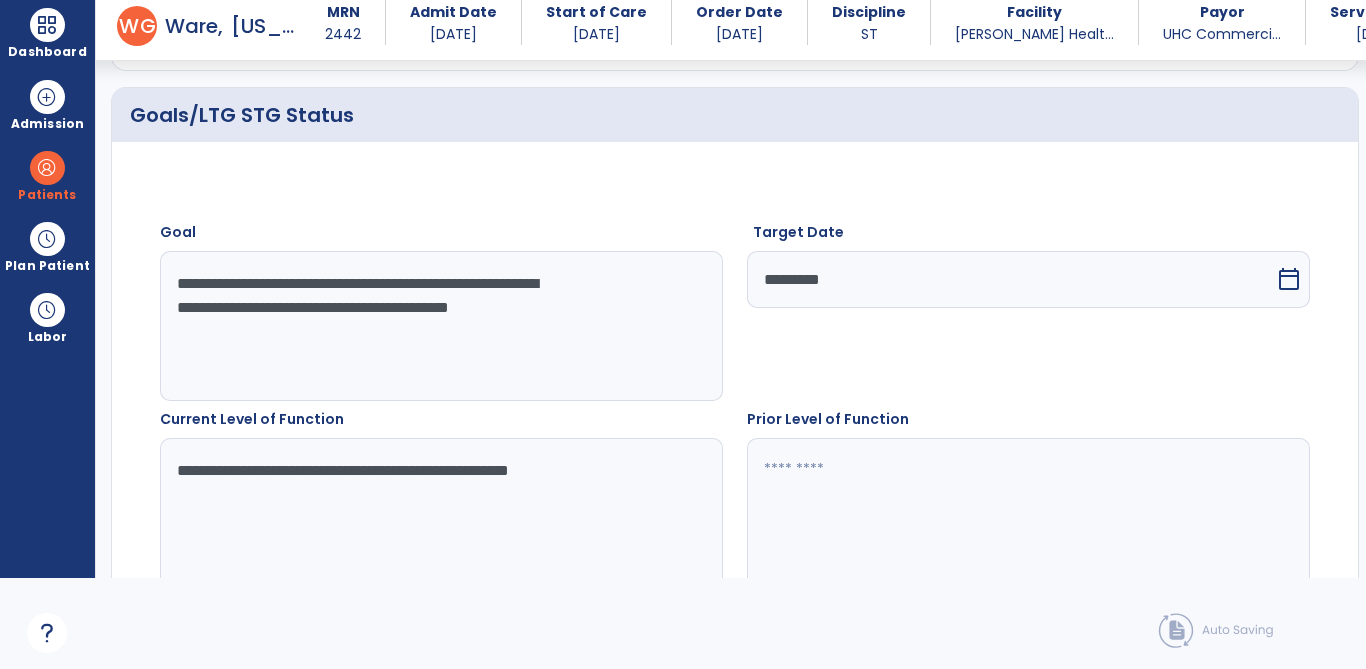 type on "**********" 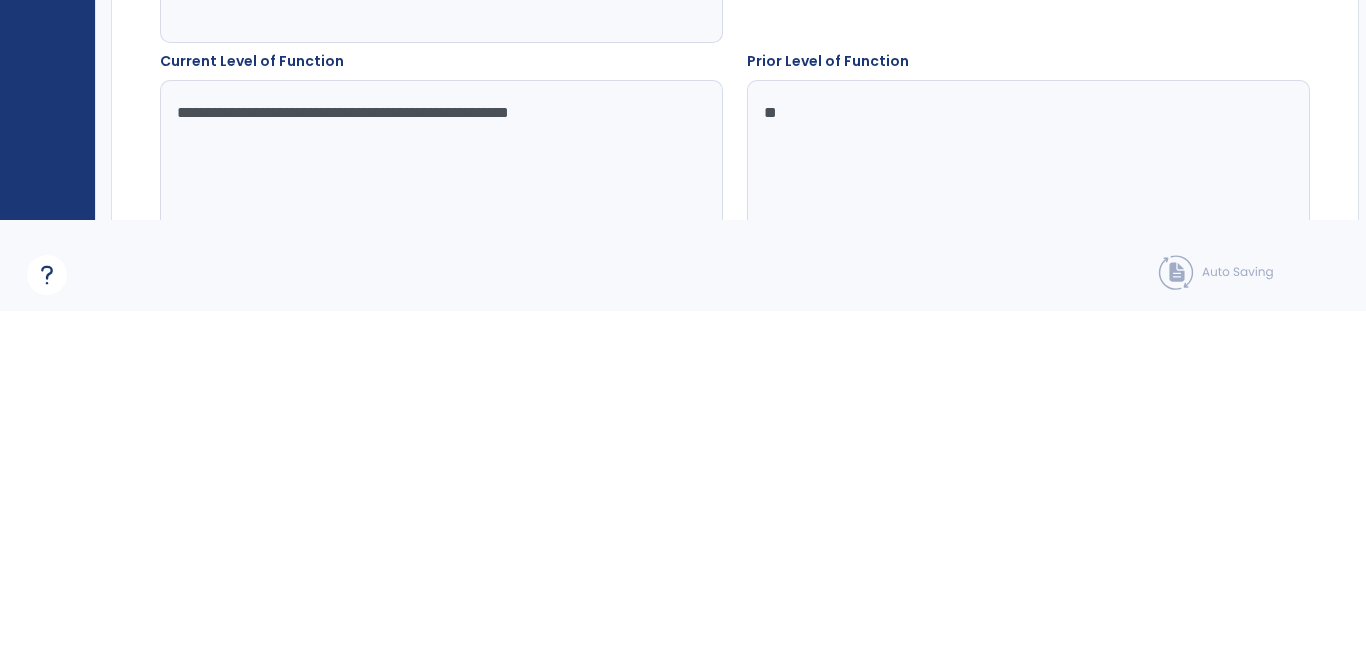 type on "*" 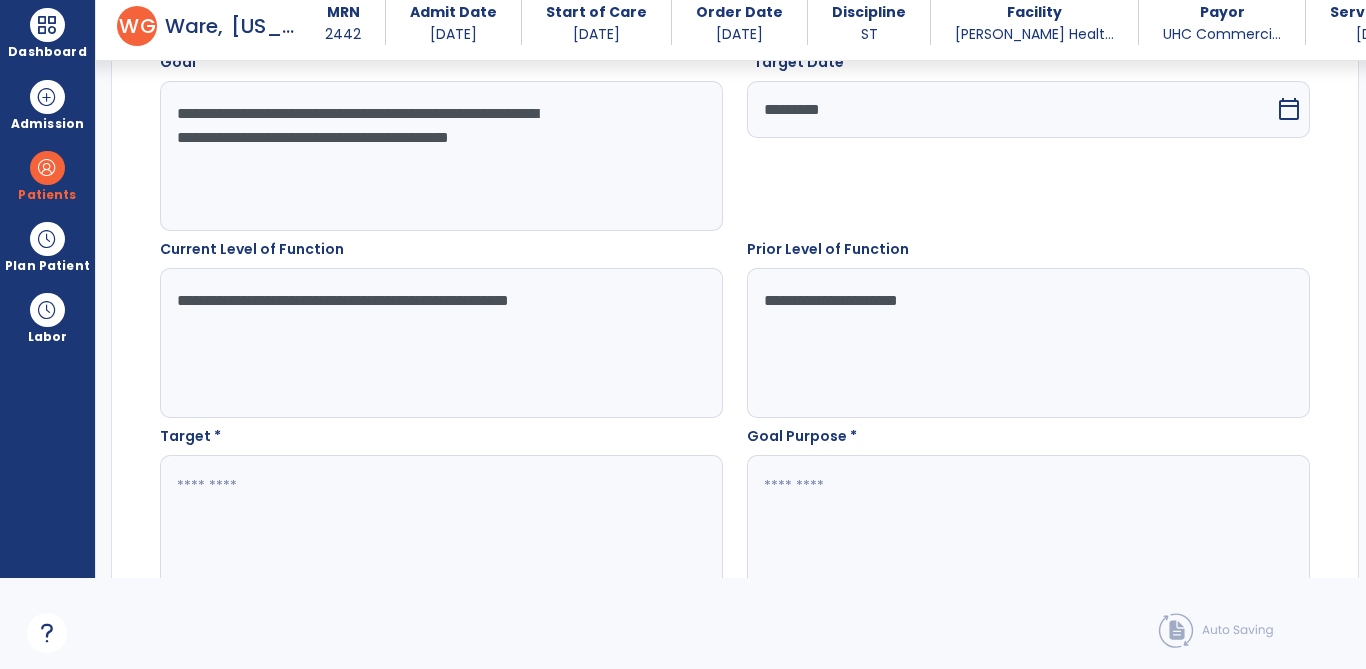 scroll, scrollTop: 822, scrollLeft: 0, axis: vertical 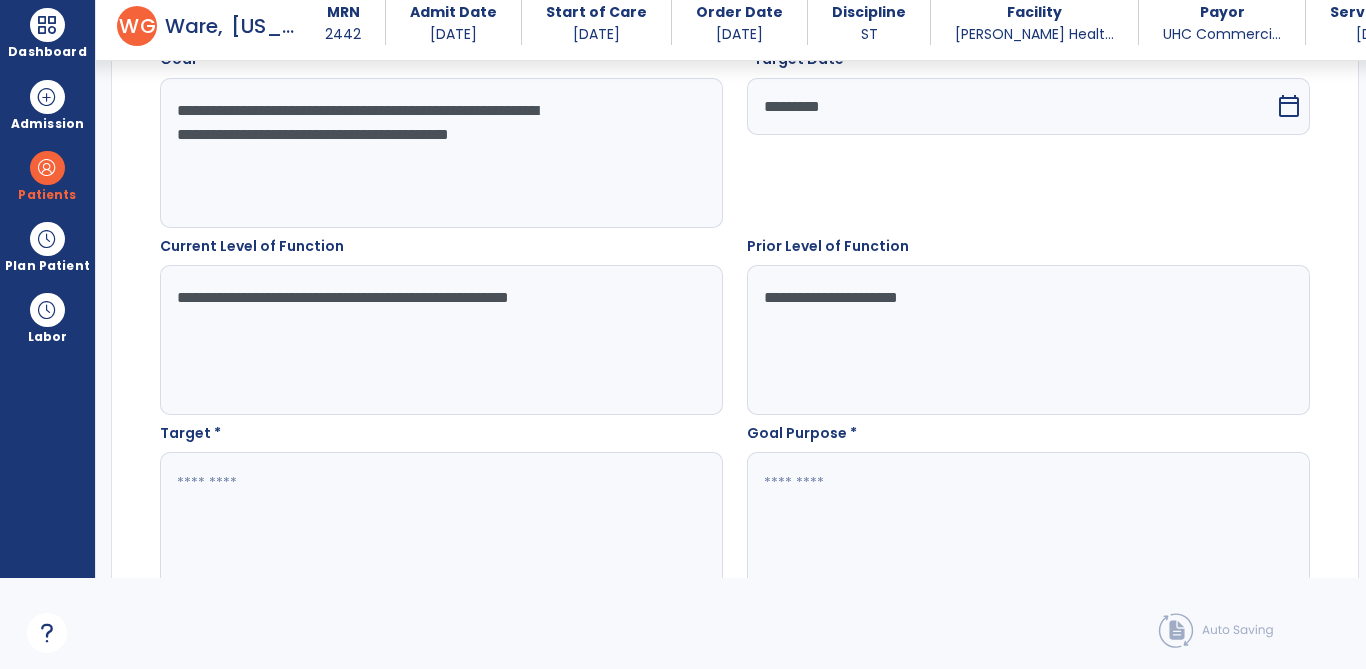 type on "**********" 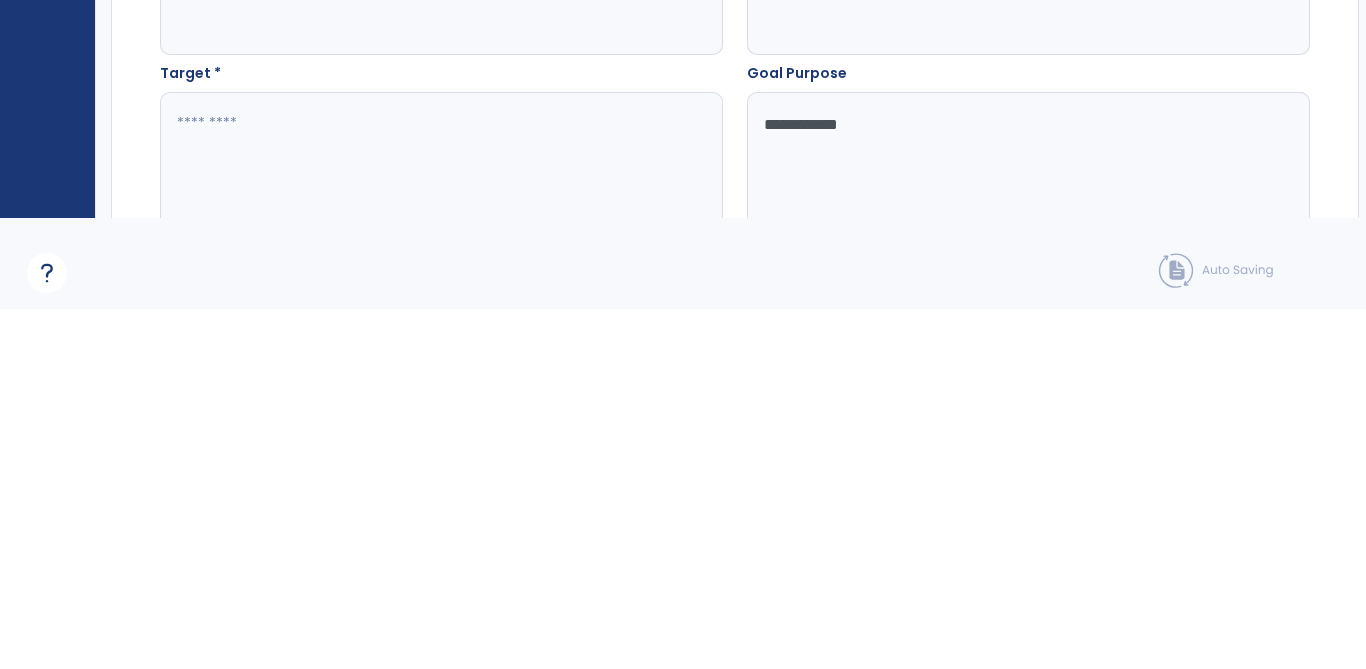 type on "**********" 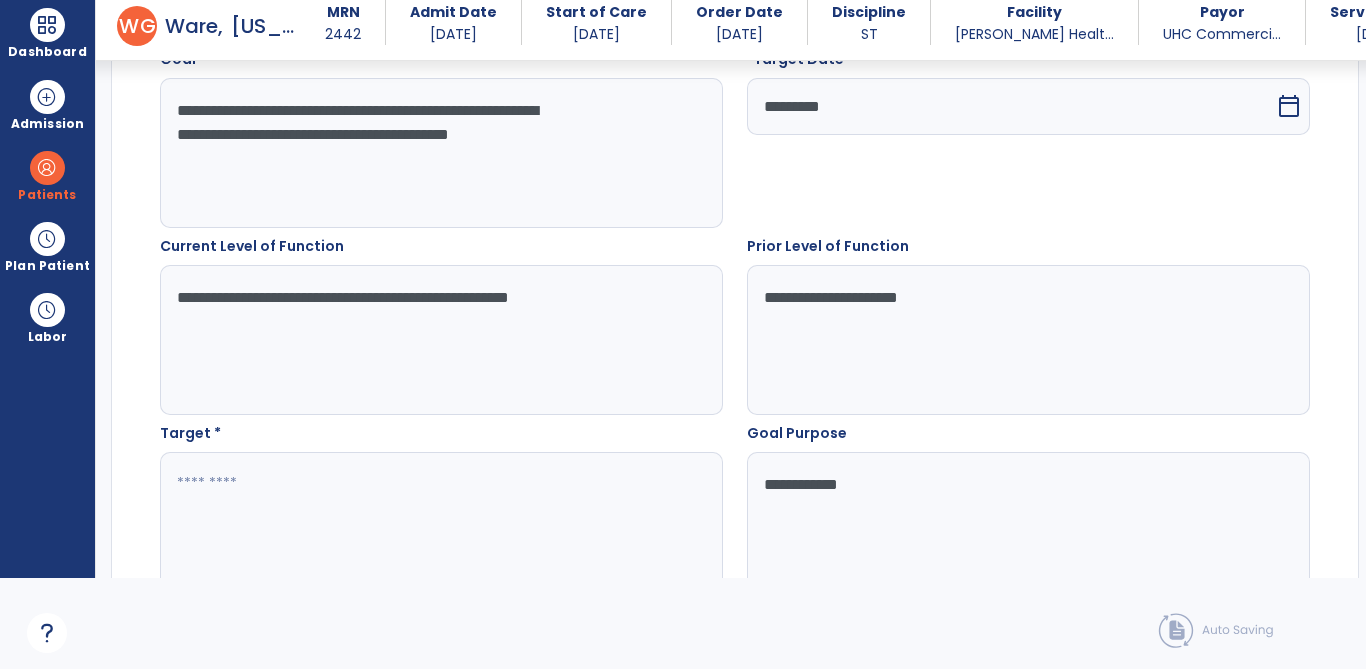 click 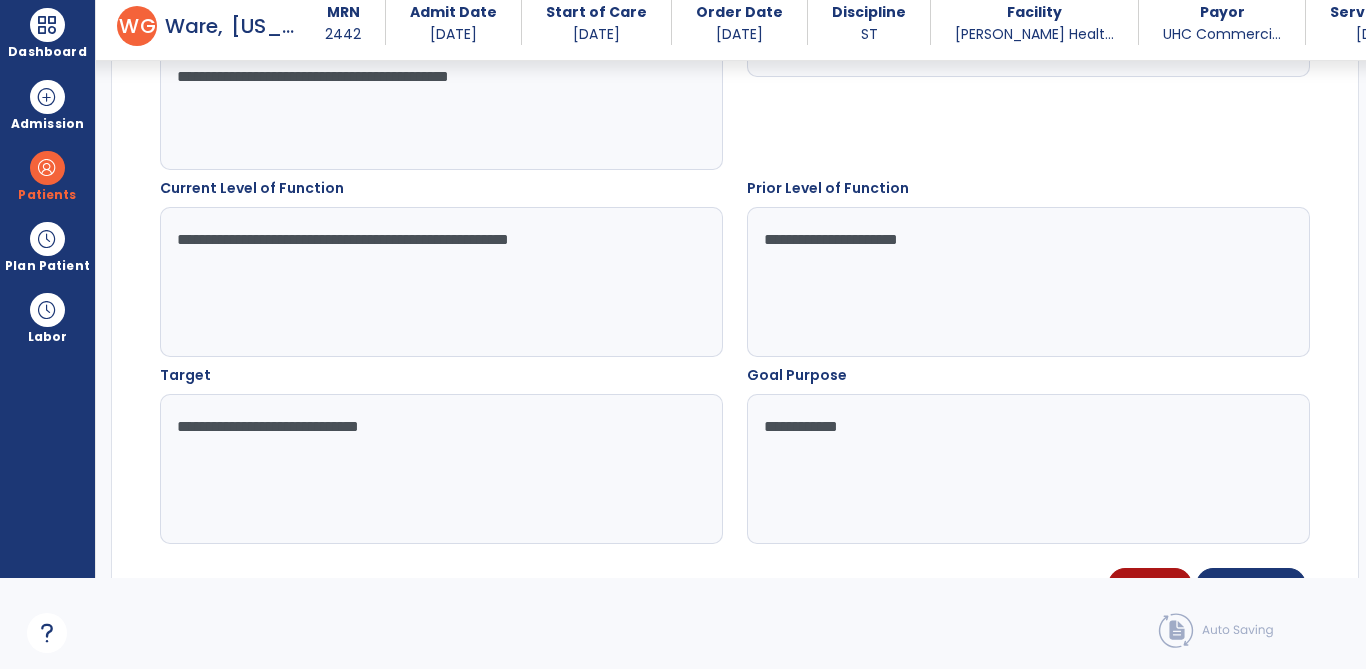 scroll, scrollTop: 881, scrollLeft: 0, axis: vertical 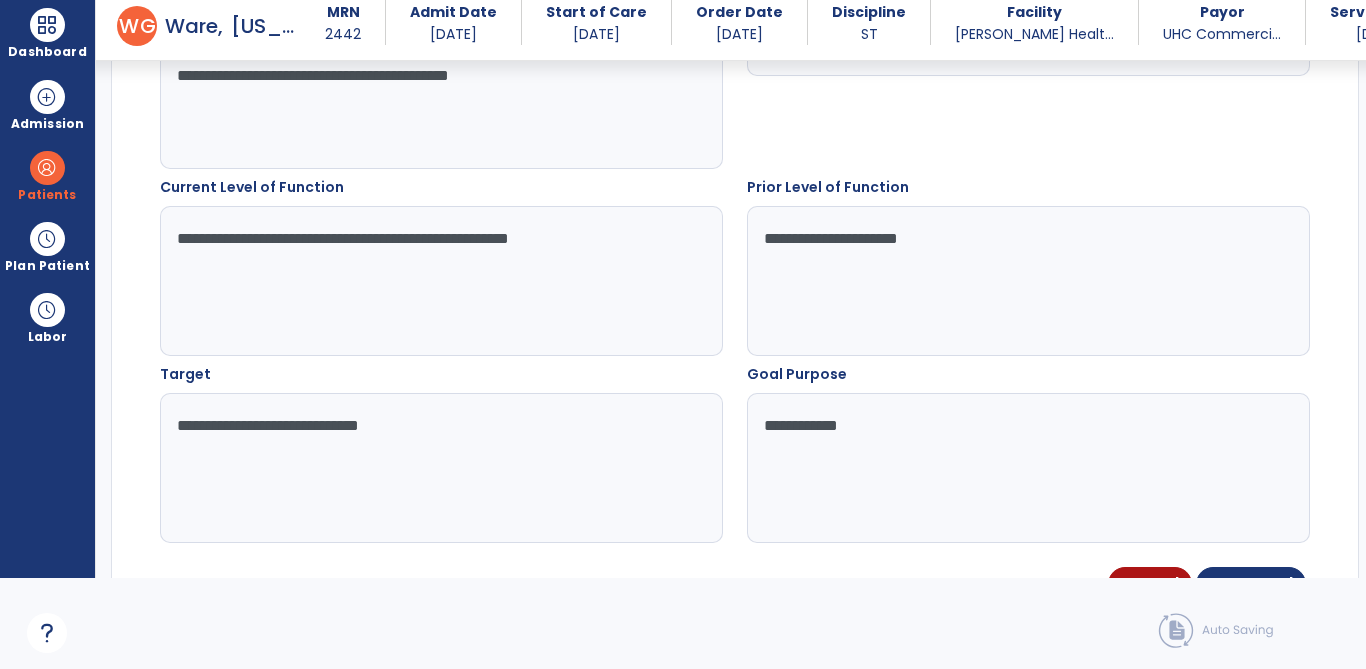 click on "**********" 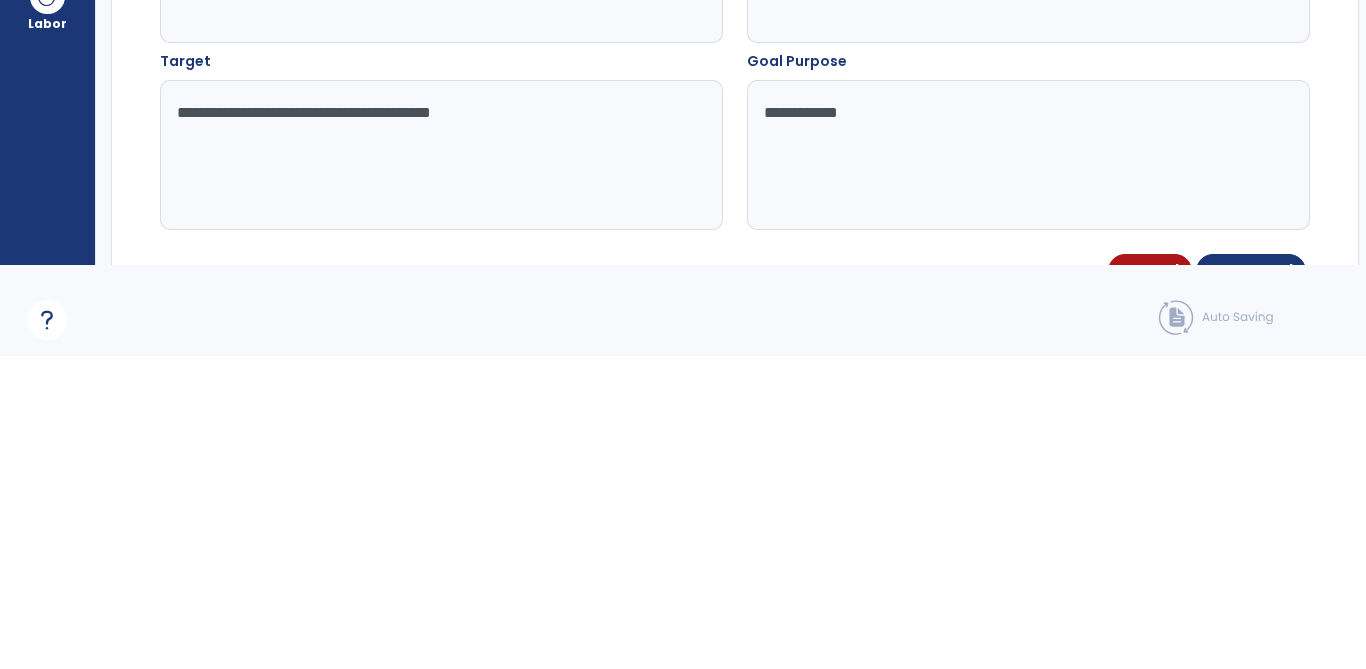 type on "**********" 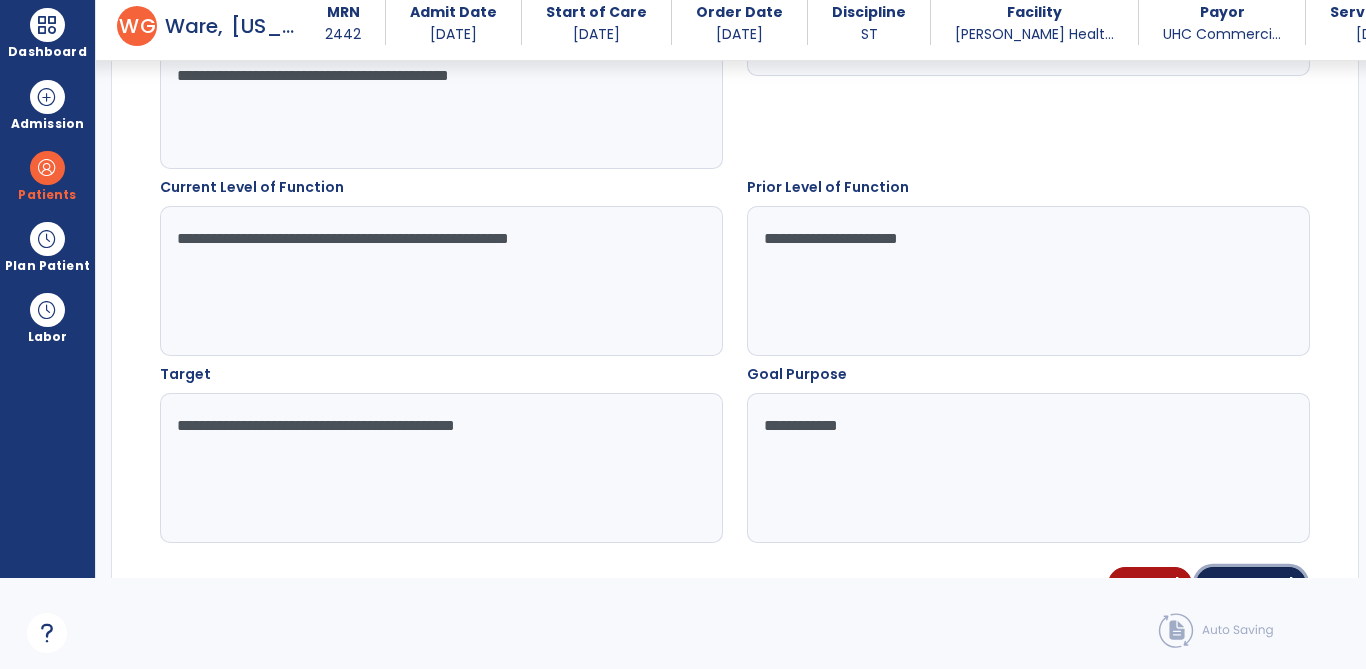 click on "Save Goal" 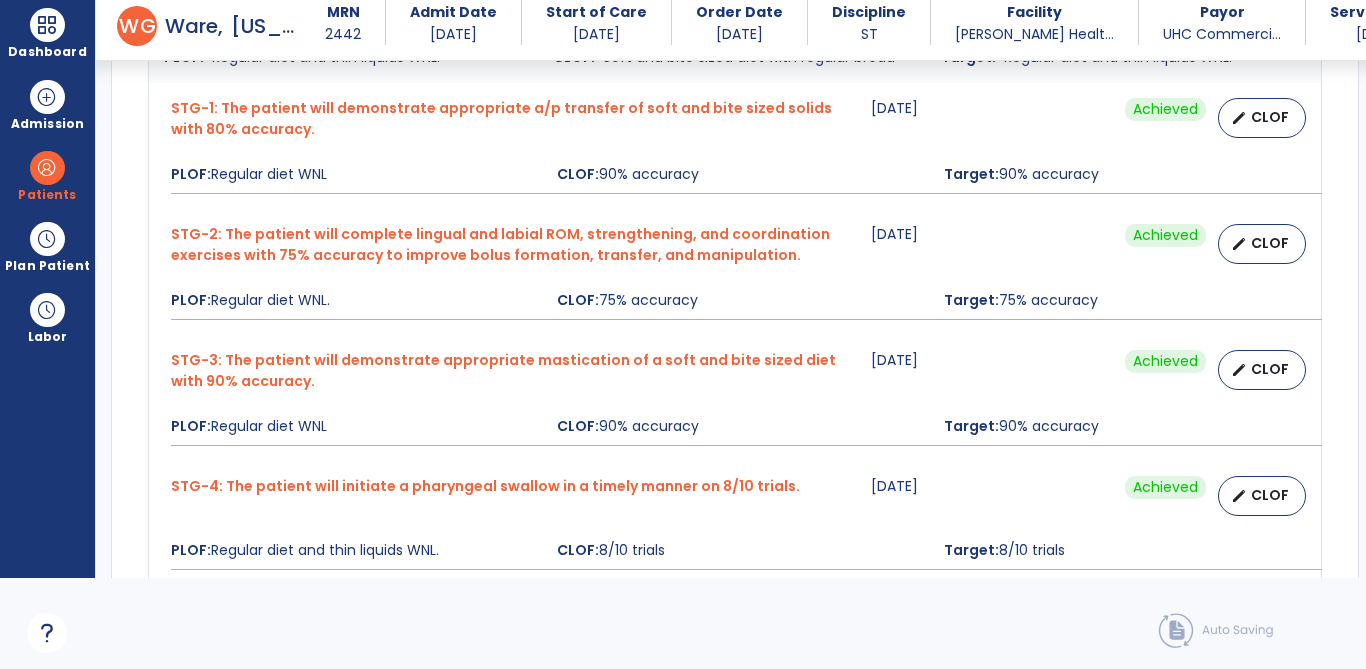 scroll, scrollTop: 873, scrollLeft: 0, axis: vertical 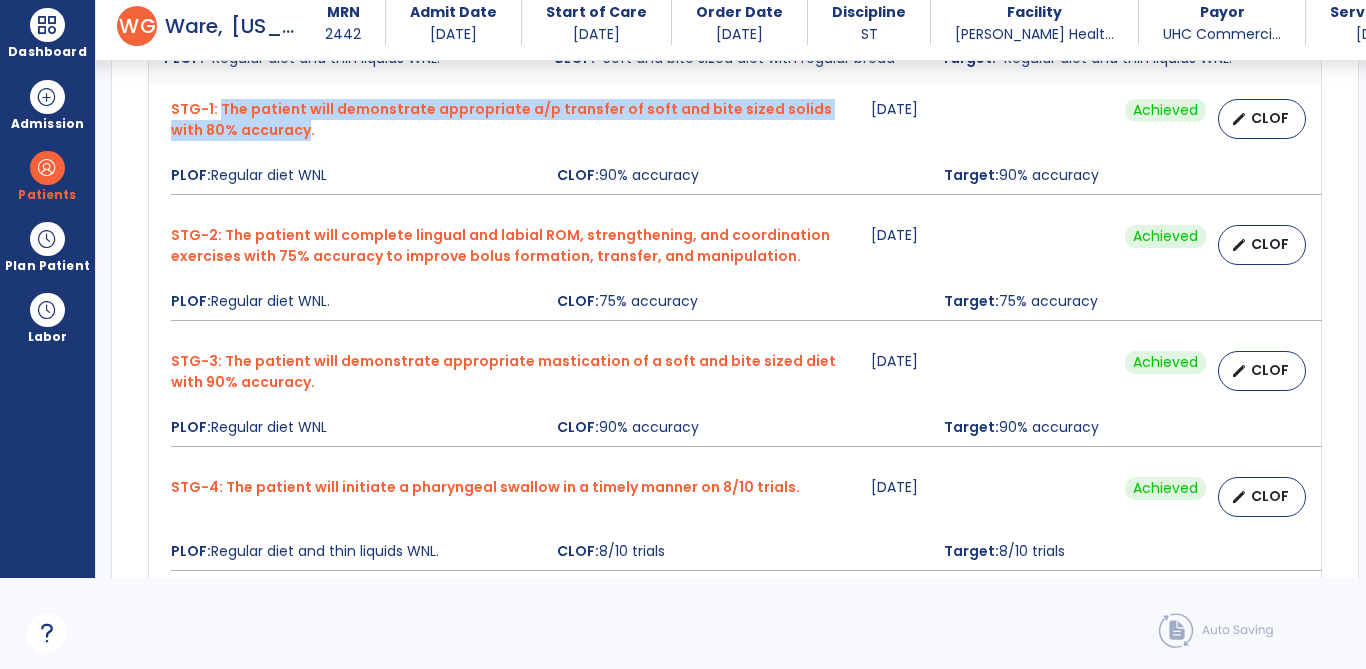 copy on "The patient will demonstrate appropriate a/p transfer of soft and bite sized solids with 80% accuracy" 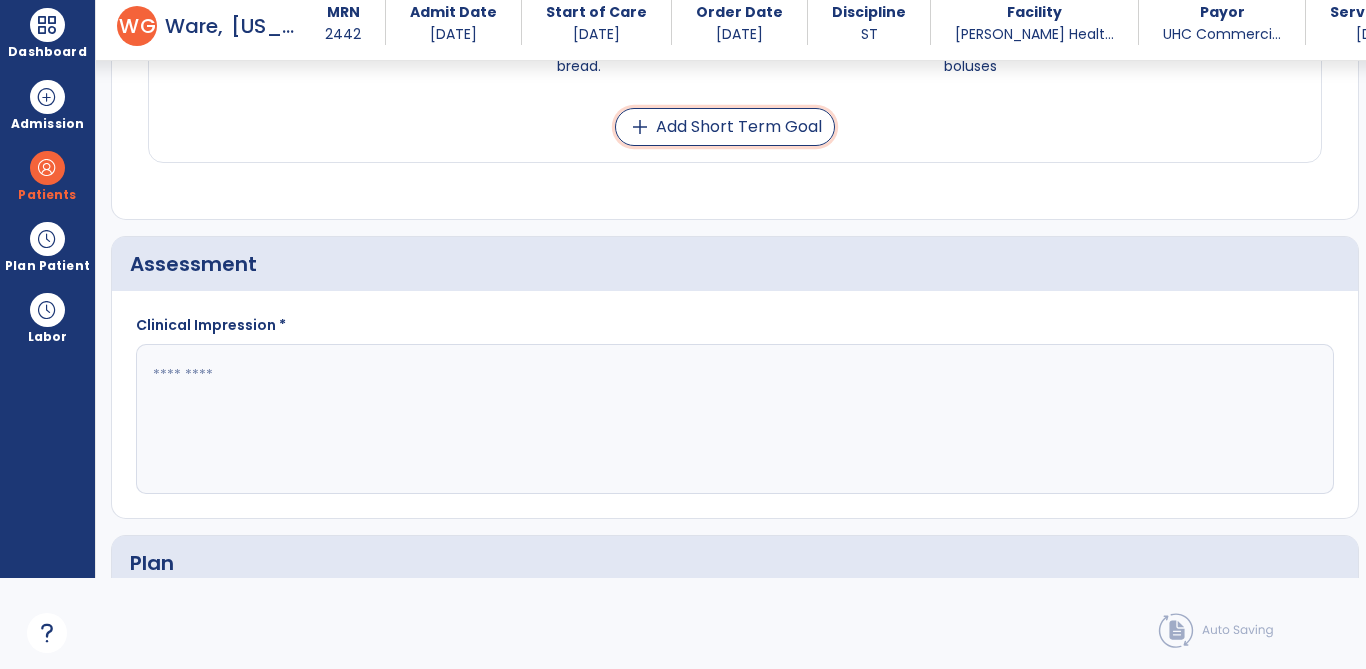 click on "add  Add Short Term Goal" at bounding box center (725, 127) 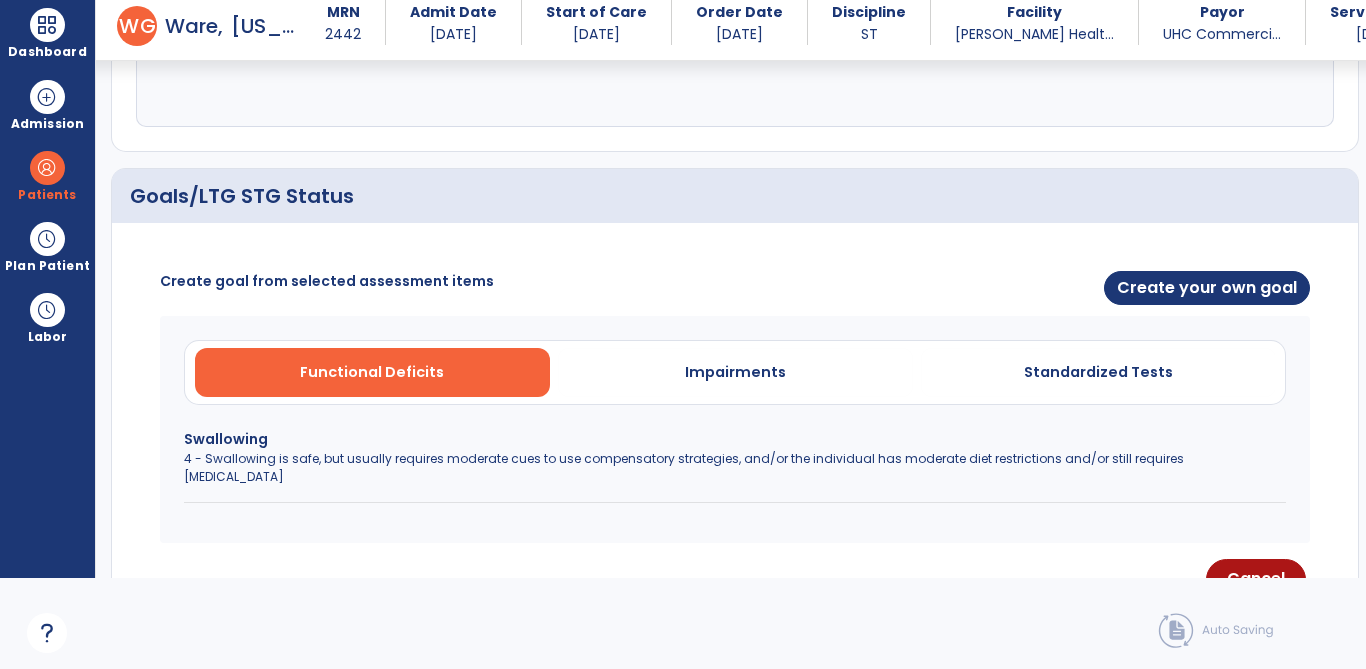 scroll, scrollTop: 567, scrollLeft: 0, axis: vertical 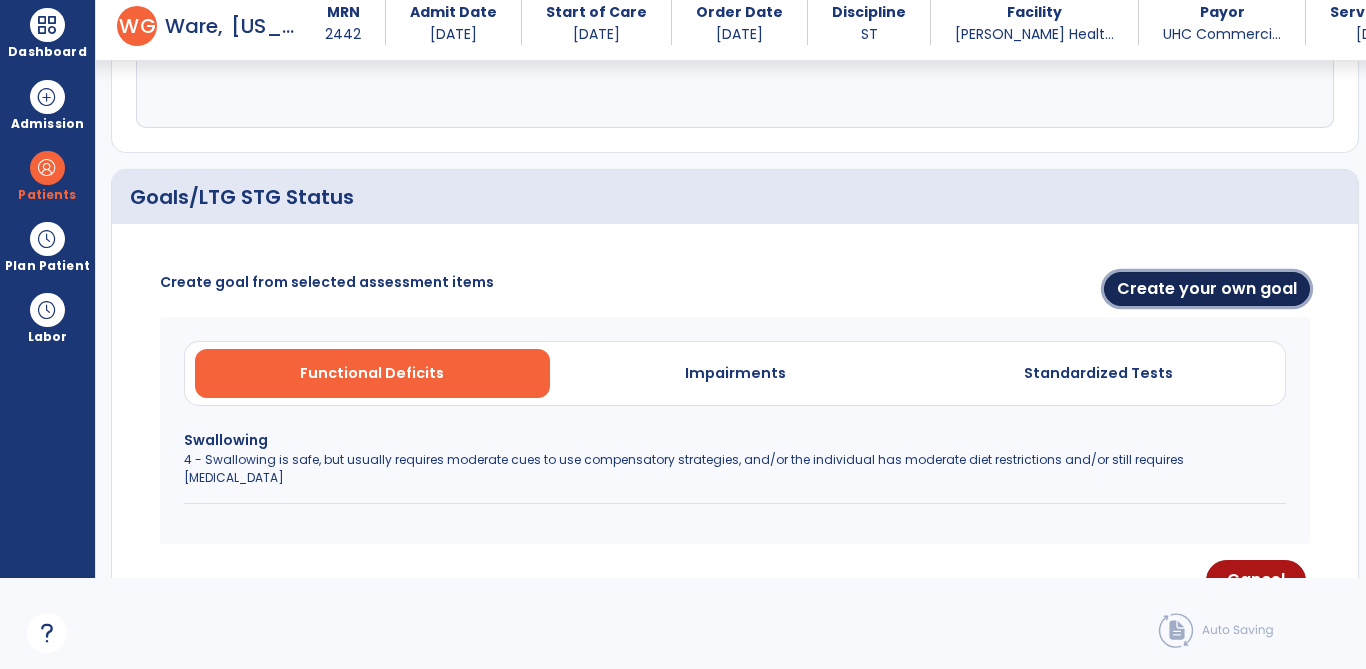click on "Create your own goal" 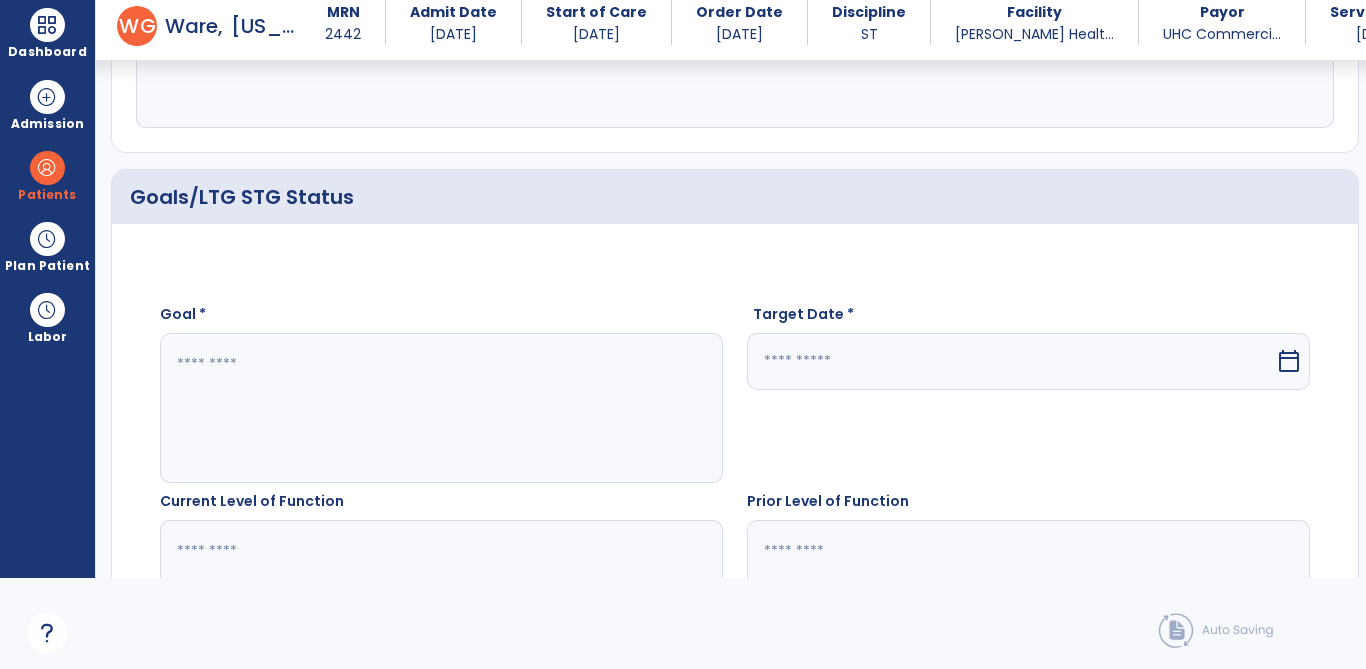 click on "calendar_today" at bounding box center [1289, 361] 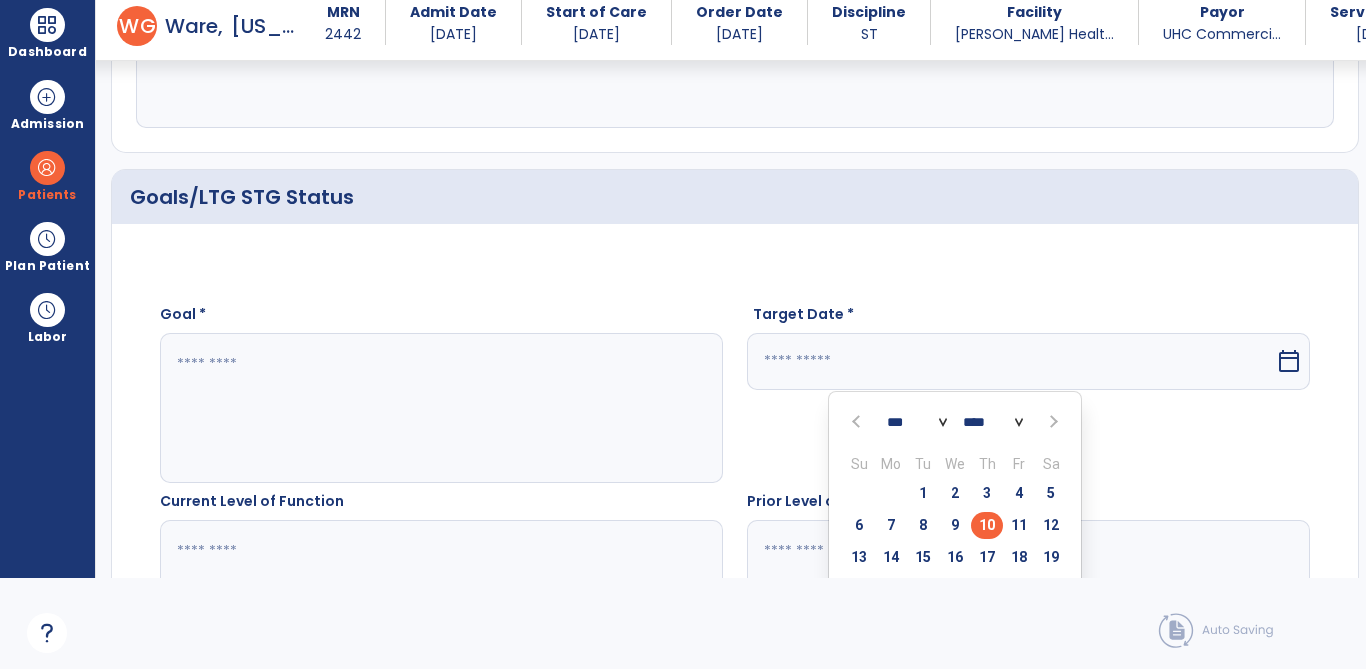 click on "24" at bounding box center [987, 589] 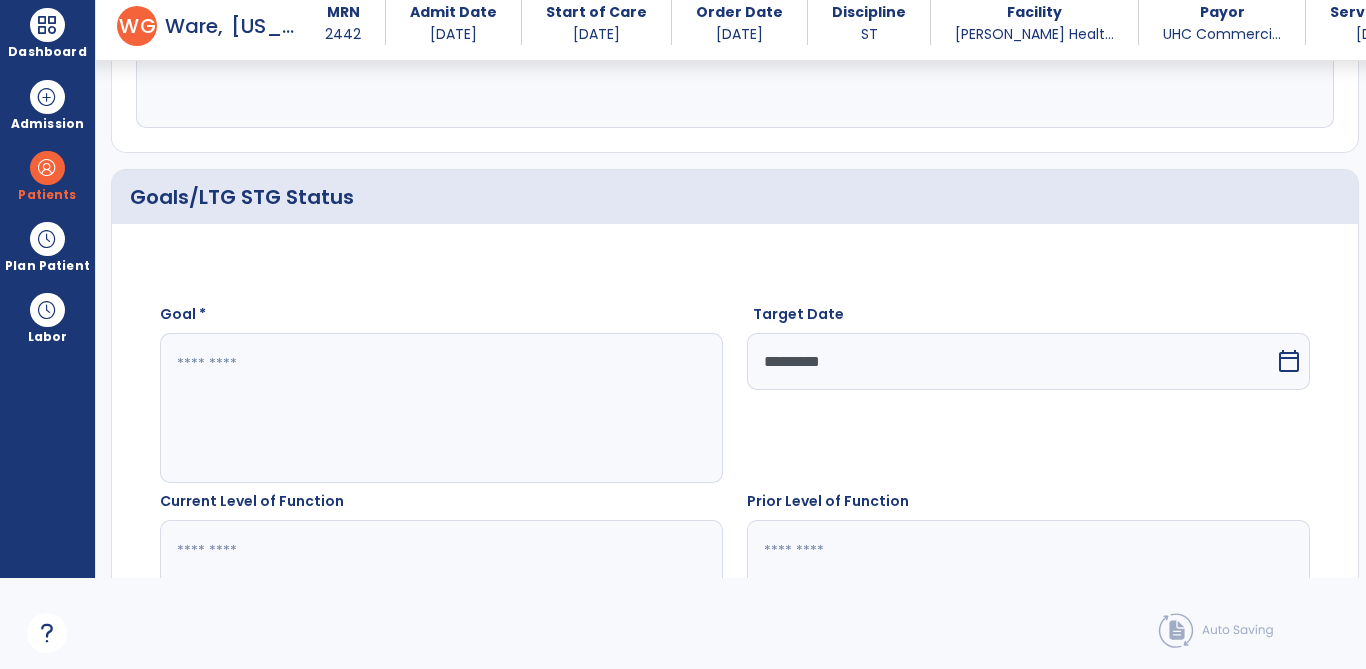 click 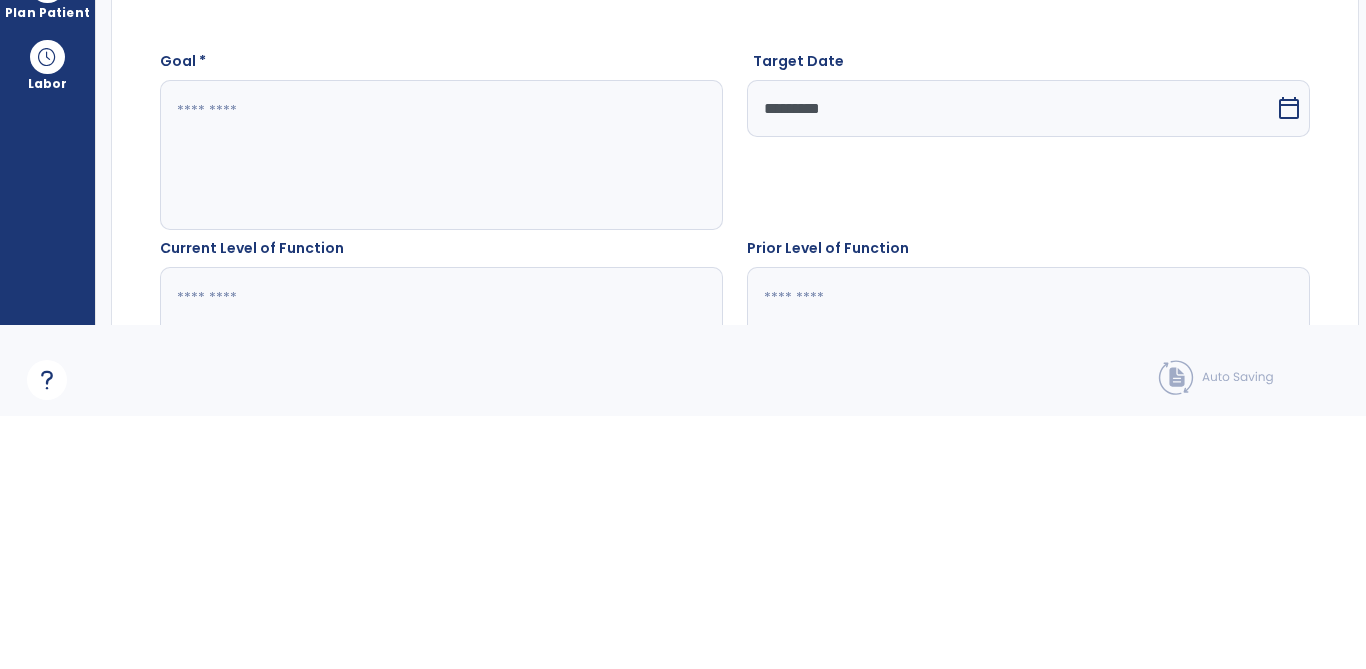 paste on "**********" 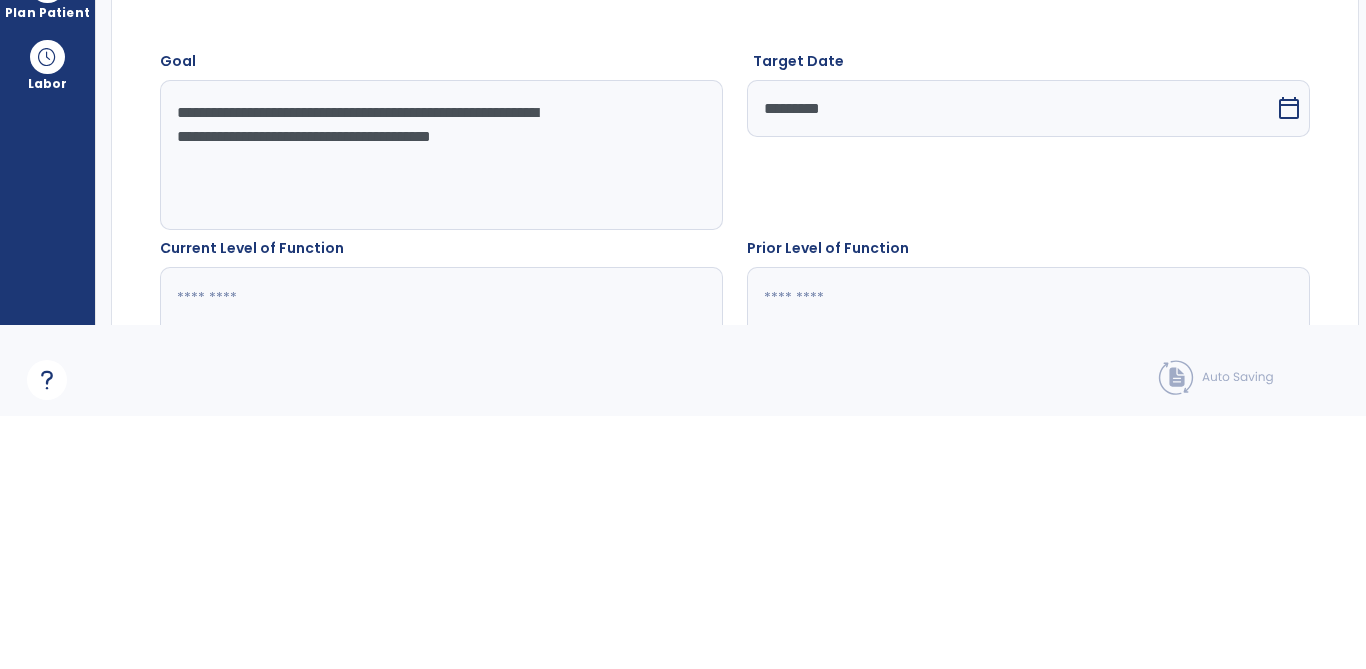 click on "**********" 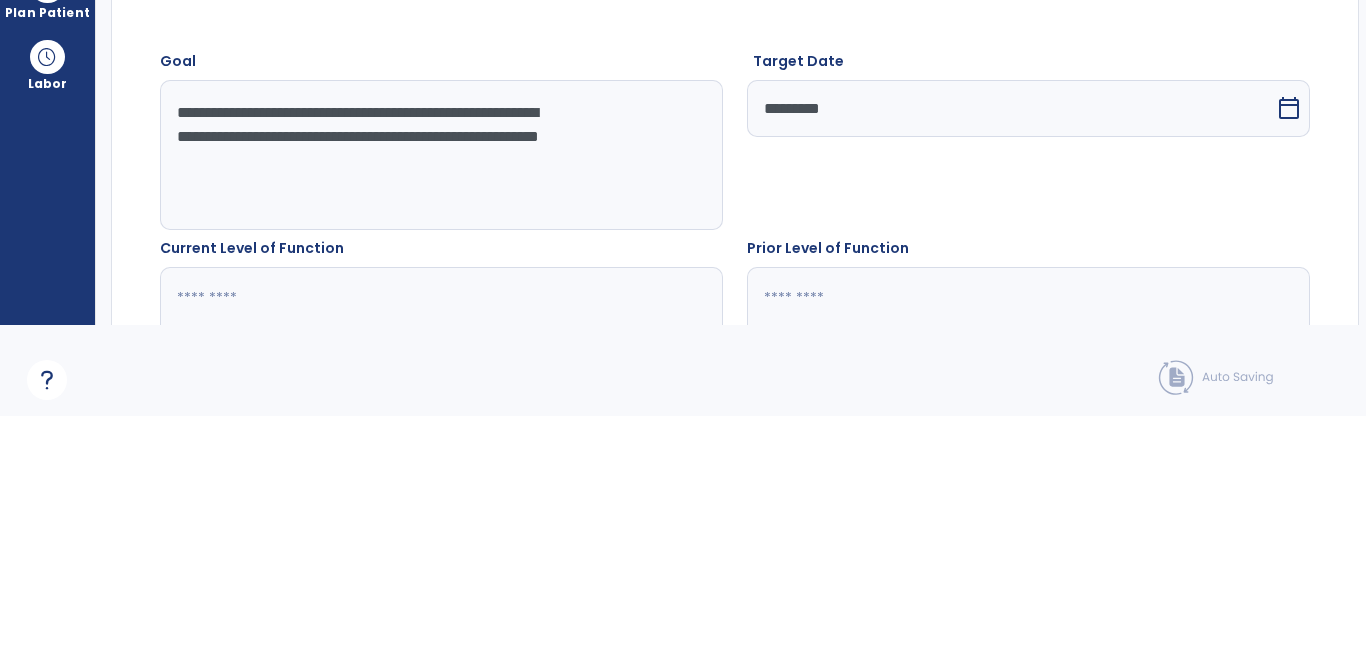click on "**********" 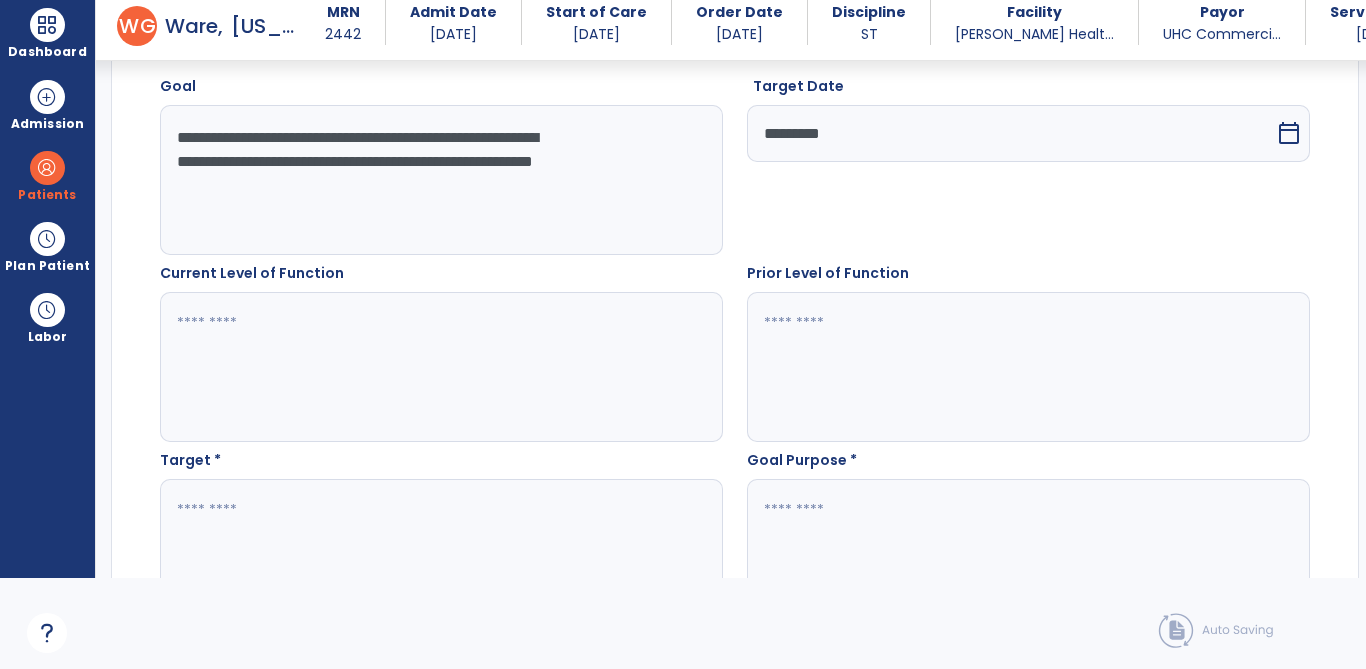 scroll, scrollTop: 799, scrollLeft: 0, axis: vertical 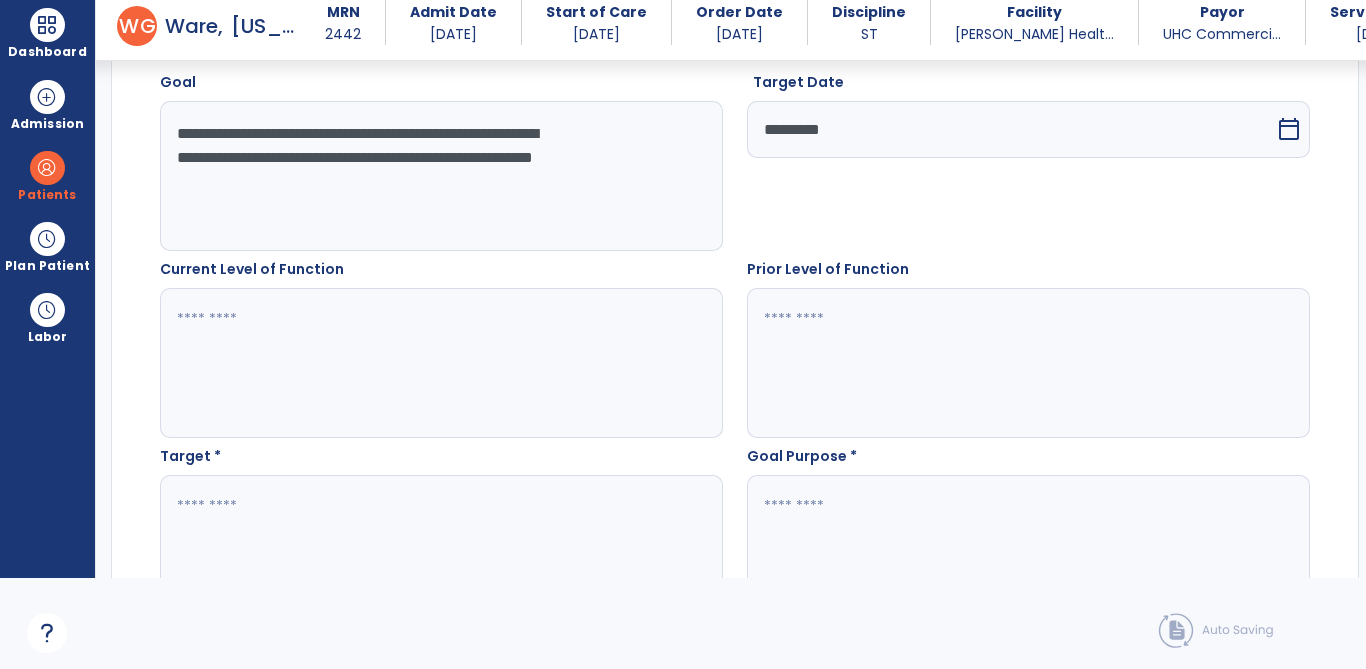 type on "**********" 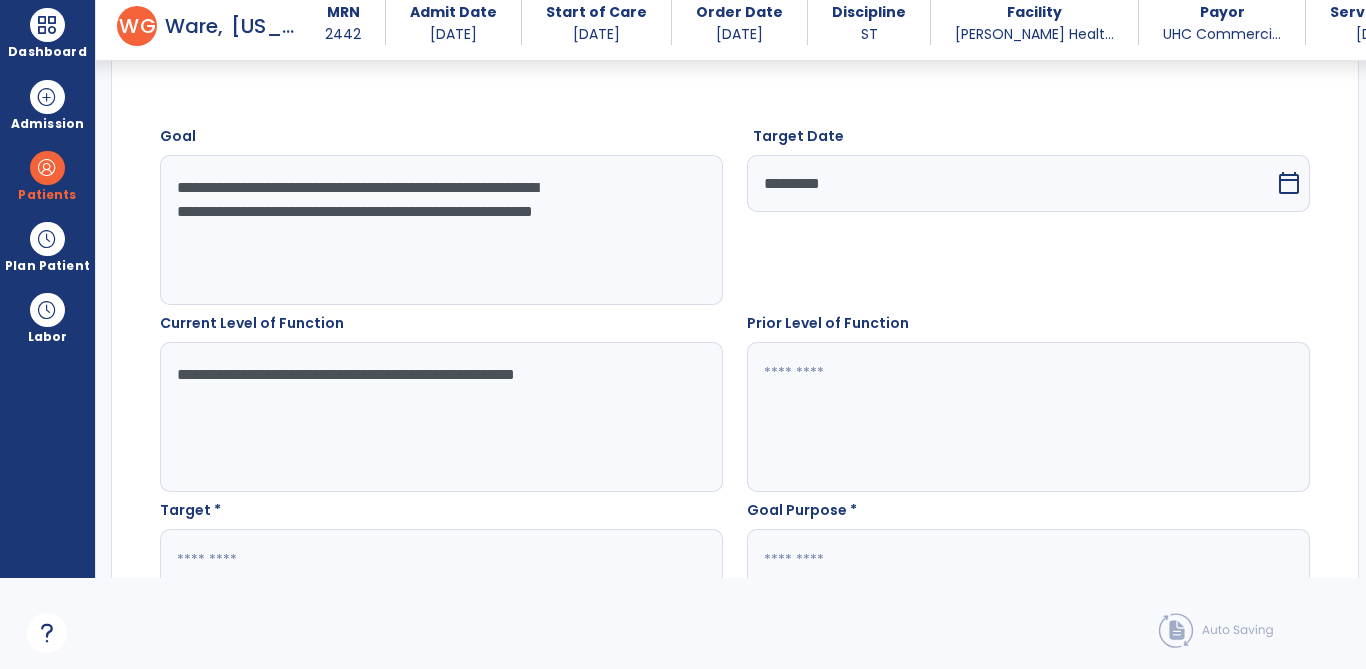 scroll, scrollTop: 753, scrollLeft: 0, axis: vertical 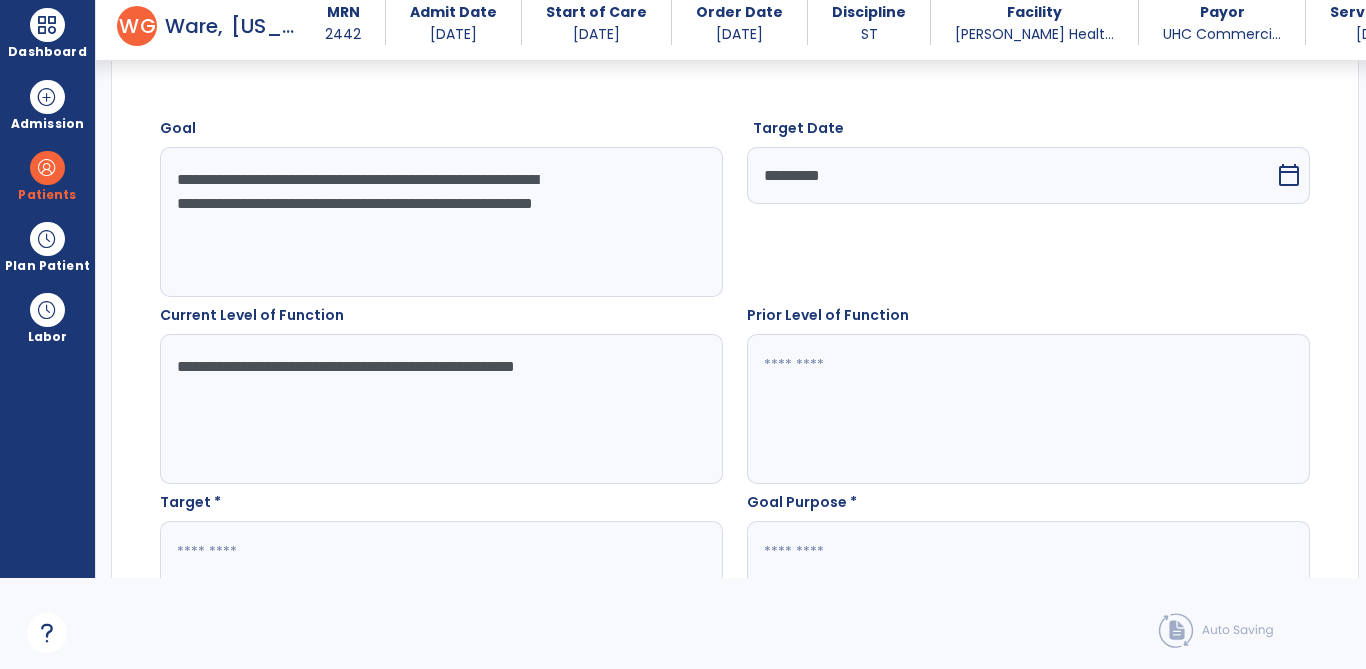 type on "**********" 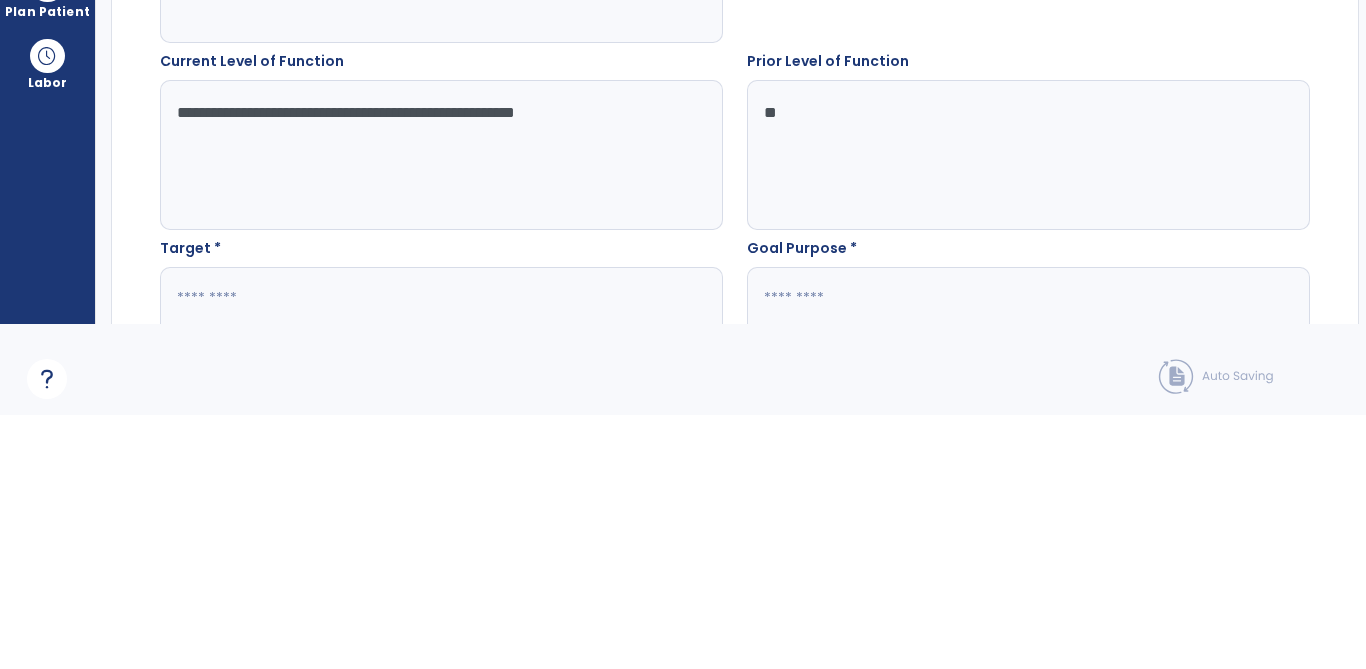 type on "***" 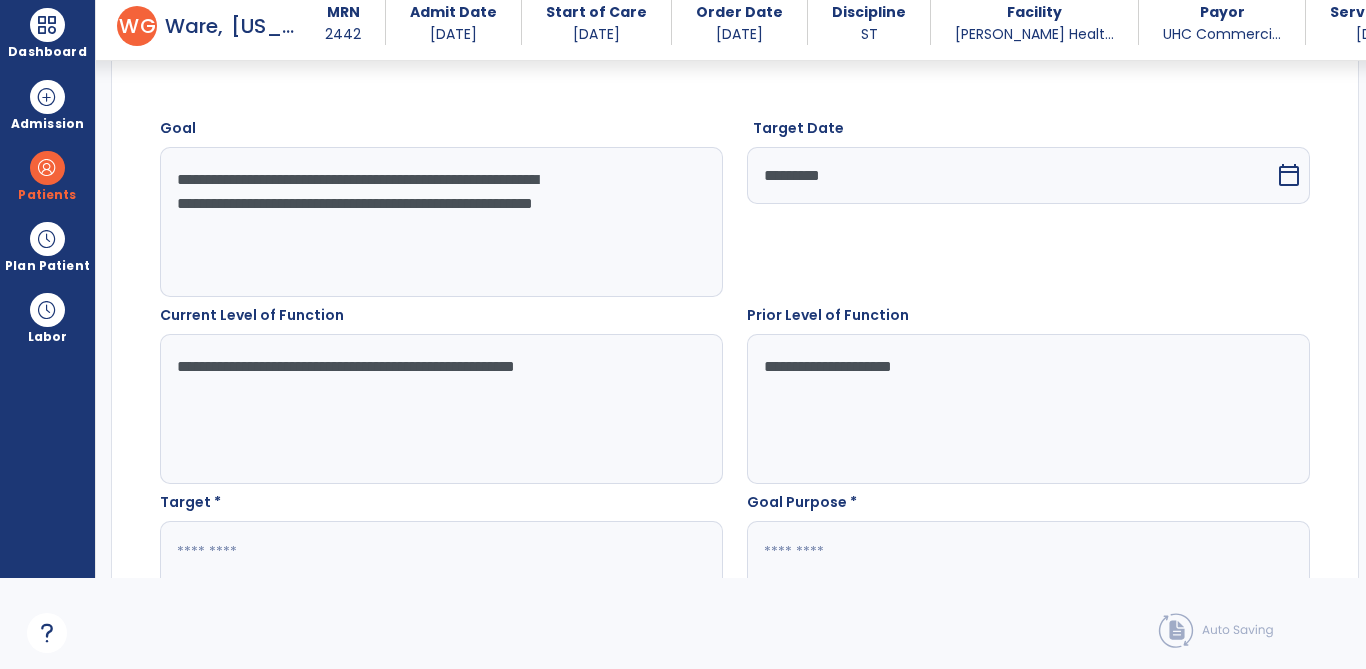 type on "**********" 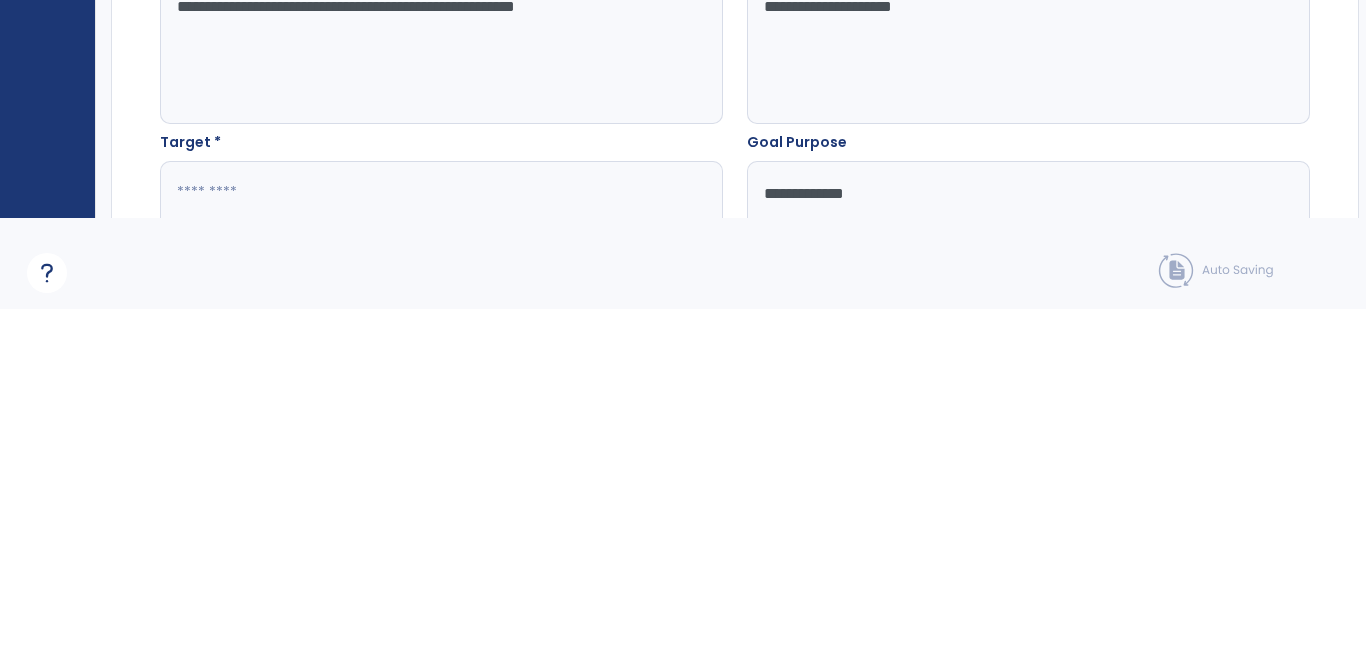 type on "**********" 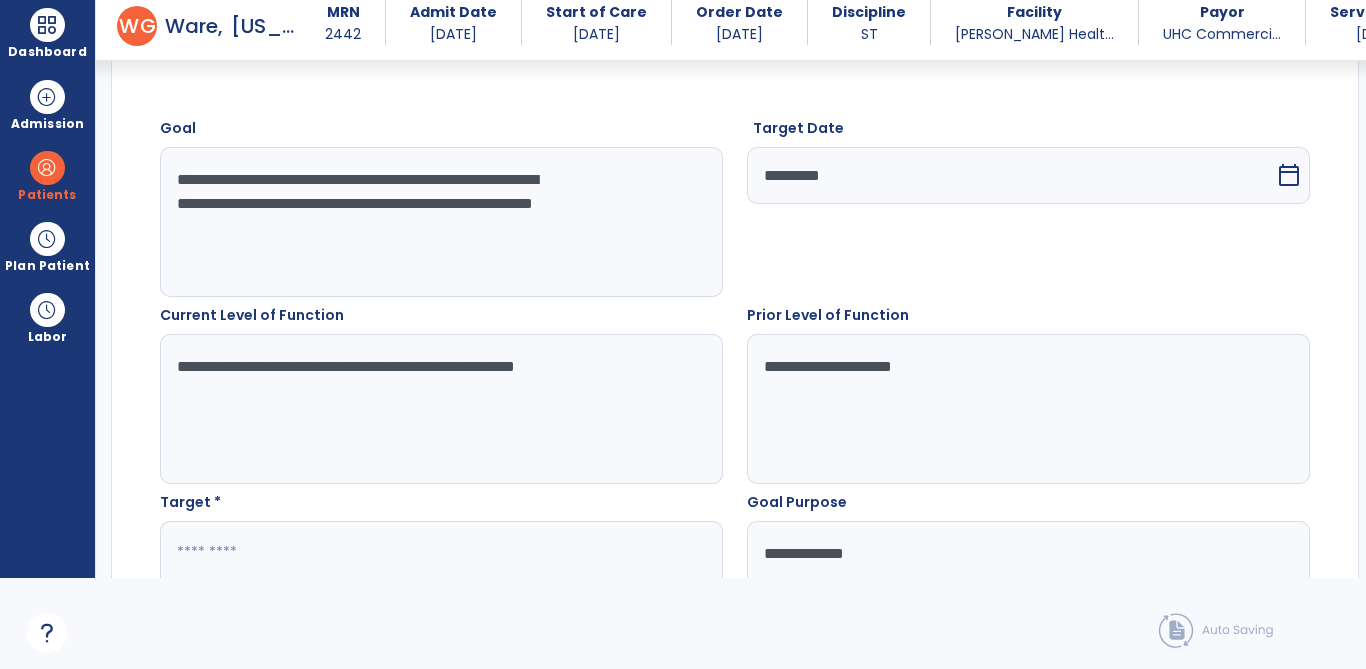 click 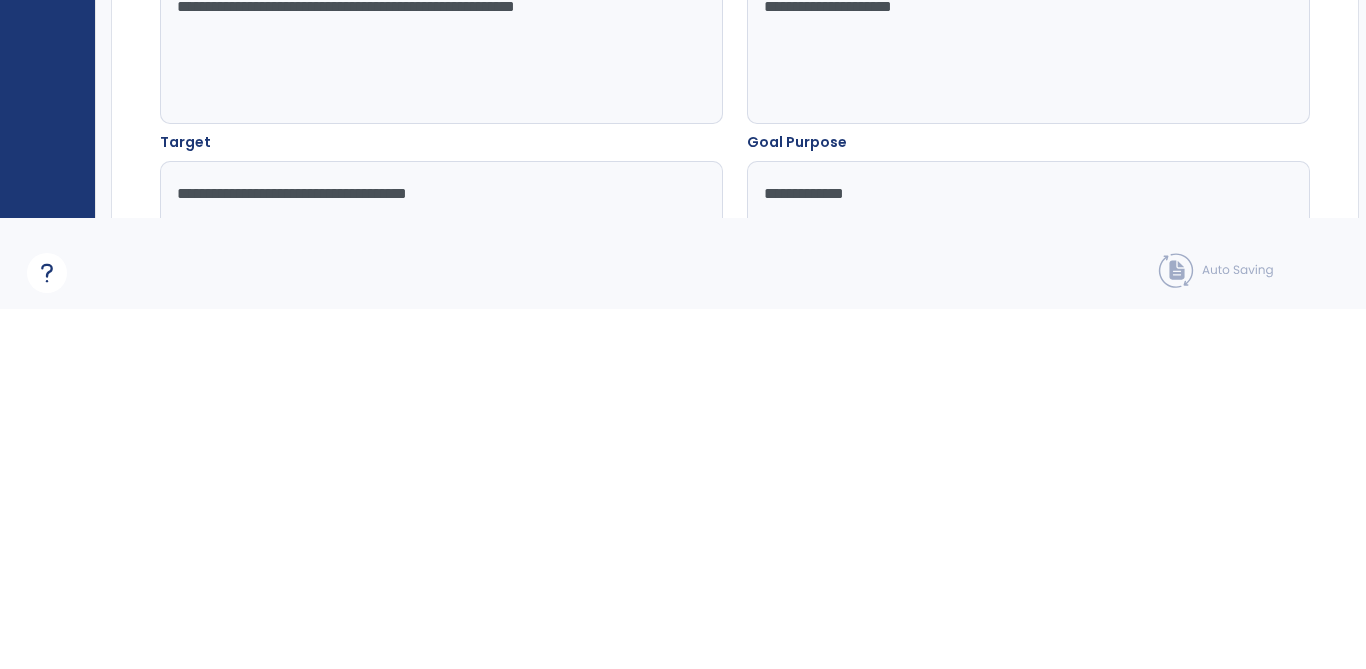 type on "**********" 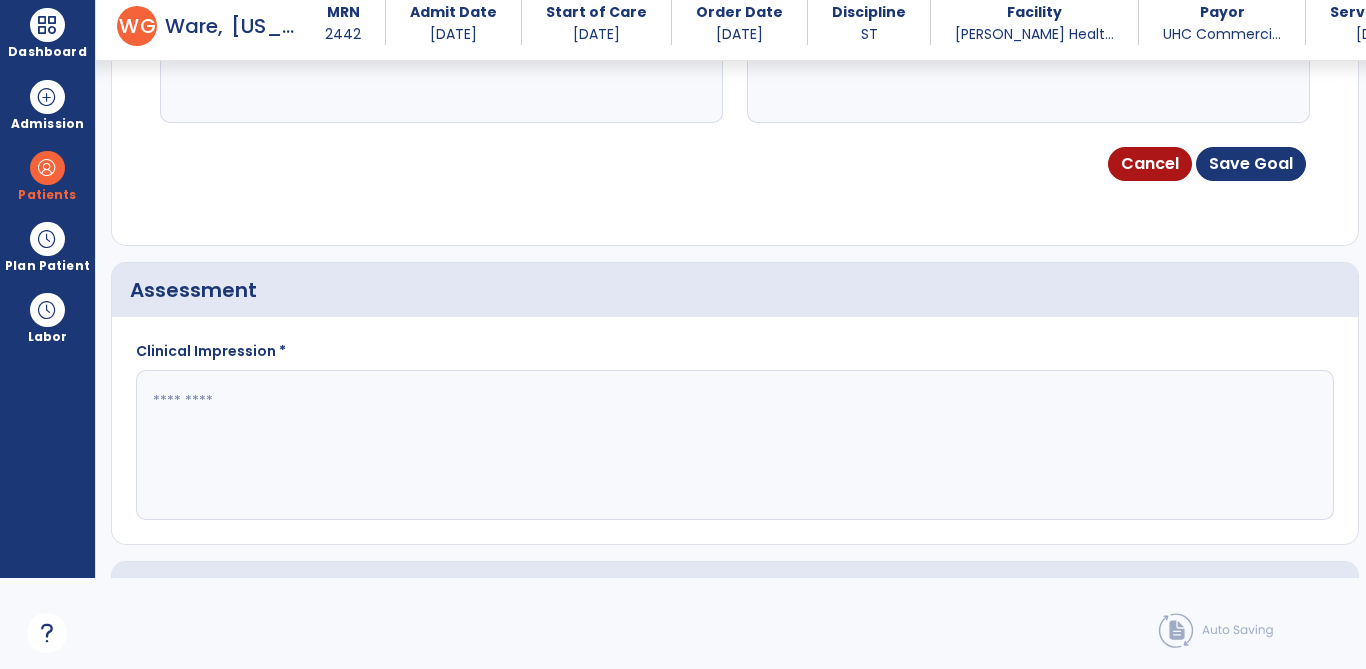 scroll, scrollTop: 1238, scrollLeft: 0, axis: vertical 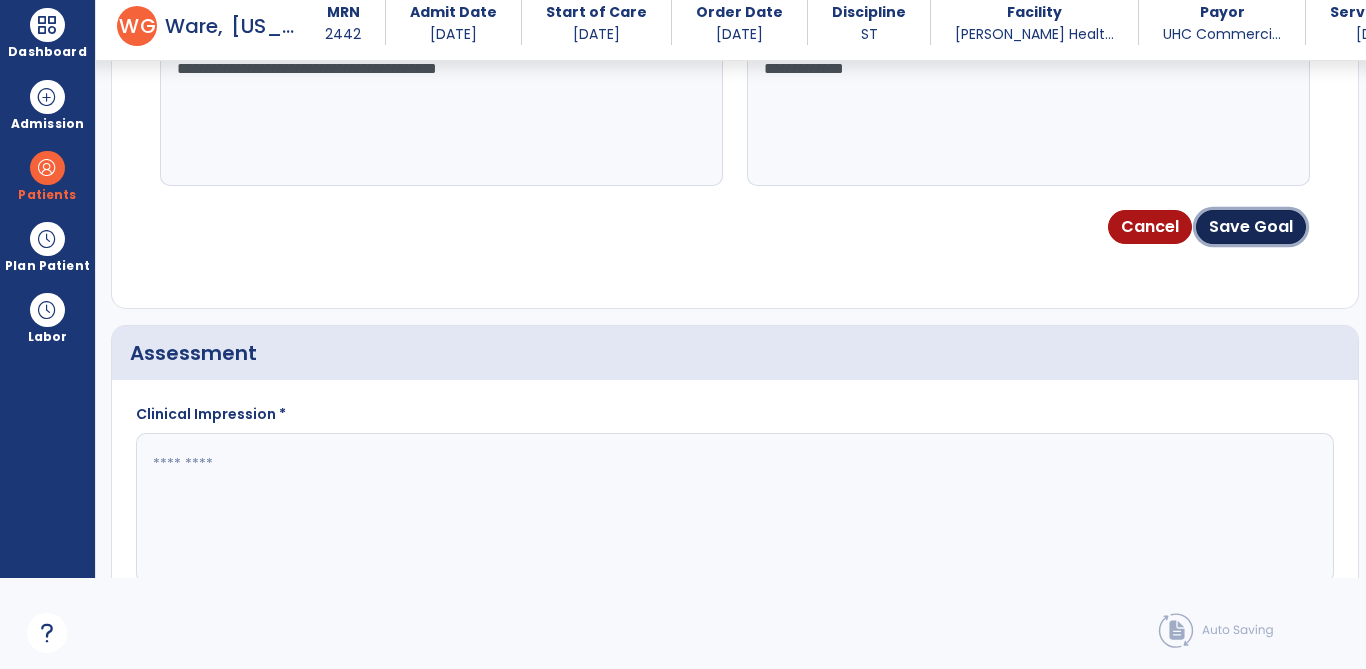 click on "Save Goal" 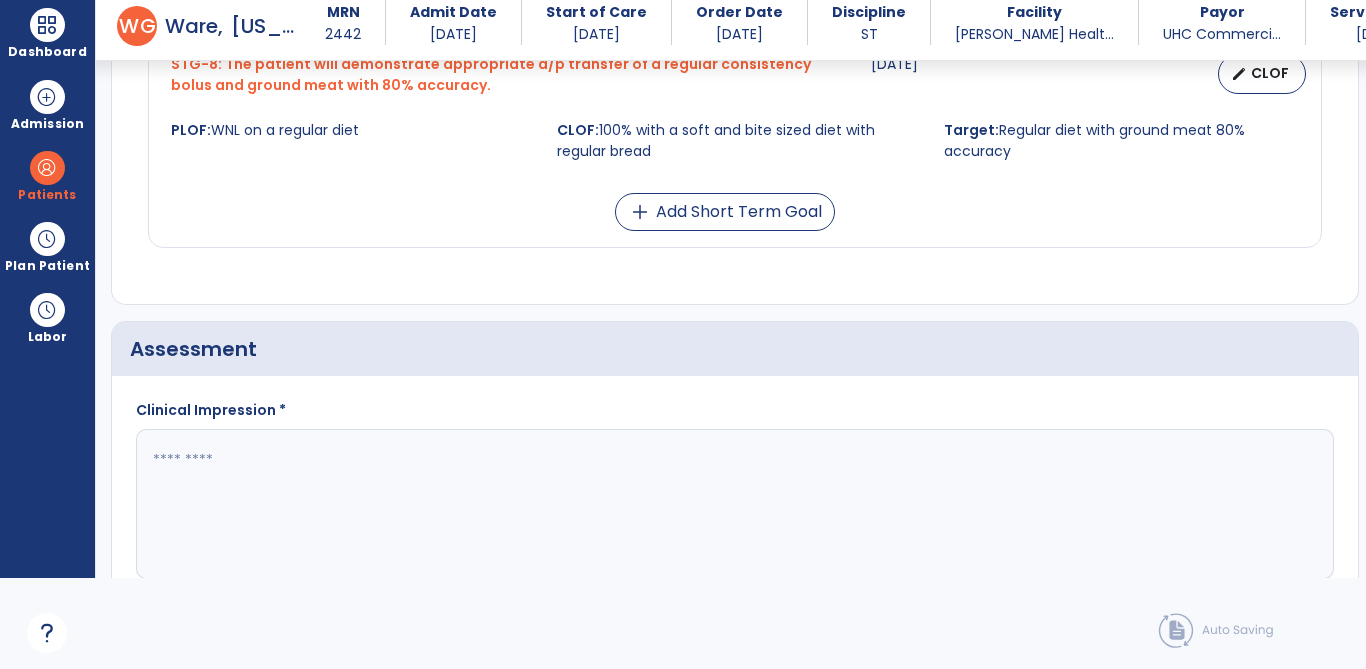 scroll, scrollTop: 2182, scrollLeft: 0, axis: vertical 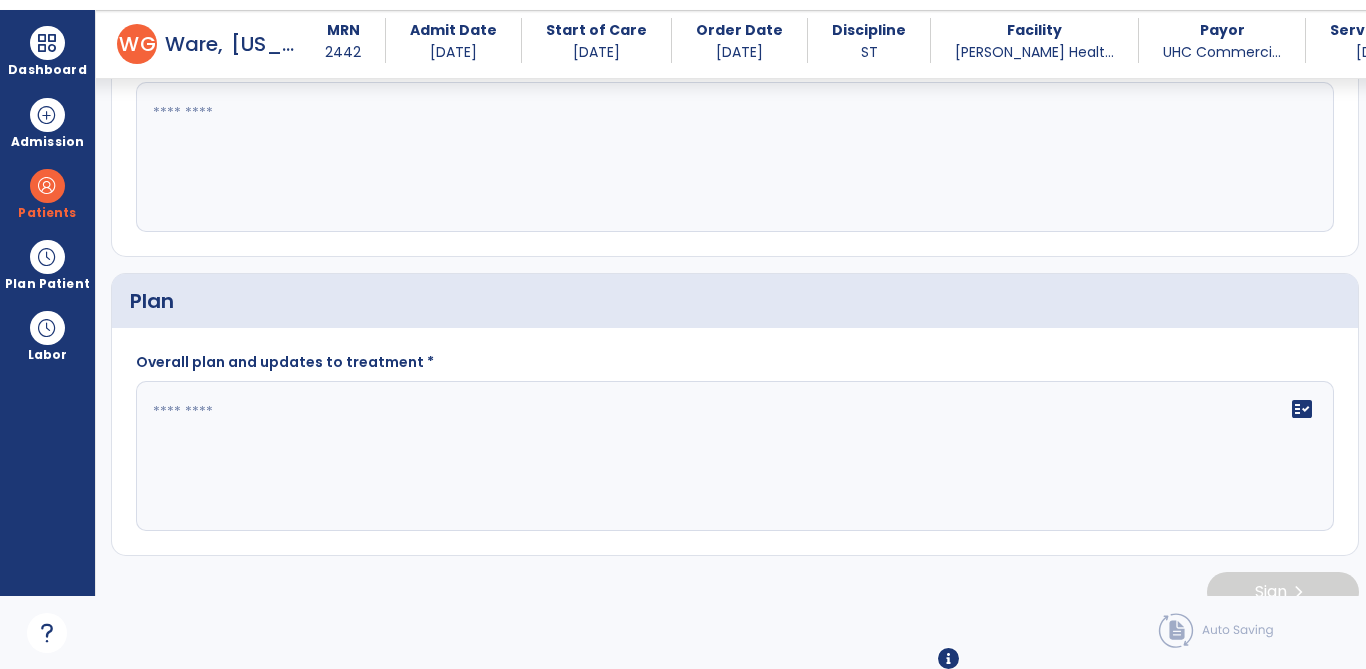 click on "fact_check" 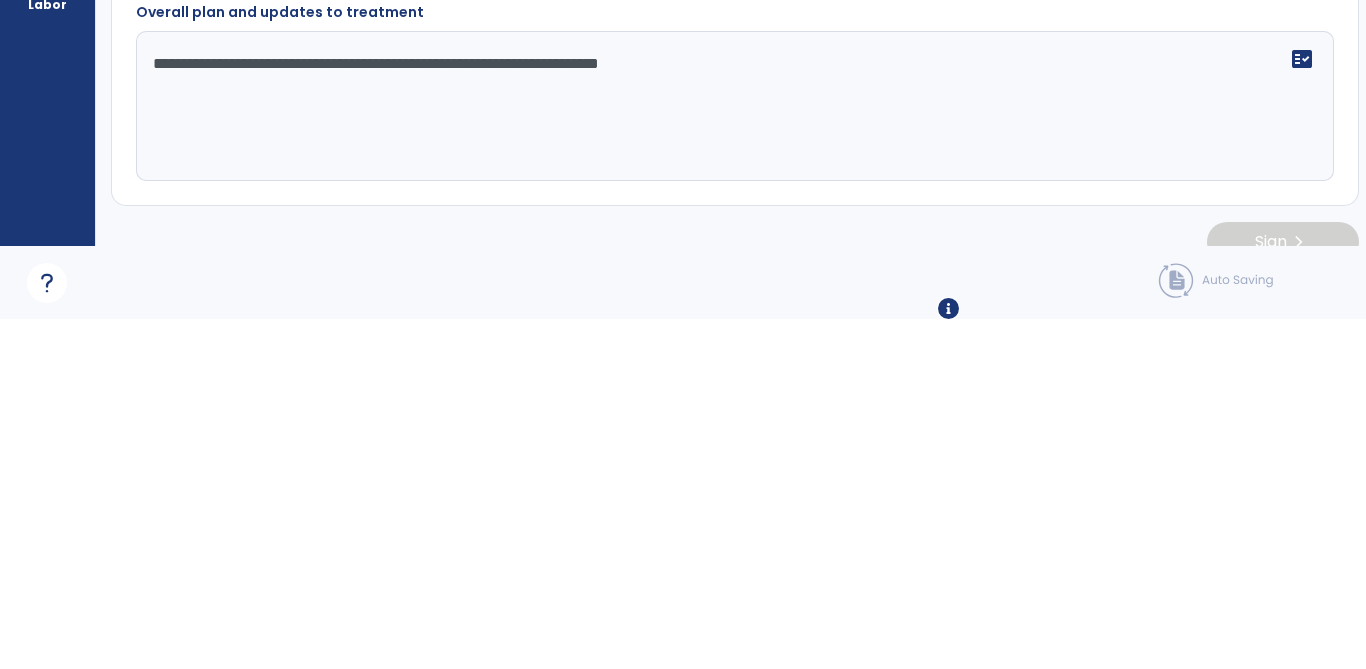 click on "**********" 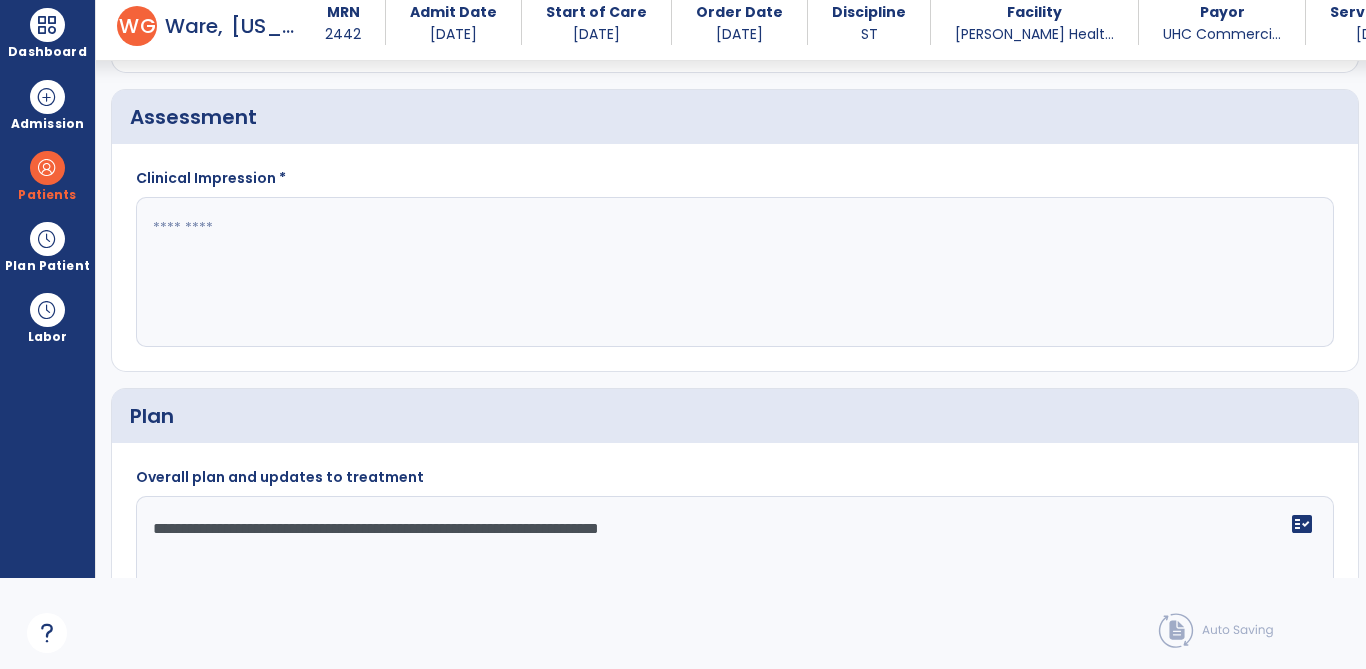 scroll, scrollTop: 2046, scrollLeft: 0, axis: vertical 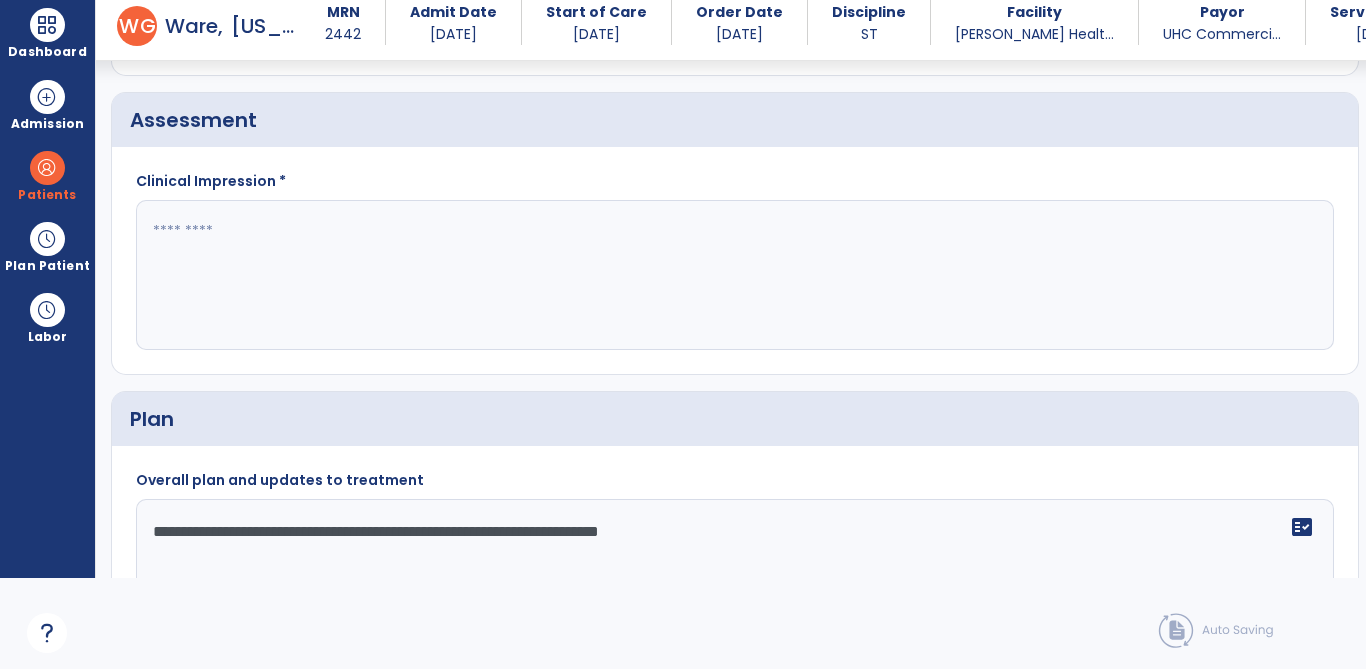 type on "**********" 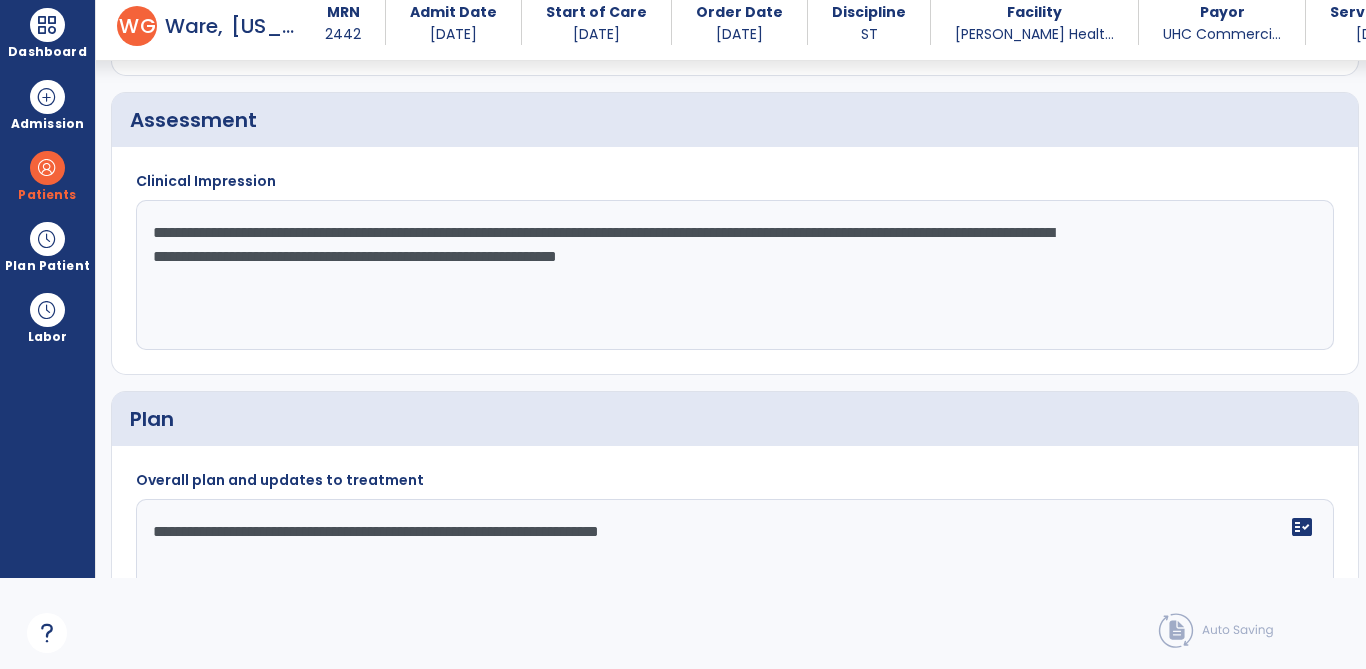 type on "**********" 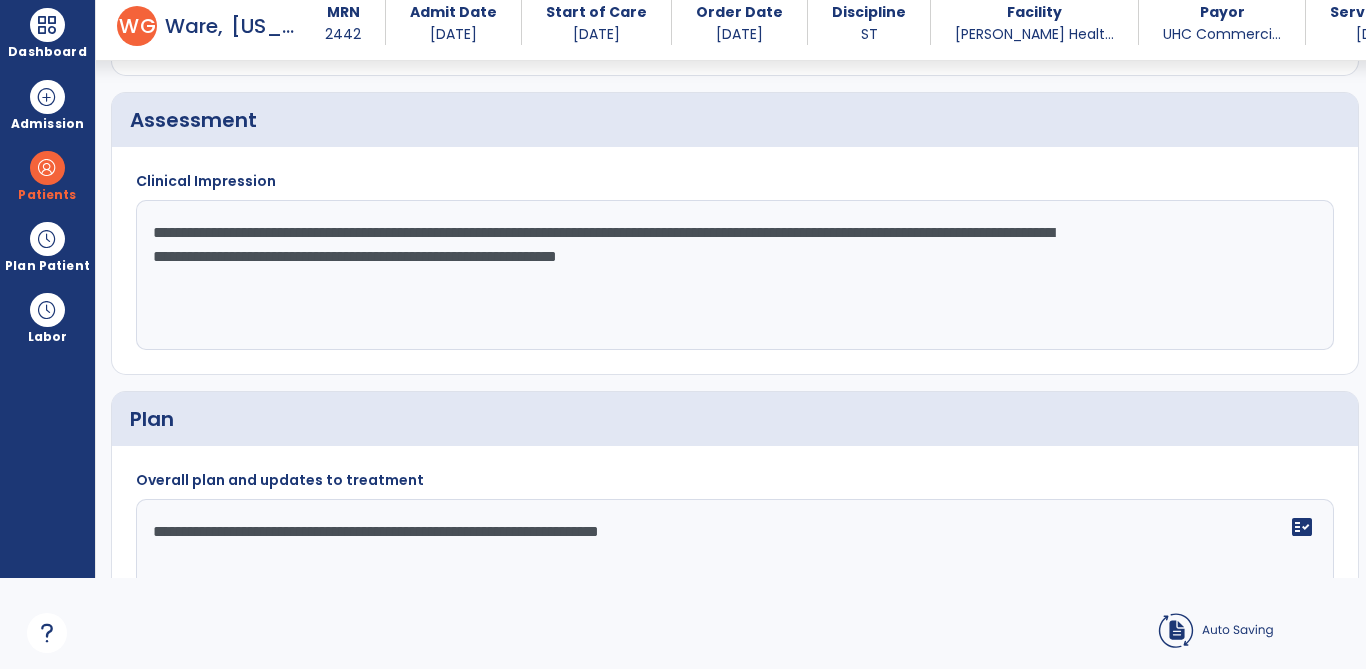 scroll, scrollTop: 99, scrollLeft: 0, axis: vertical 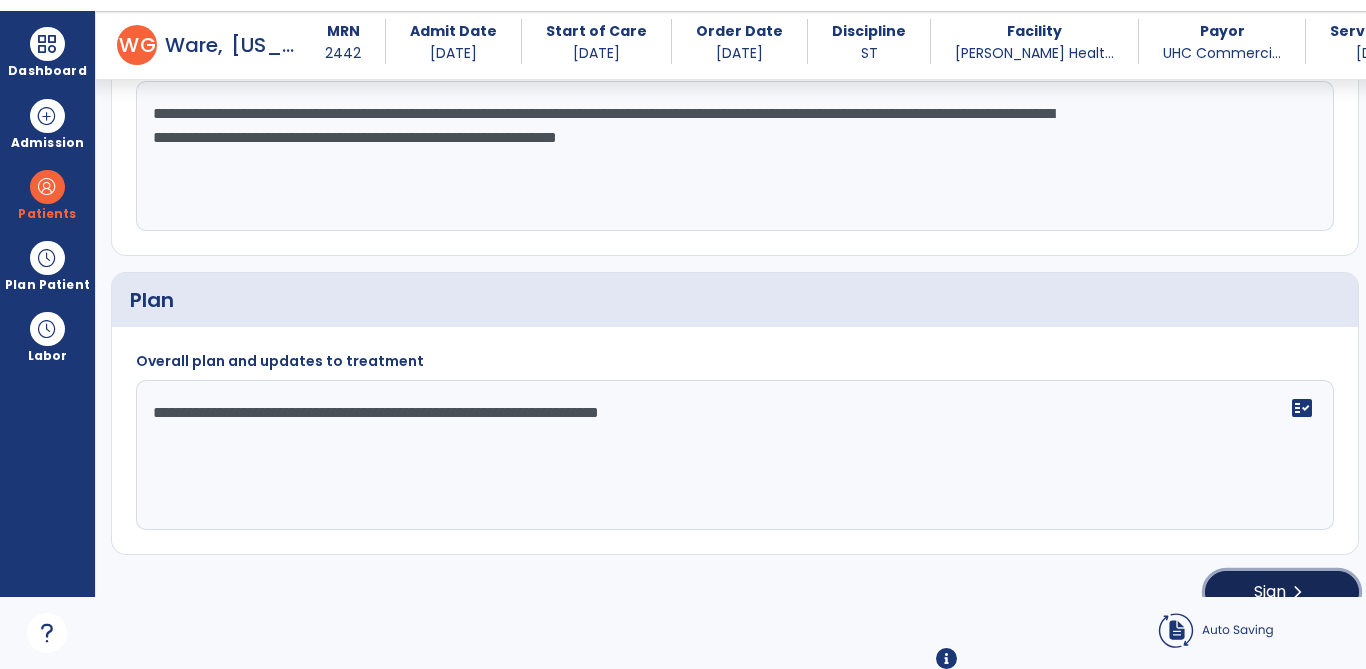 click on "Sign  chevron_right" 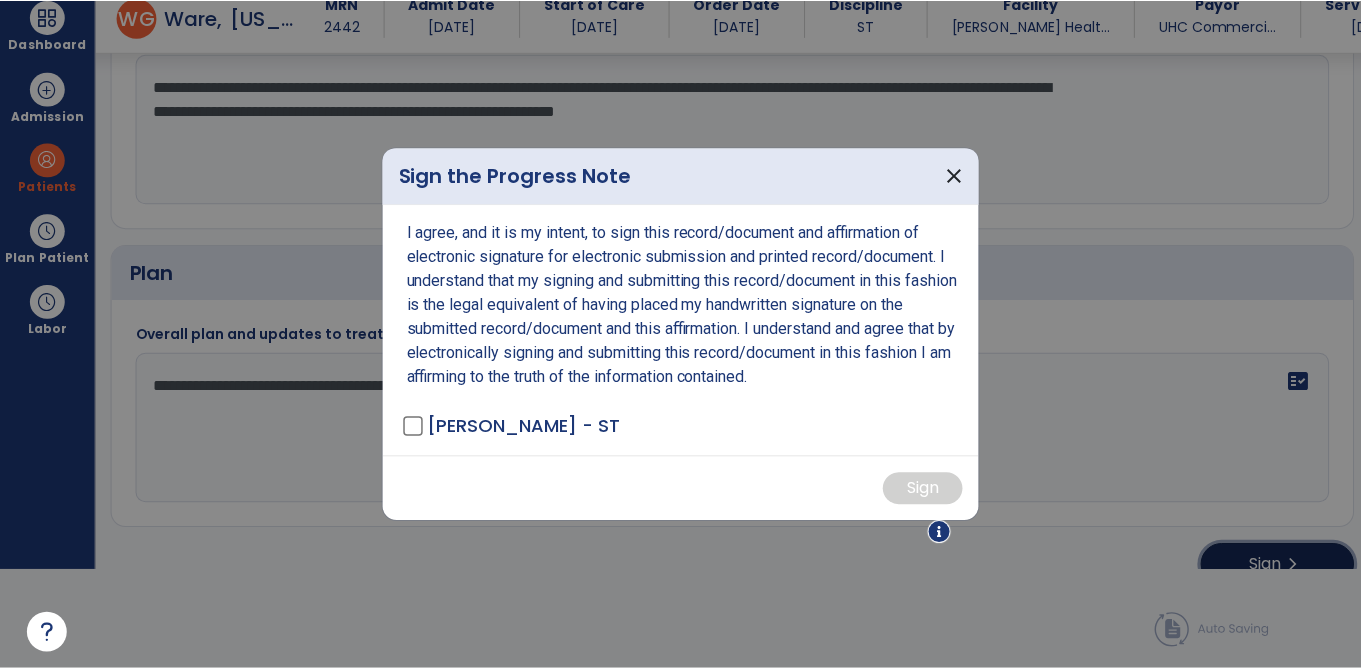 scroll, scrollTop: 0, scrollLeft: 0, axis: both 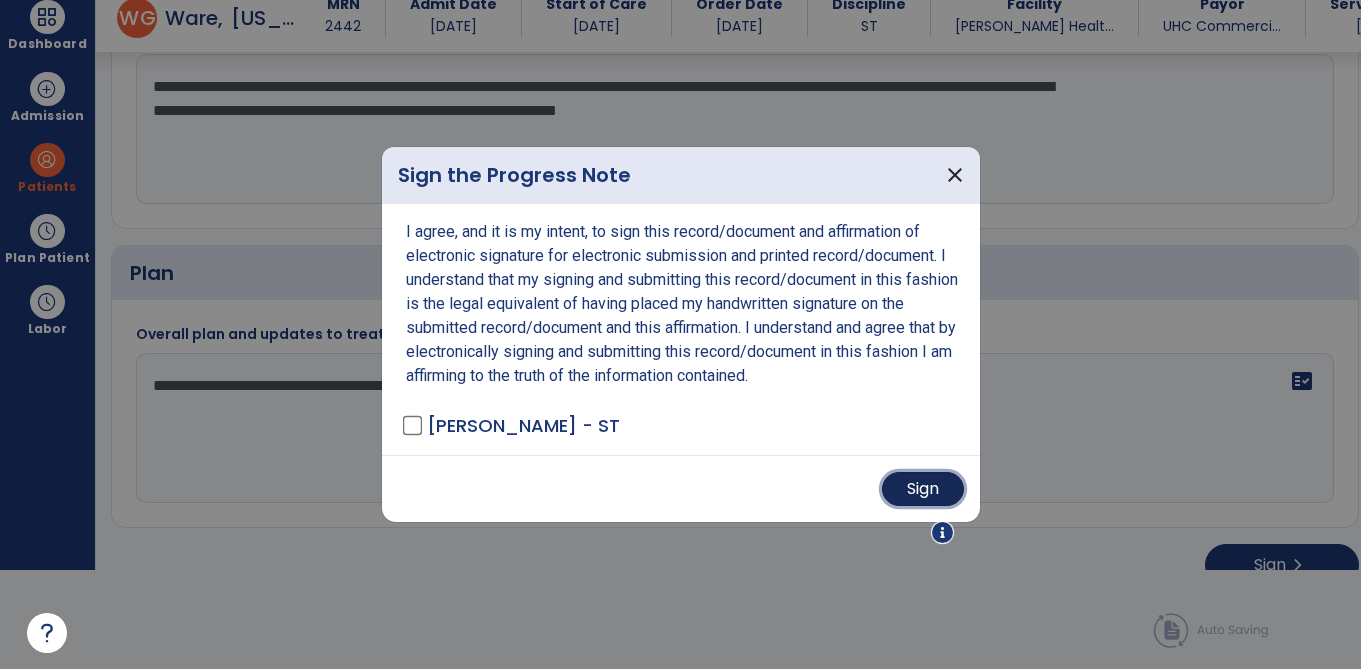 click on "Sign" at bounding box center (923, 489) 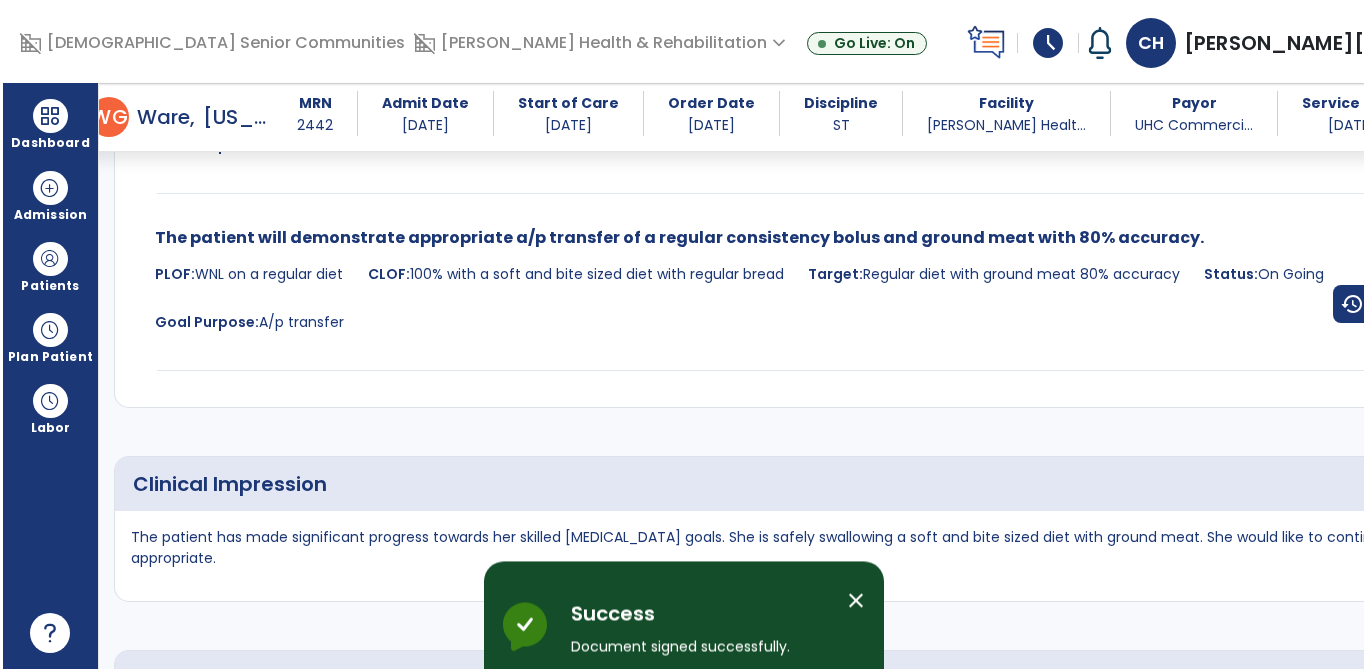 scroll, scrollTop: 99, scrollLeft: 0, axis: vertical 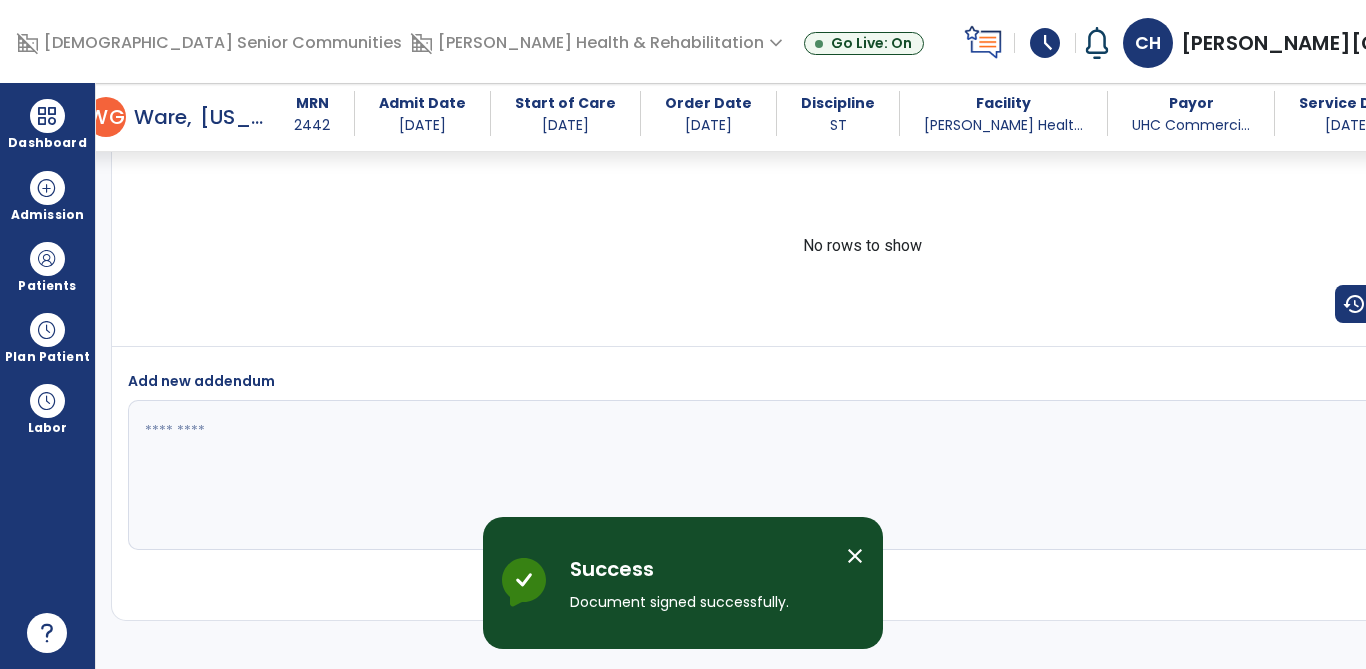 click at bounding box center (47, 116) 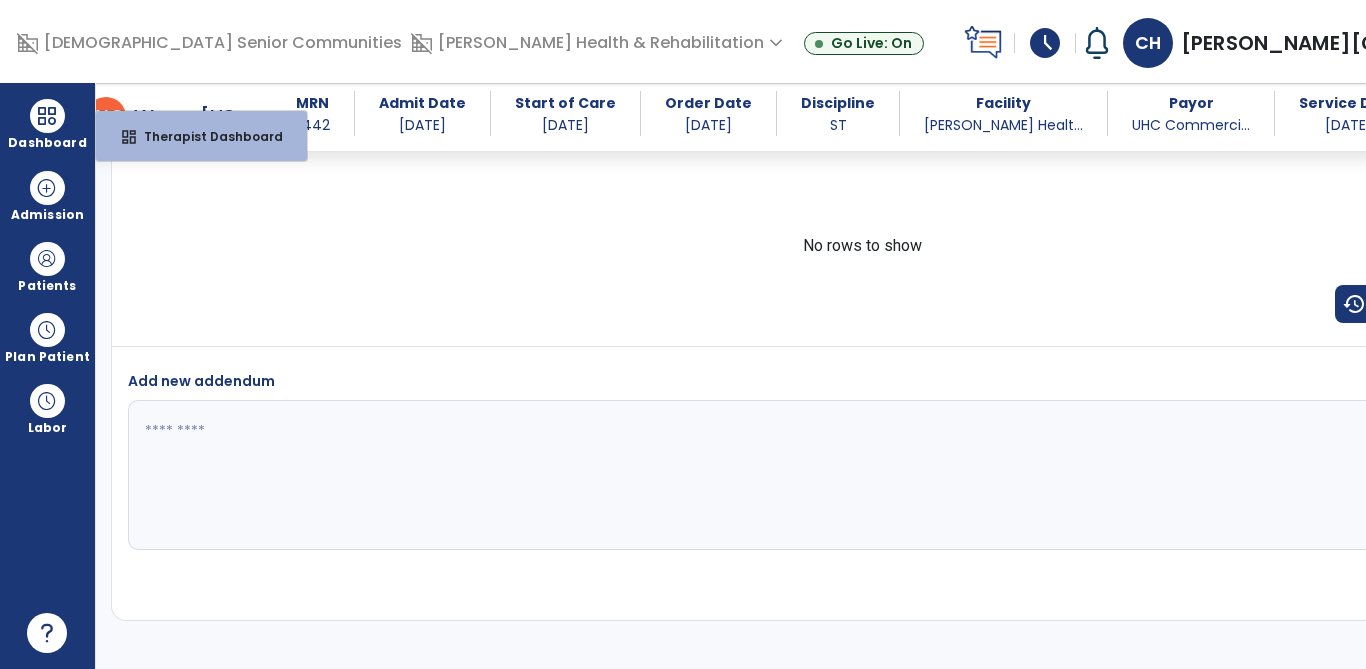 click on "Therapist Dashboard" at bounding box center [205, 136] 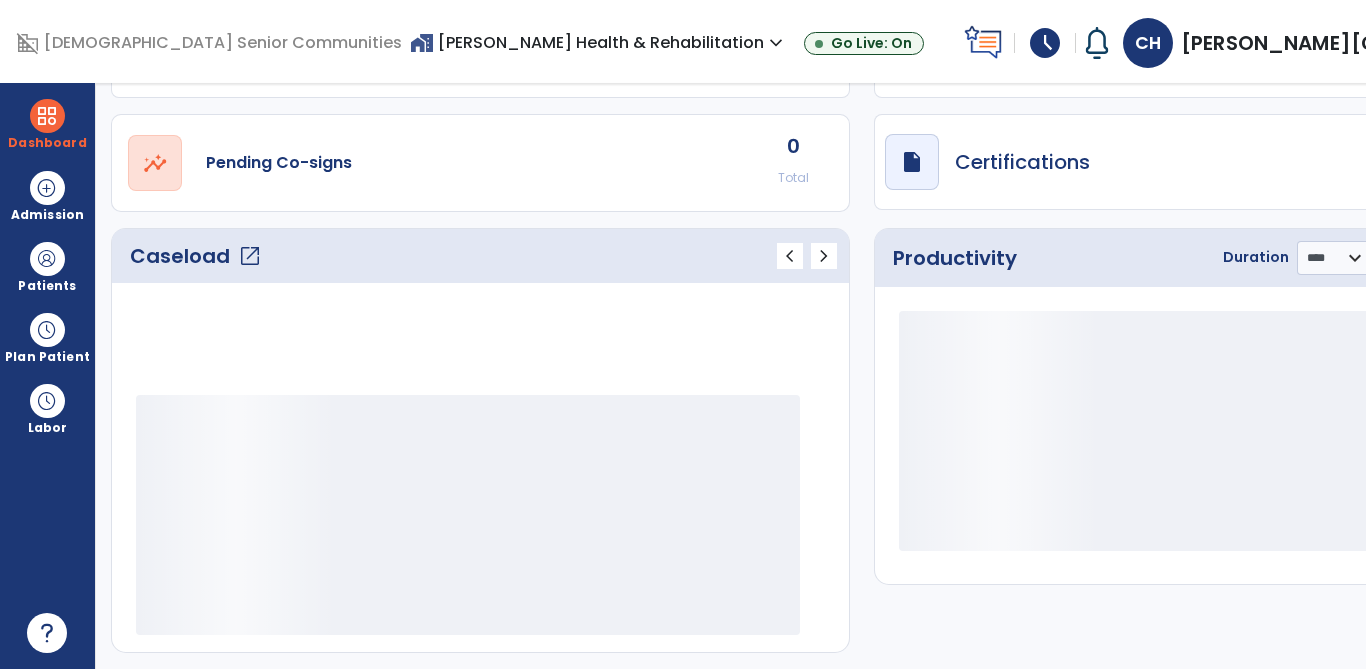 scroll, scrollTop: 109, scrollLeft: 0, axis: vertical 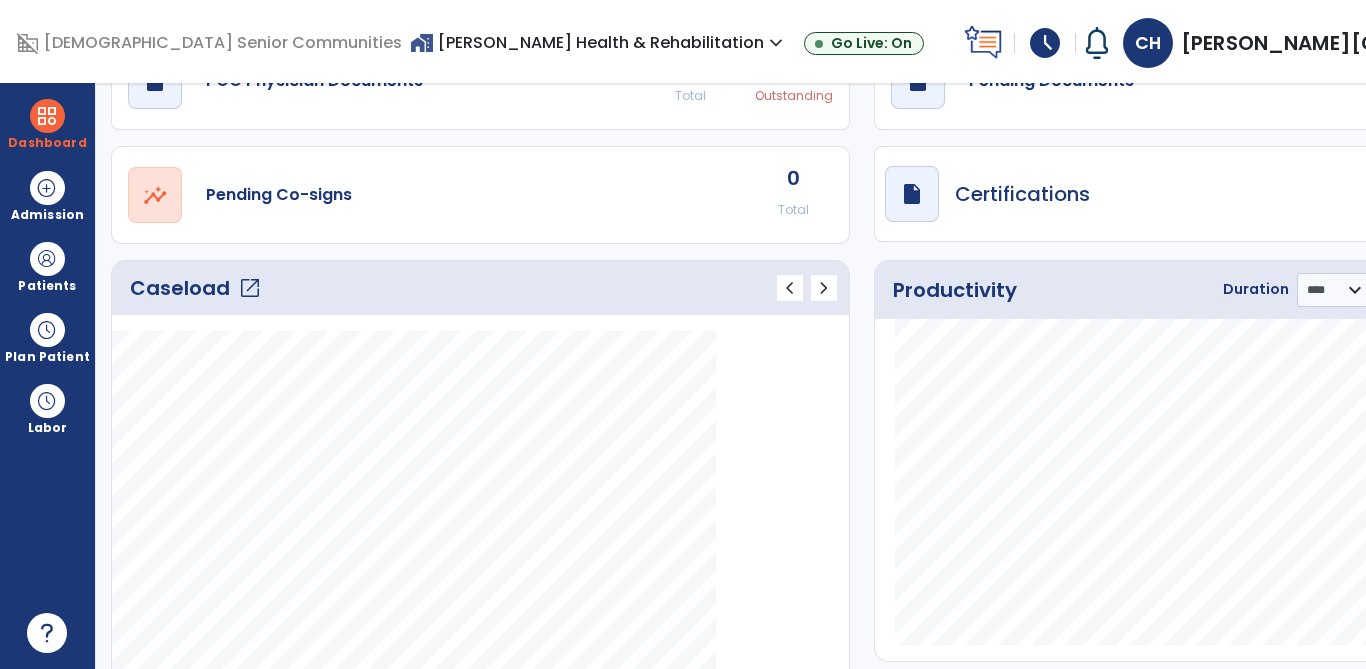 click on "open_in_new" 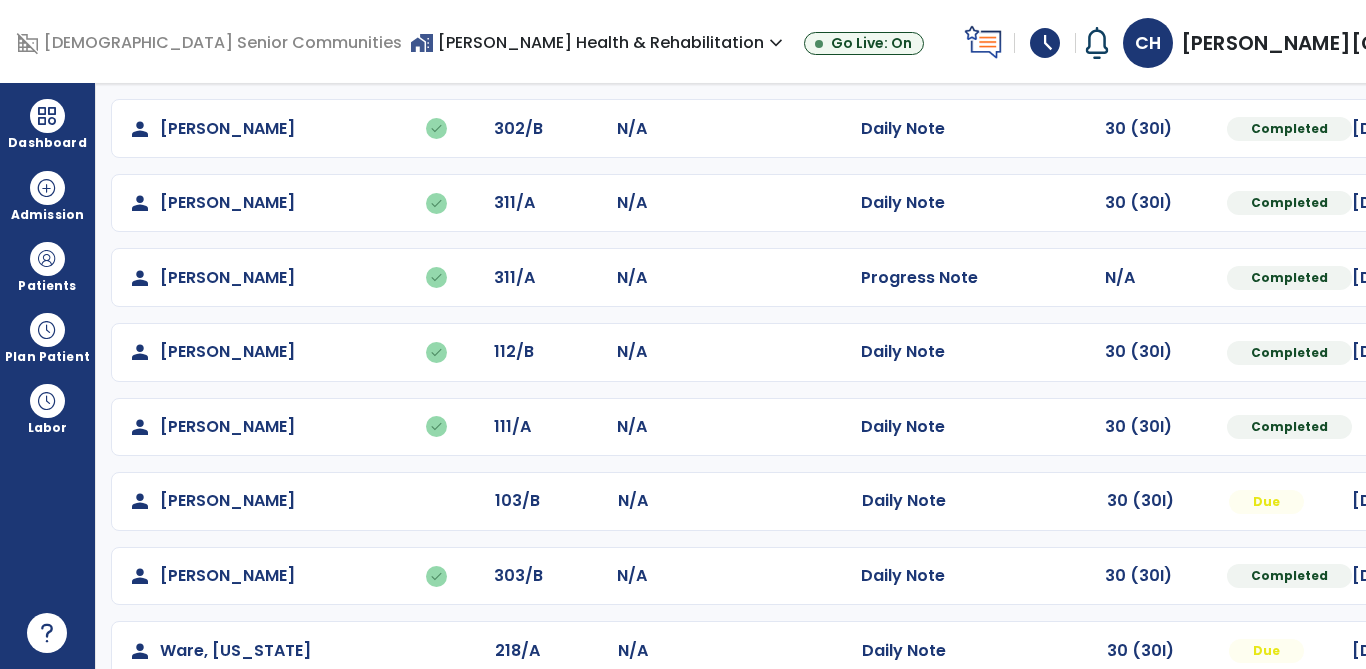 scroll, scrollTop: 244, scrollLeft: 0, axis: vertical 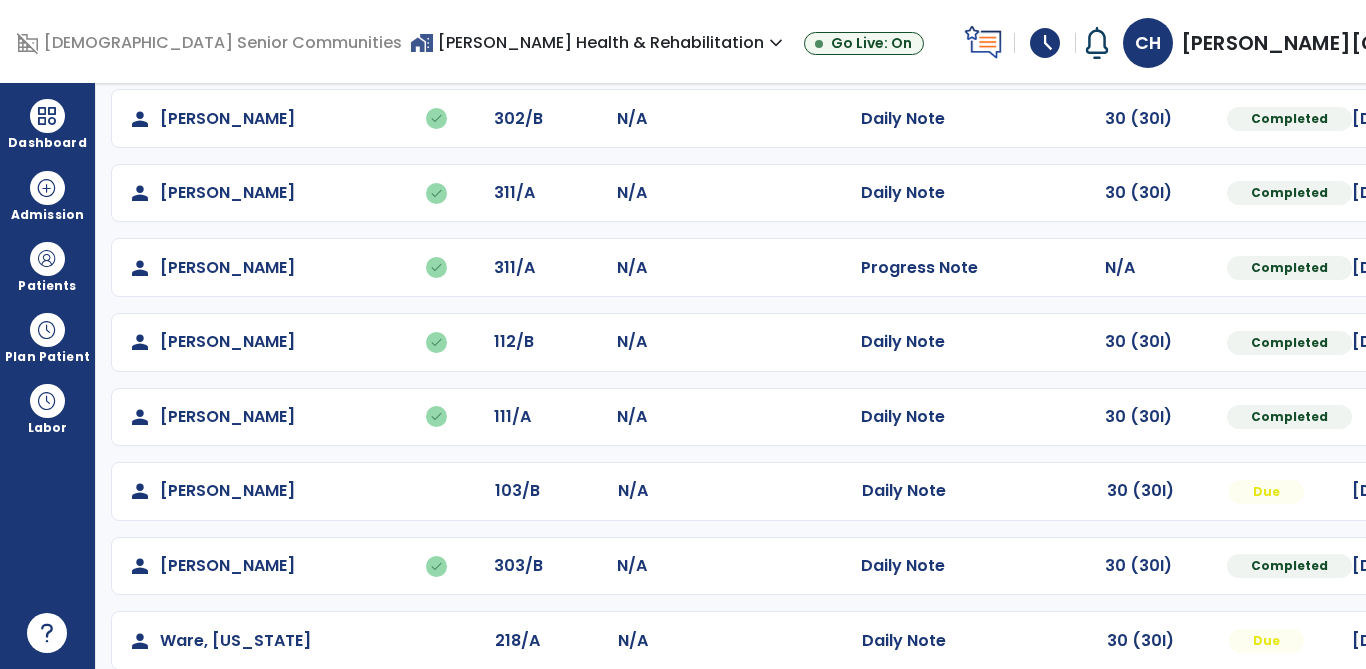 click at bounding box center (1543, 44) 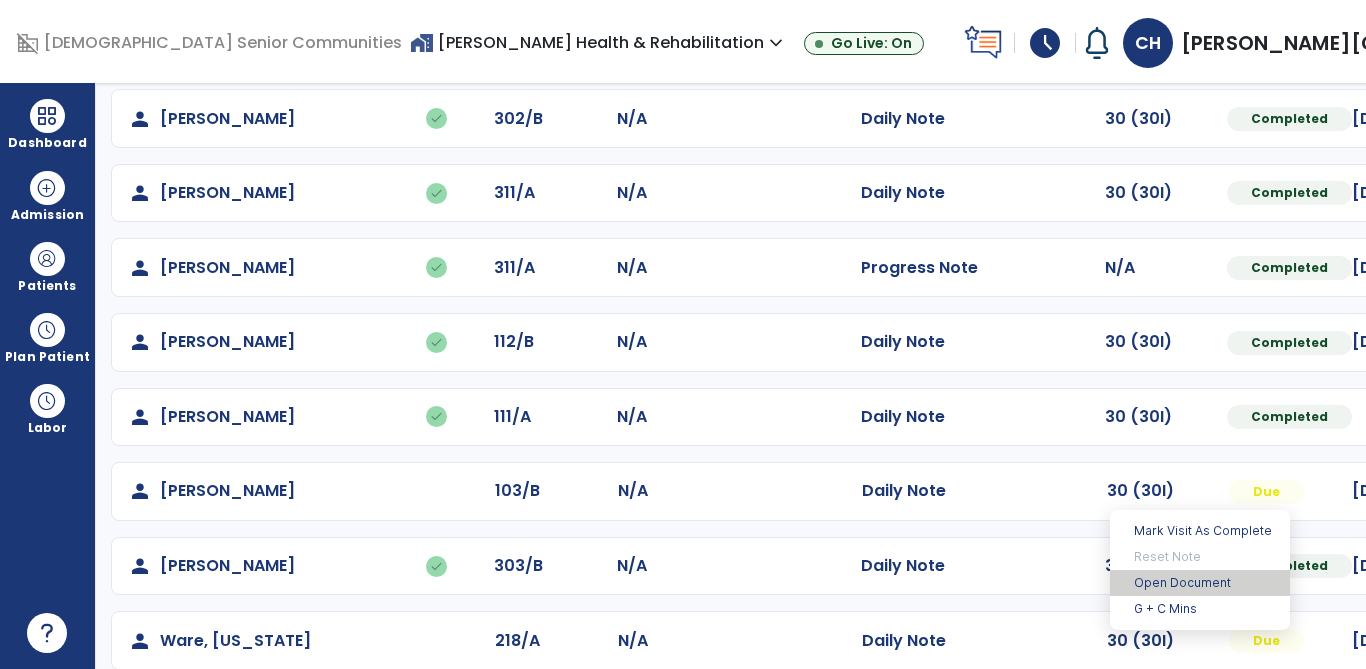 click on "Open Document" at bounding box center (1200, 583) 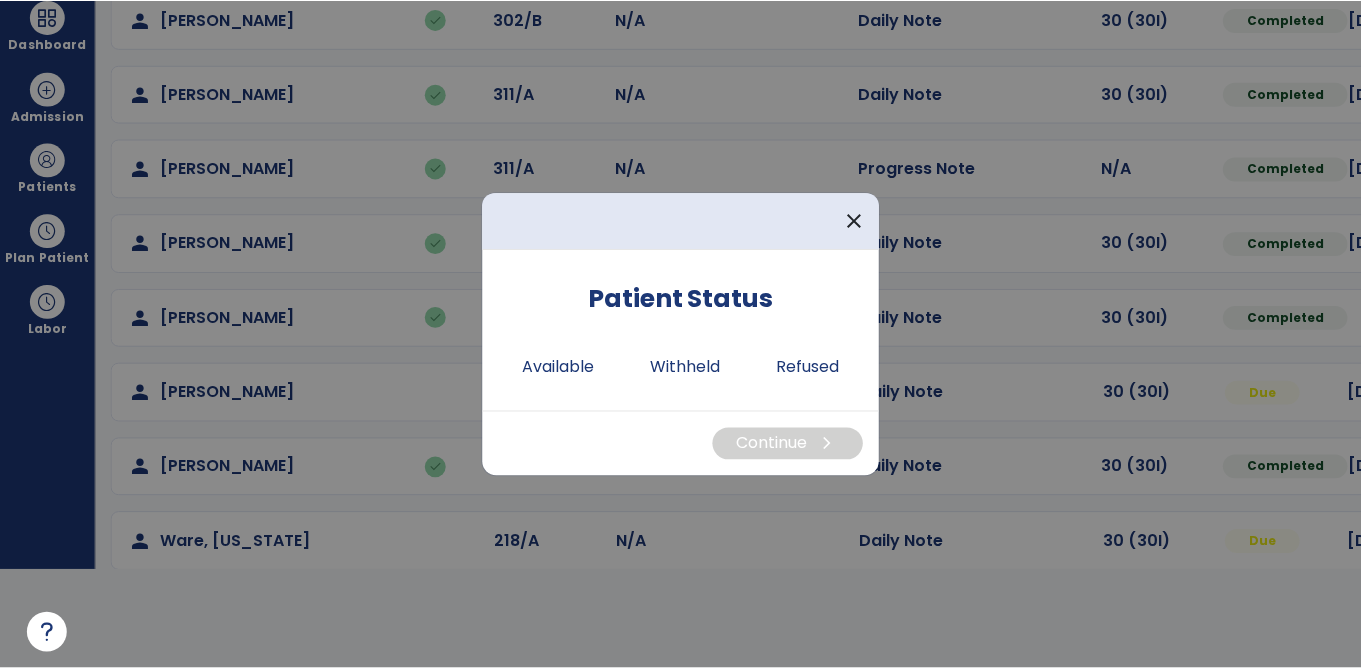 scroll, scrollTop: 0, scrollLeft: 0, axis: both 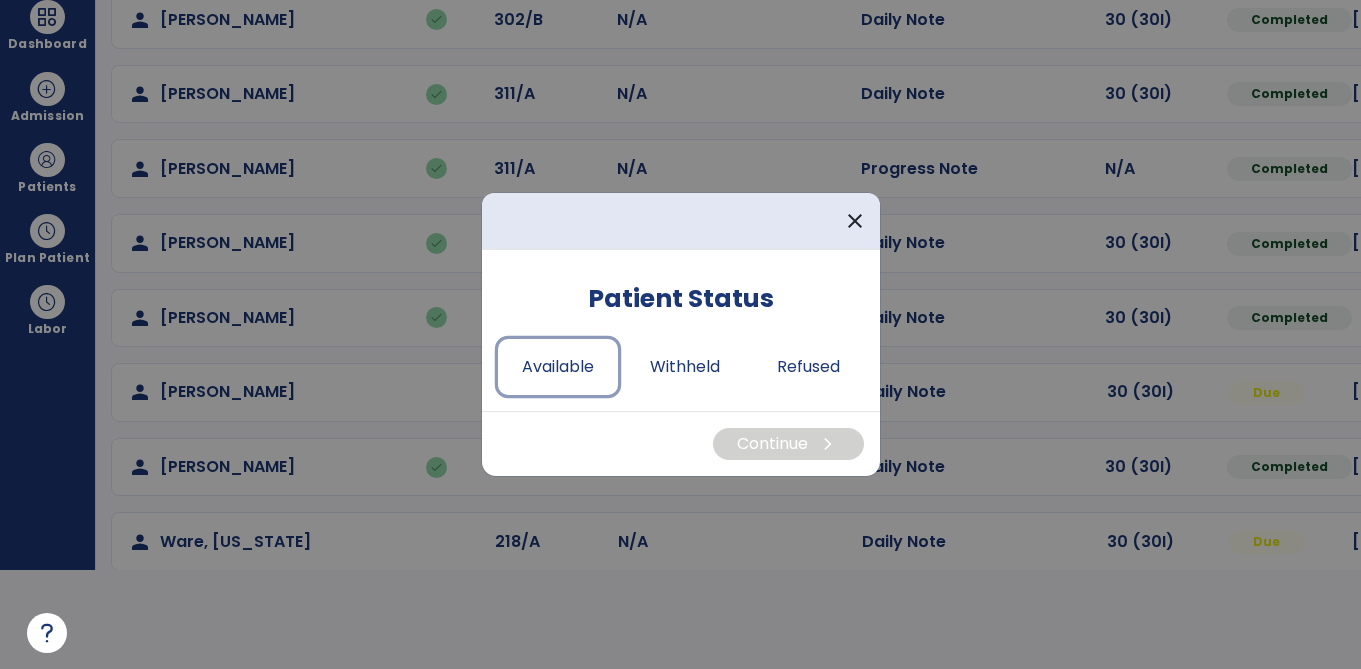 click on "Available" at bounding box center [558, 367] 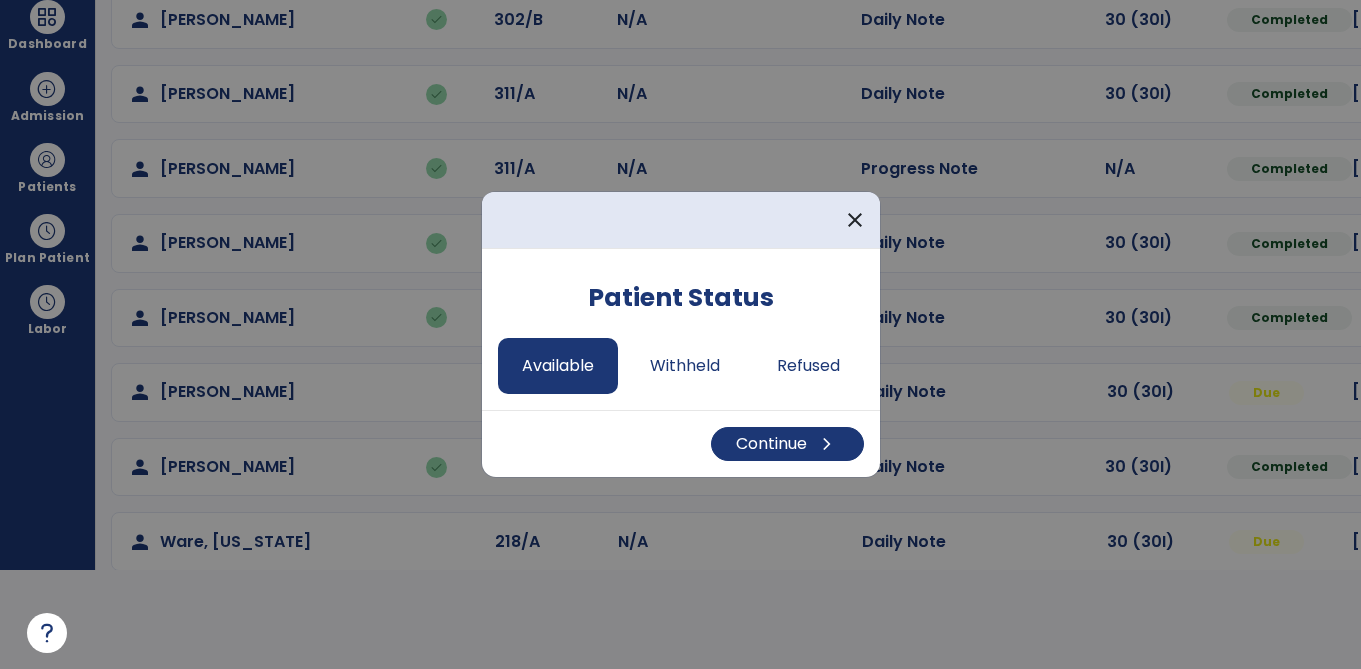click on "chevron_right" at bounding box center [827, 444] 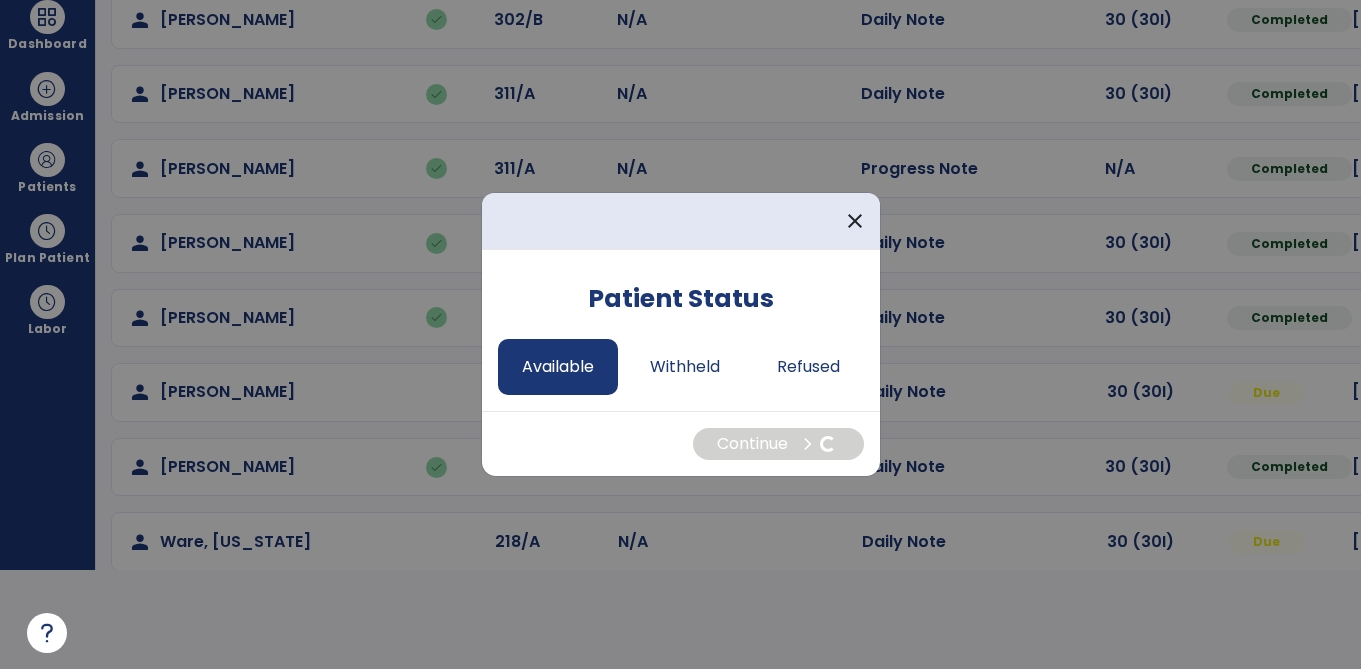 select on "*" 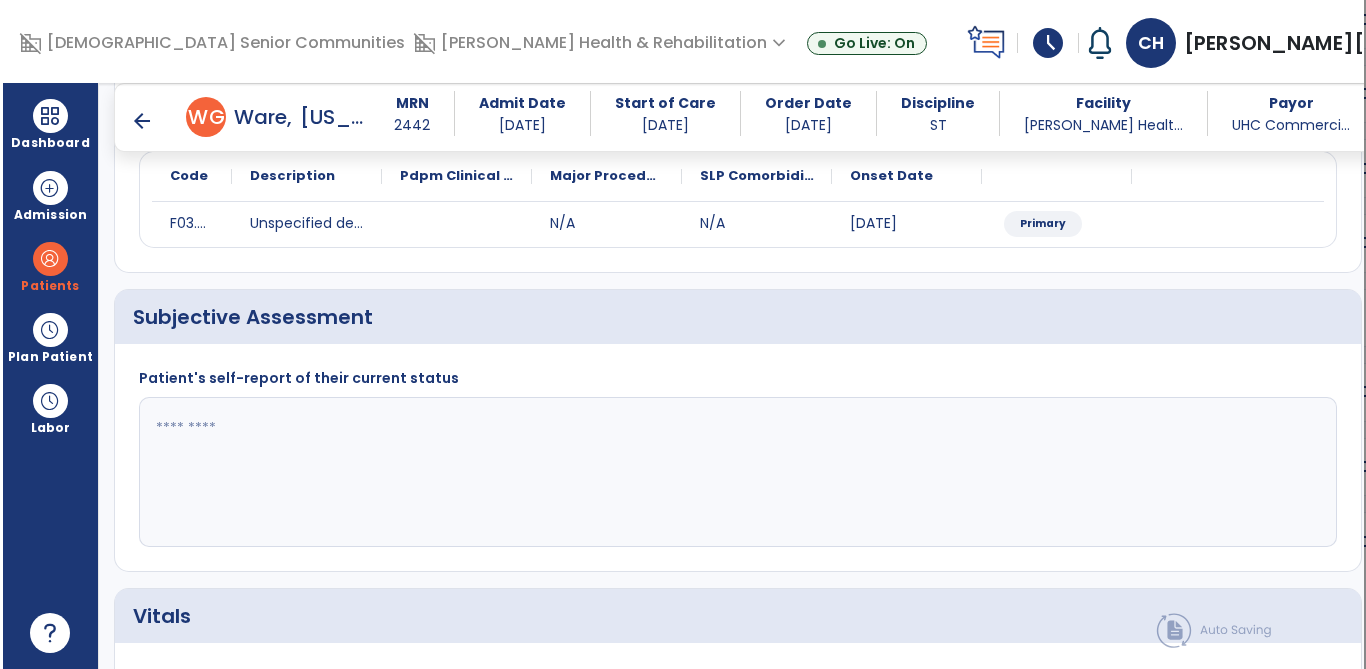 scroll, scrollTop: 99, scrollLeft: 0, axis: vertical 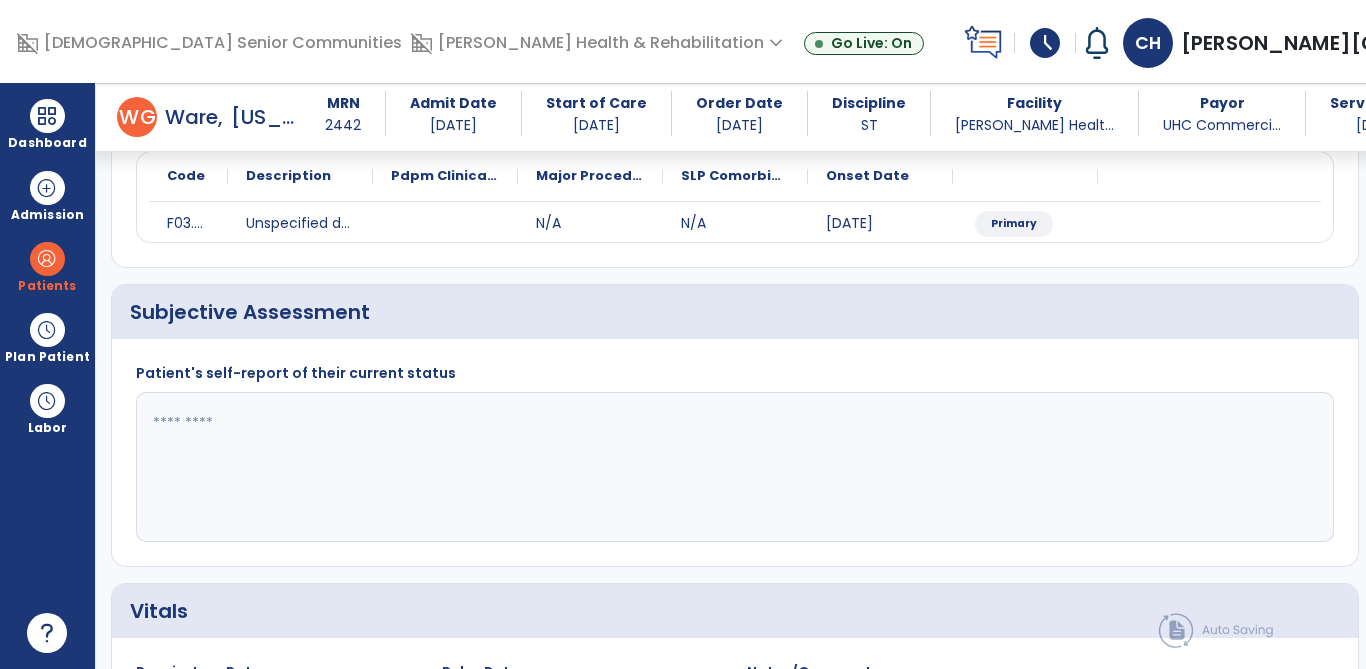 click 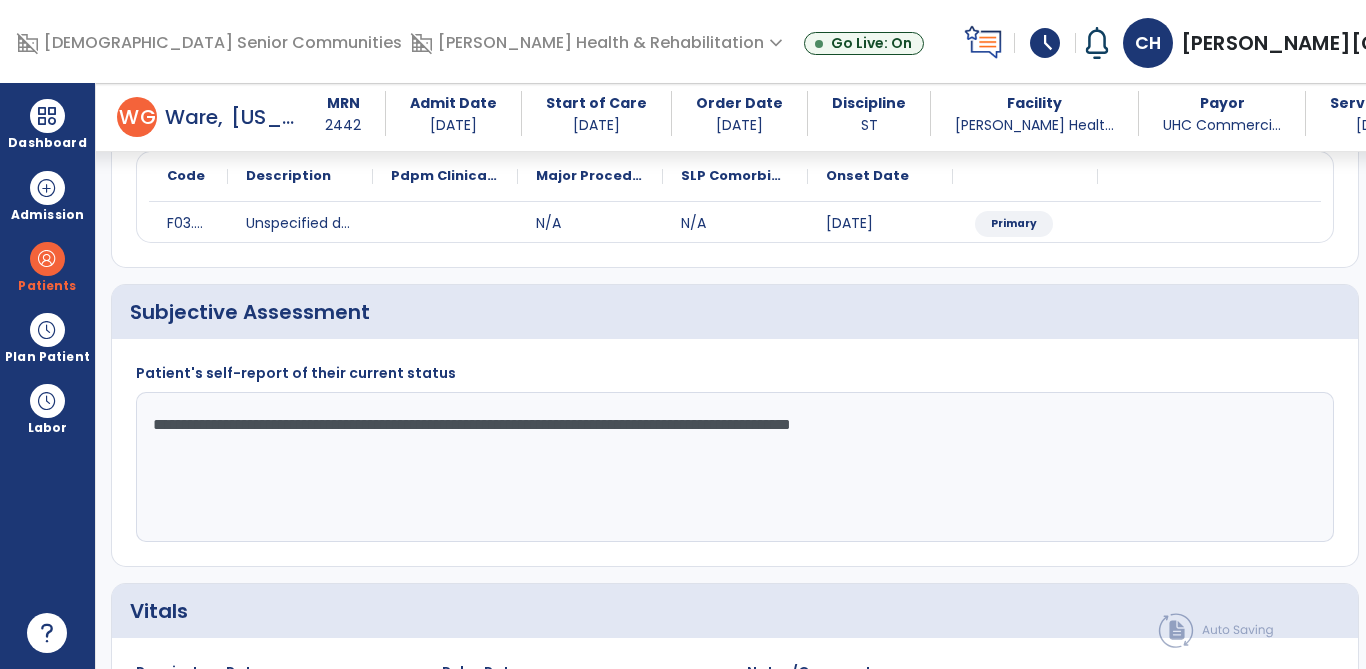 type on "**********" 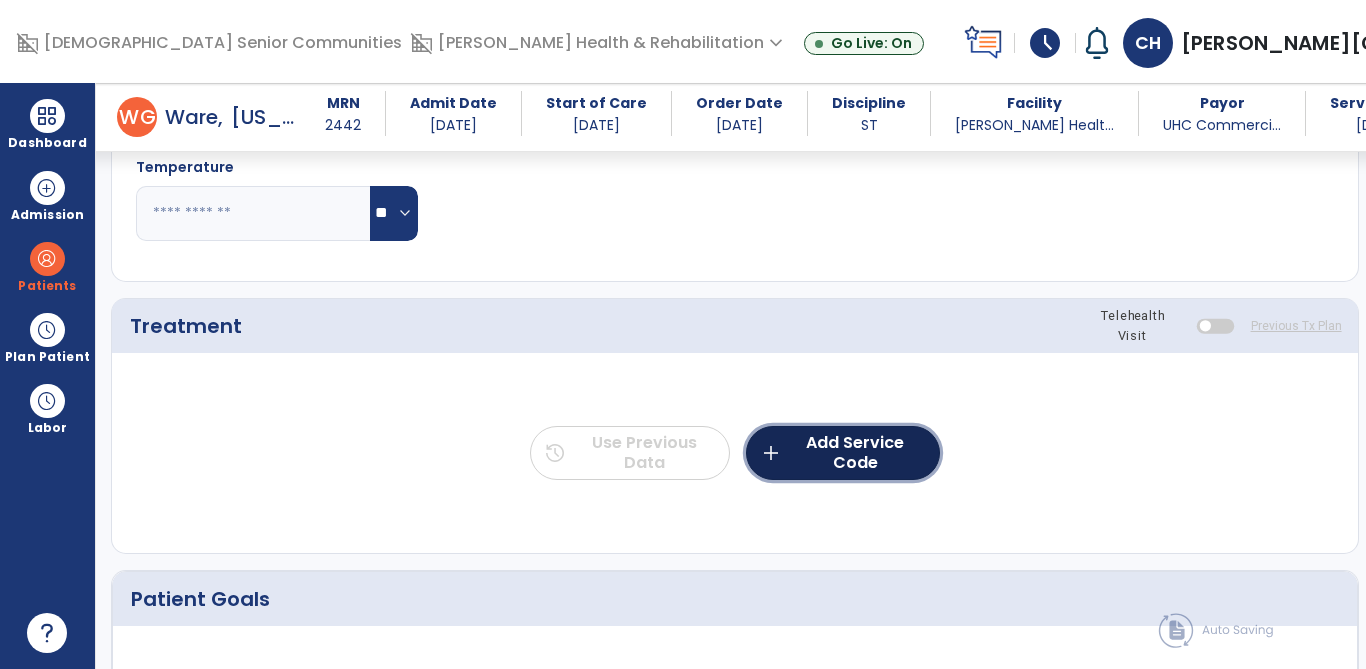 click on "add  Add Service Code" 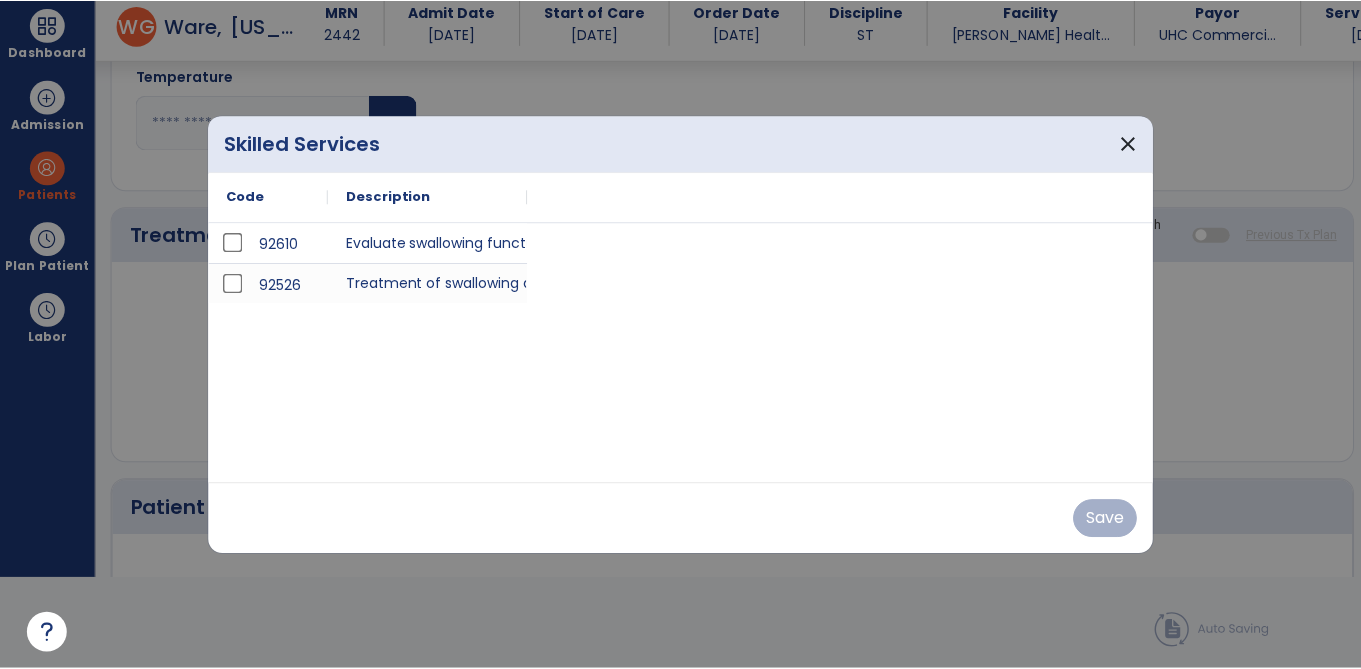 scroll, scrollTop: 0, scrollLeft: 0, axis: both 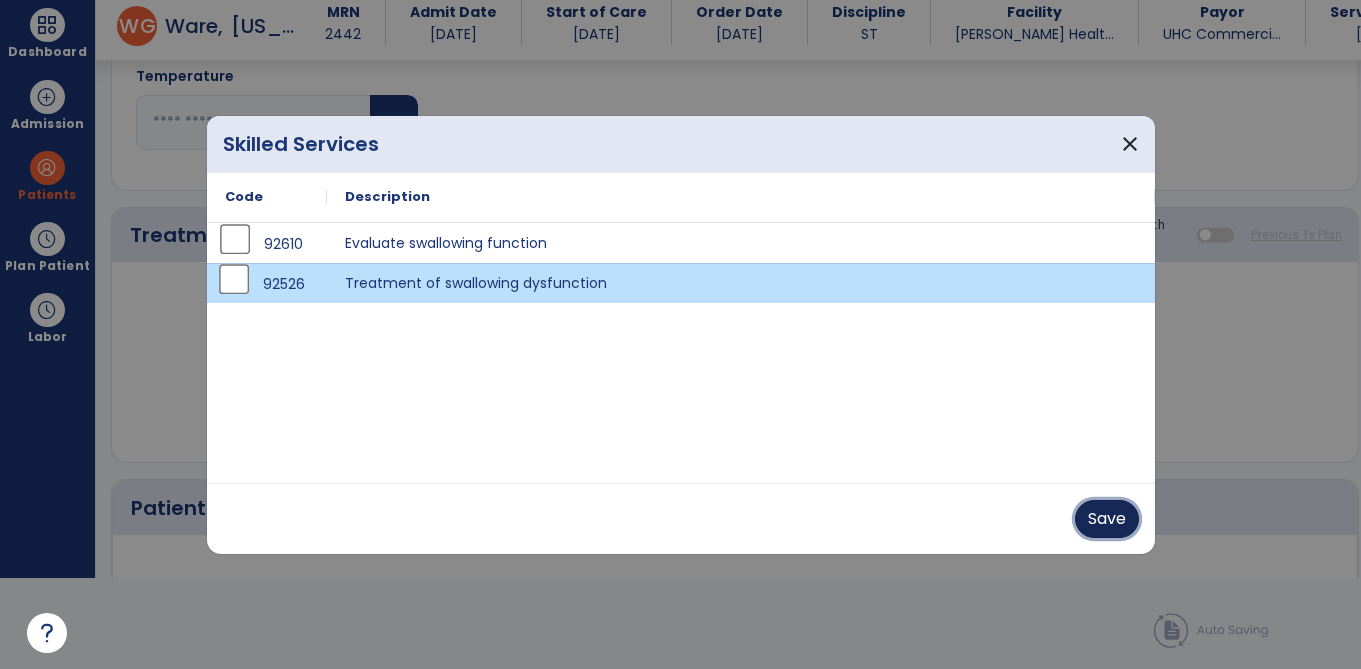 click on "Save" at bounding box center (1107, 519) 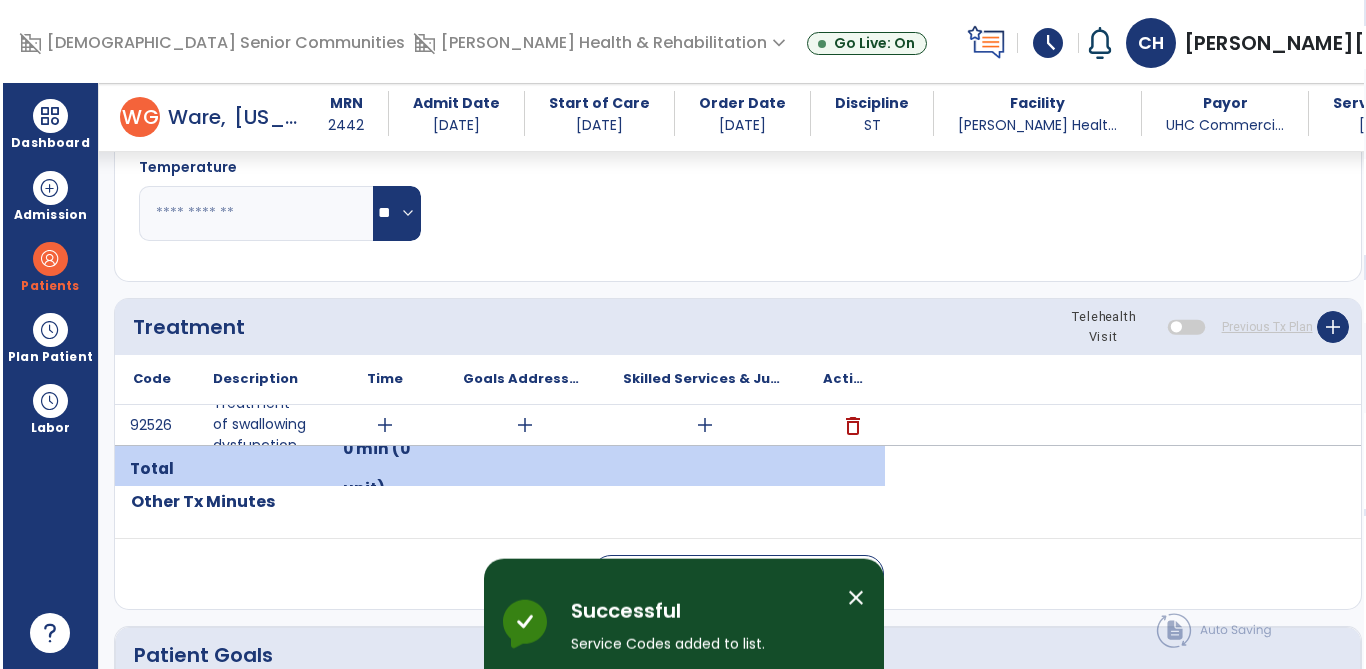 scroll, scrollTop: 91, scrollLeft: 0, axis: vertical 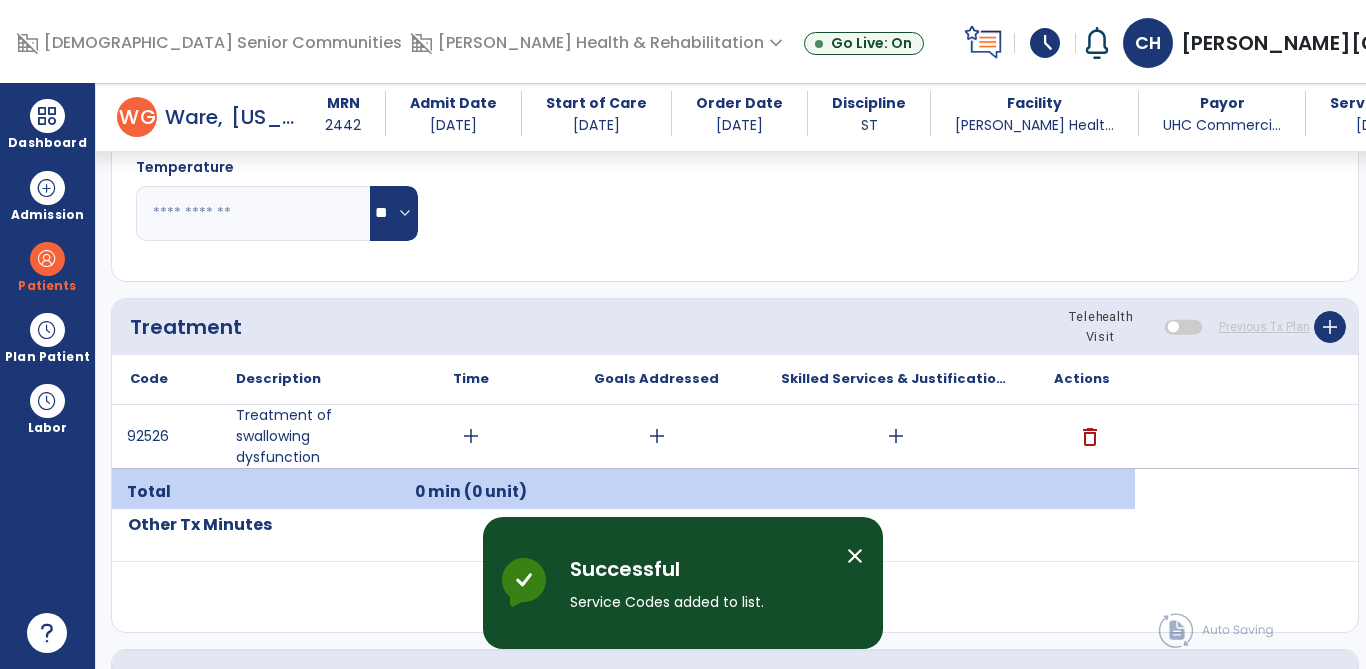 click on "add" at bounding box center (471, 436) 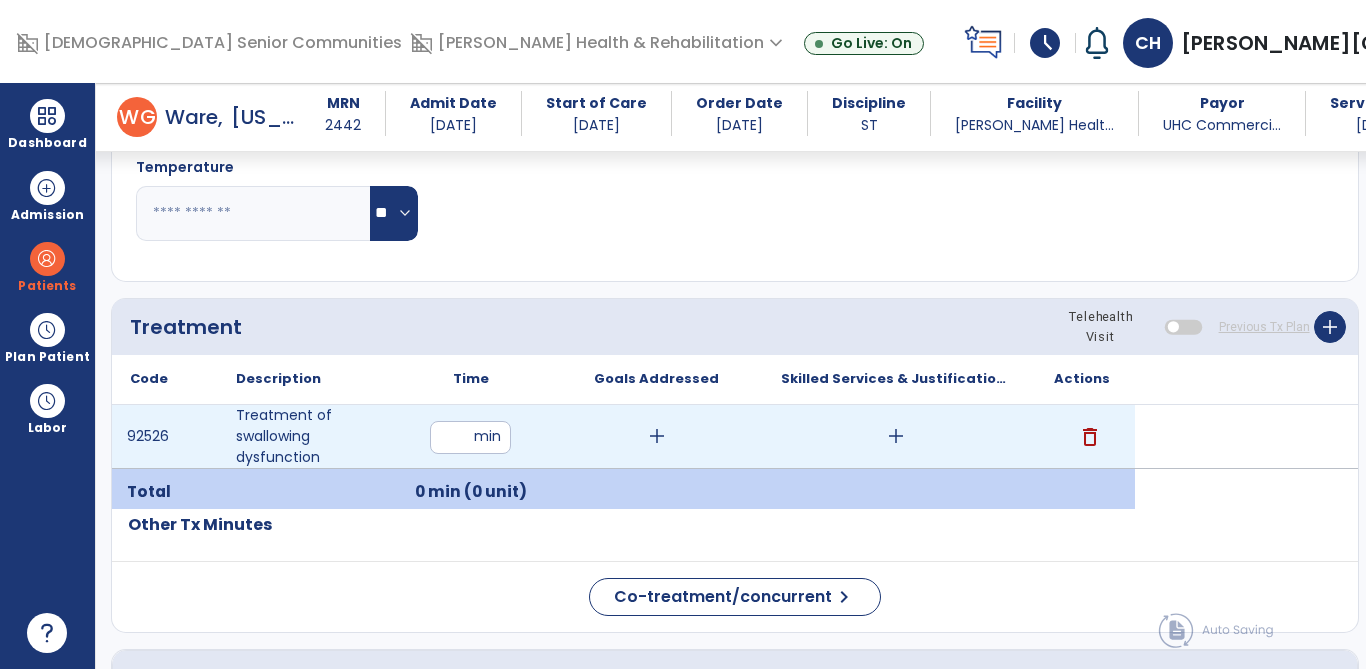 click at bounding box center (470, 437) 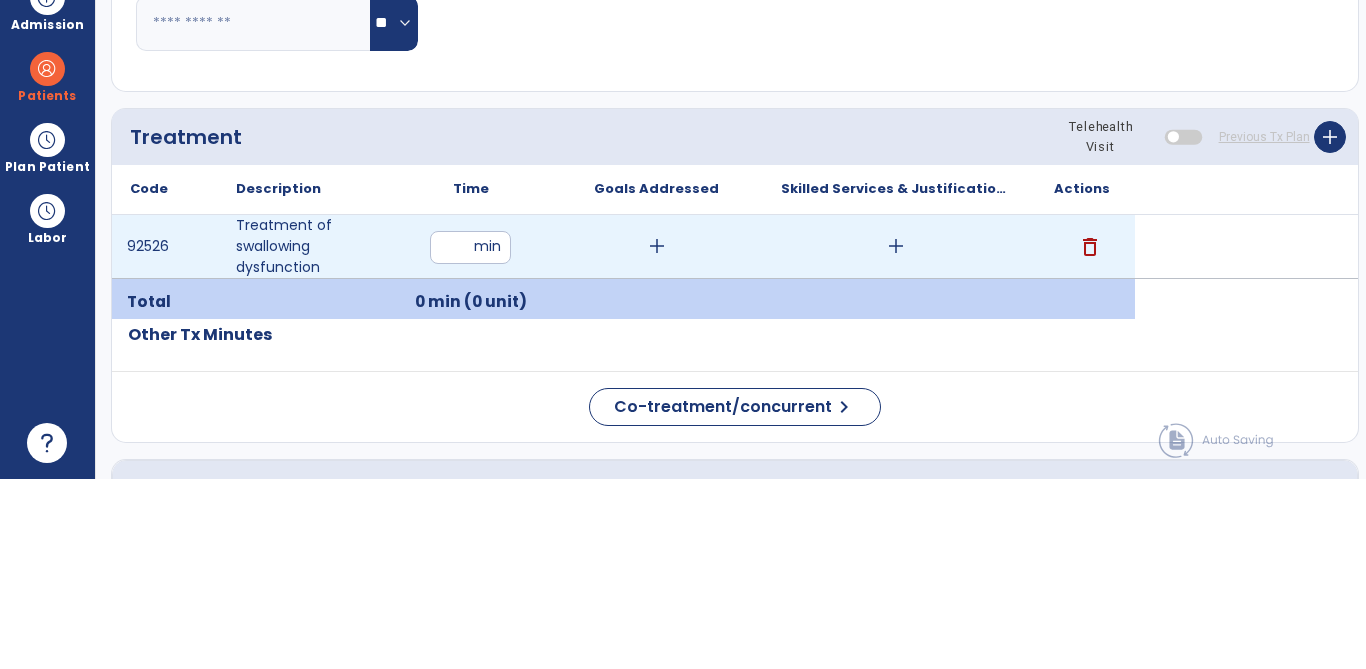 type on "**" 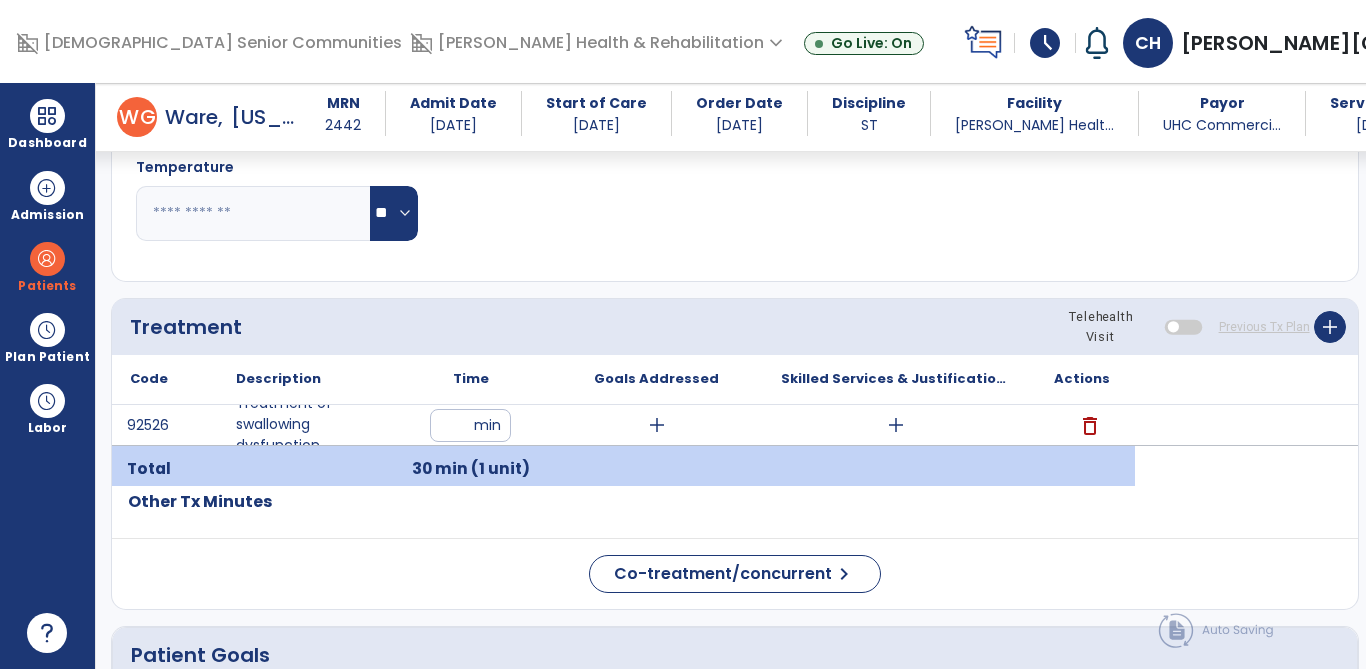 click at bounding box center [656, 469] 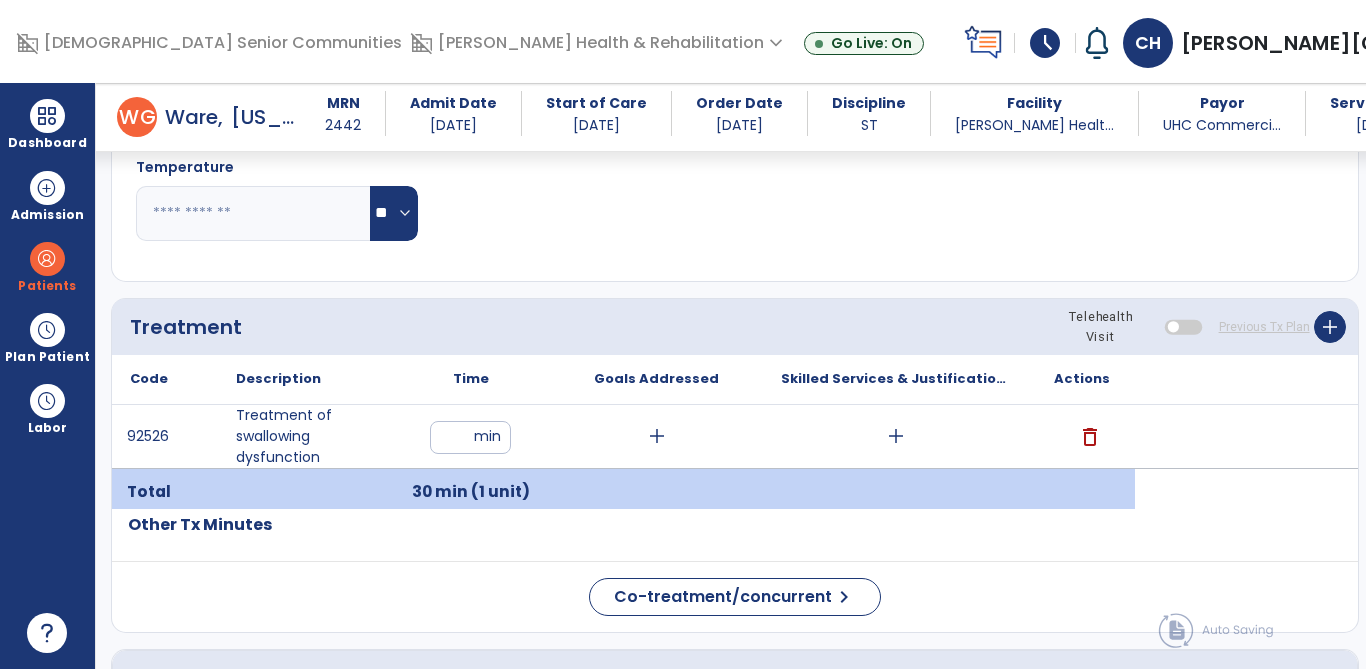 click on "add" at bounding box center (656, 436) 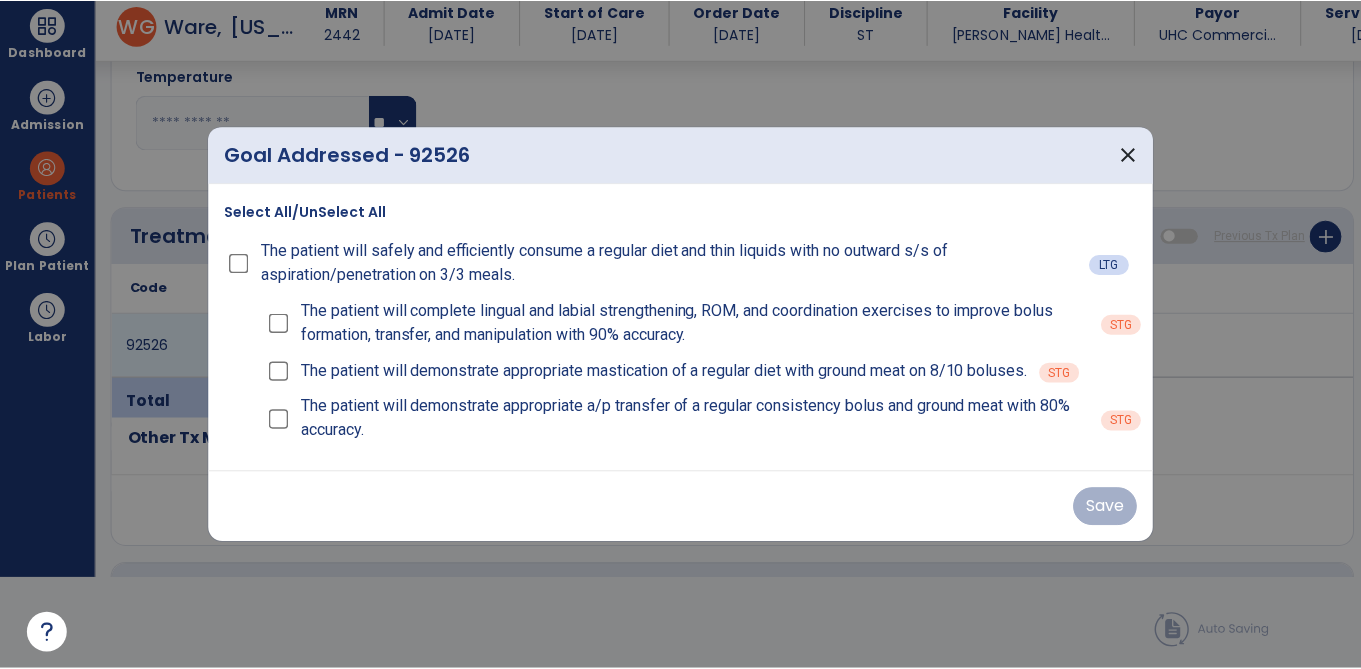 scroll, scrollTop: 0, scrollLeft: 0, axis: both 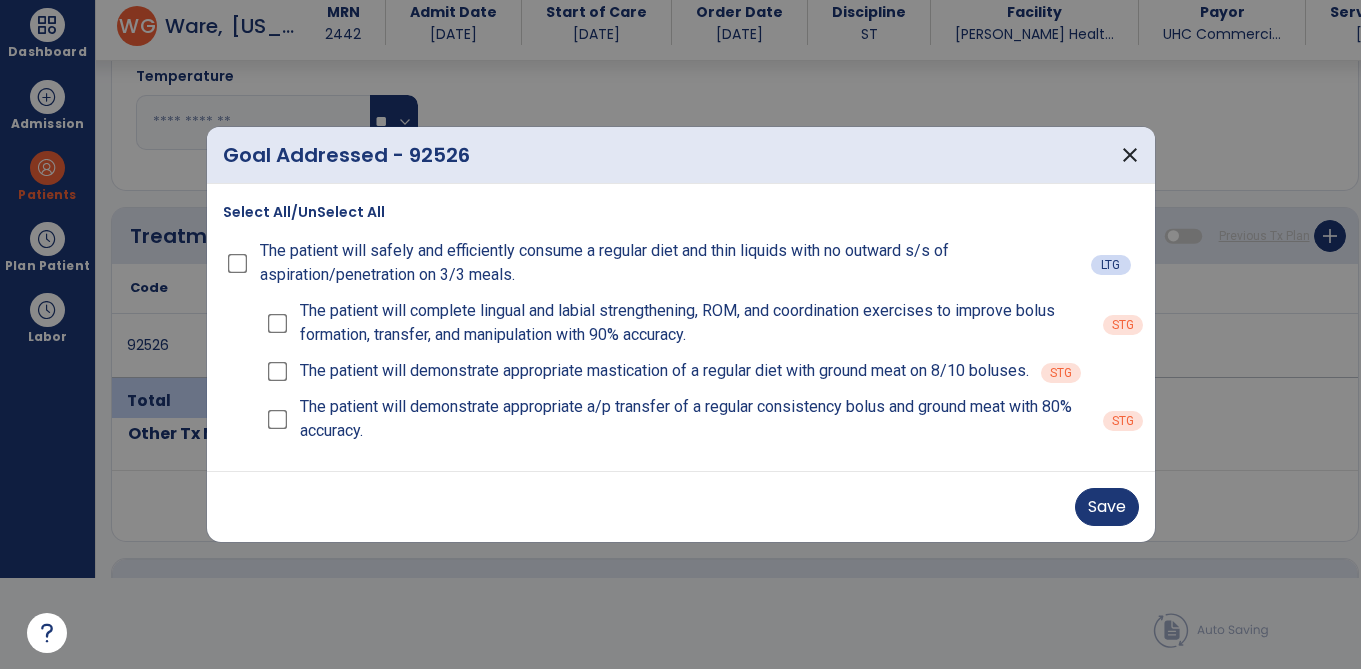 click on "Select All/UnSelect All" at bounding box center [304, 212] 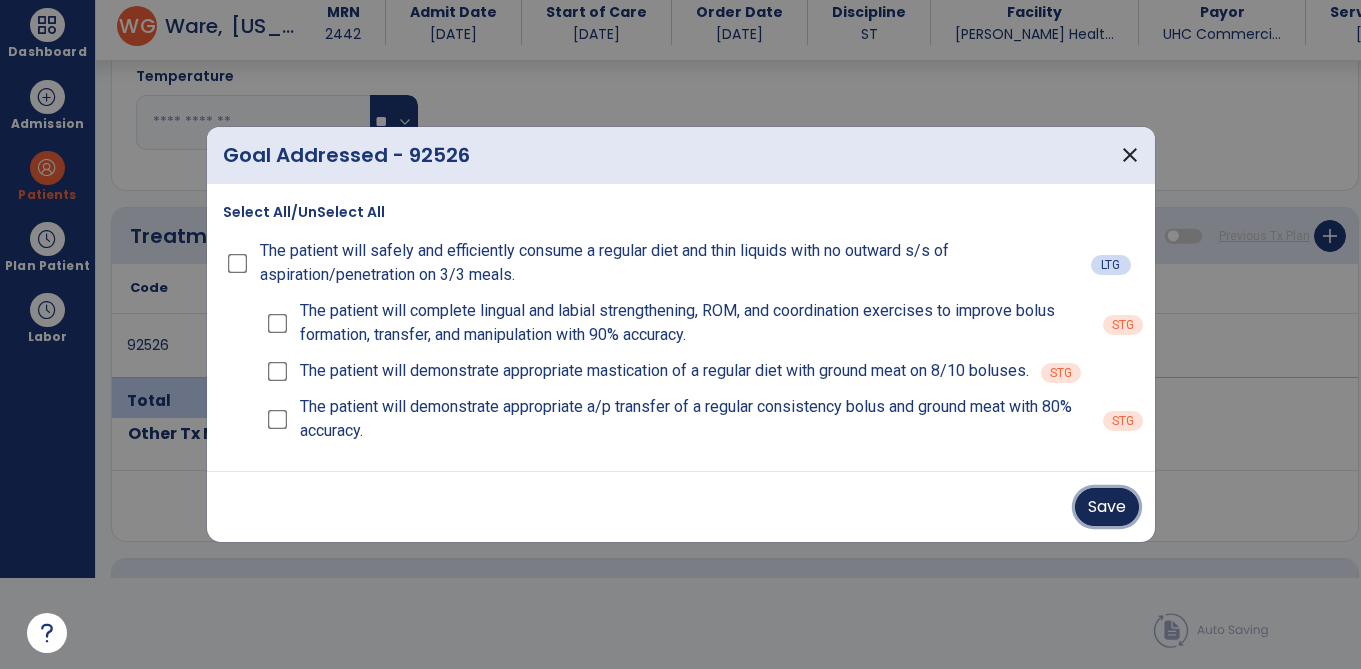 click on "Save" at bounding box center (1107, 507) 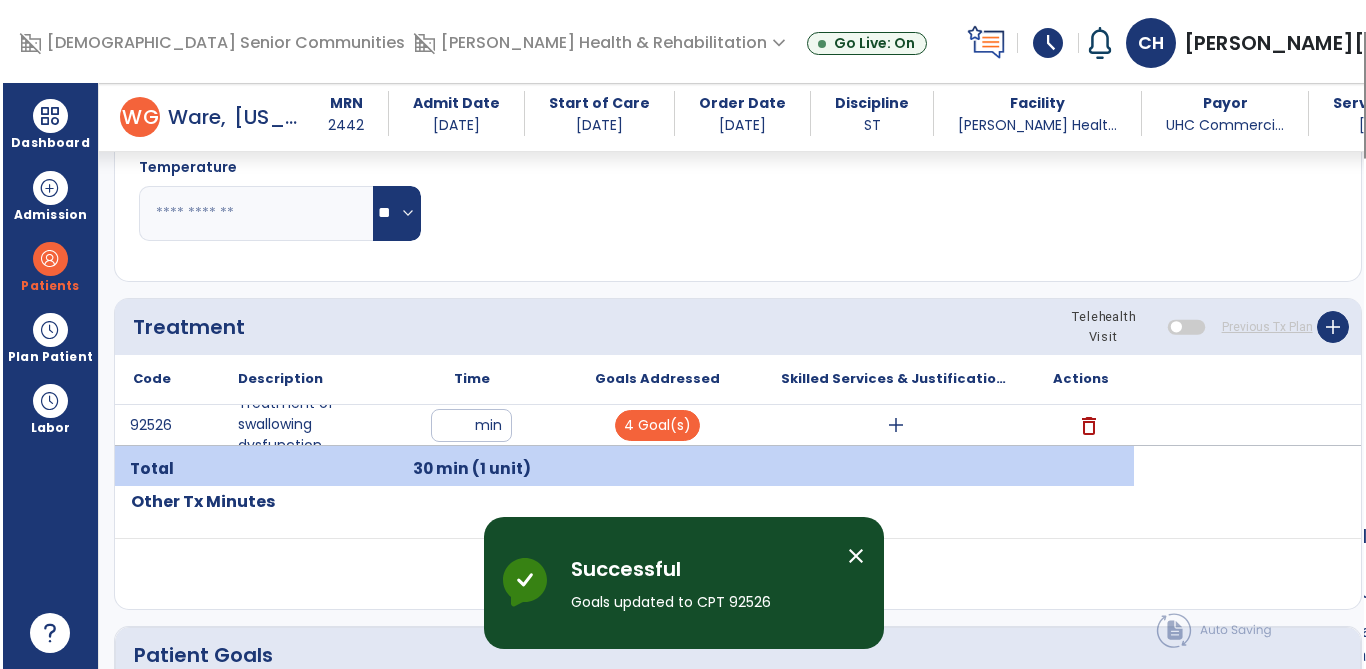 scroll, scrollTop: 91, scrollLeft: 0, axis: vertical 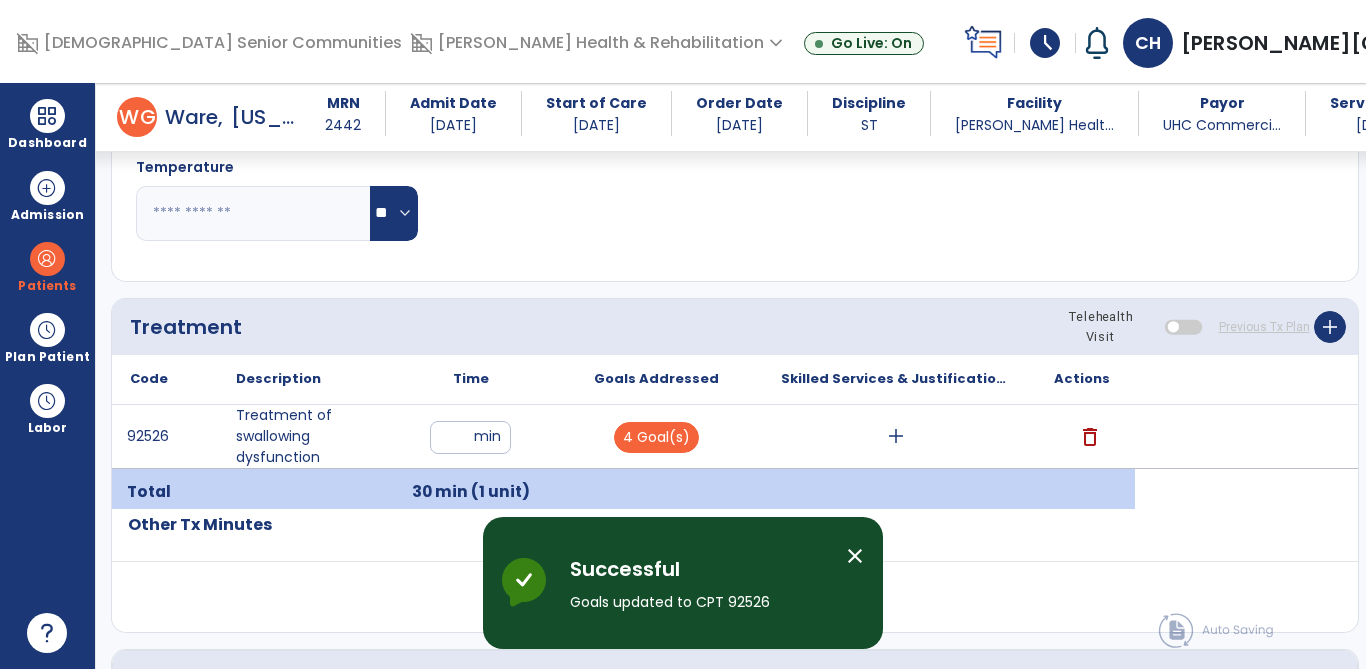 click on "add" at bounding box center [896, 436] 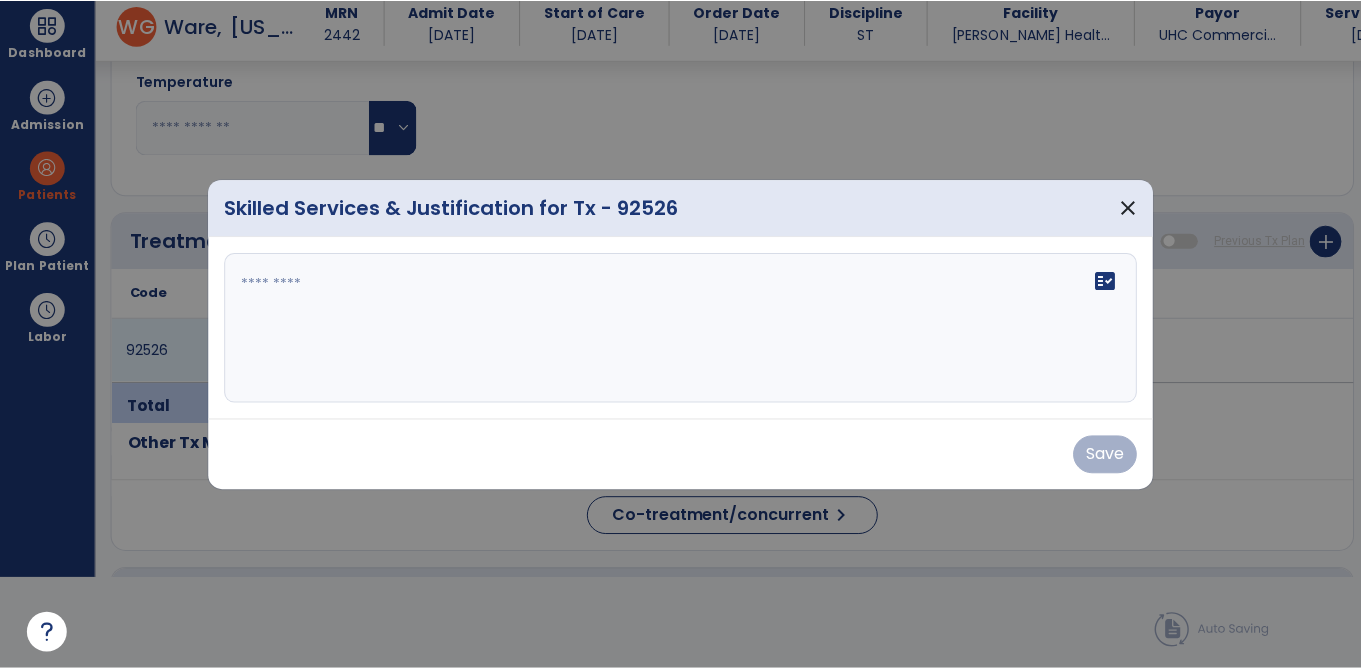 scroll, scrollTop: 0, scrollLeft: 0, axis: both 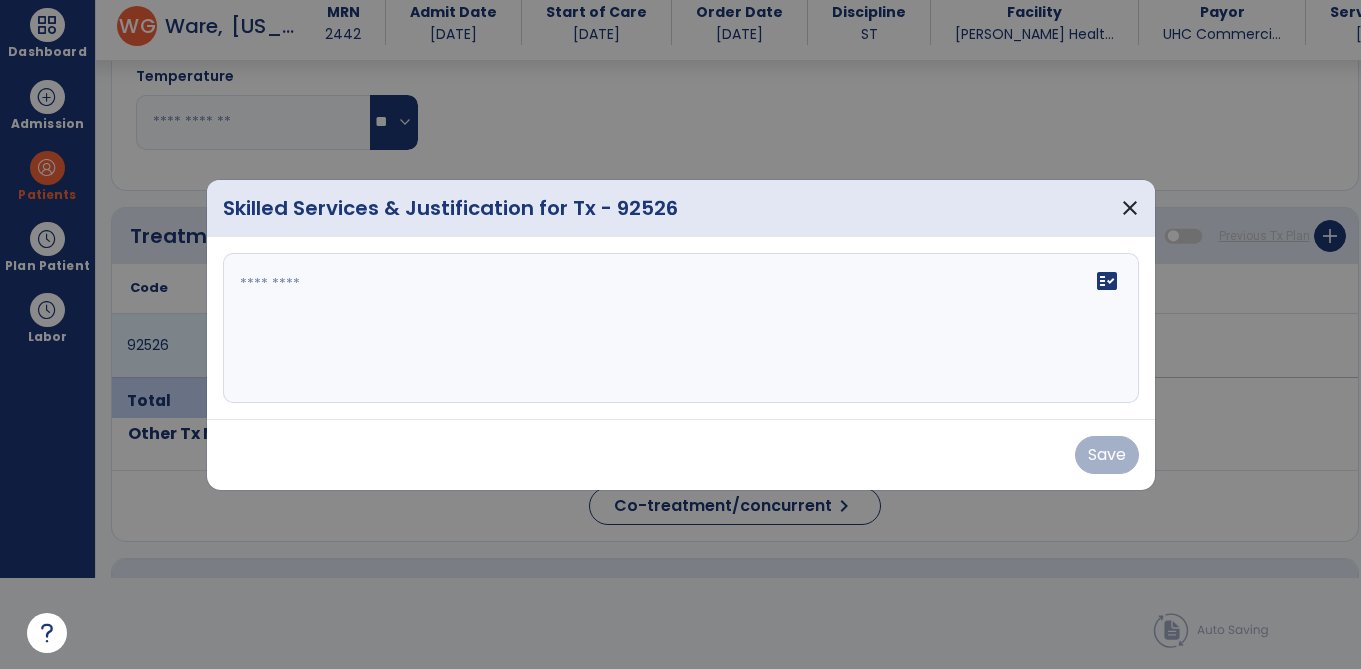 click on "fact_check" at bounding box center (681, 328) 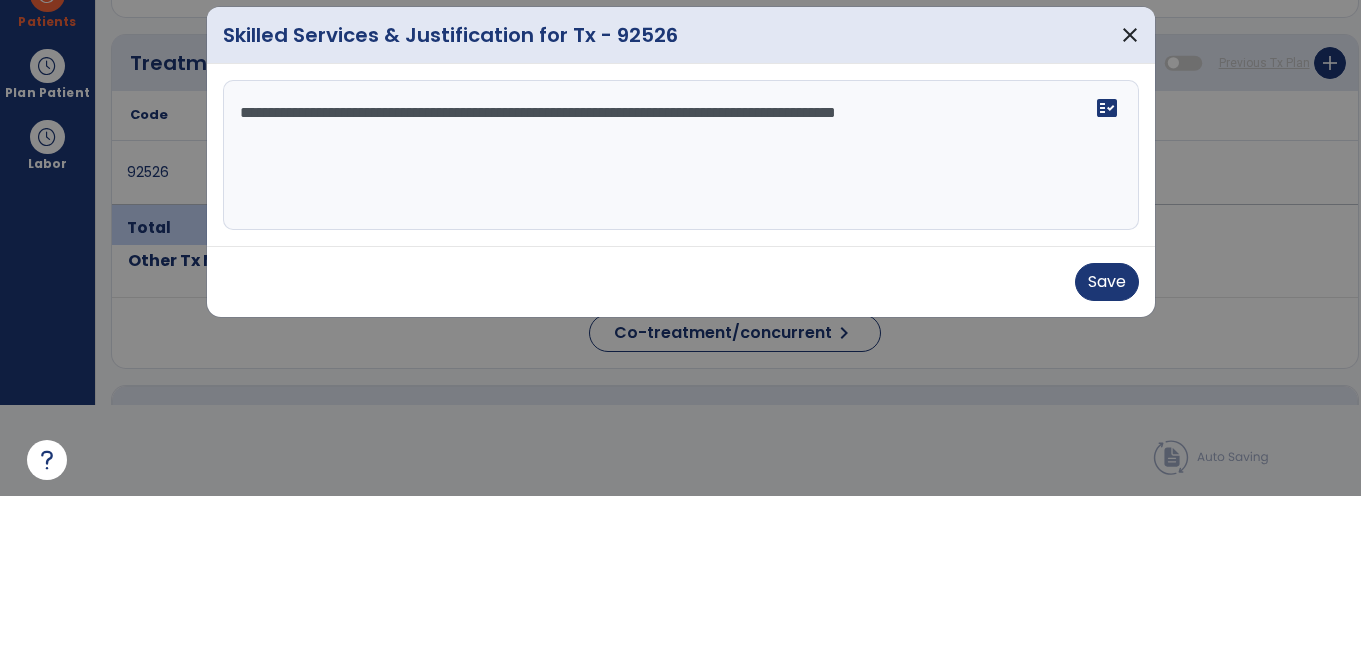 type on "**********" 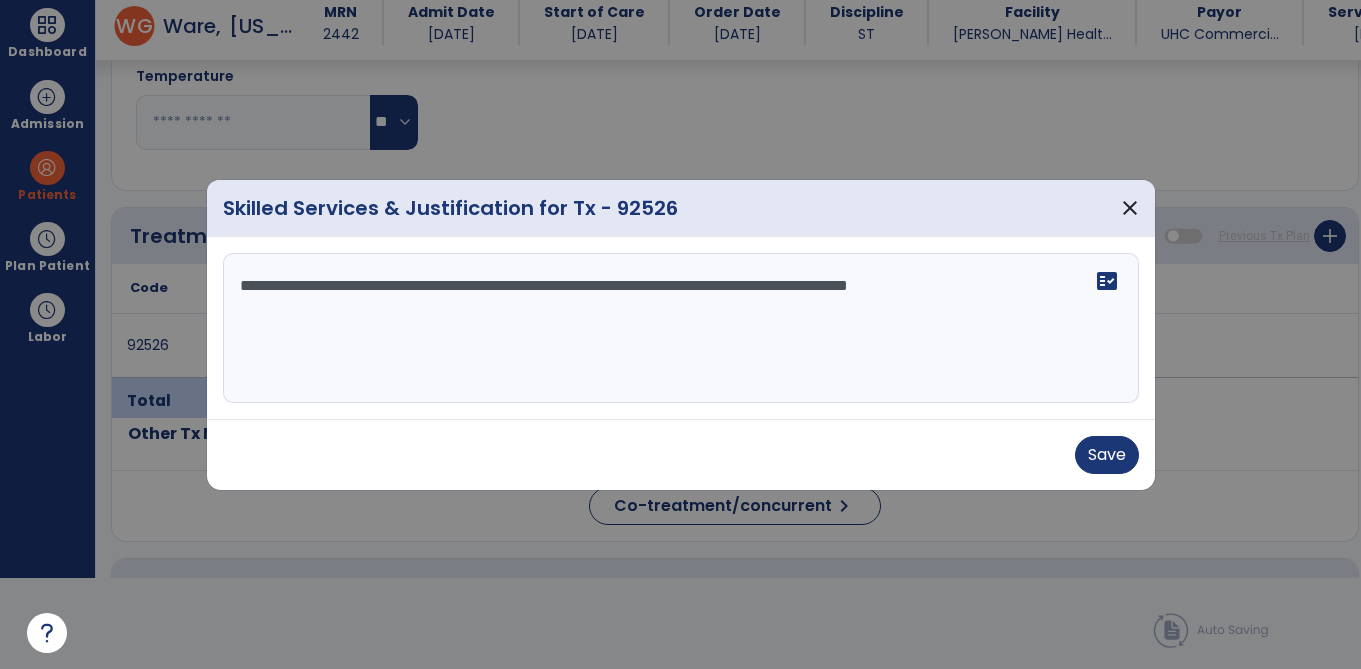click on "Save" at bounding box center (1107, 455) 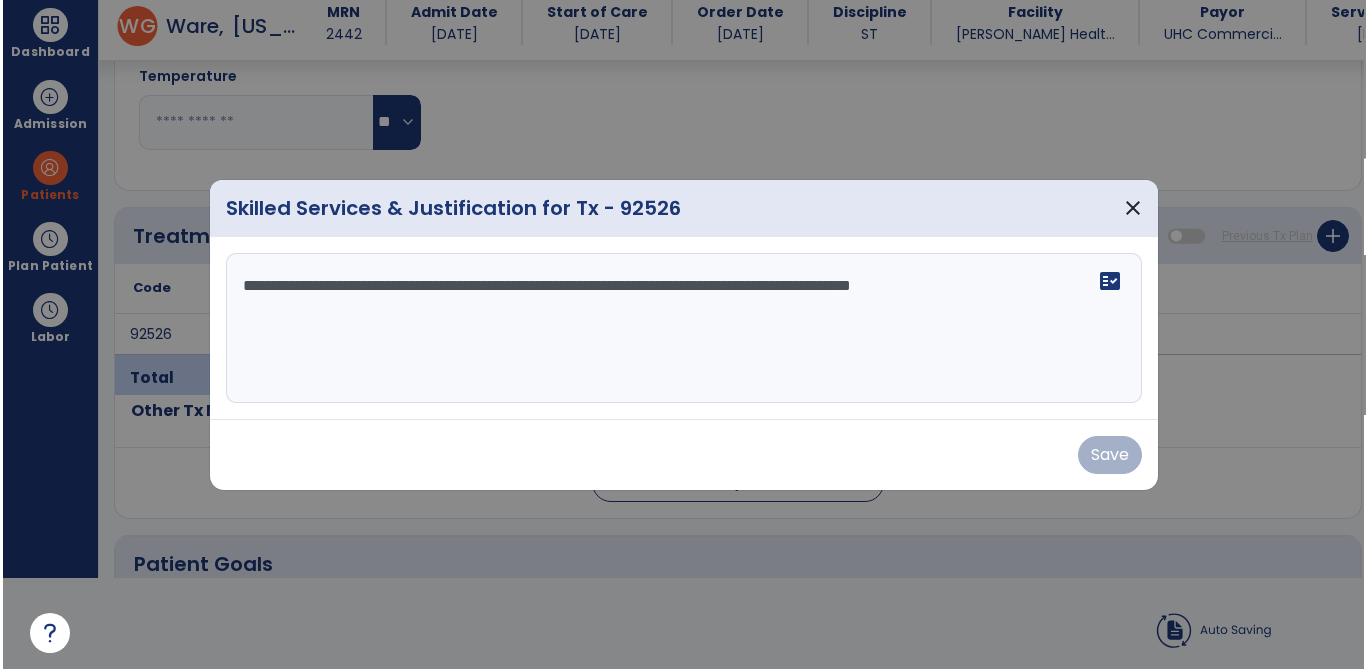 scroll, scrollTop: 91, scrollLeft: 0, axis: vertical 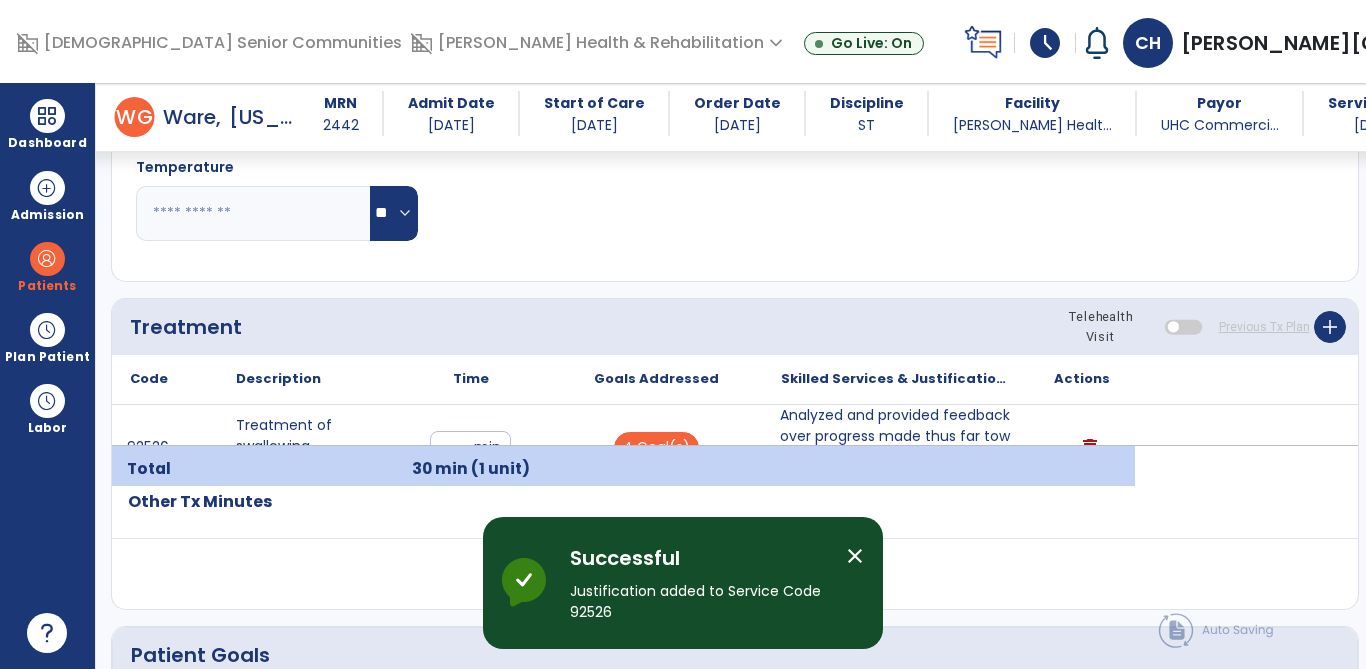 click on "Response To Treatment   *" 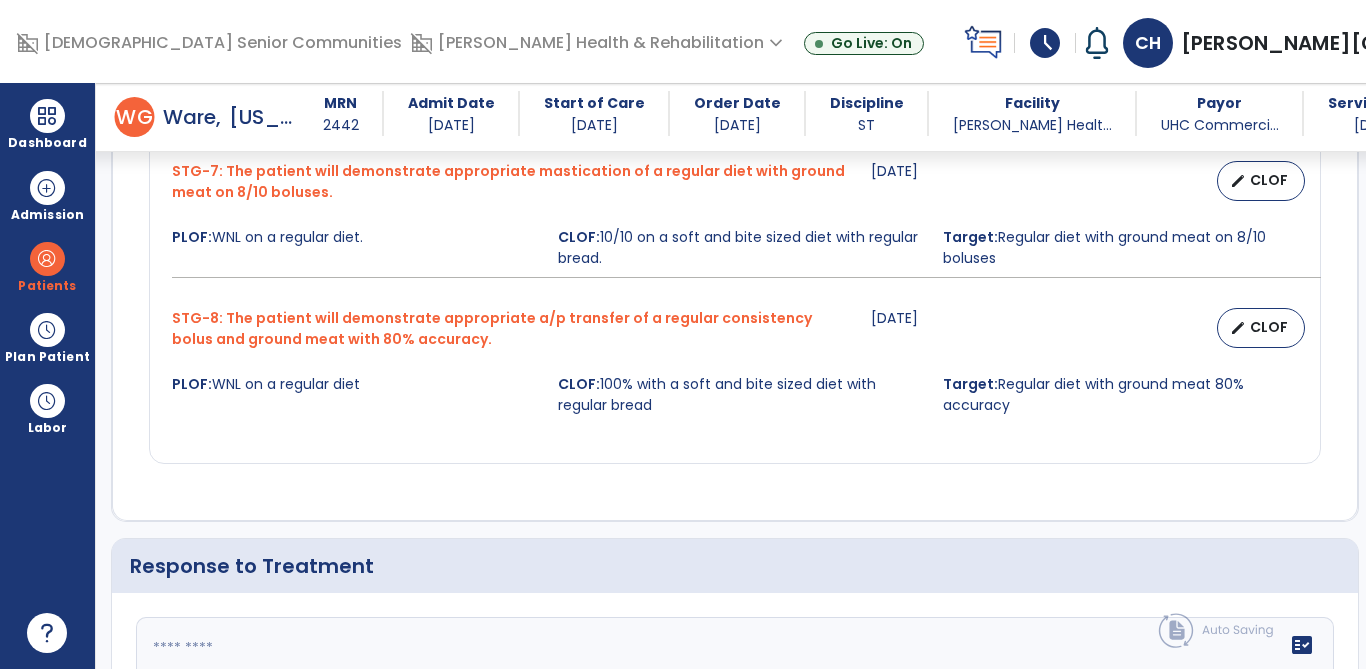 scroll, scrollTop: 2755, scrollLeft: 0, axis: vertical 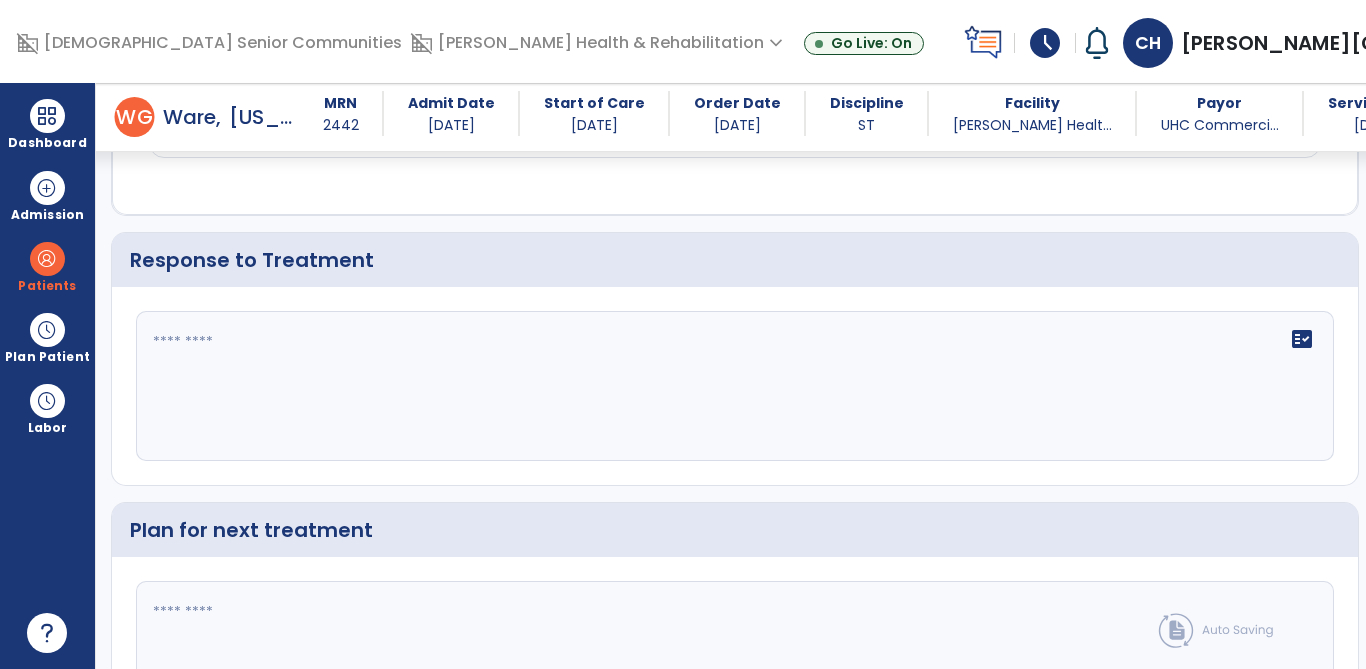 click on "fact_check" 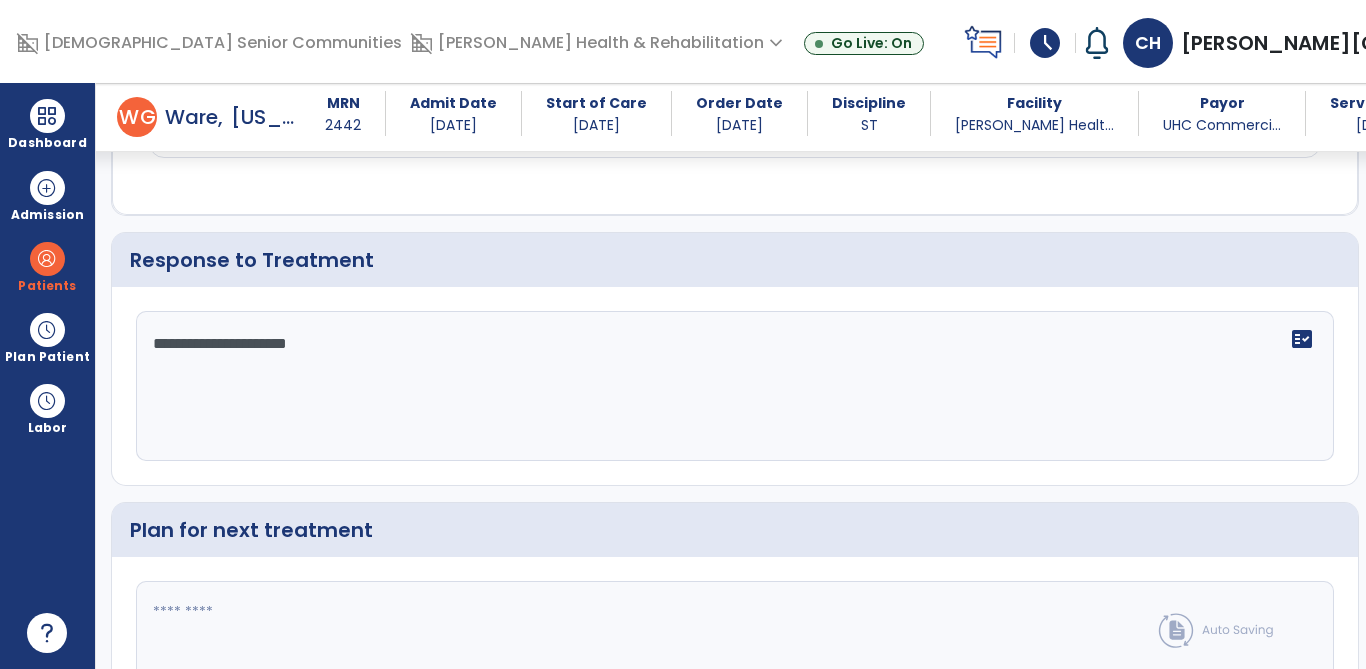 type on "**********" 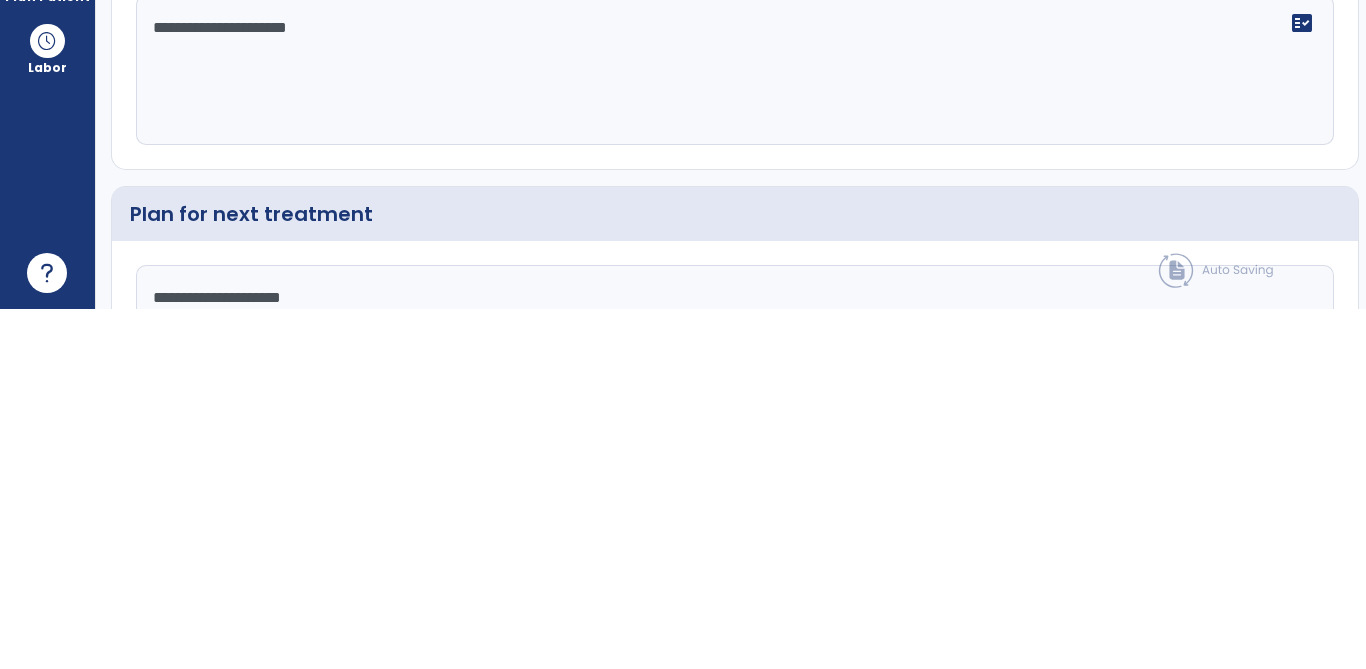 scroll, scrollTop: 2755, scrollLeft: 0, axis: vertical 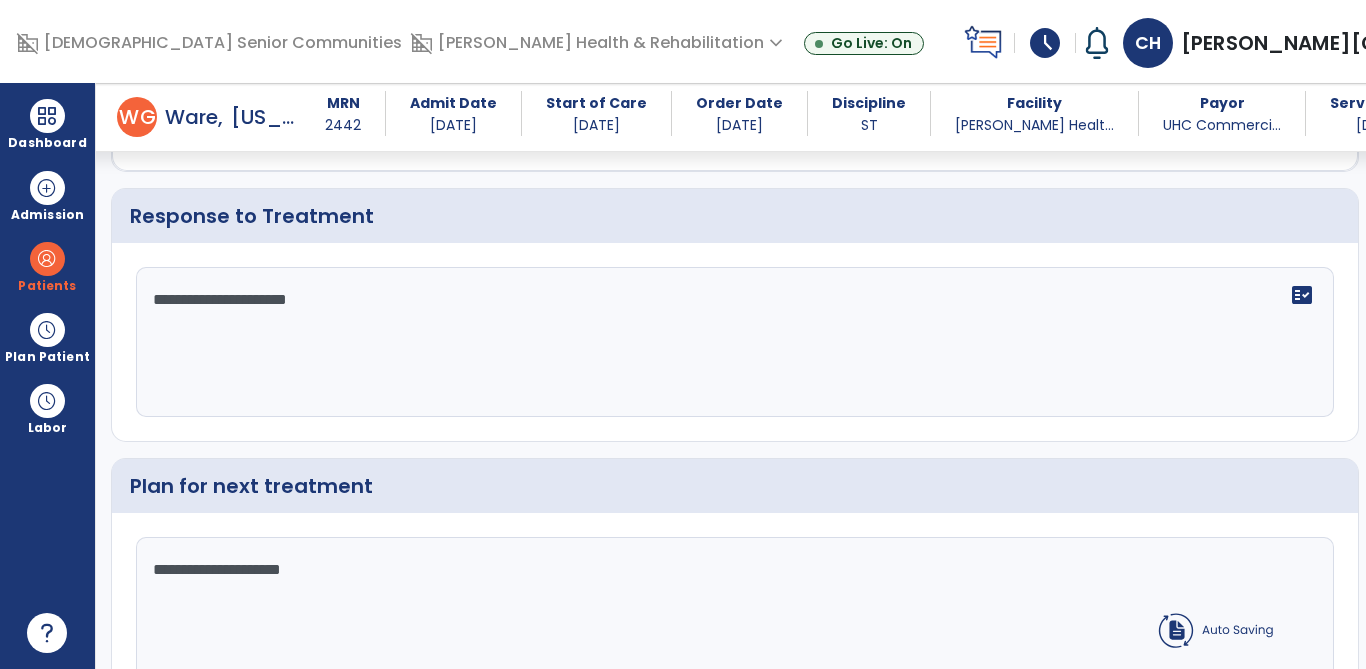 type on "**********" 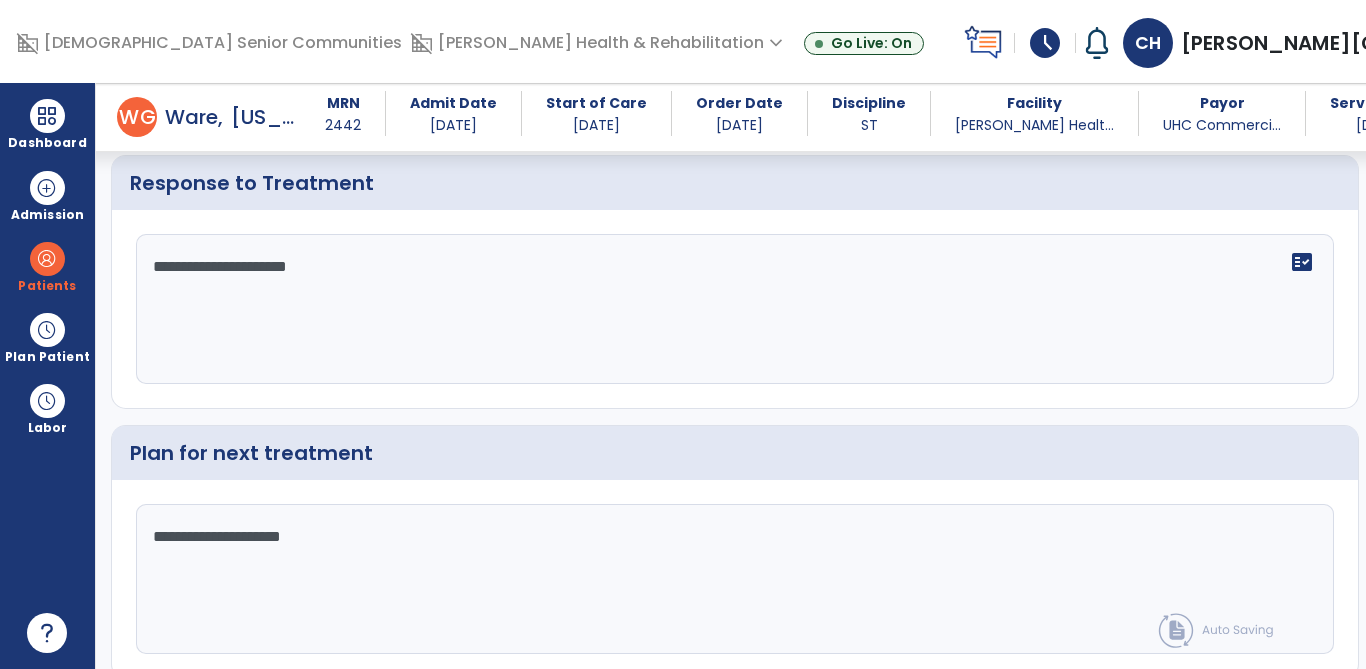 scroll, scrollTop: 2876, scrollLeft: 0, axis: vertical 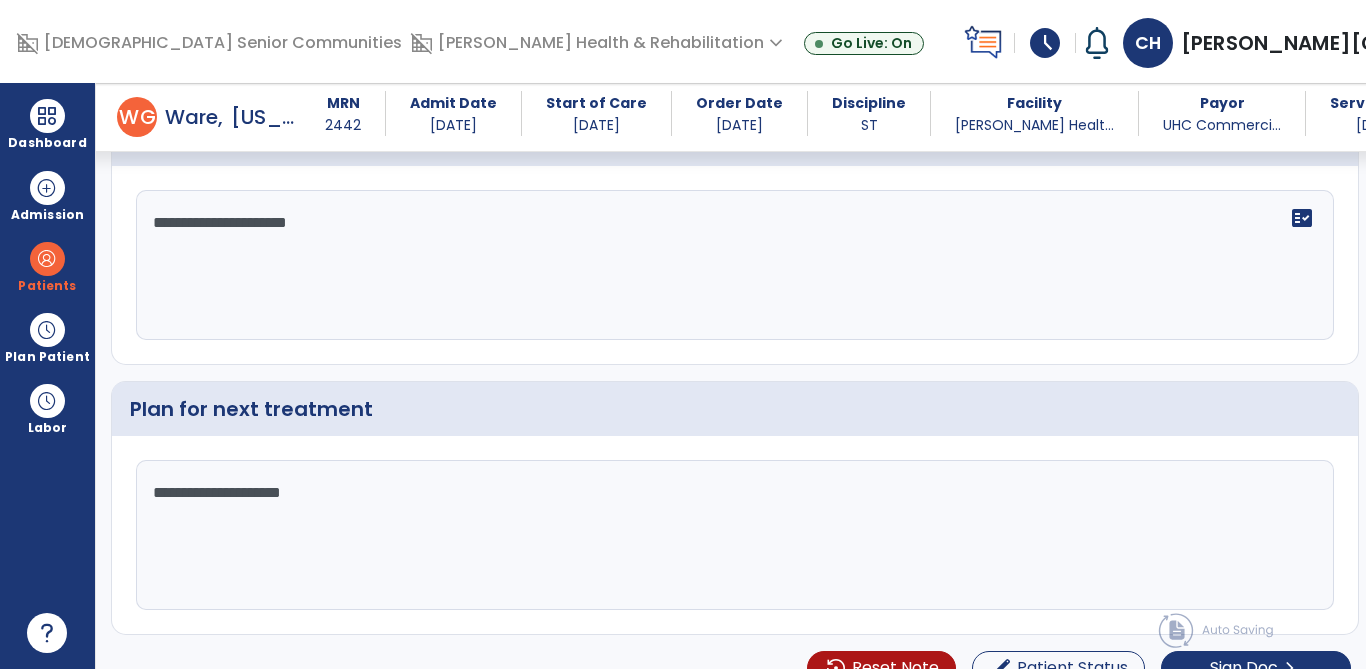 click on "Plan For Next Treatment" 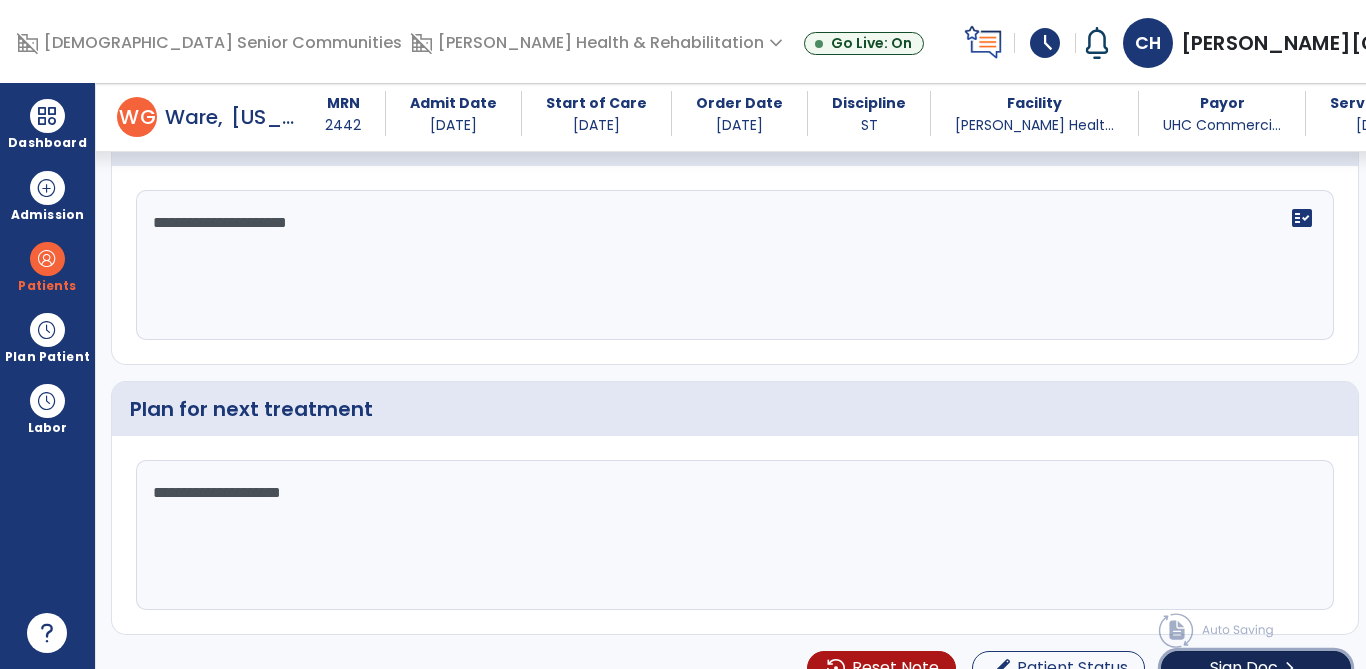 click on "Sign Doc" 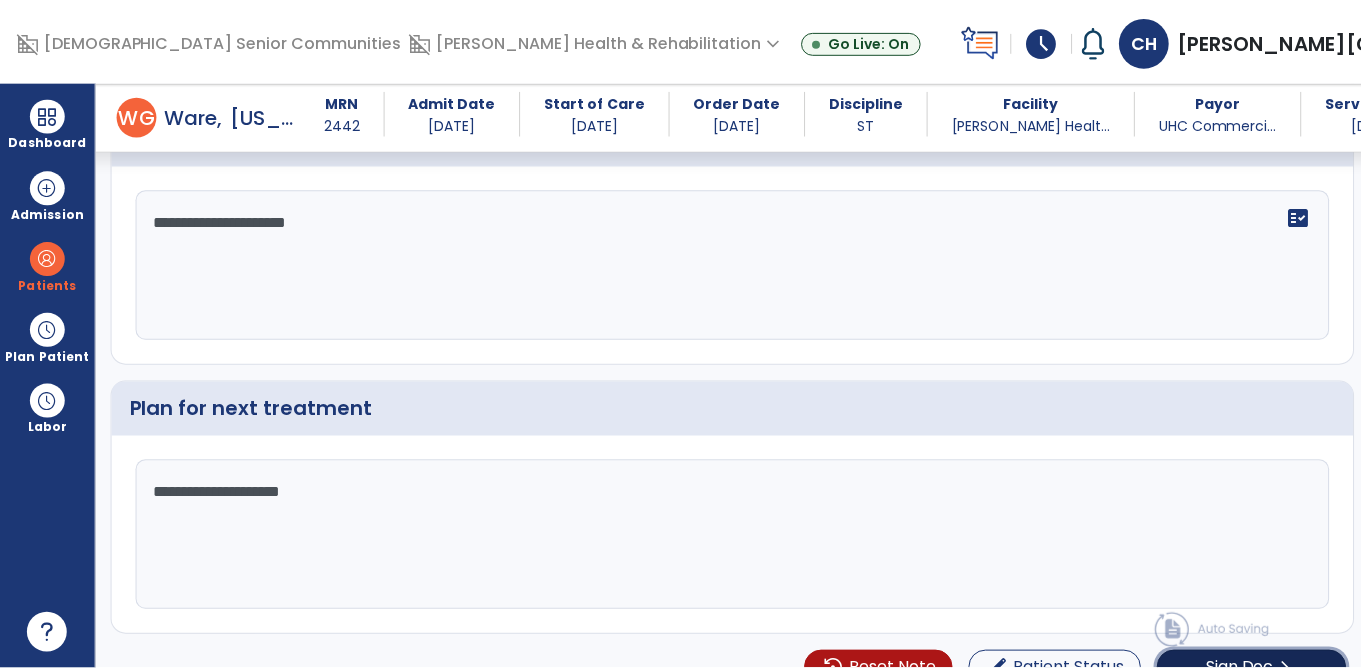 scroll, scrollTop: 0, scrollLeft: 0, axis: both 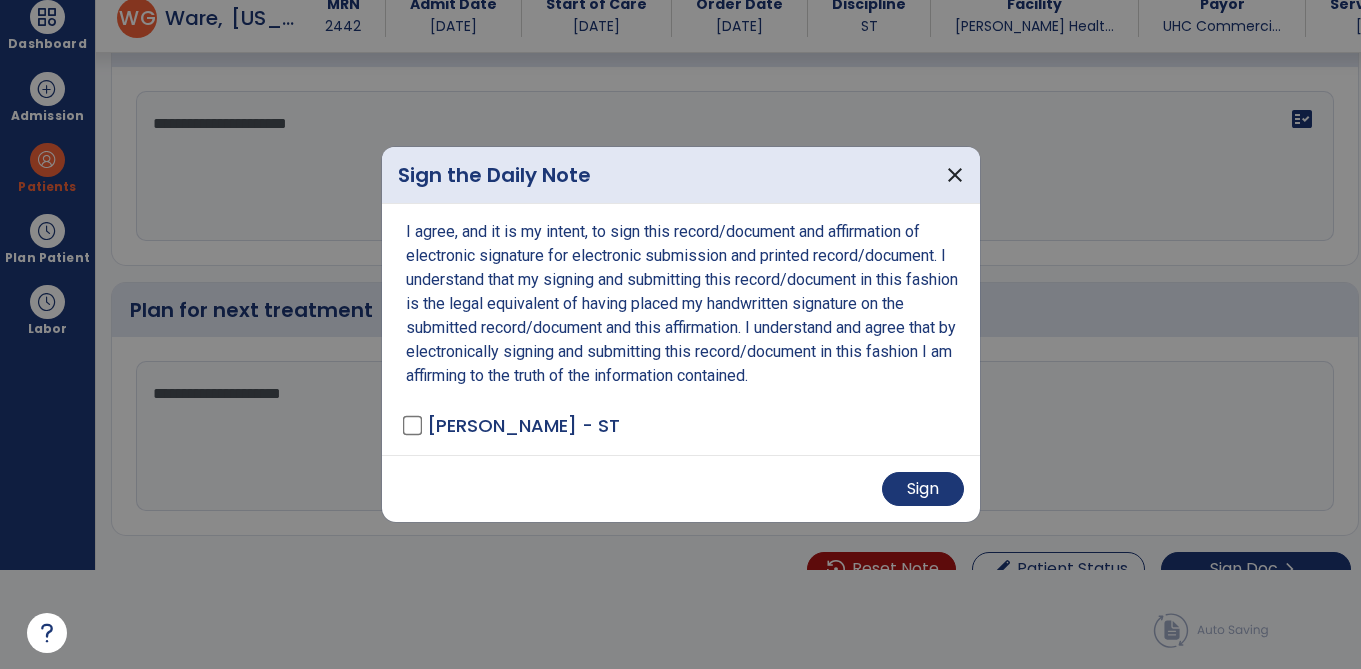 click on "Sign" at bounding box center [923, 489] 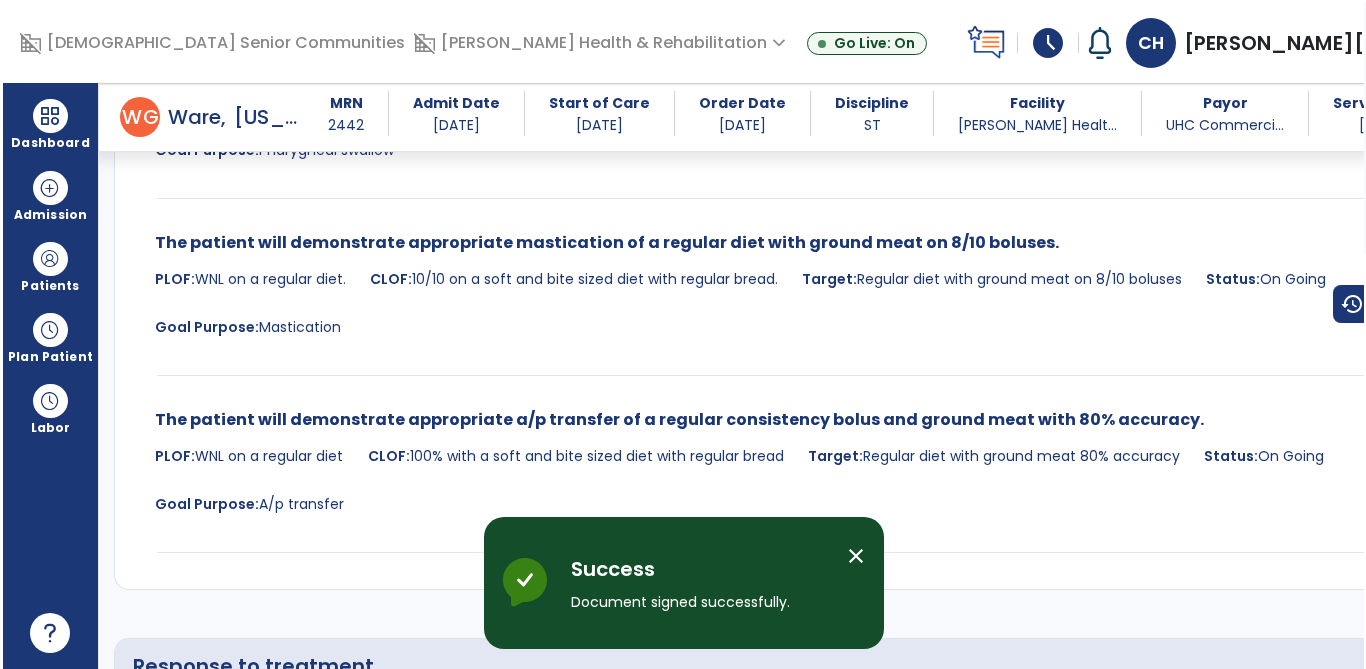 scroll, scrollTop: 99, scrollLeft: 0, axis: vertical 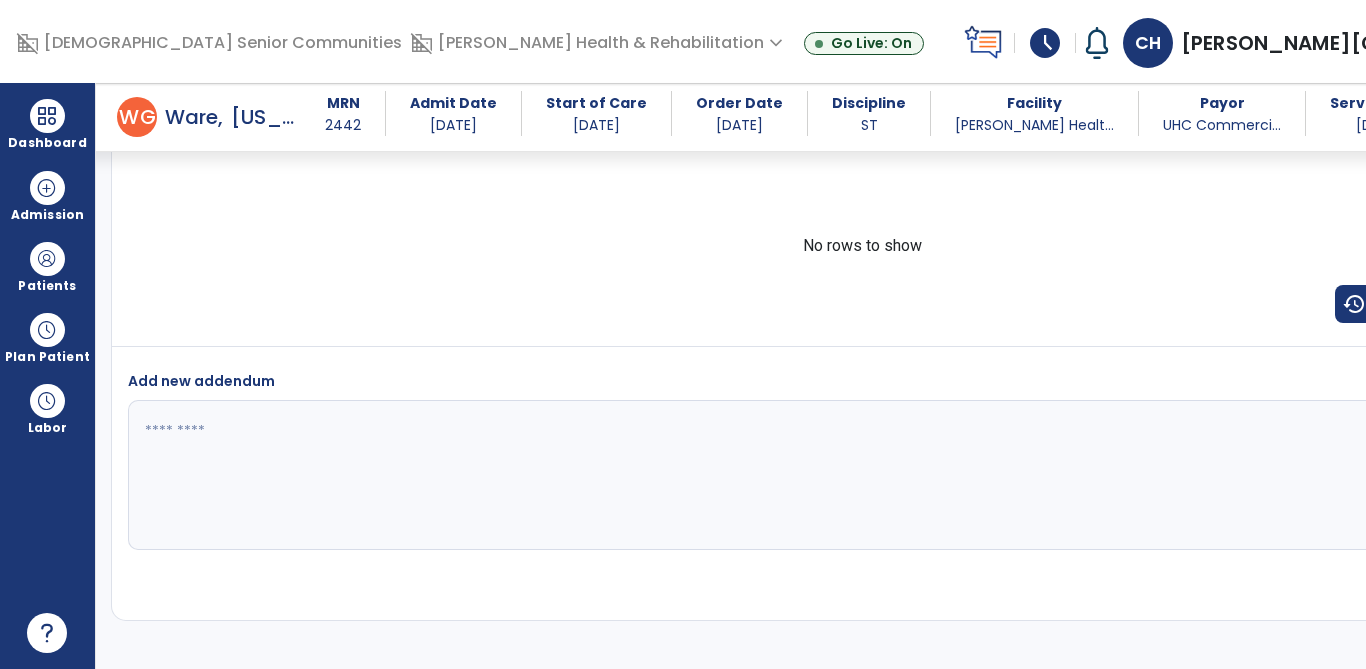 click on "Dashboard" at bounding box center [47, 143] 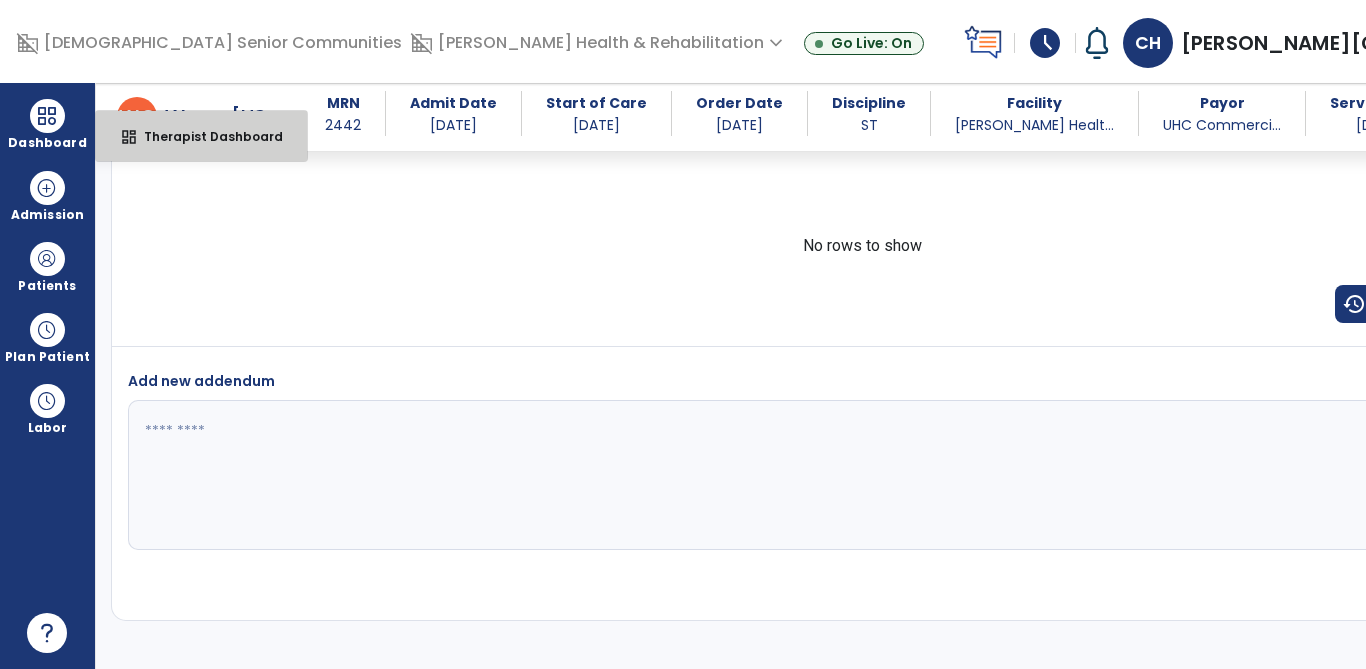 click on "Therapist Dashboard" at bounding box center [205, 136] 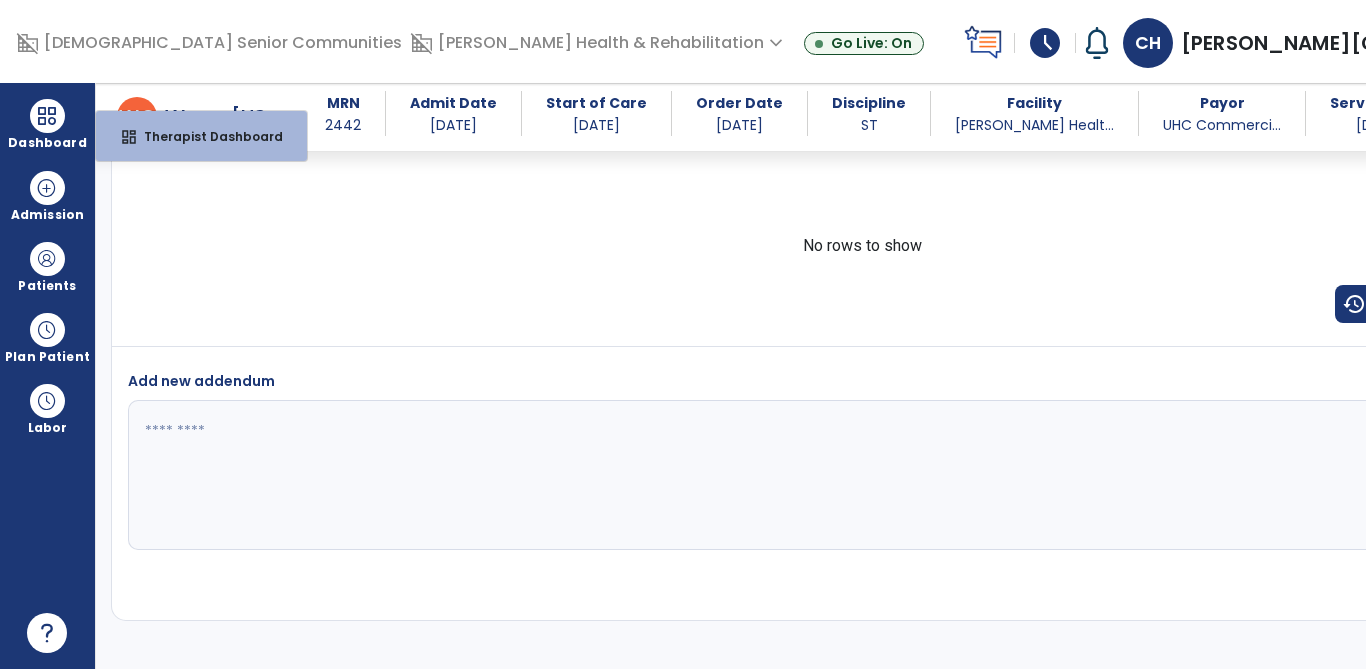 select on "****" 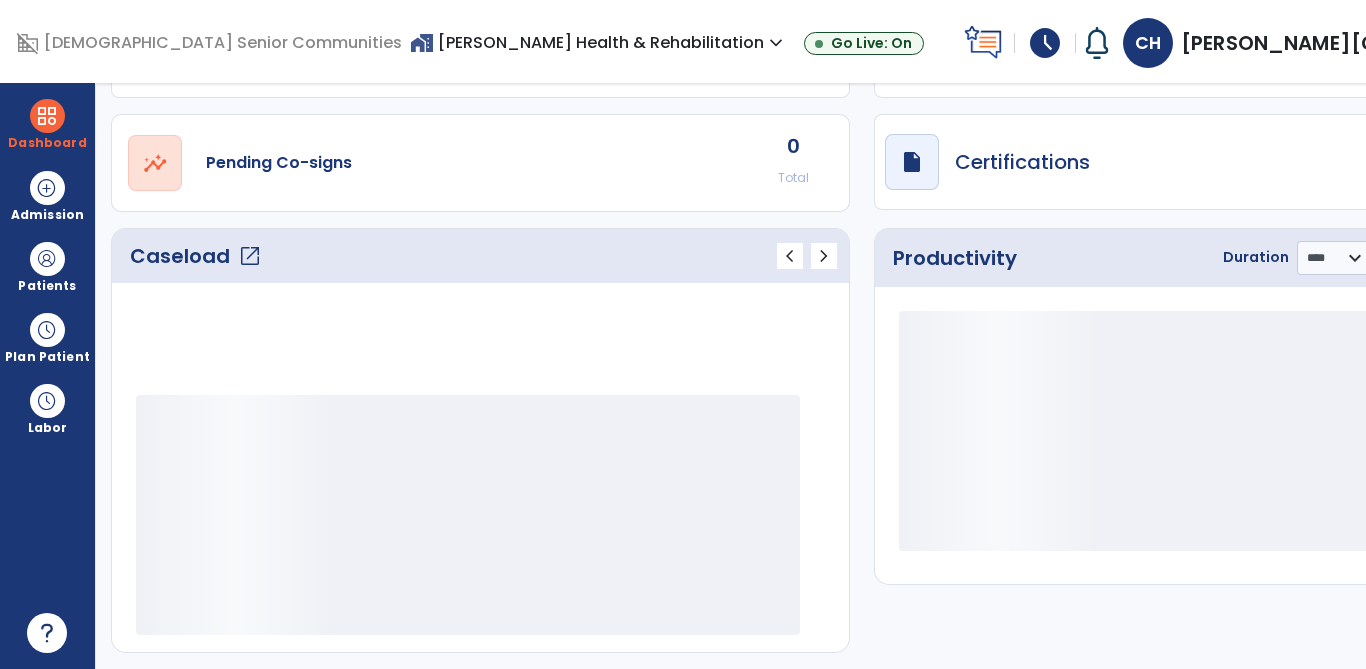 scroll, scrollTop: 109, scrollLeft: 0, axis: vertical 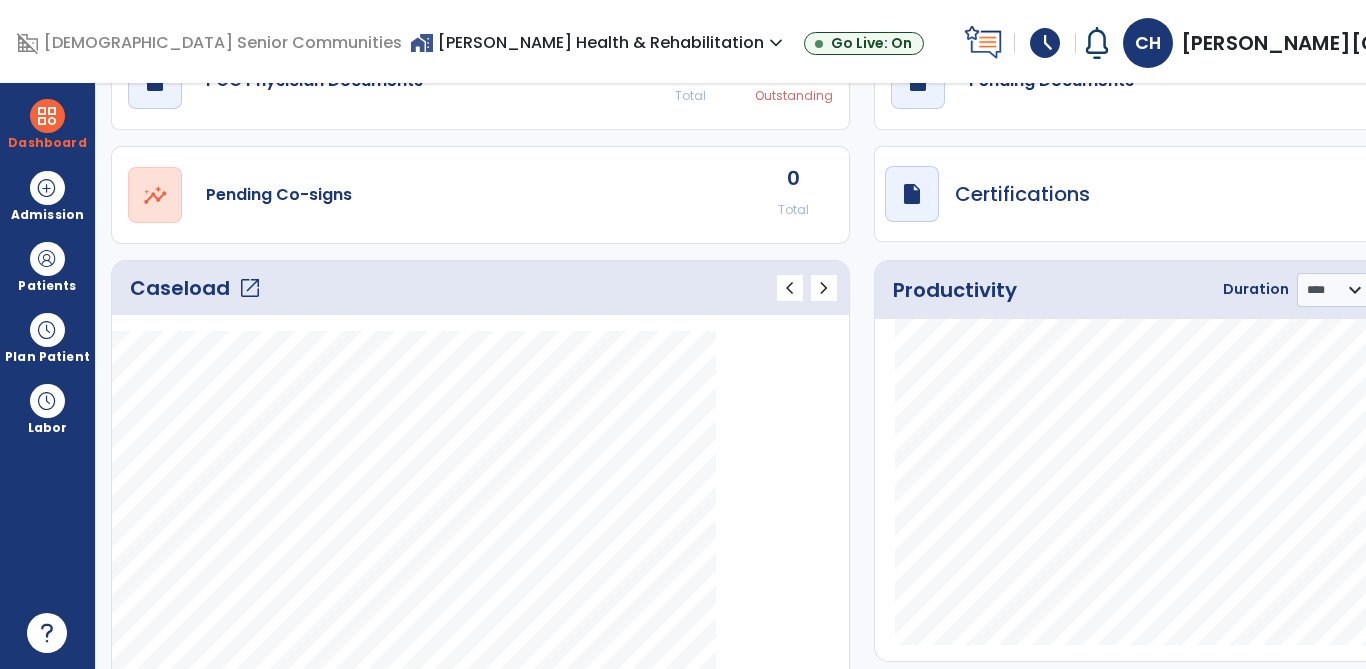 click on "Caseload   open_in_new" 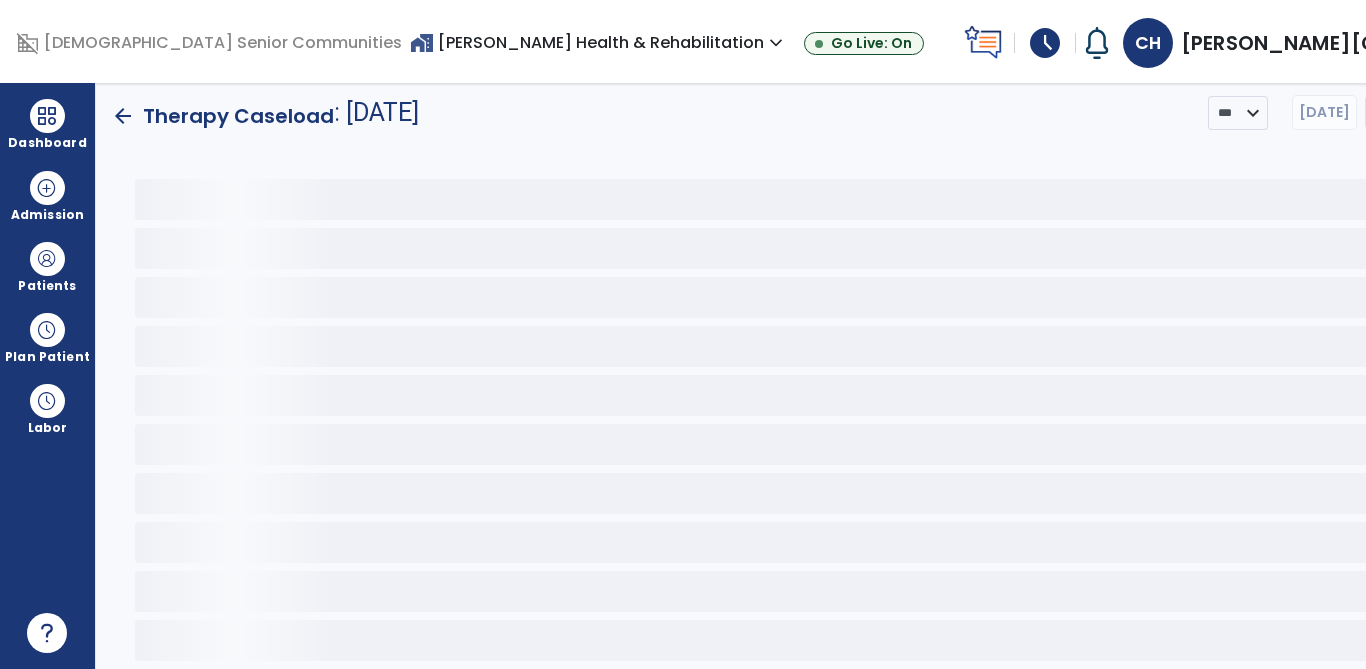 scroll, scrollTop: 0, scrollLeft: 0, axis: both 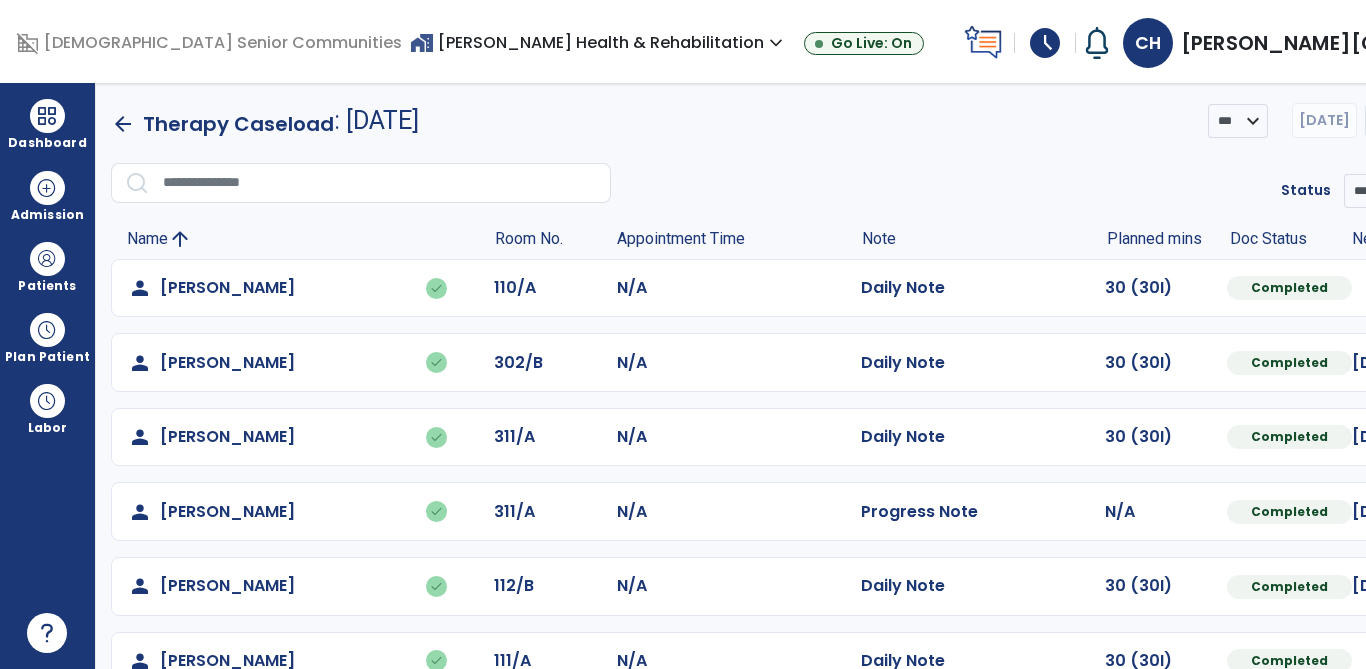 click at bounding box center [47, 116] 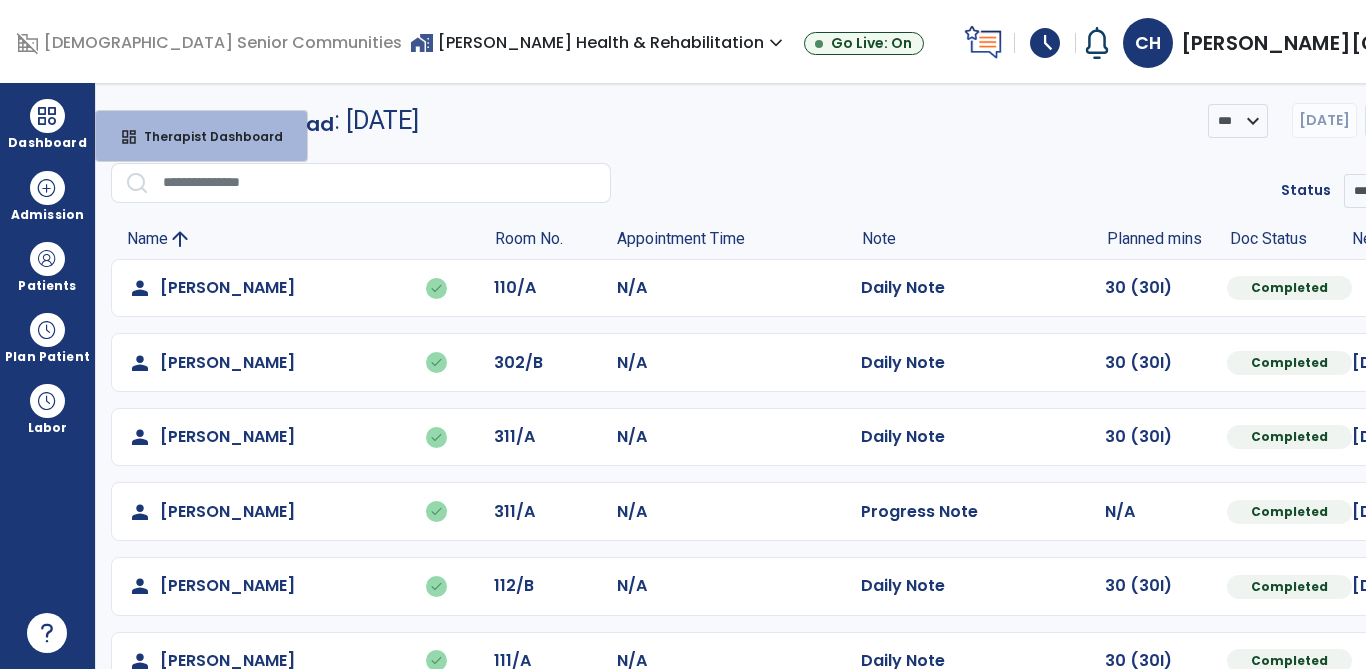 click 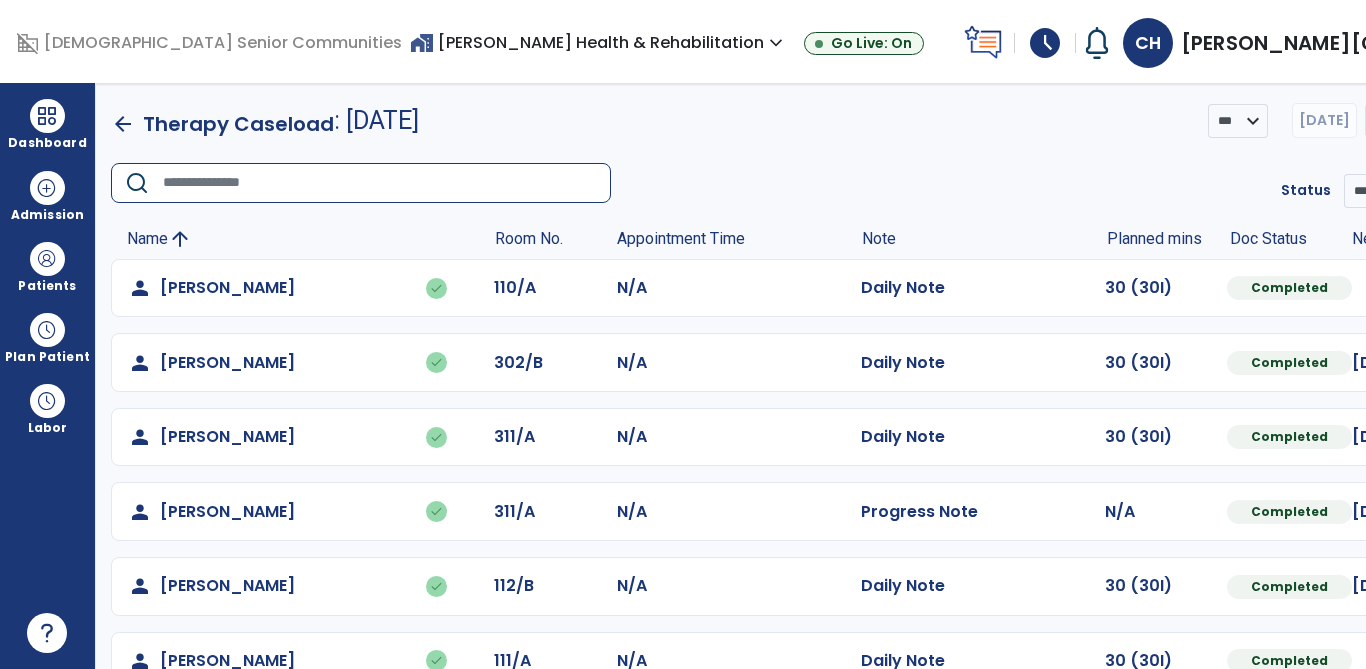 click on "Dashboard" at bounding box center (47, 143) 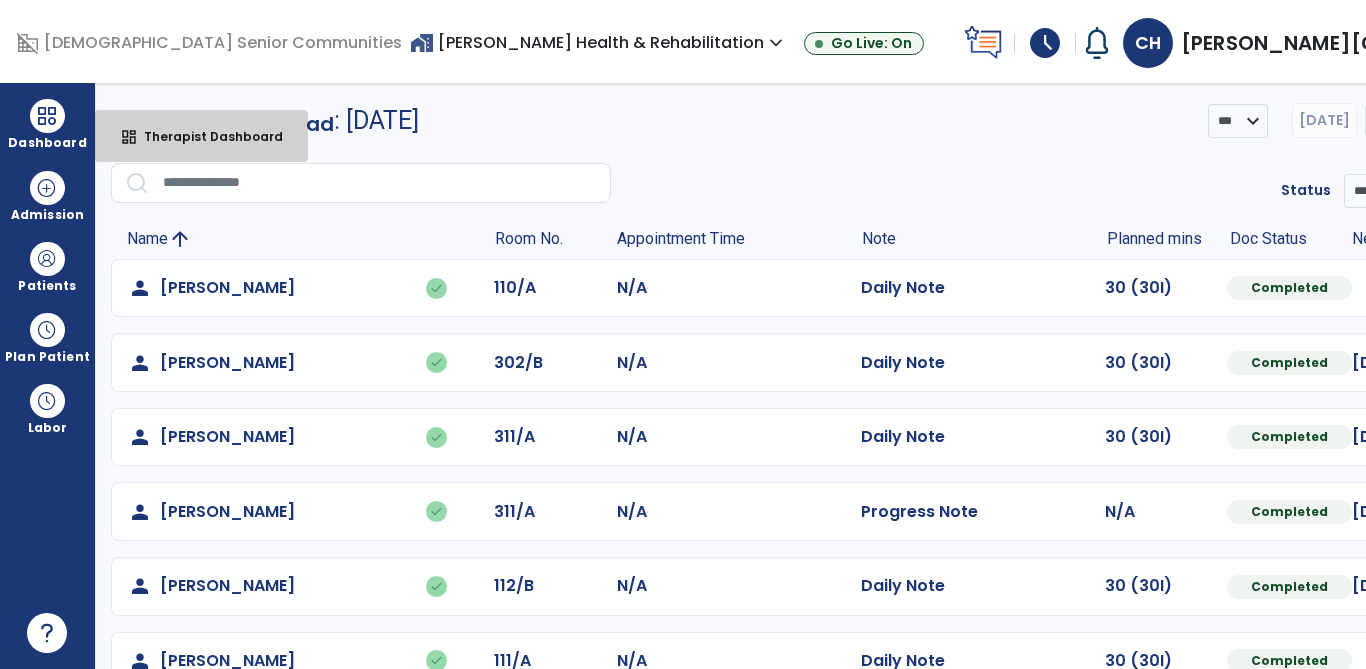 click on "dashboard  Therapist Dashboard" at bounding box center [201, 136] 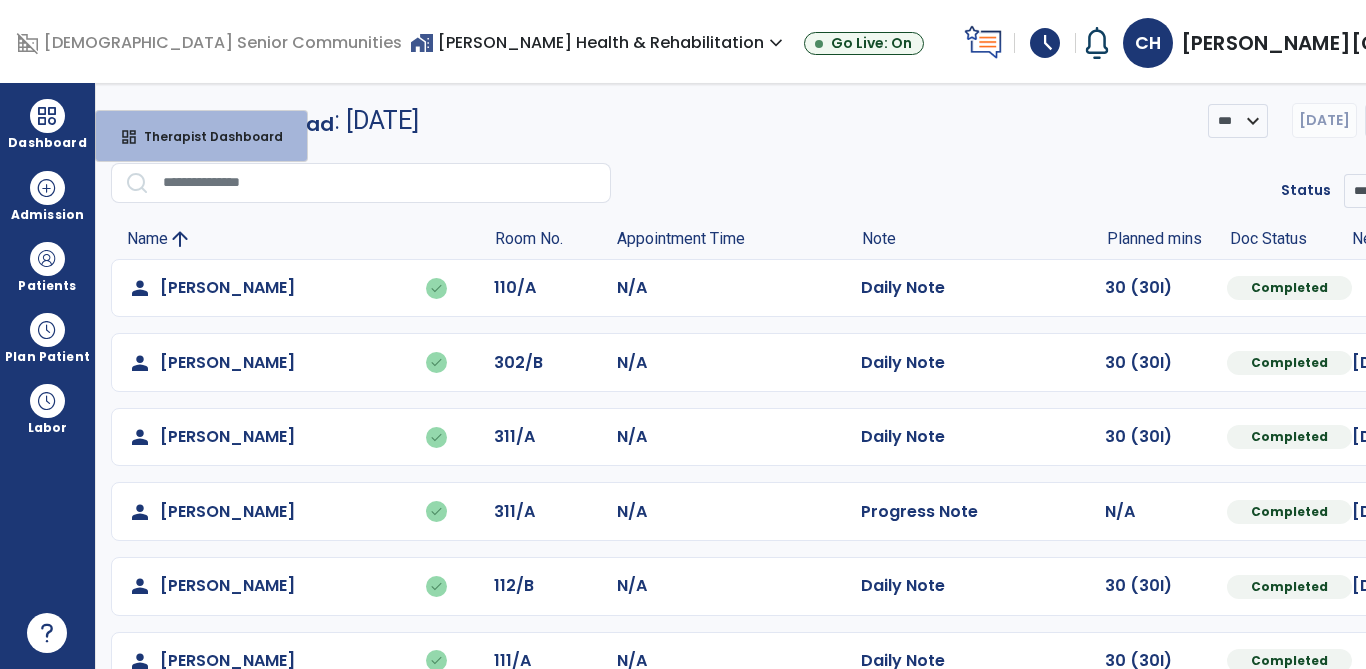 select on "****" 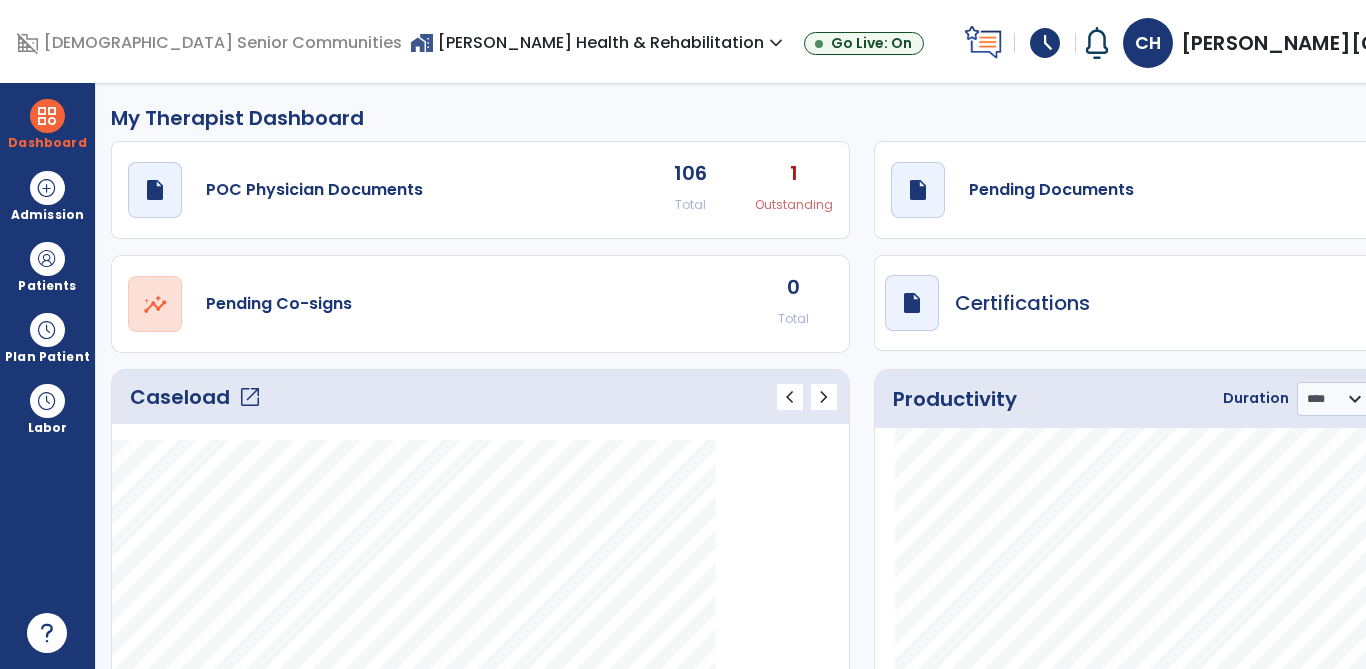 click on "open_in_new" 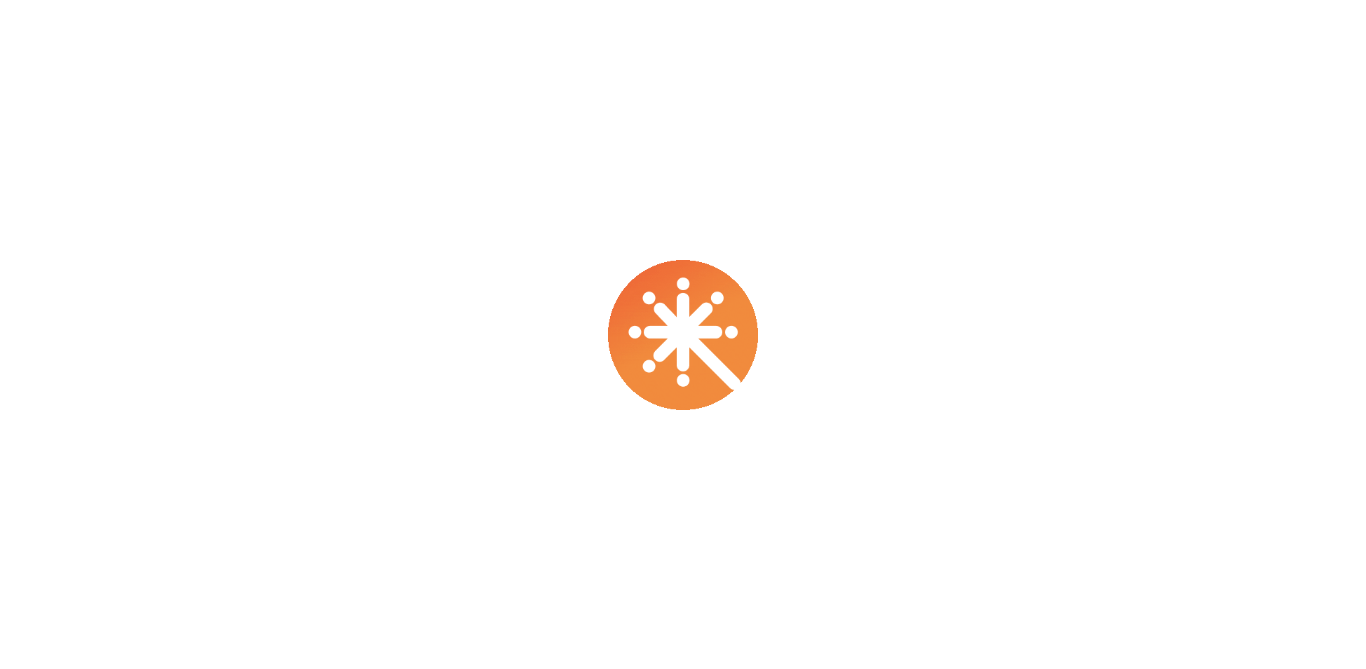 scroll, scrollTop: 0, scrollLeft: 0, axis: both 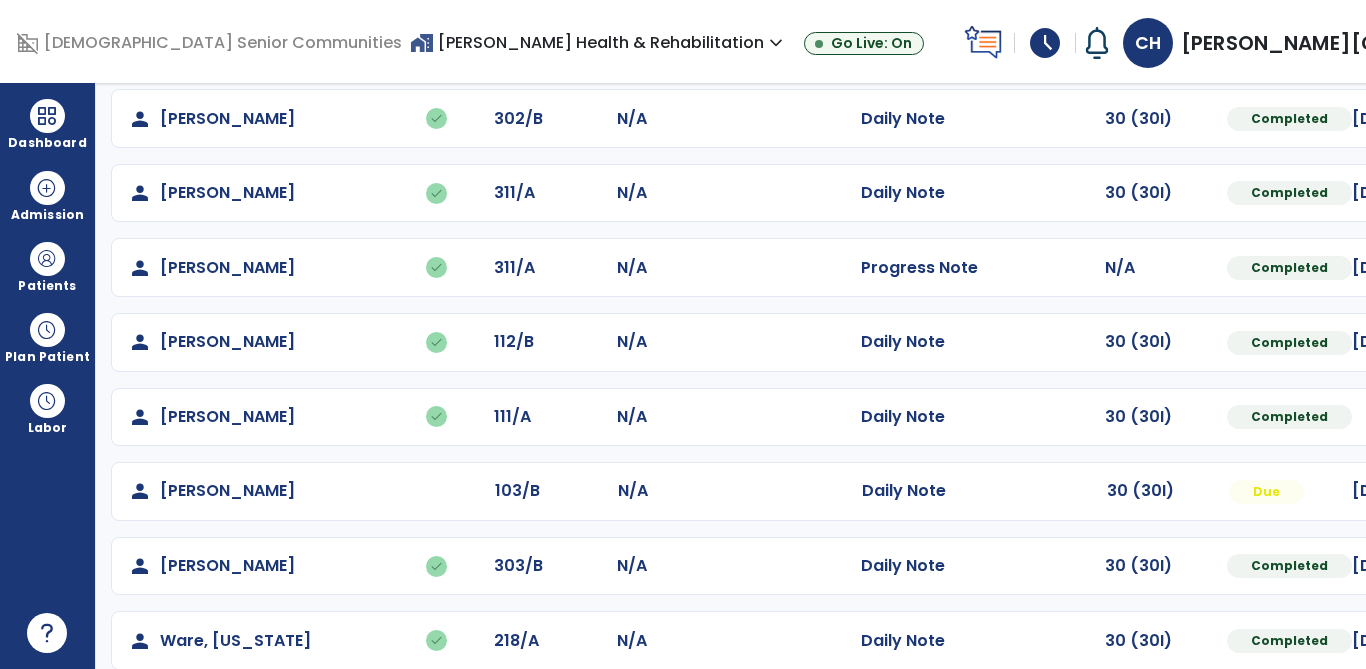 click at bounding box center (1543, 44) 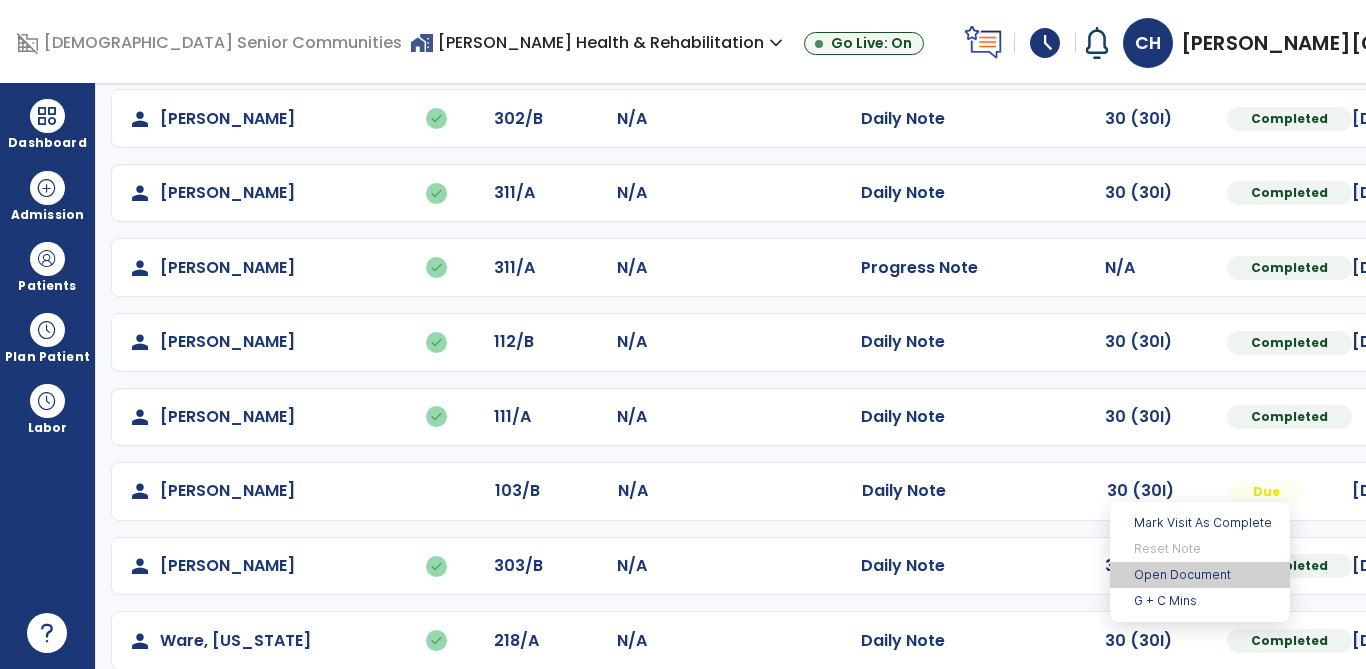 click on "Open Document" at bounding box center (1200, 575) 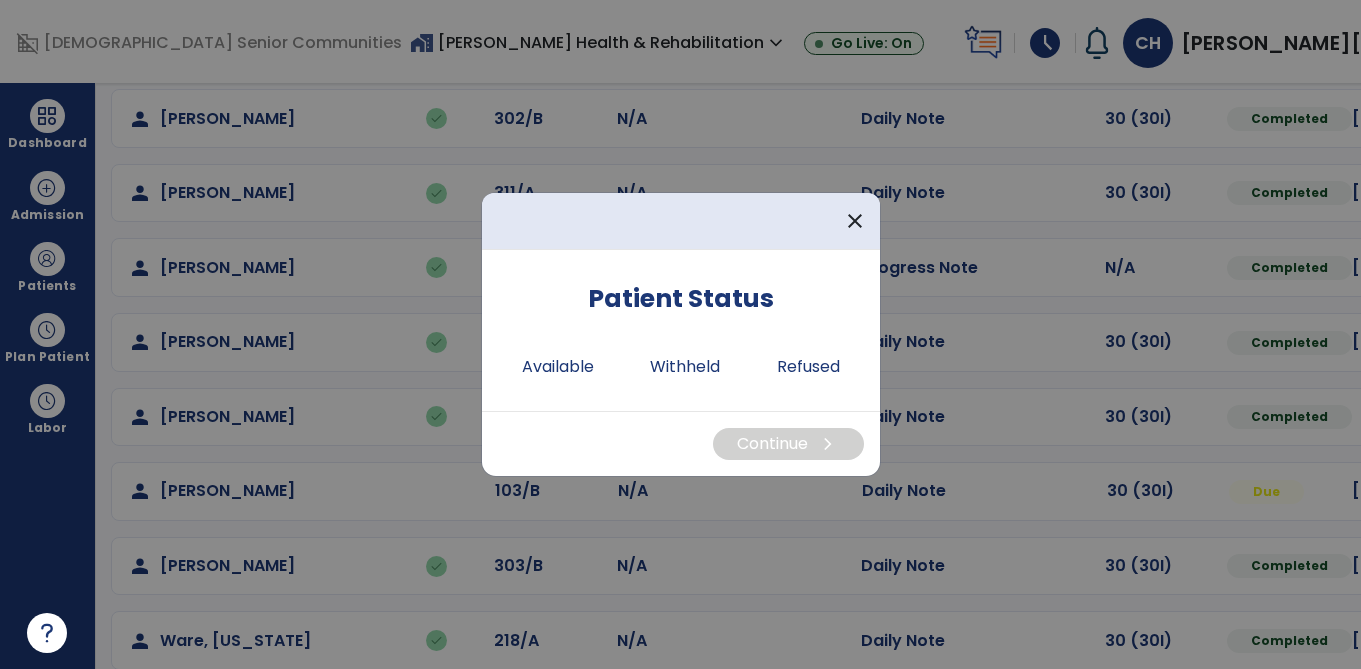 click on "Available" at bounding box center (558, 367) 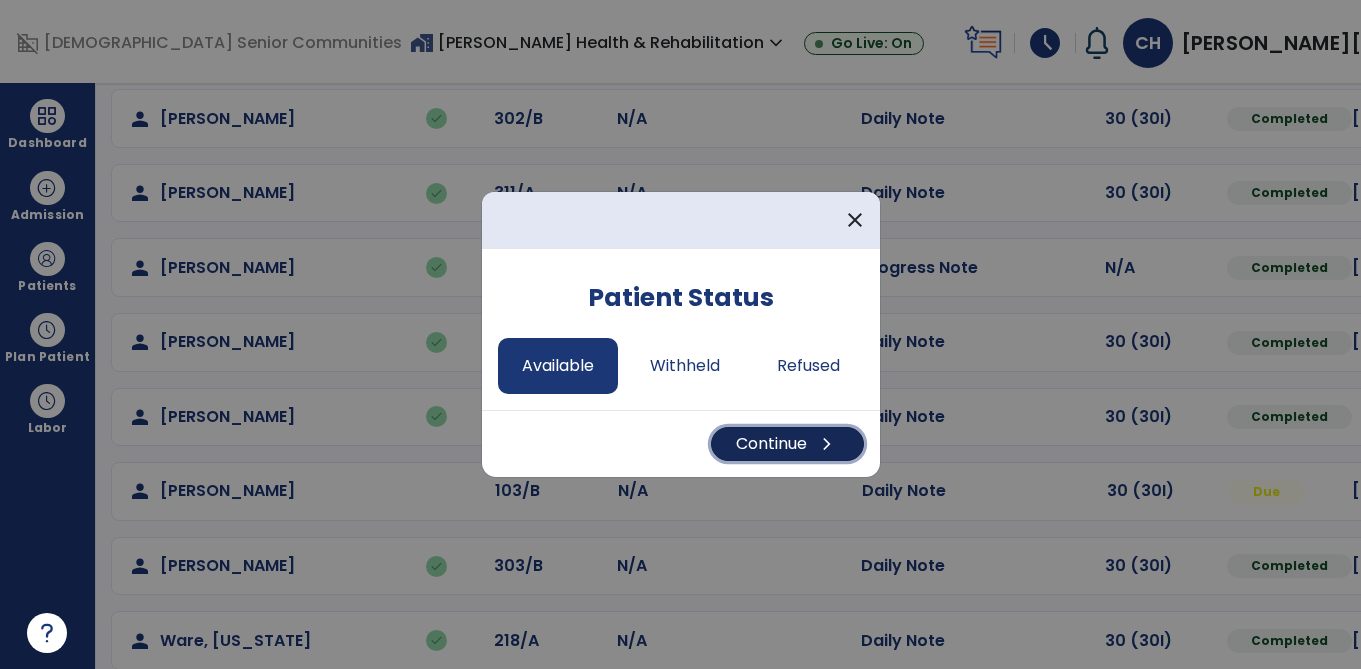 click on "Continue   chevron_right" at bounding box center [787, 444] 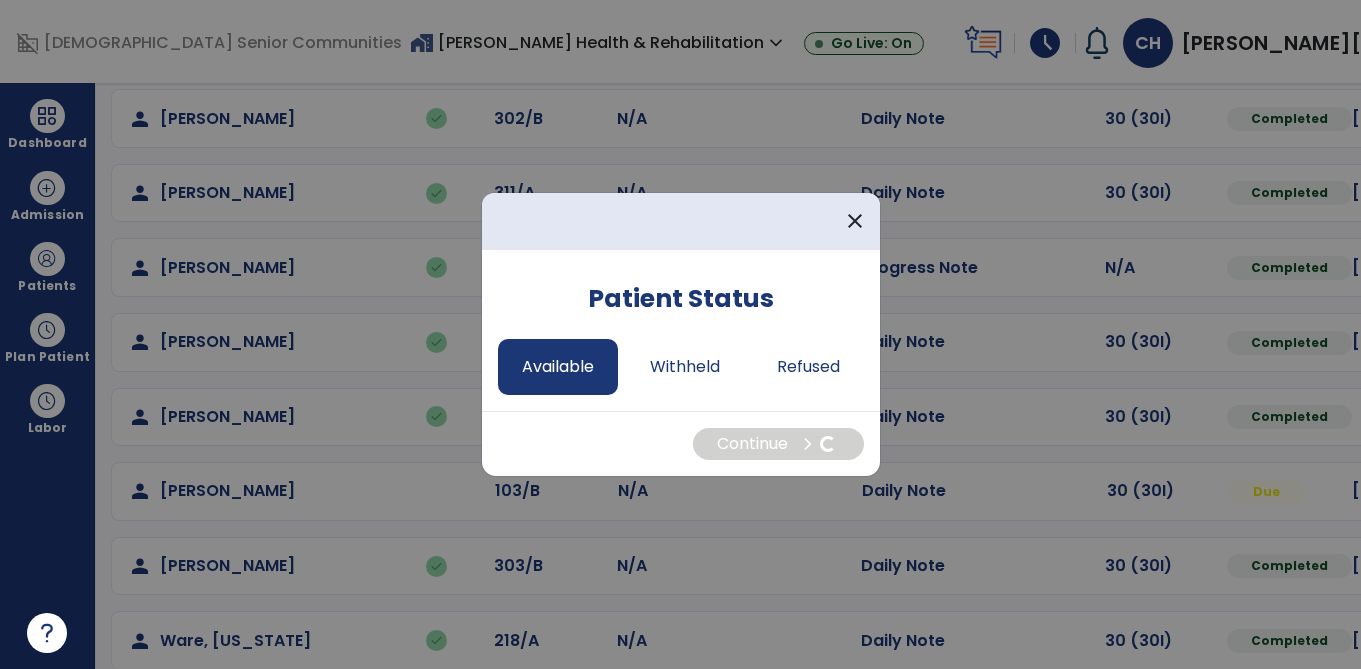 select on "*" 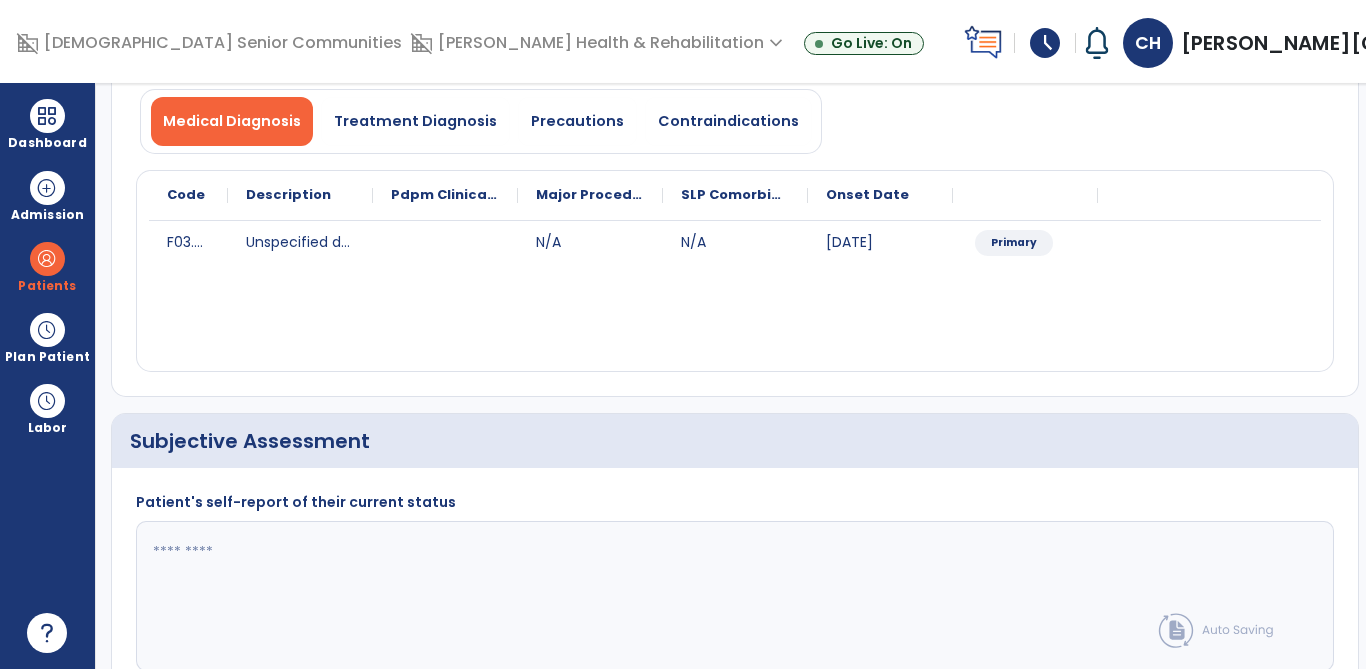 click at bounding box center [47, 116] 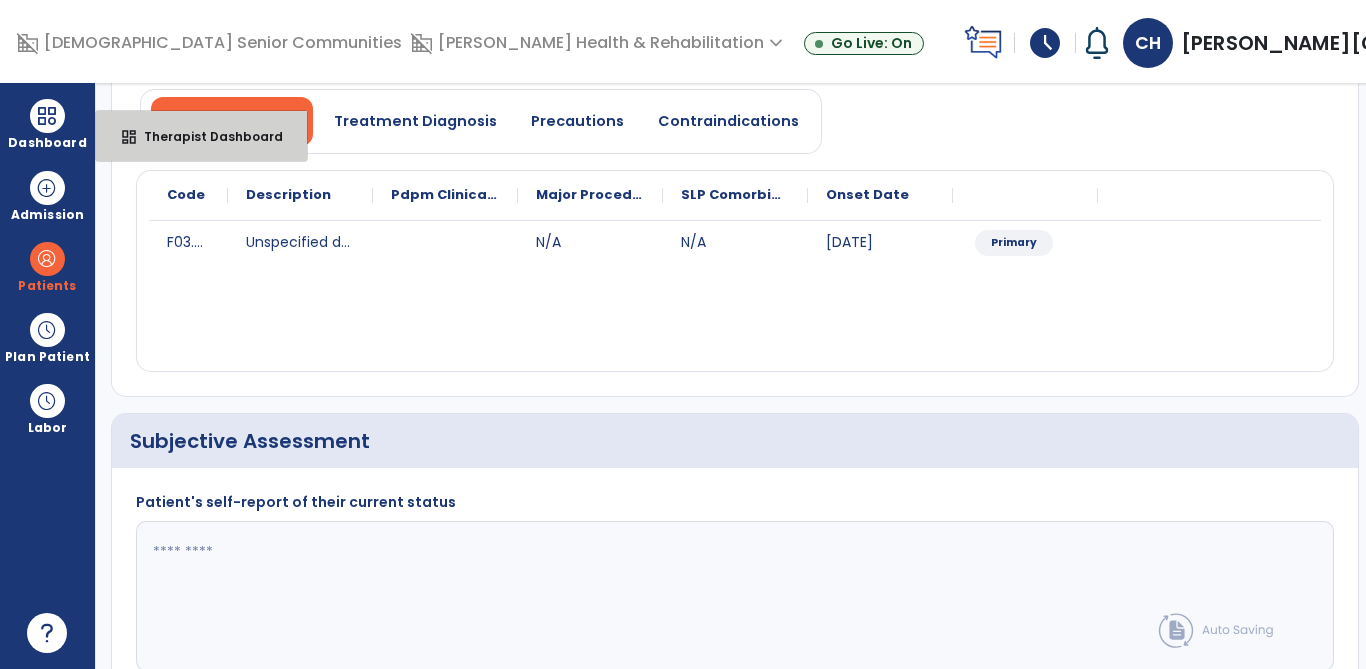 click on "dashboard  Therapist Dashboard" at bounding box center (201, 136) 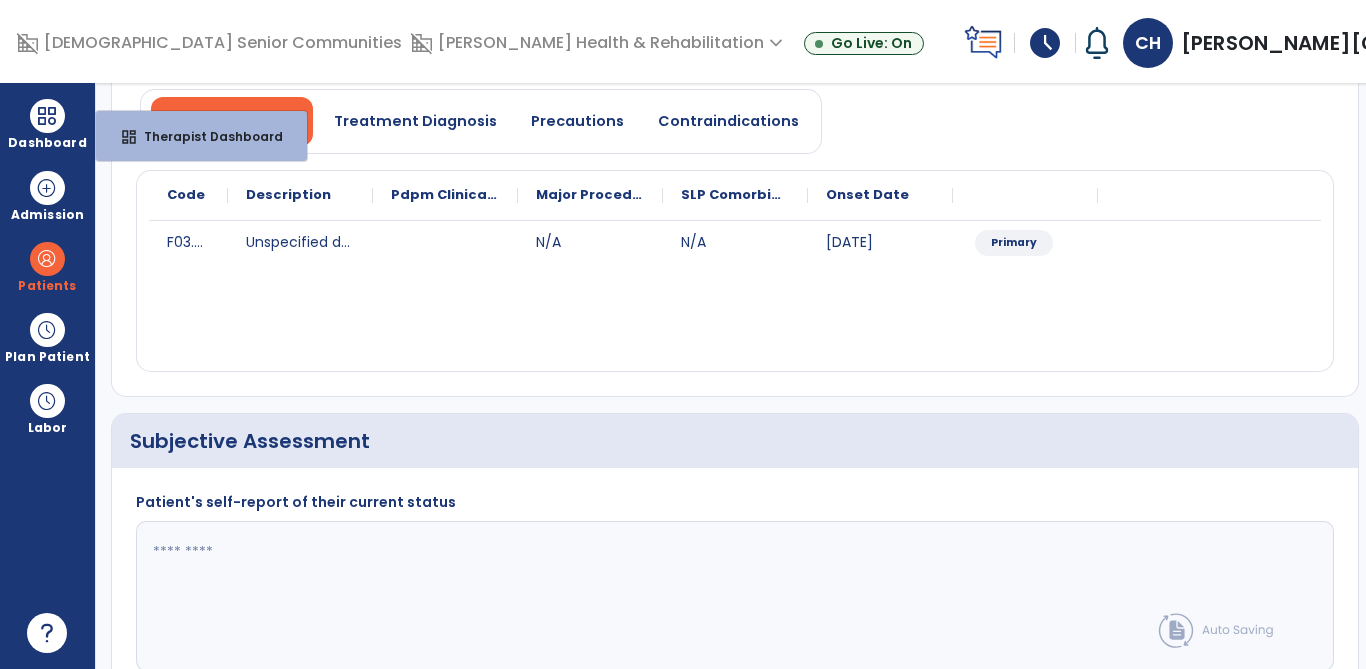 select on "****" 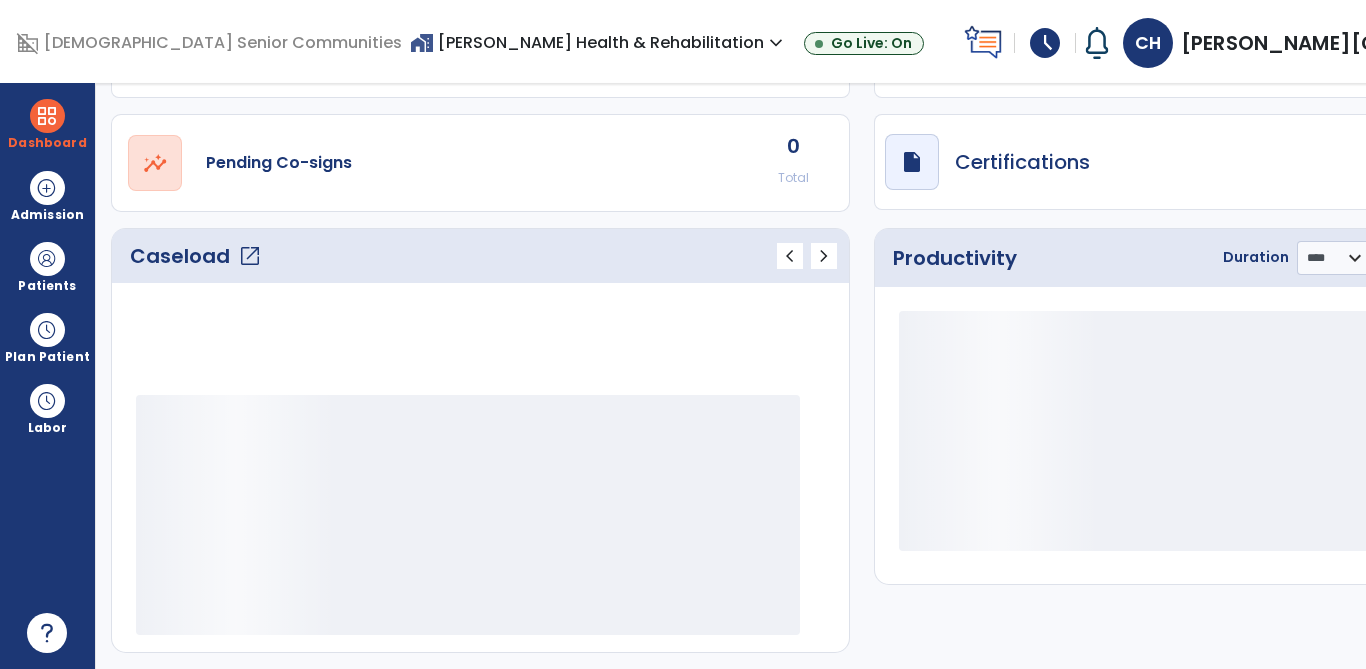 scroll, scrollTop: 109, scrollLeft: 0, axis: vertical 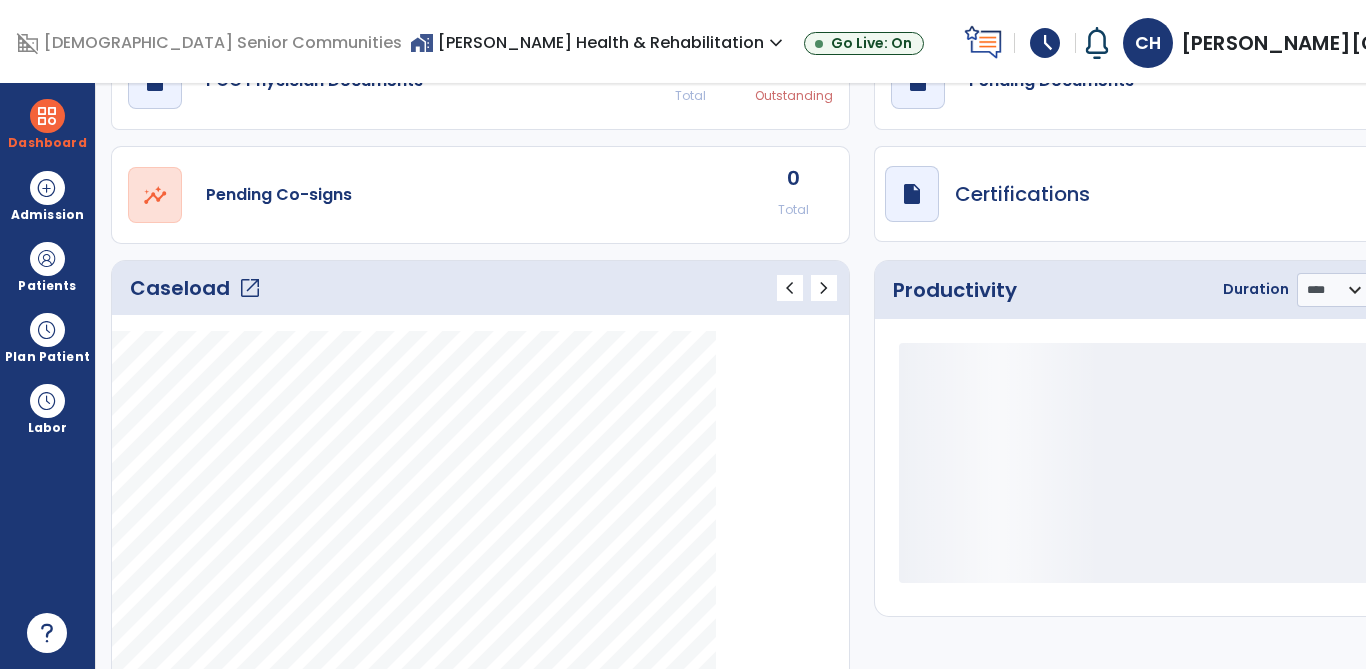 click on "Caseload   open_in_new" 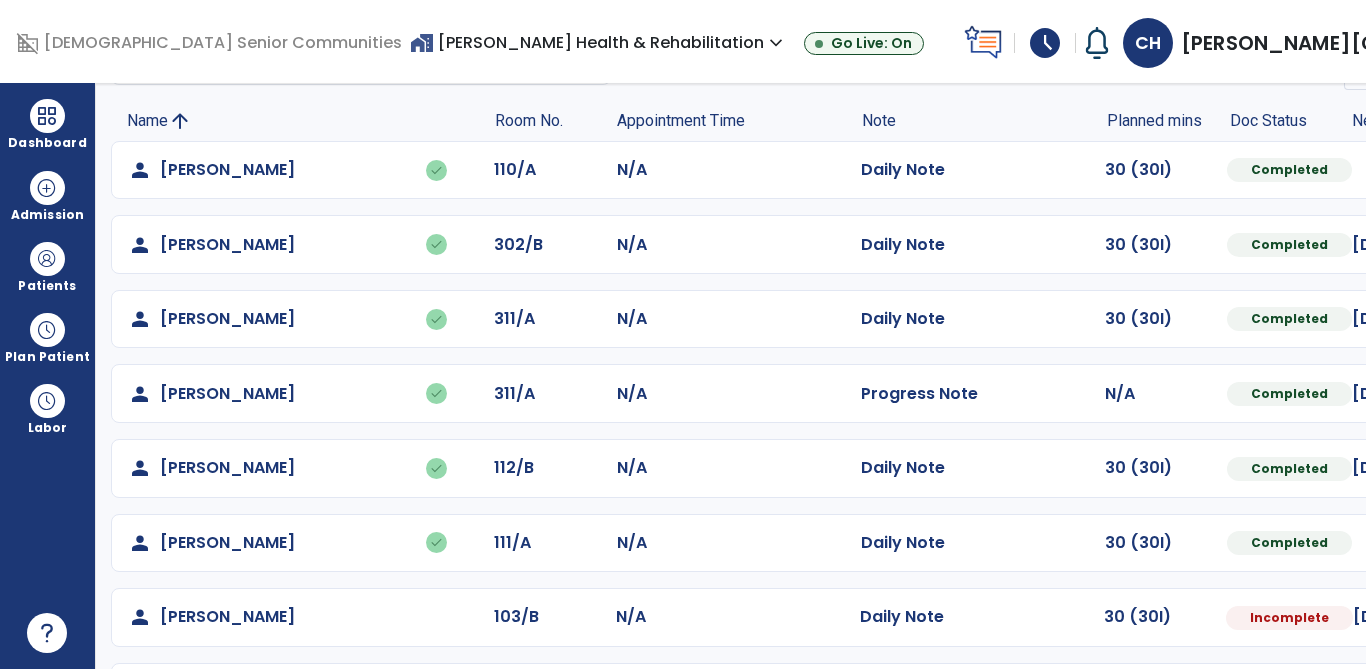 scroll, scrollTop: 244, scrollLeft: 0, axis: vertical 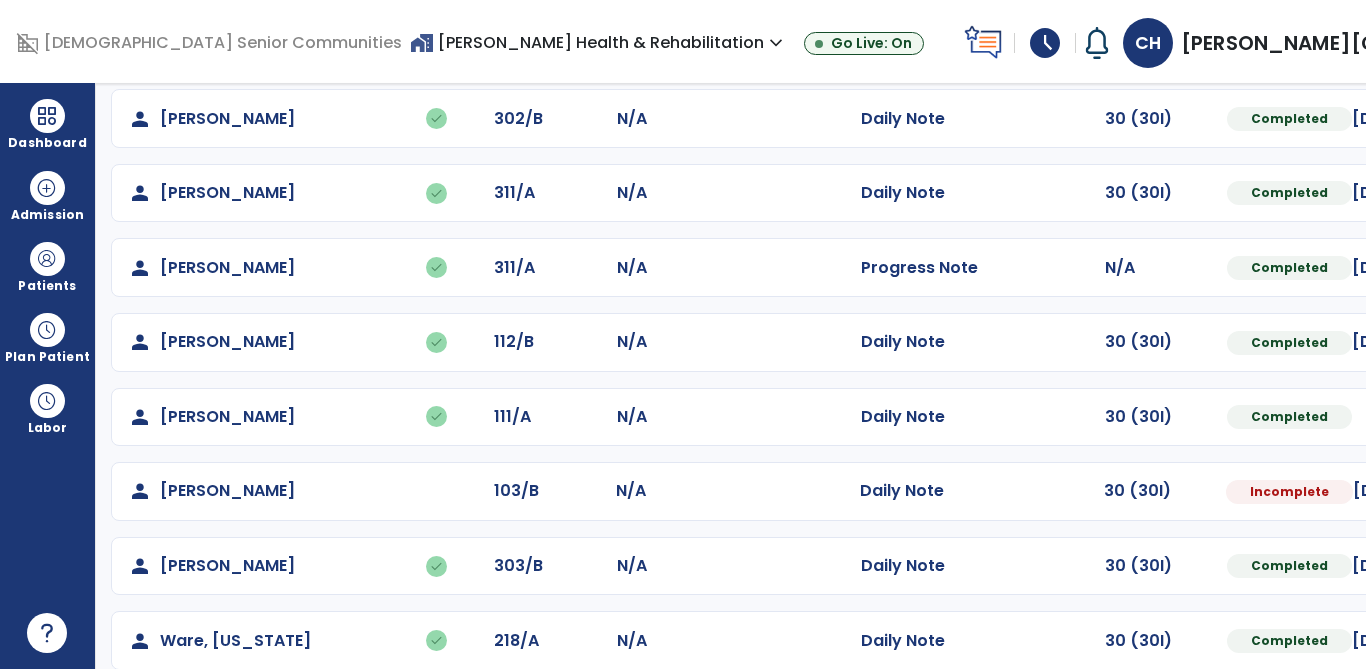 click at bounding box center [1543, 44] 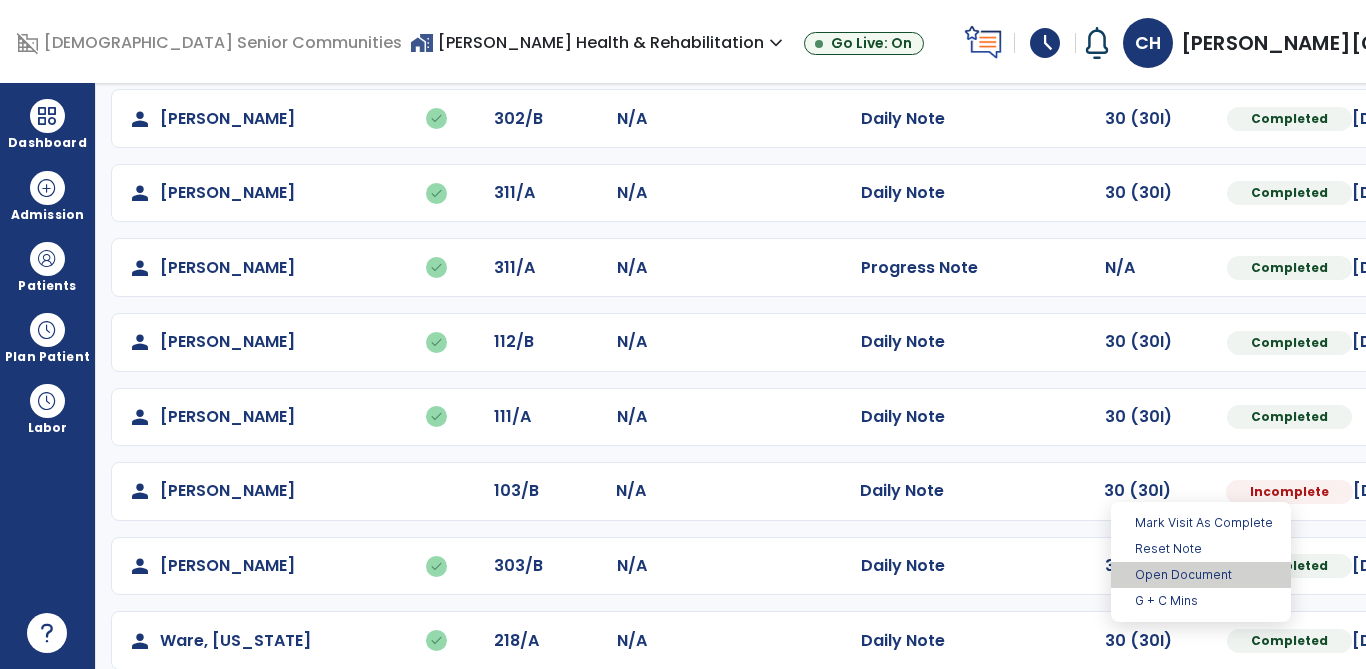 click on "Open Document" at bounding box center [1201, 575] 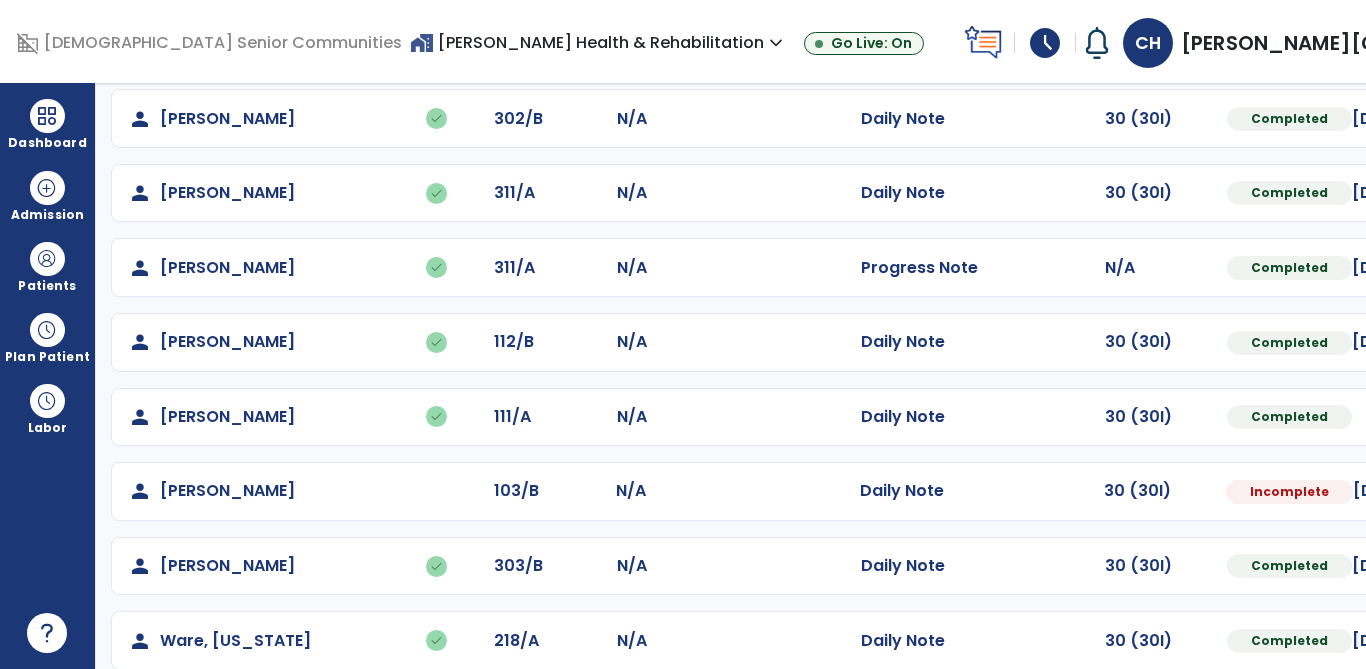 select on "*" 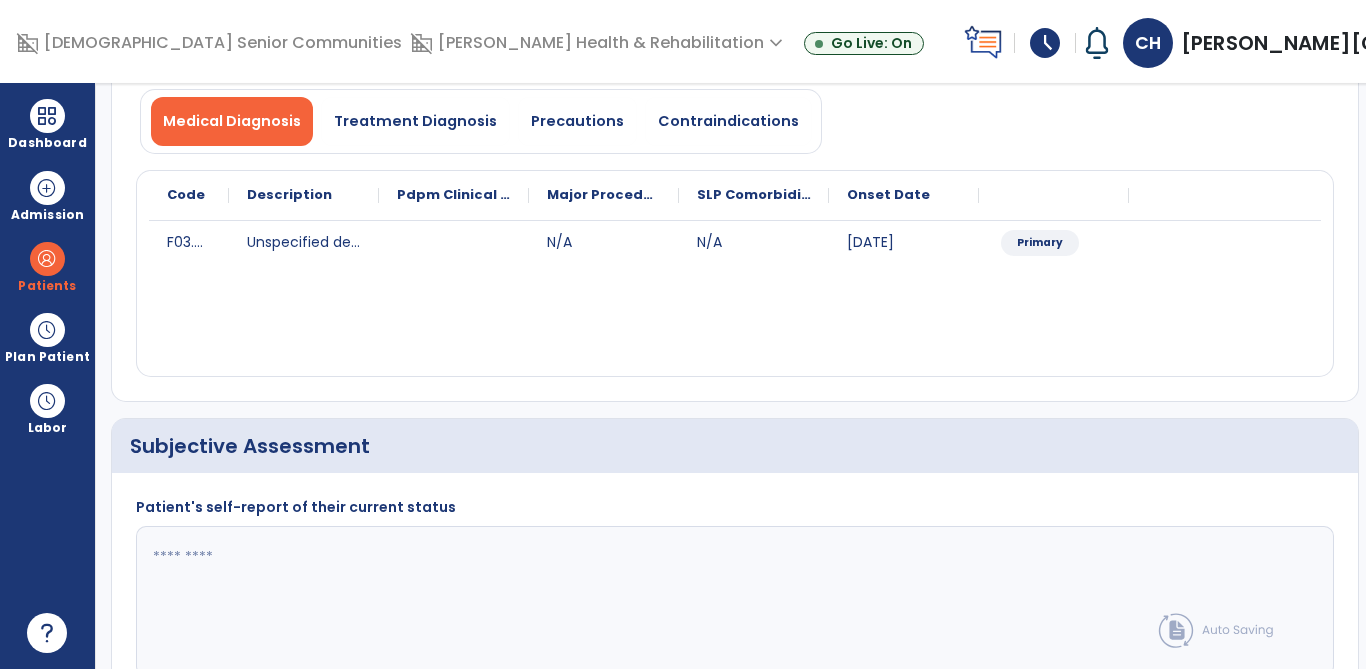 click on "Quick Links  Patient Demographics   Patient Demographics   Subjective Assessment   *  Subjective Assessment   *  Vitals   Vitals   Treatment   *  Treatment   *  Patient Goals   Patient Goals   Response To Treatment   *  Response To Treatment   *  Plan For Next Treatment   *  Plan For Next Treatment   *" 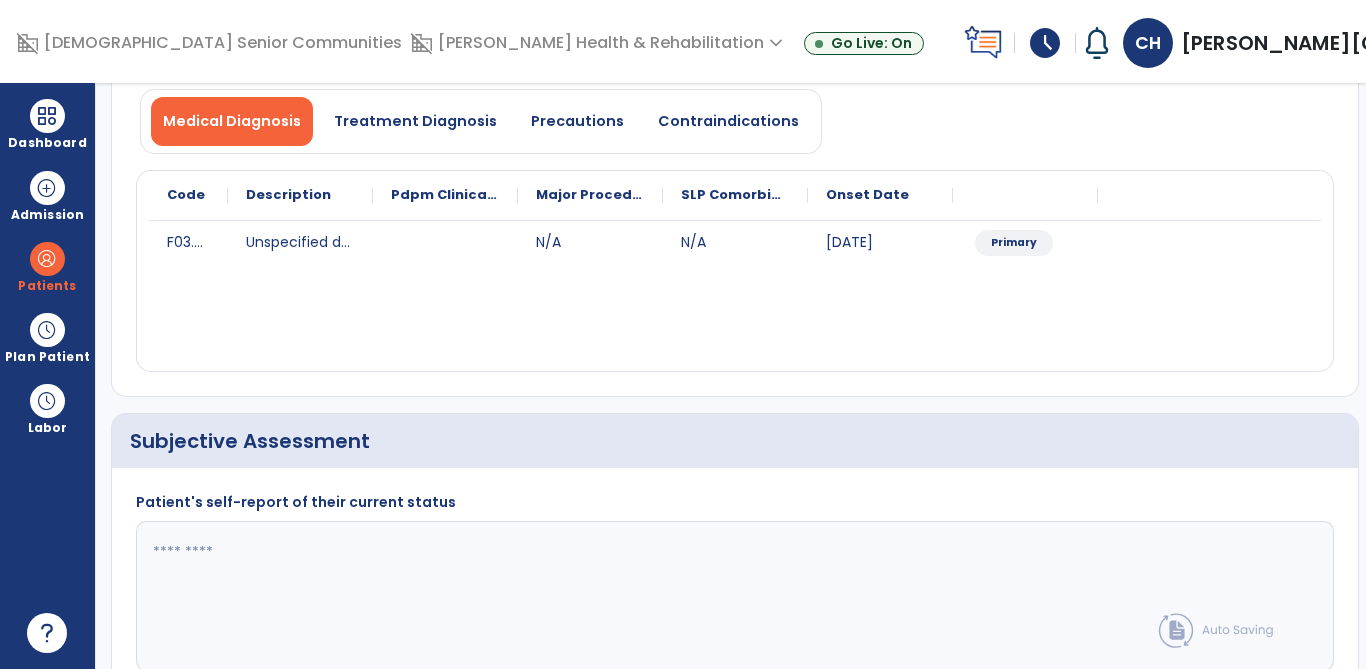 scroll, scrollTop: 0, scrollLeft: 0, axis: both 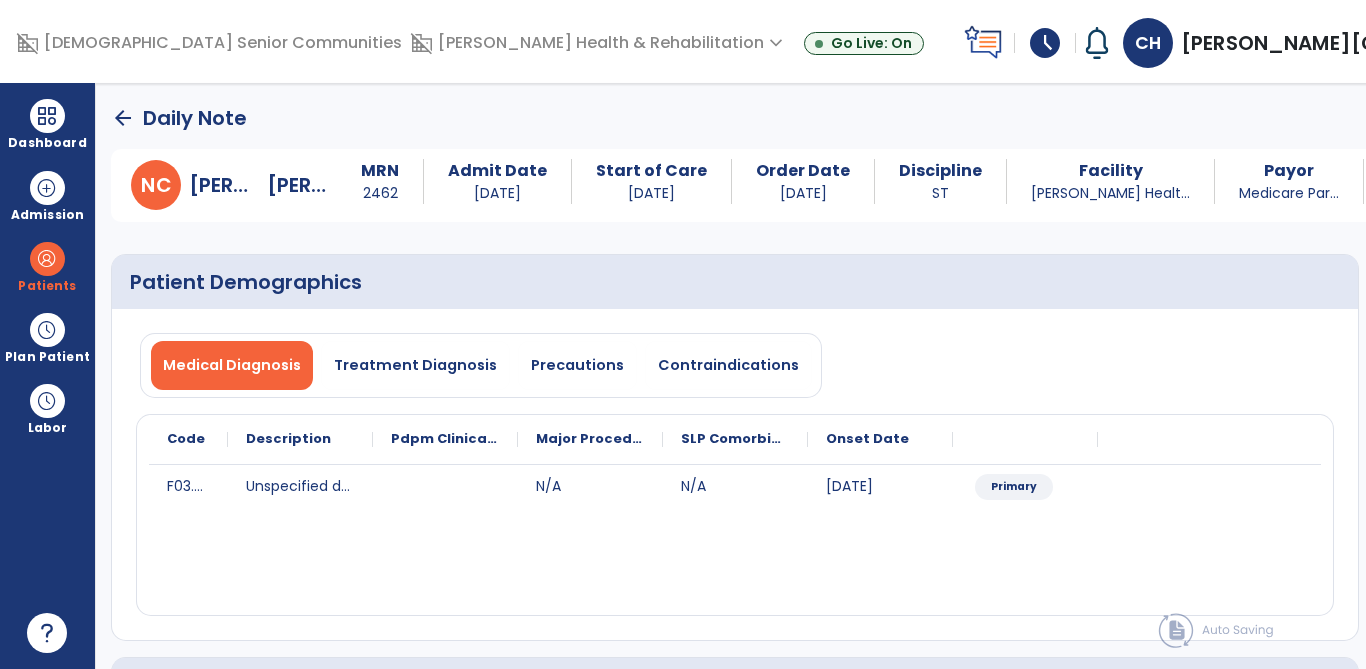 click on "Daily Note" 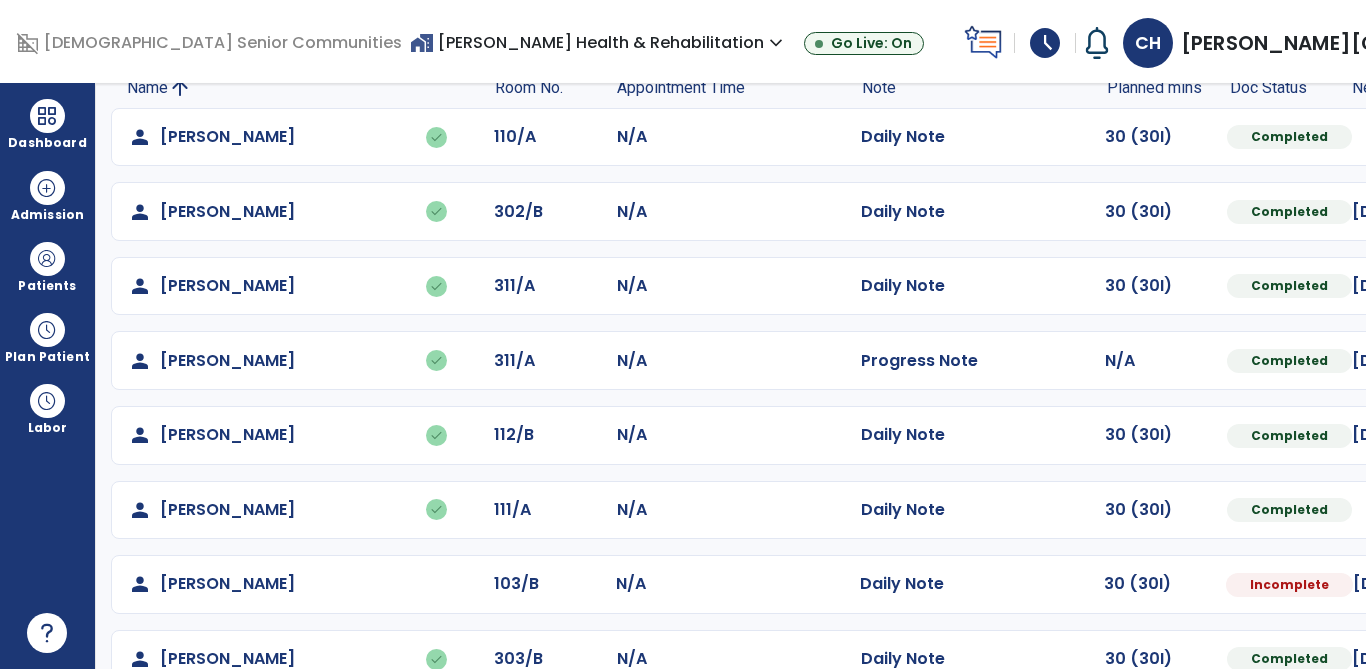 scroll, scrollTop: 244, scrollLeft: 0, axis: vertical 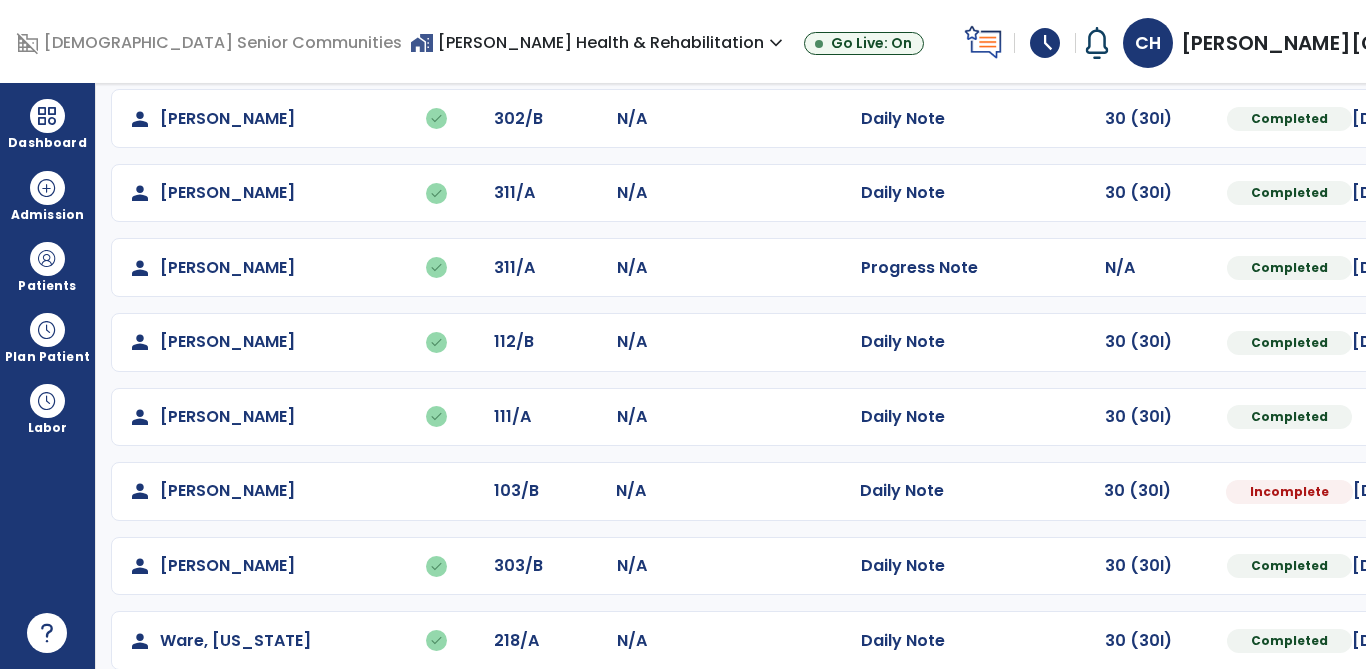 click at bounding box center (1543, 44) 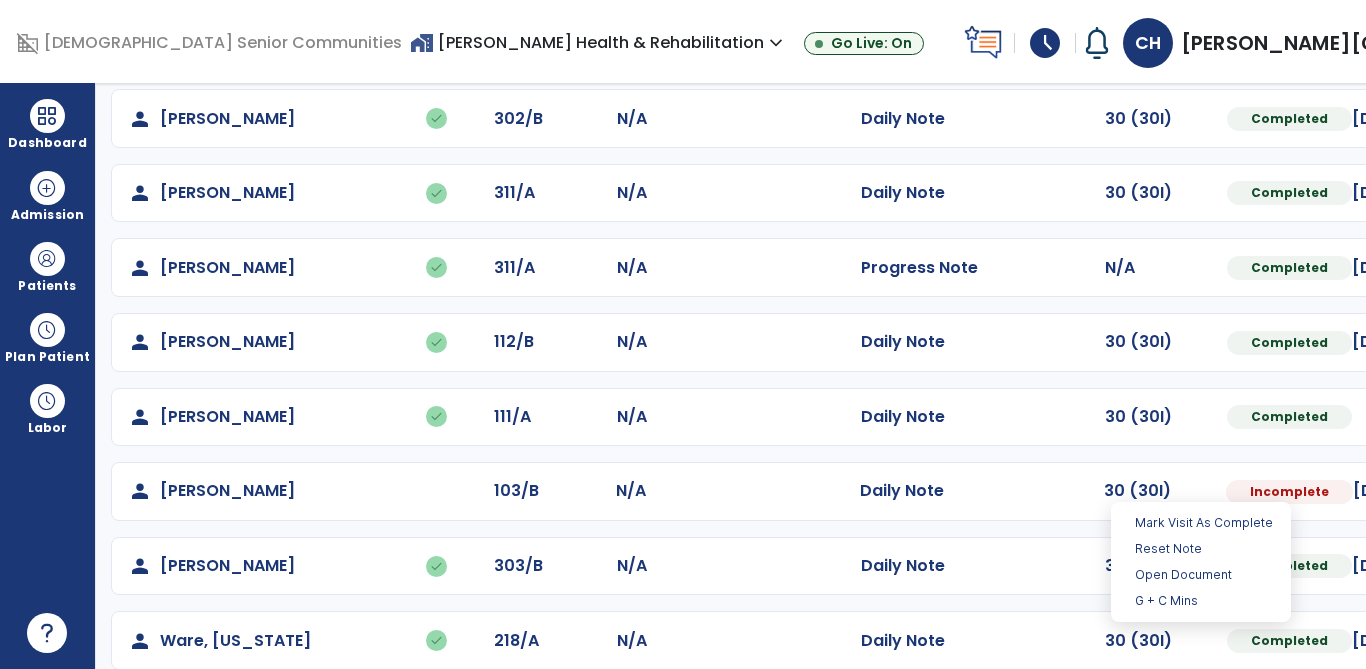 click on "Reset Note" at bounding box center [1201, 549] 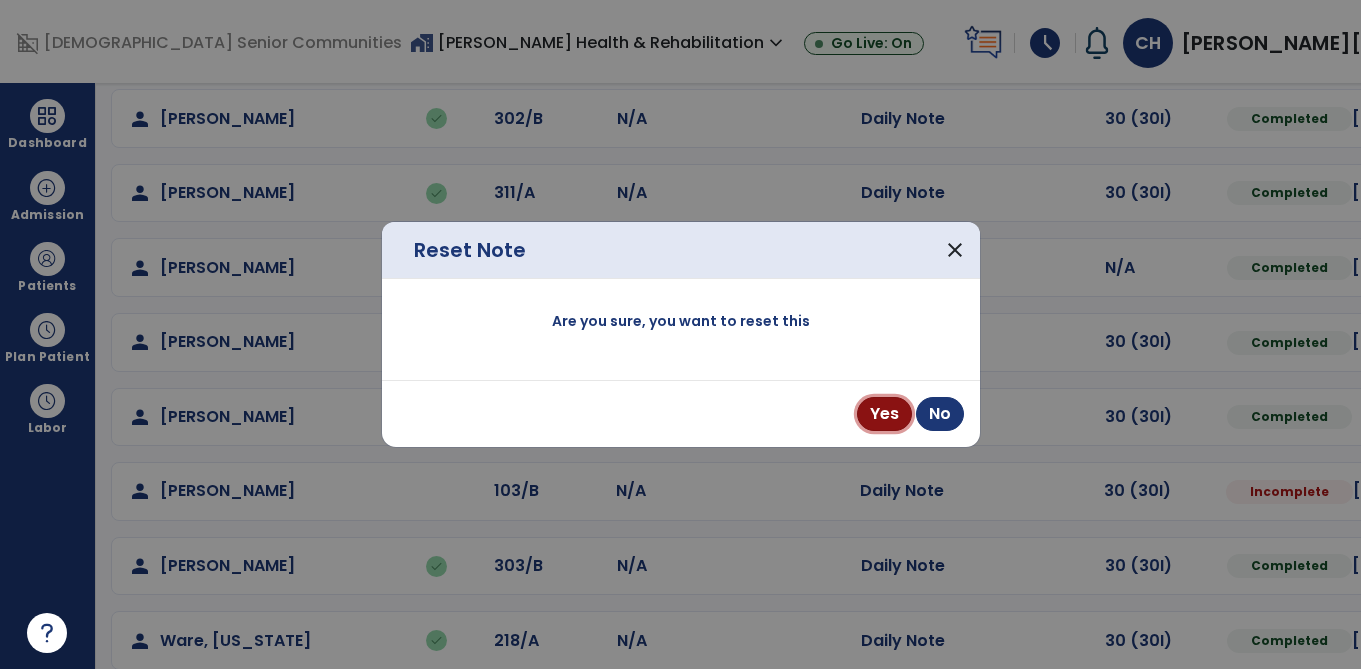 click on "Yes" at bounding box center [884, 414] 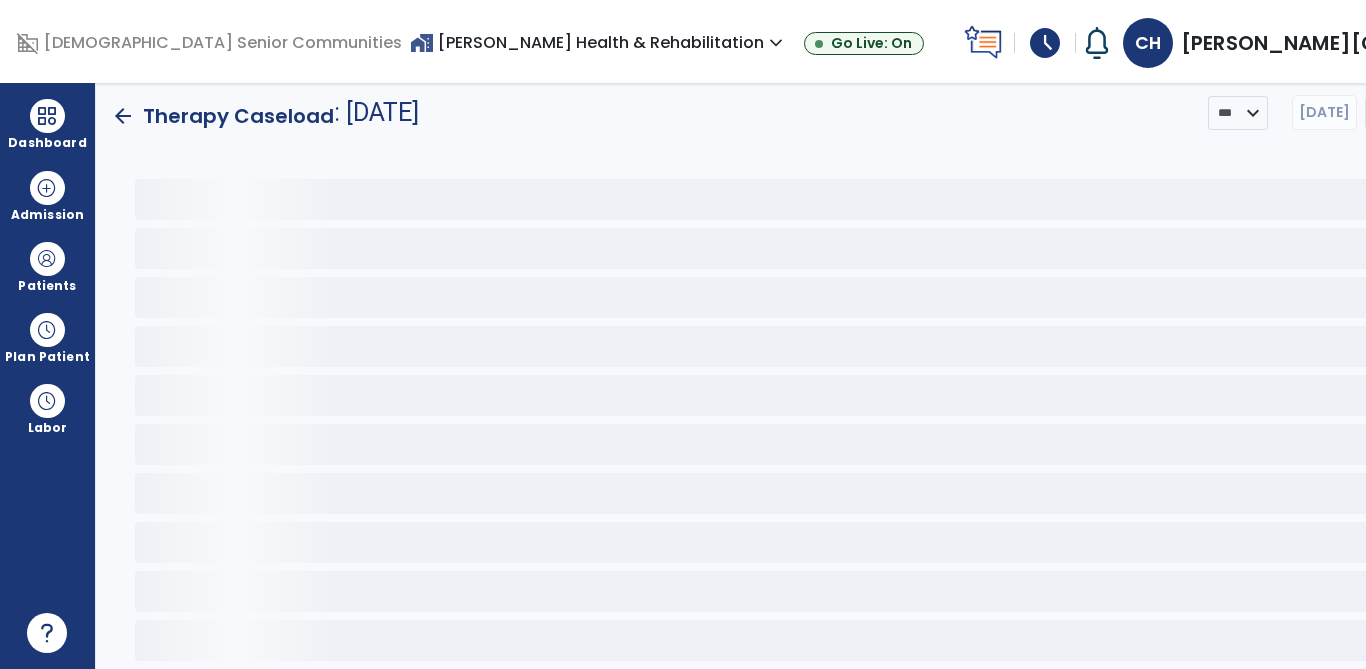 scroll, scrollTop: 0, scrollLeft: 0, axis: both 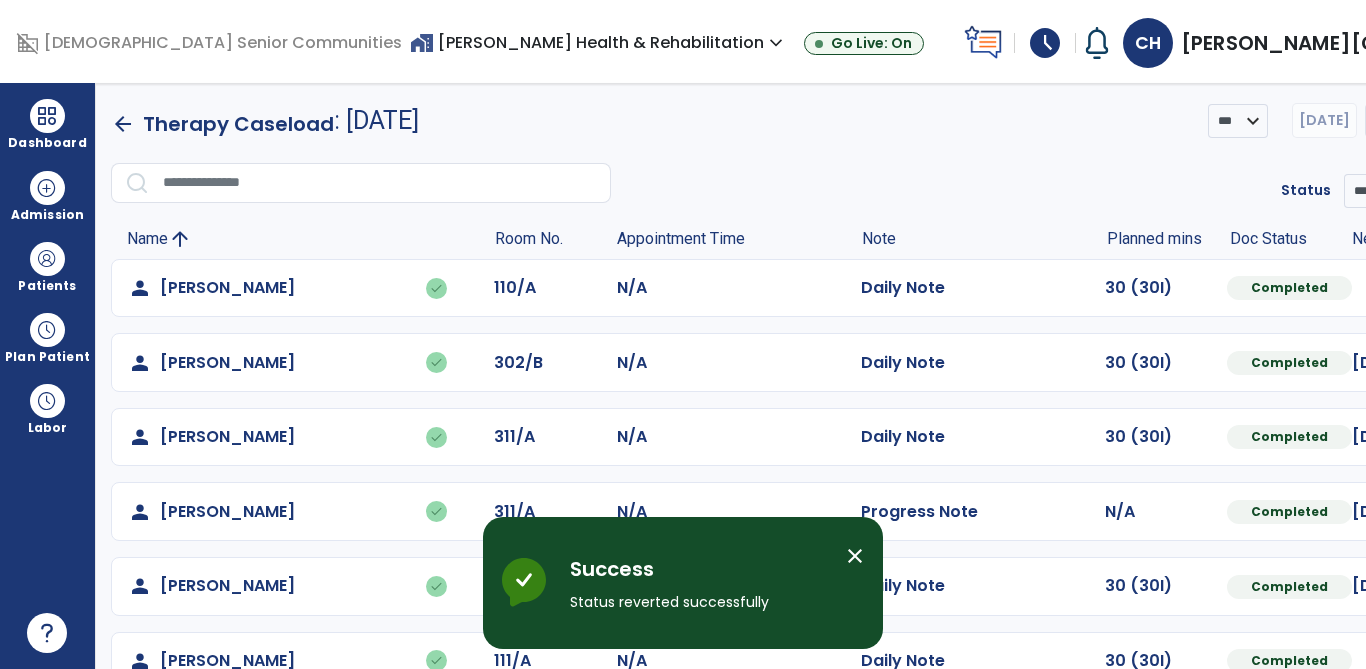 click on "close" at bounding box center (855, 556) 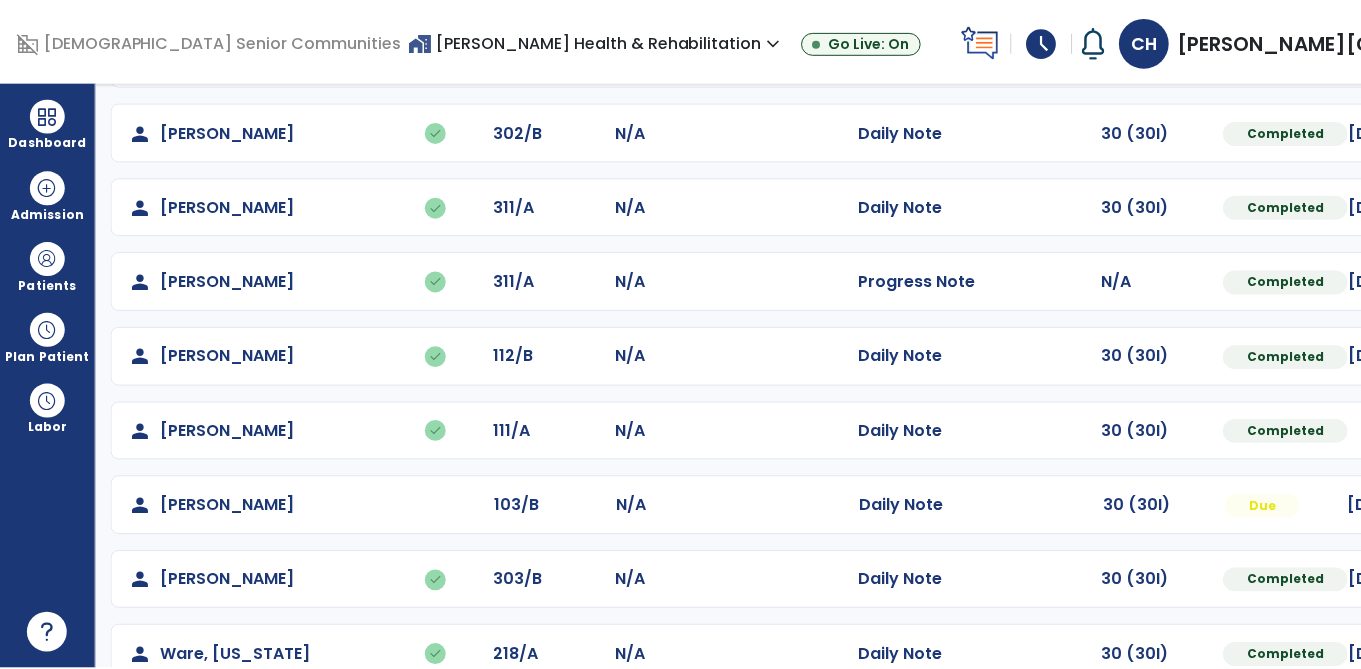 scroll, scrollTop: 237, scrollLeft: 0, axis: vertical 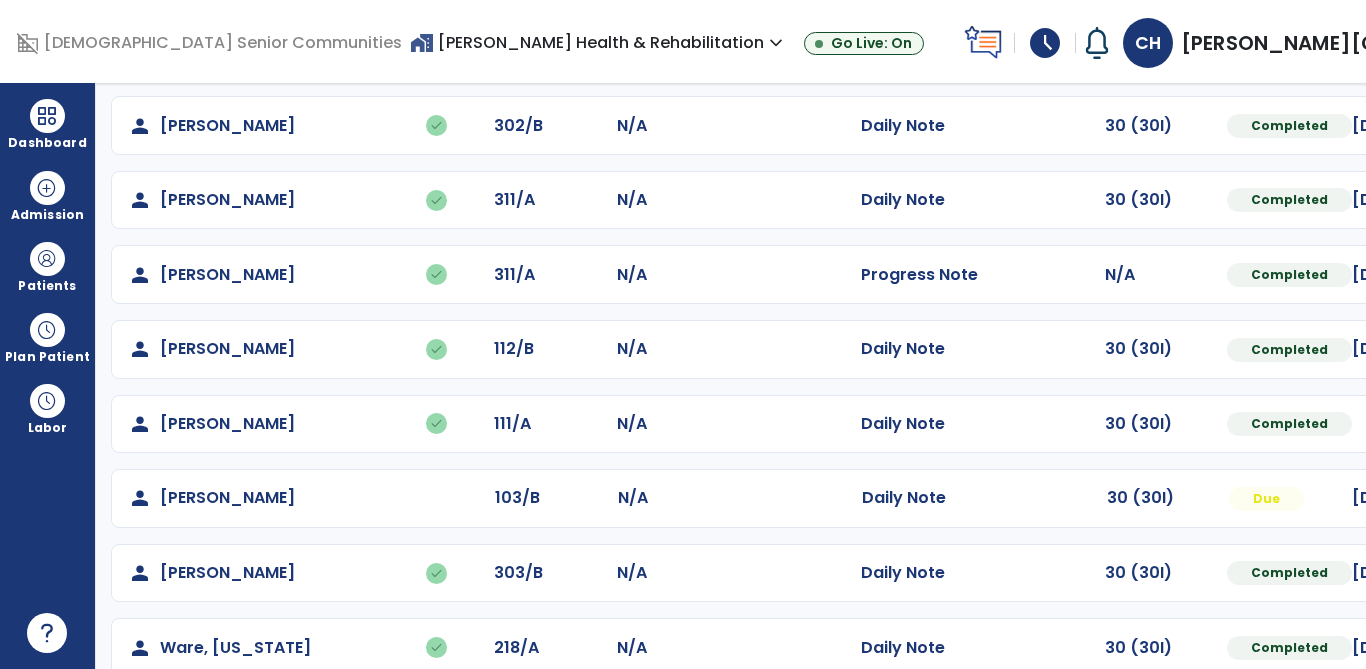 click at bounding box center (1543, 51) 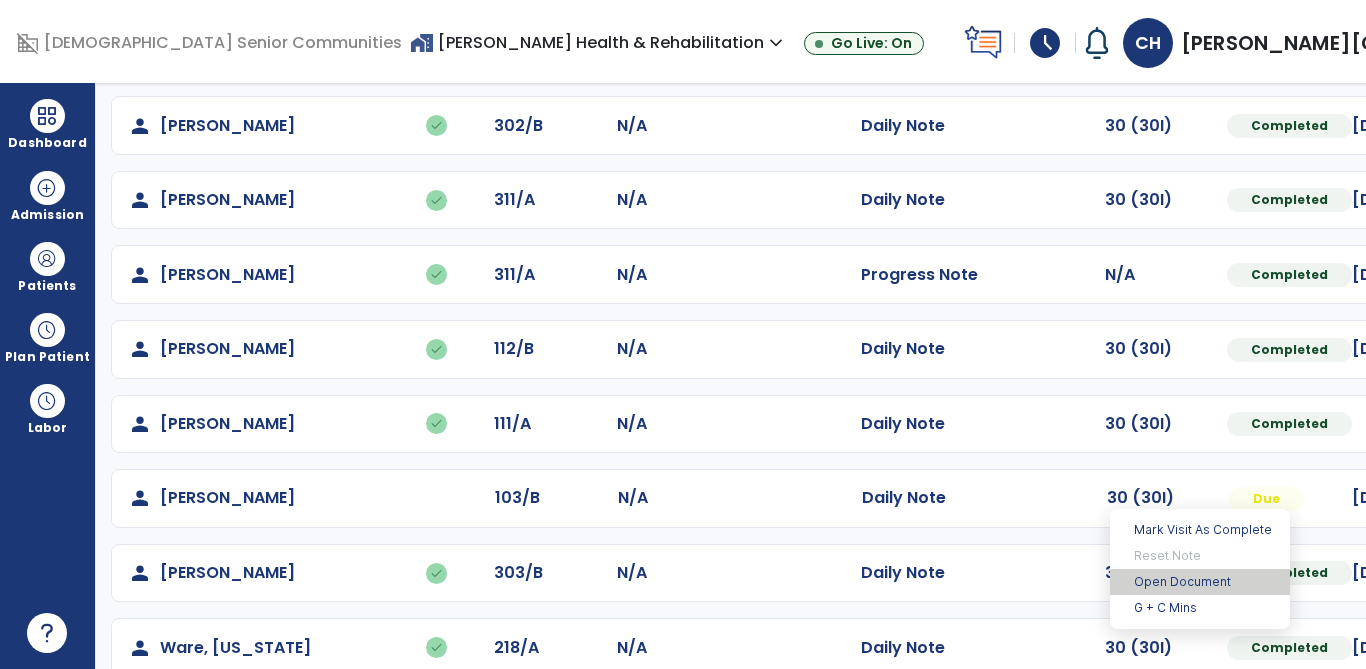 click on "Open Document" at bounding box center (1200, 582) 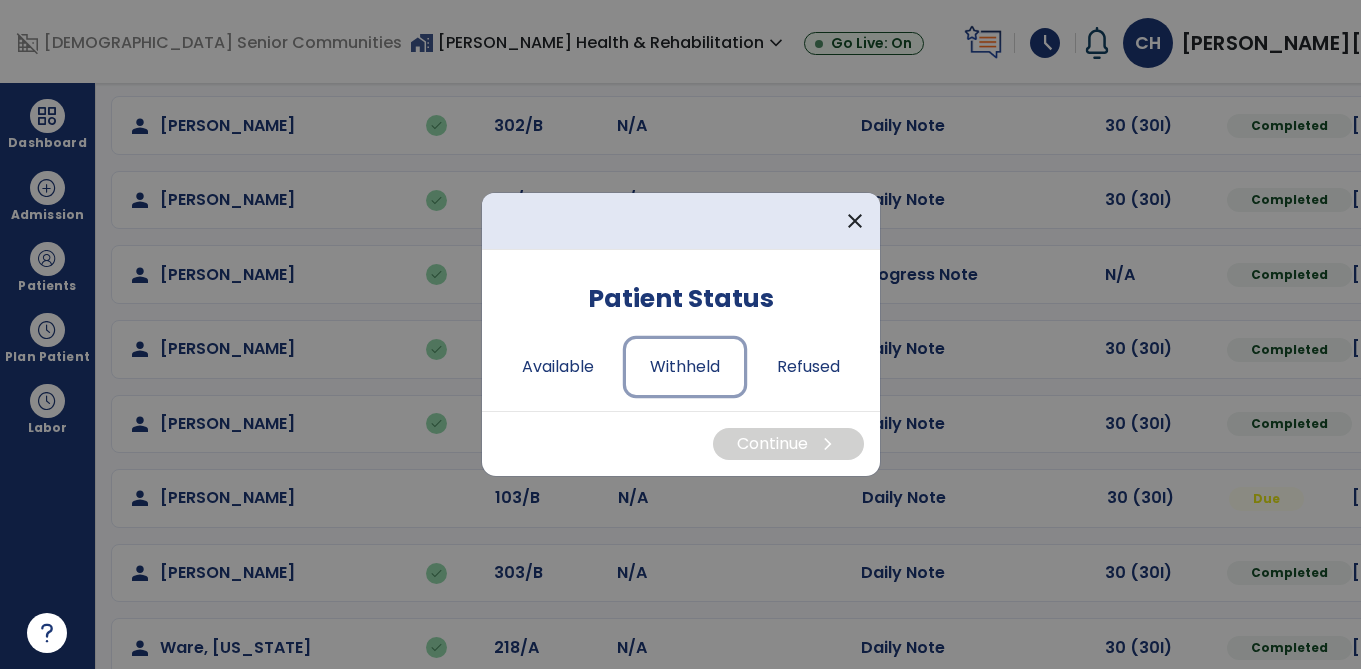 click on "Withheld" at bounding box center (685, 367) 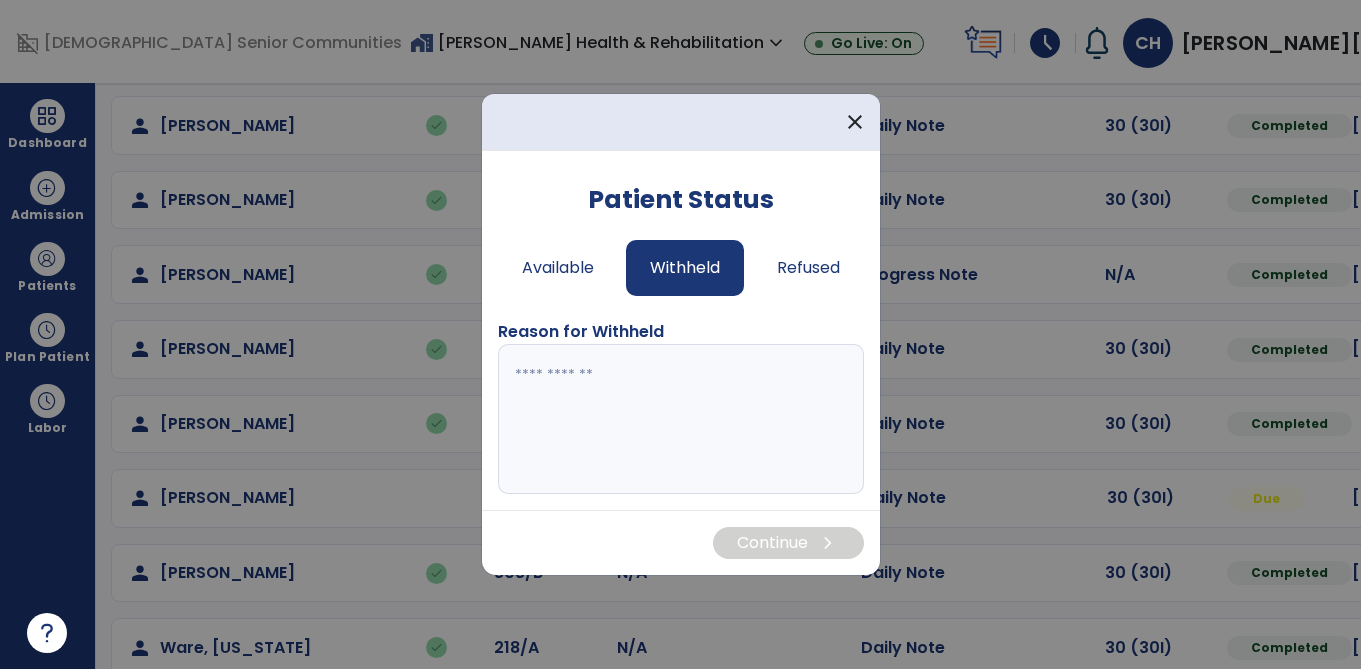 click at bounding box center (681, 419) 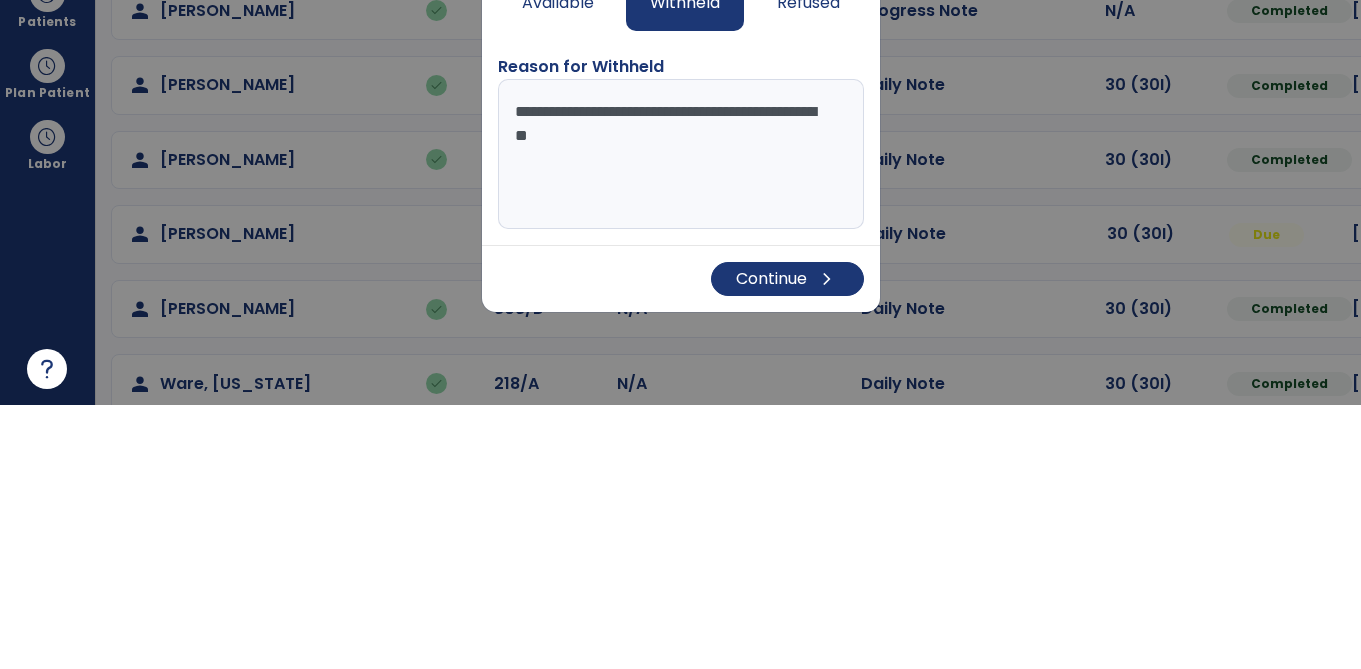 type on "**********" 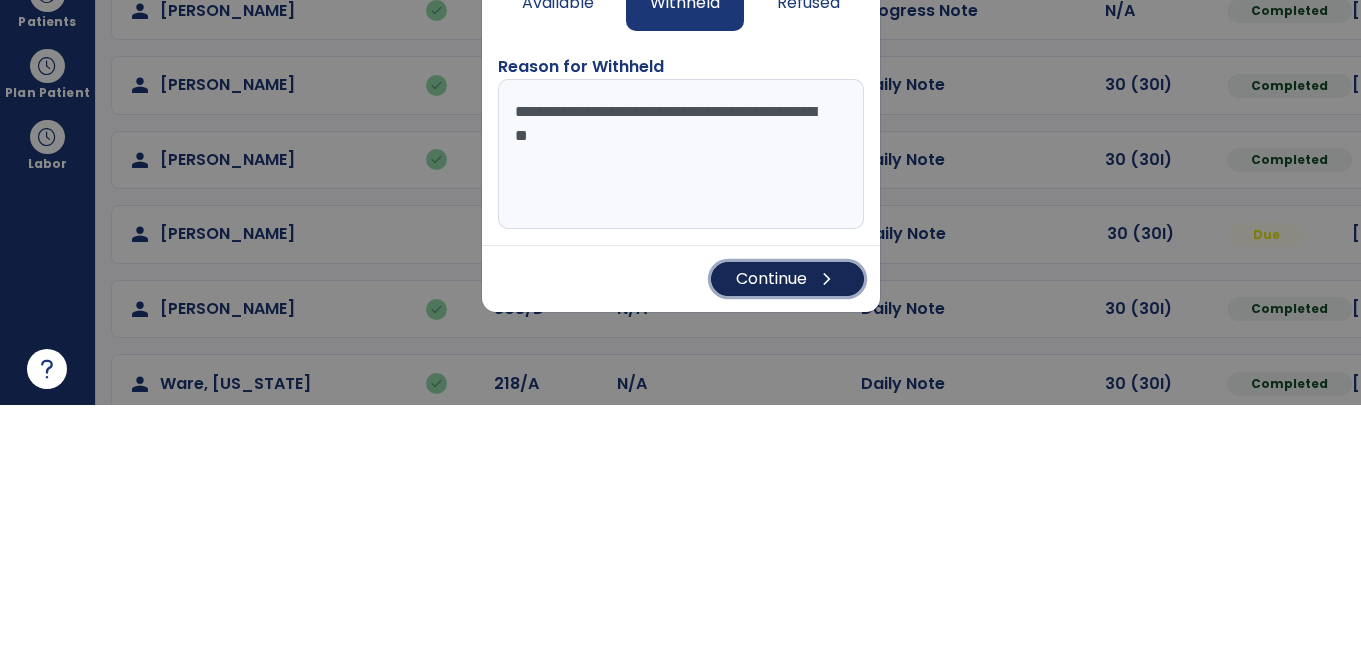 click on "Continue   chevron_right" at bounding box center (787, 543) 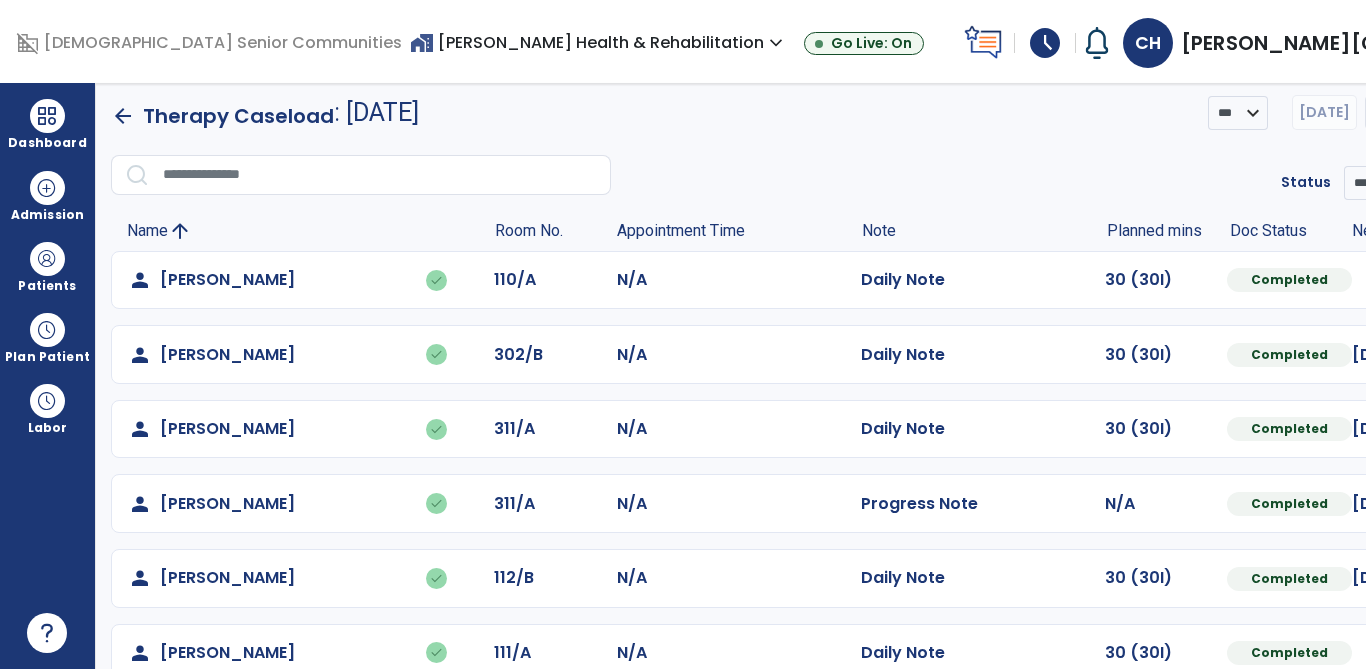 scroll, scrollTop: 0, scrollLeft: 0, axis: both 